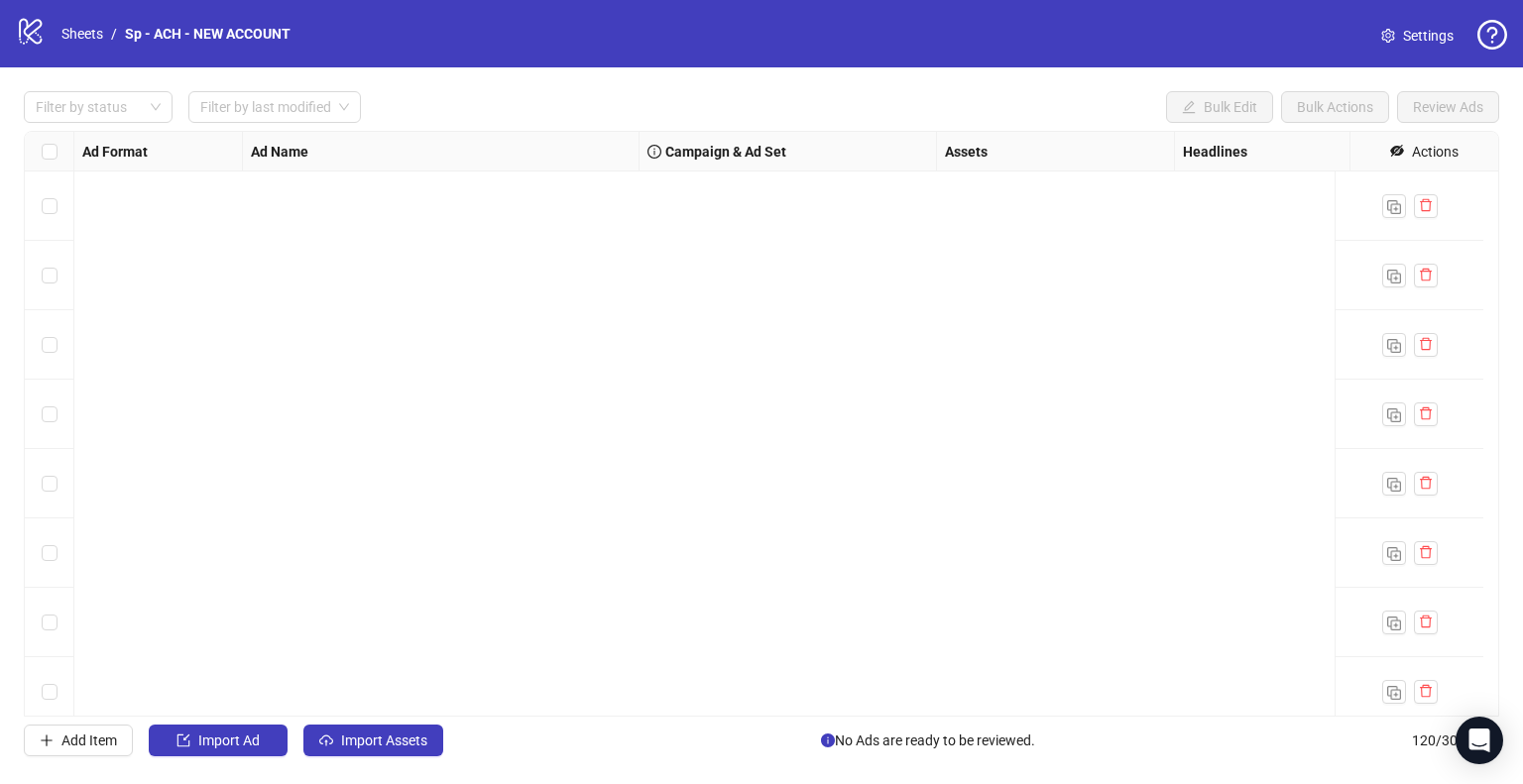 scroll, scrollTop: 0, scrollLeft: 0, axis: both 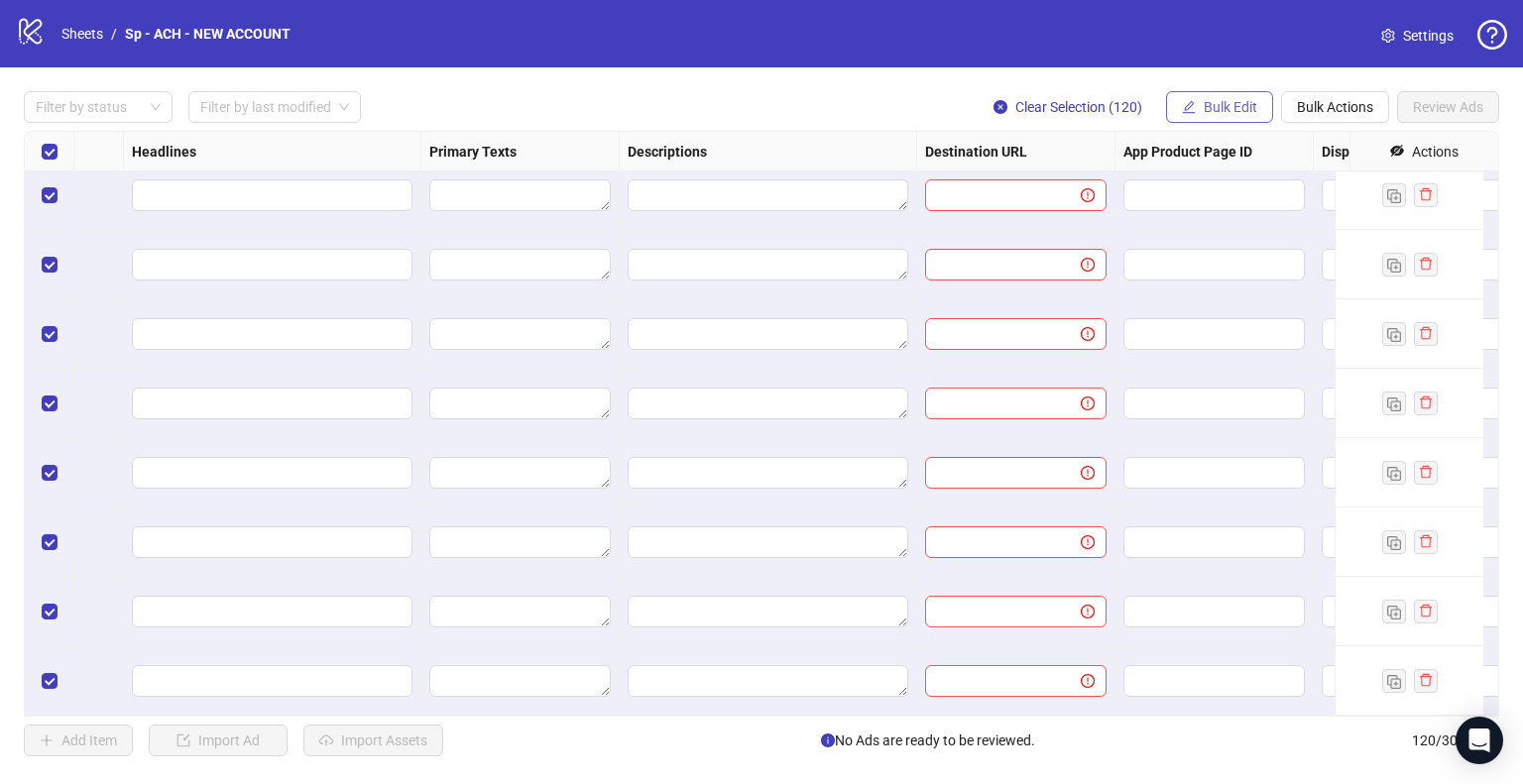 click on "Bulk Edit" at bounding box center [1230, 107] 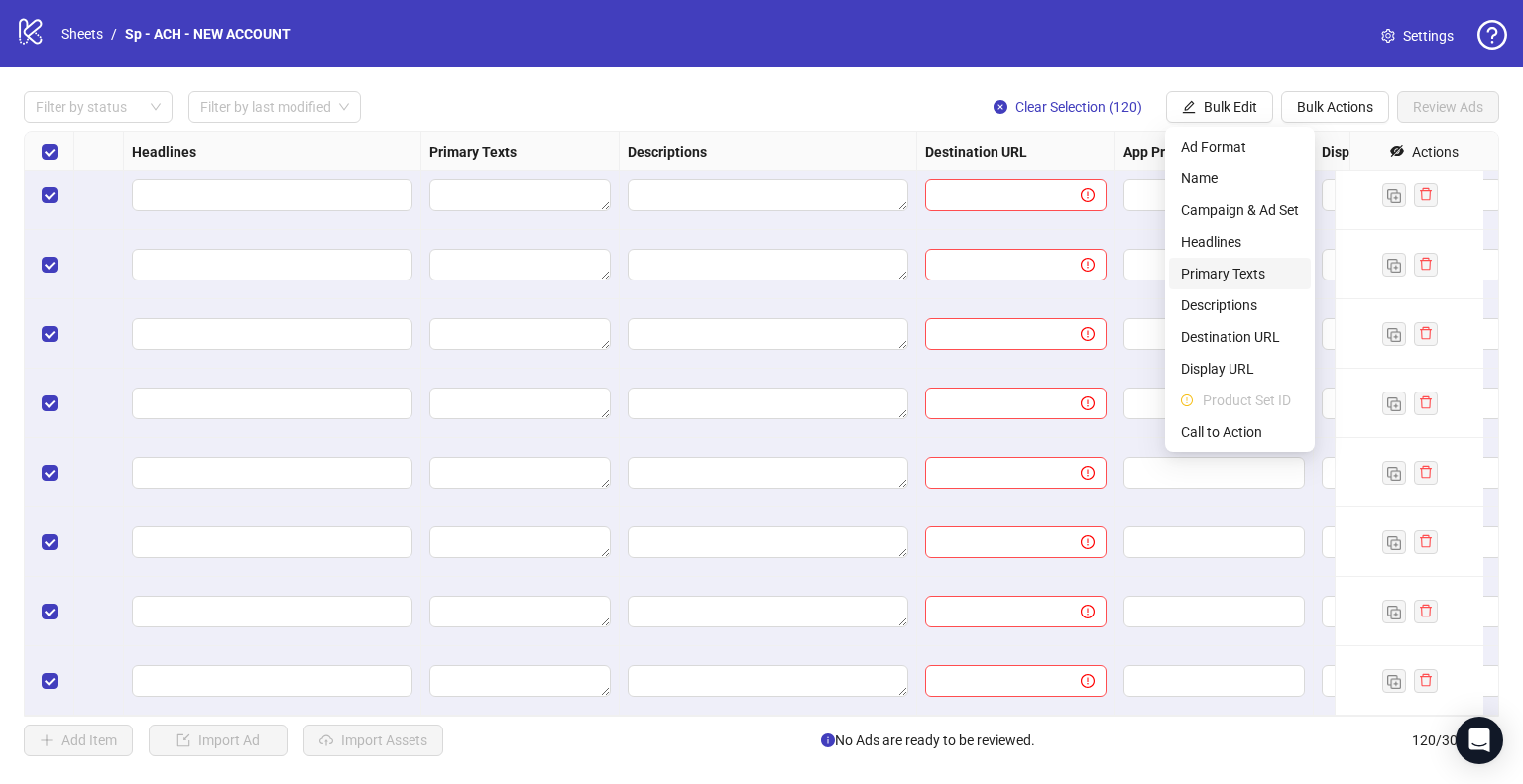 click on "Primary Texts" at bounding box center [1239, 274] 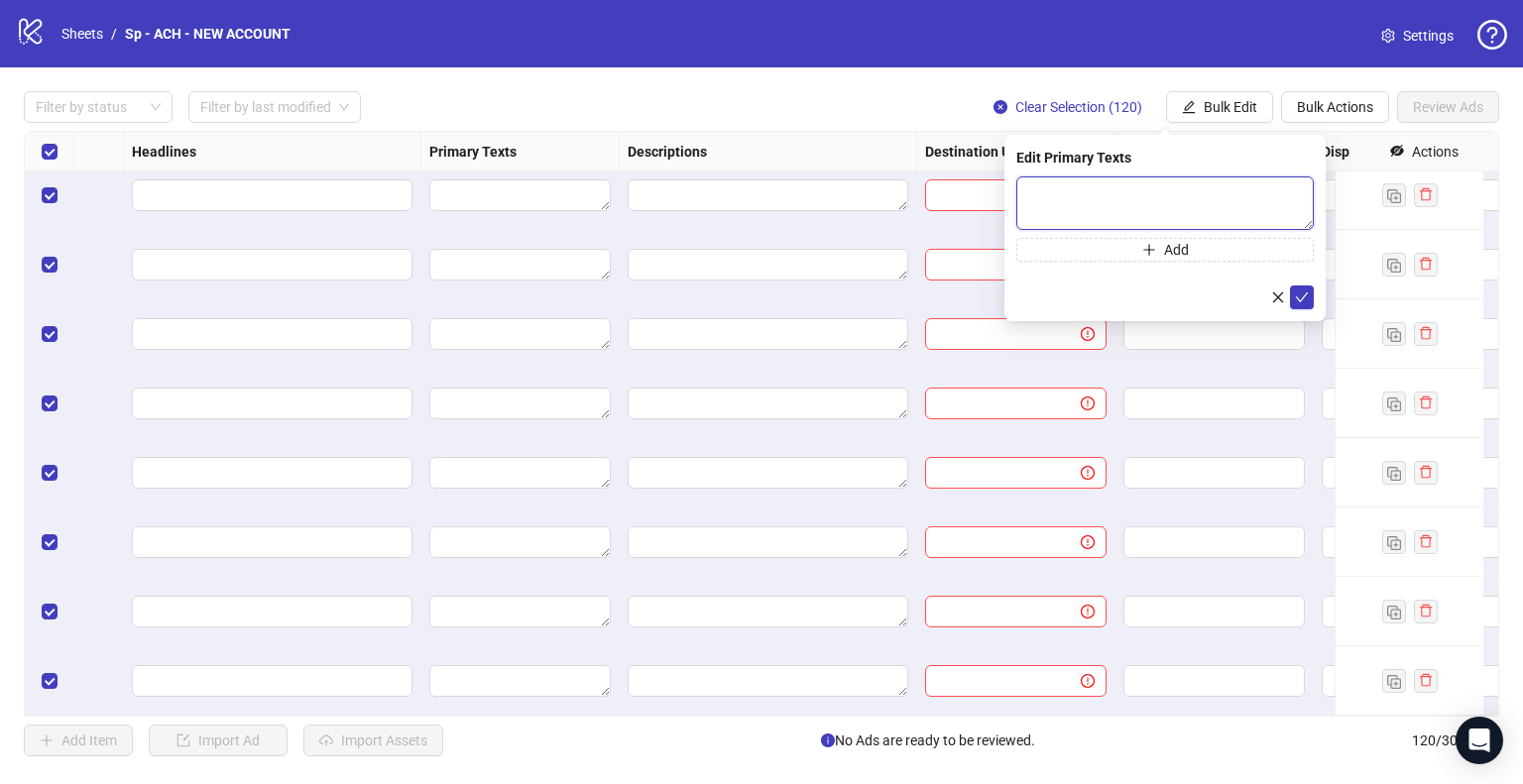click at bounding box center (1165, 203) 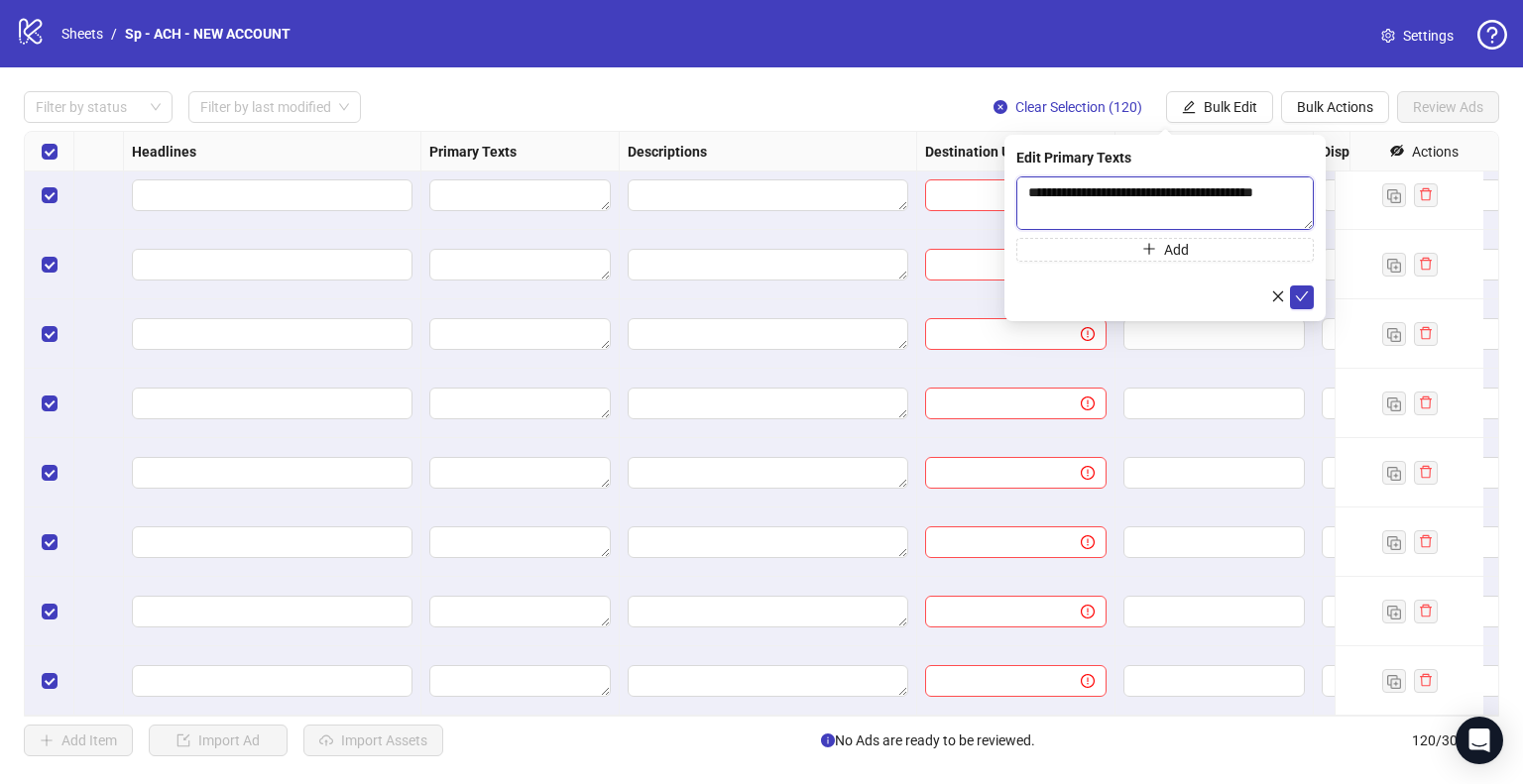 scroll, scrollTop: 365, scrollLeft: 0, axis: vertical 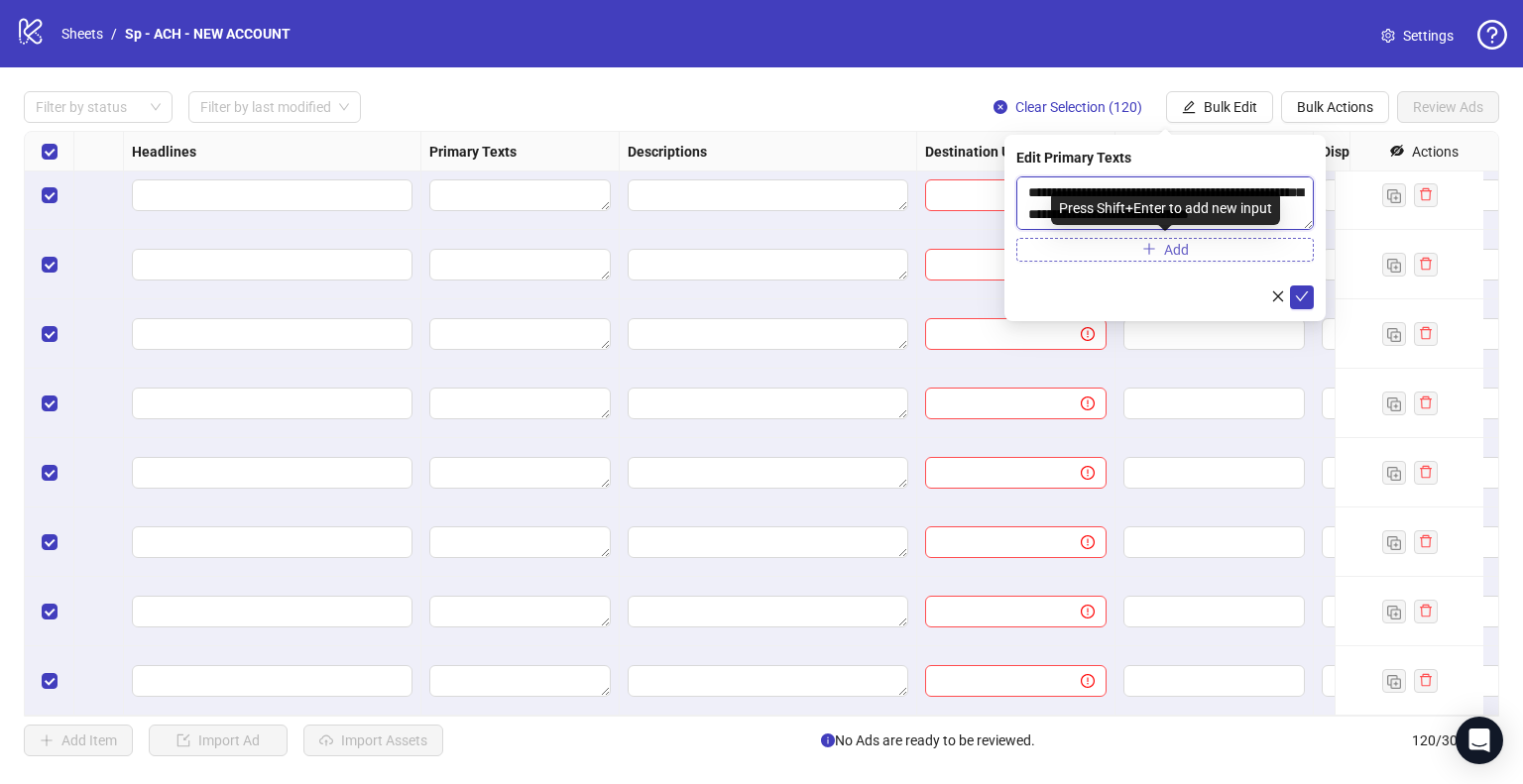 type on "**********" 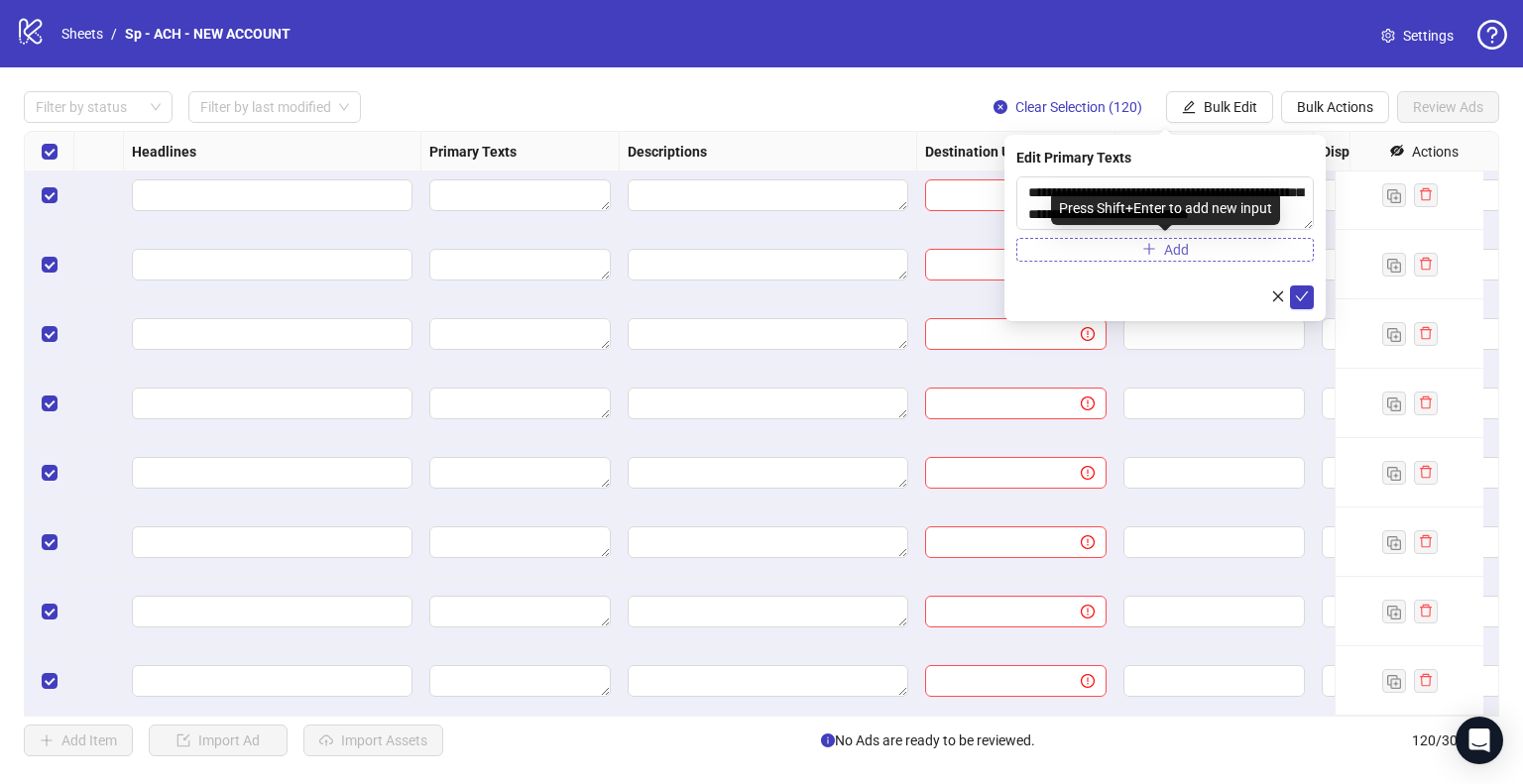 click 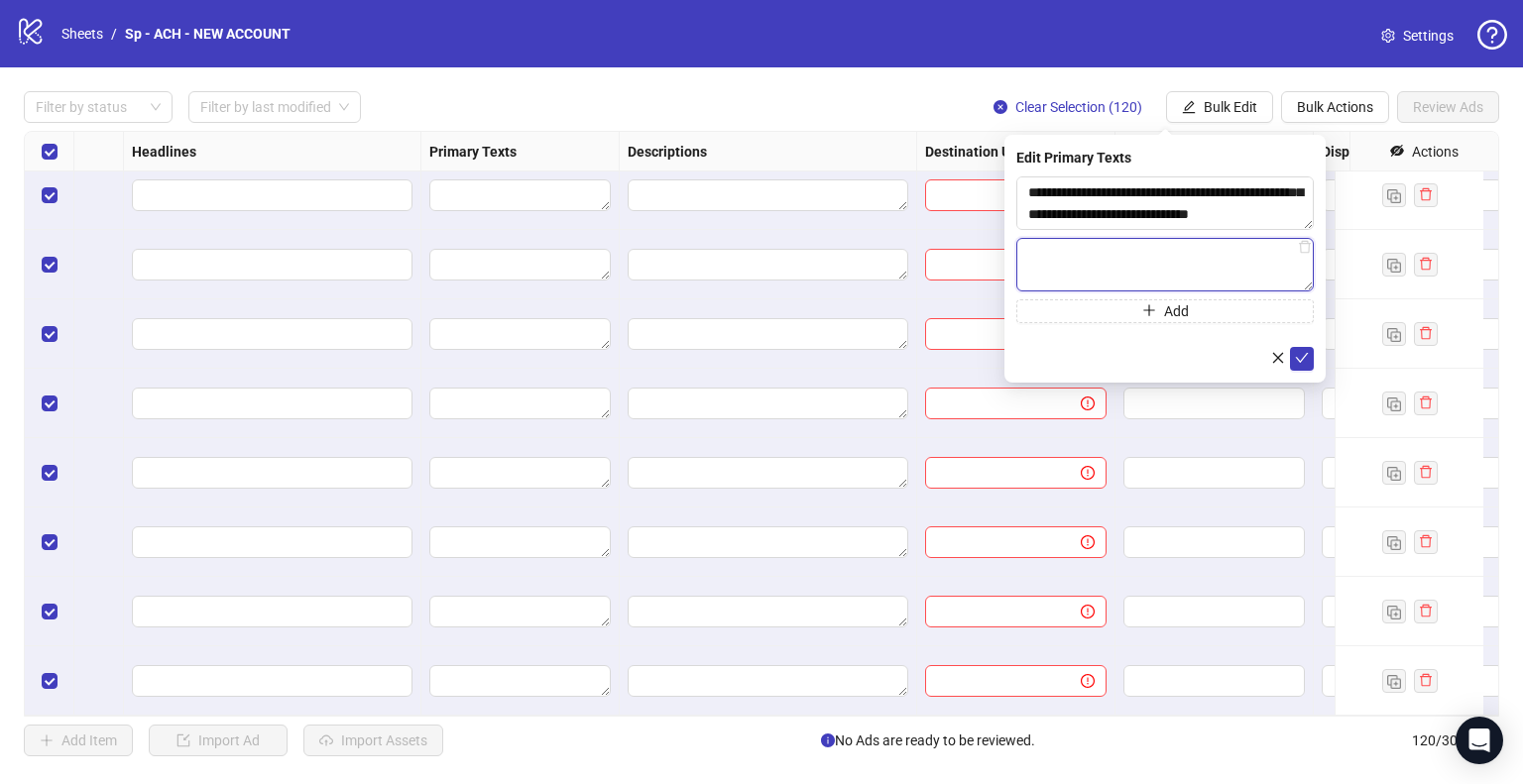 paste on "**********" 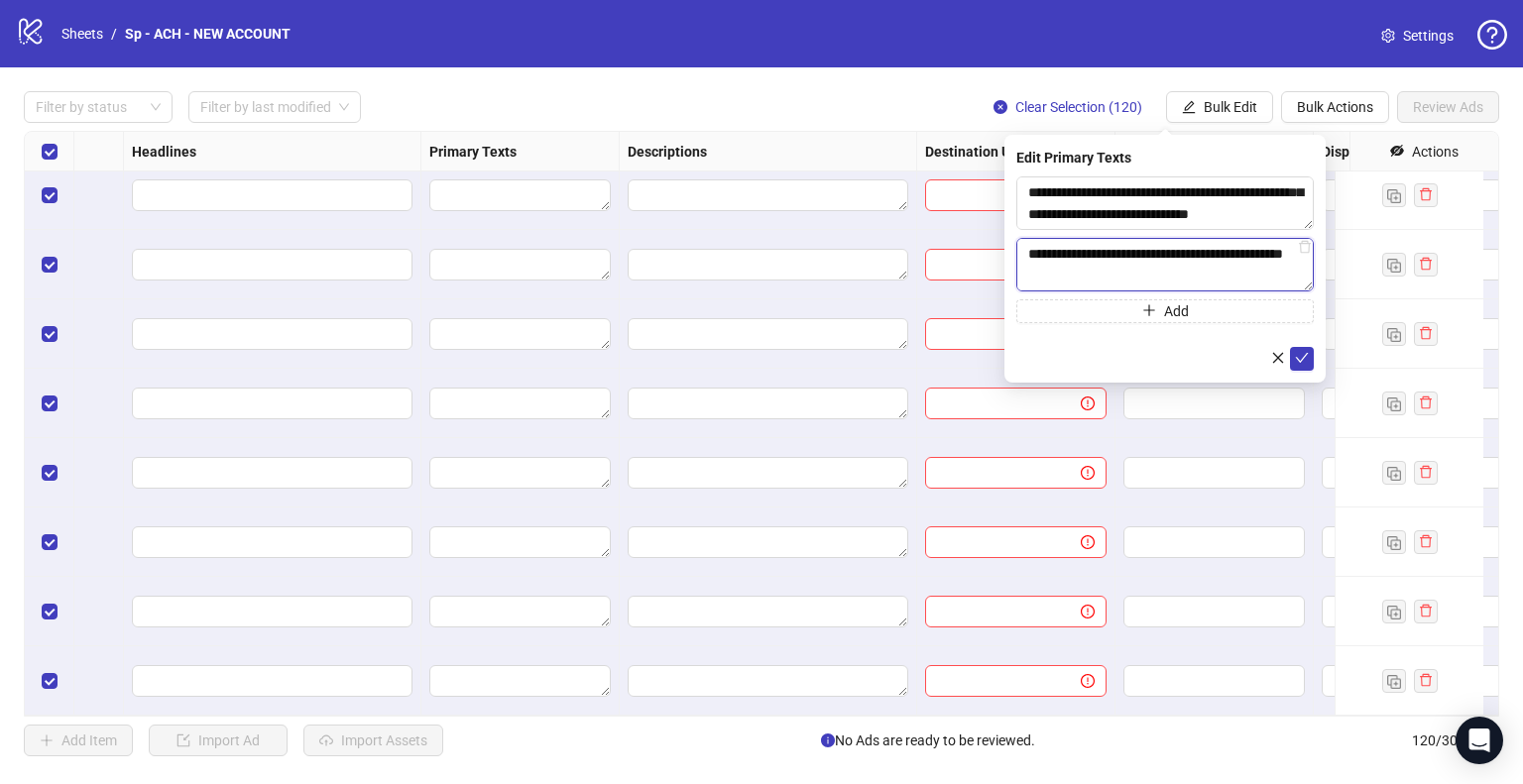 scroll, scrollTop: 386, scrollLeft: 0, axis: vertical 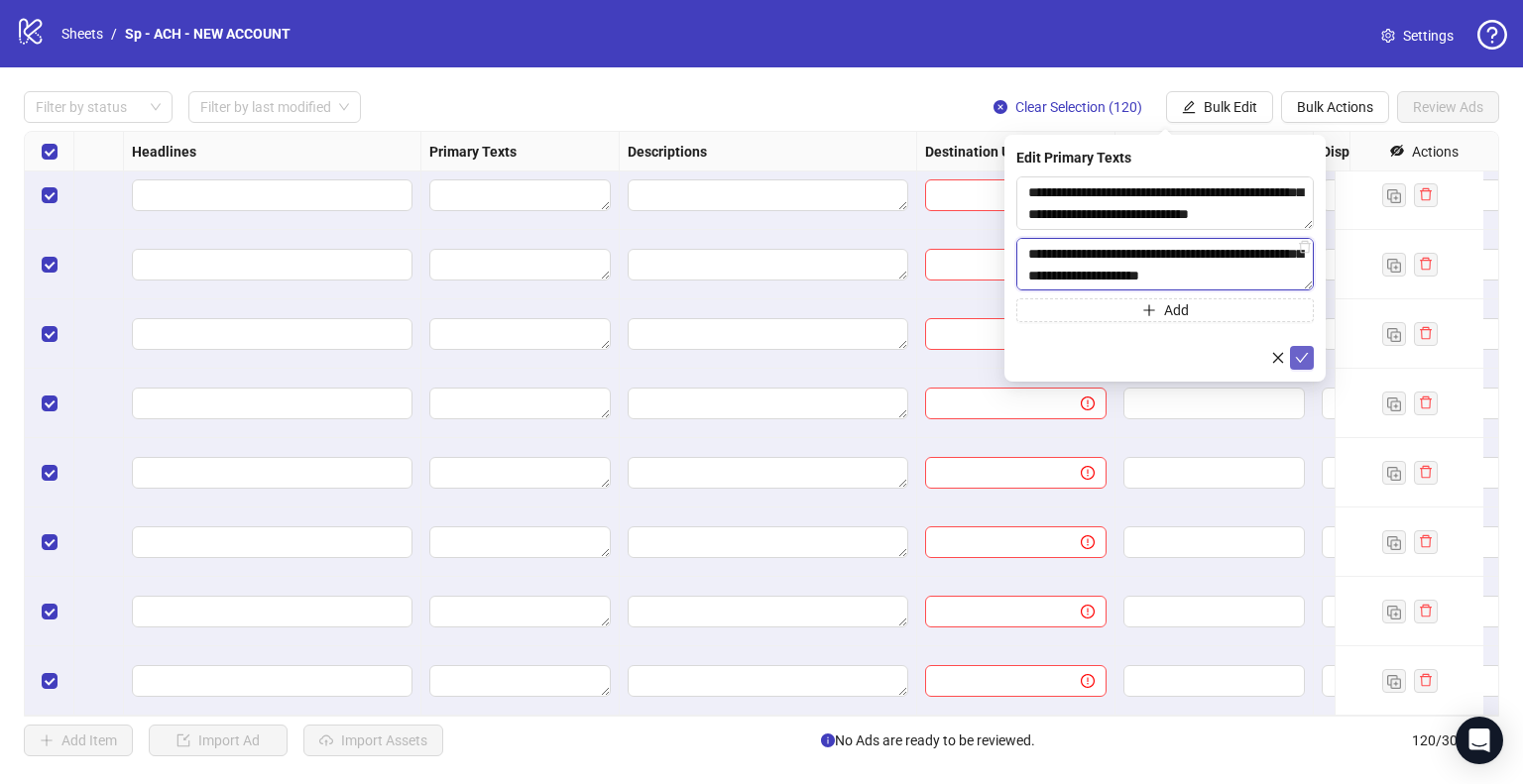 type on "**********" 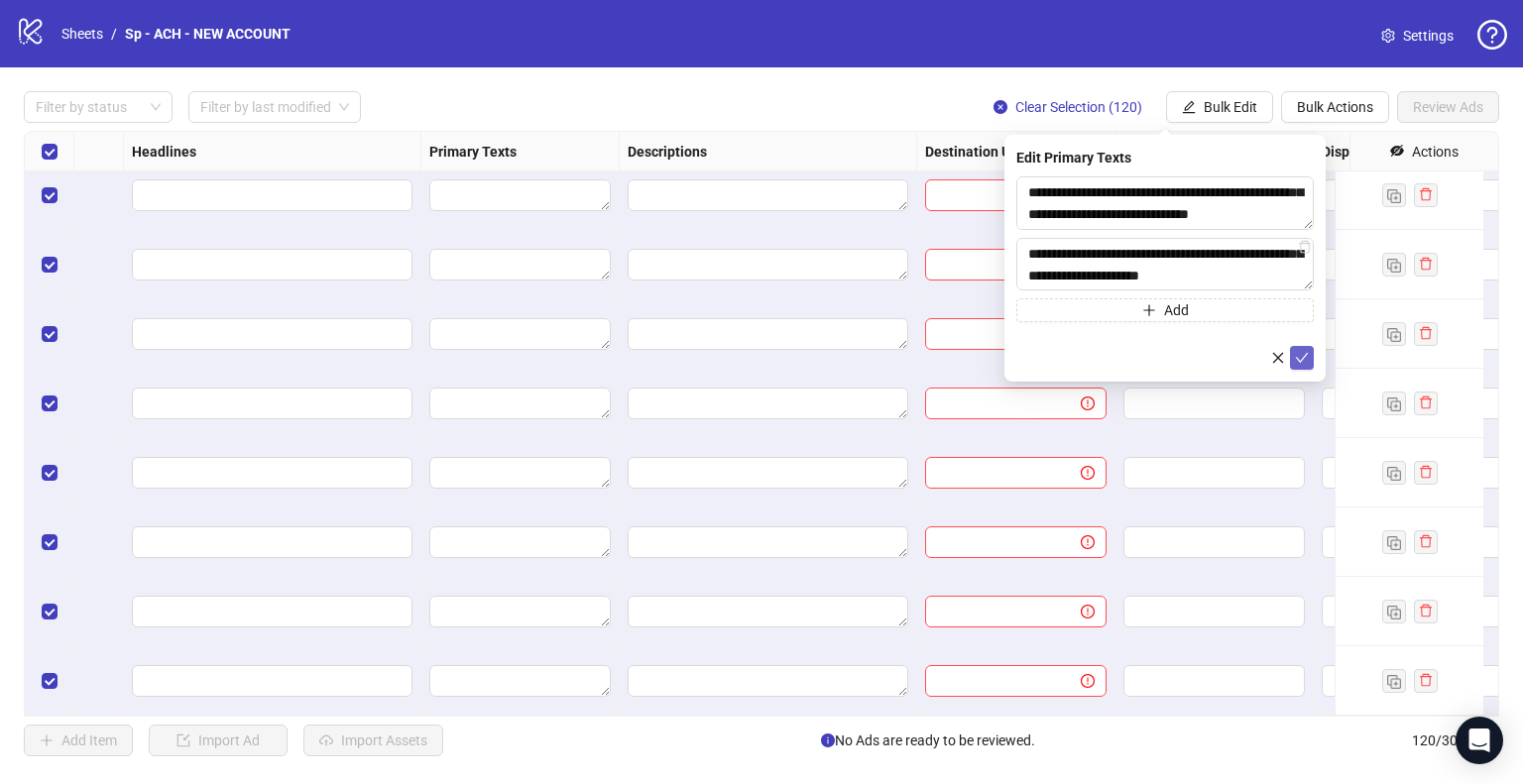 click 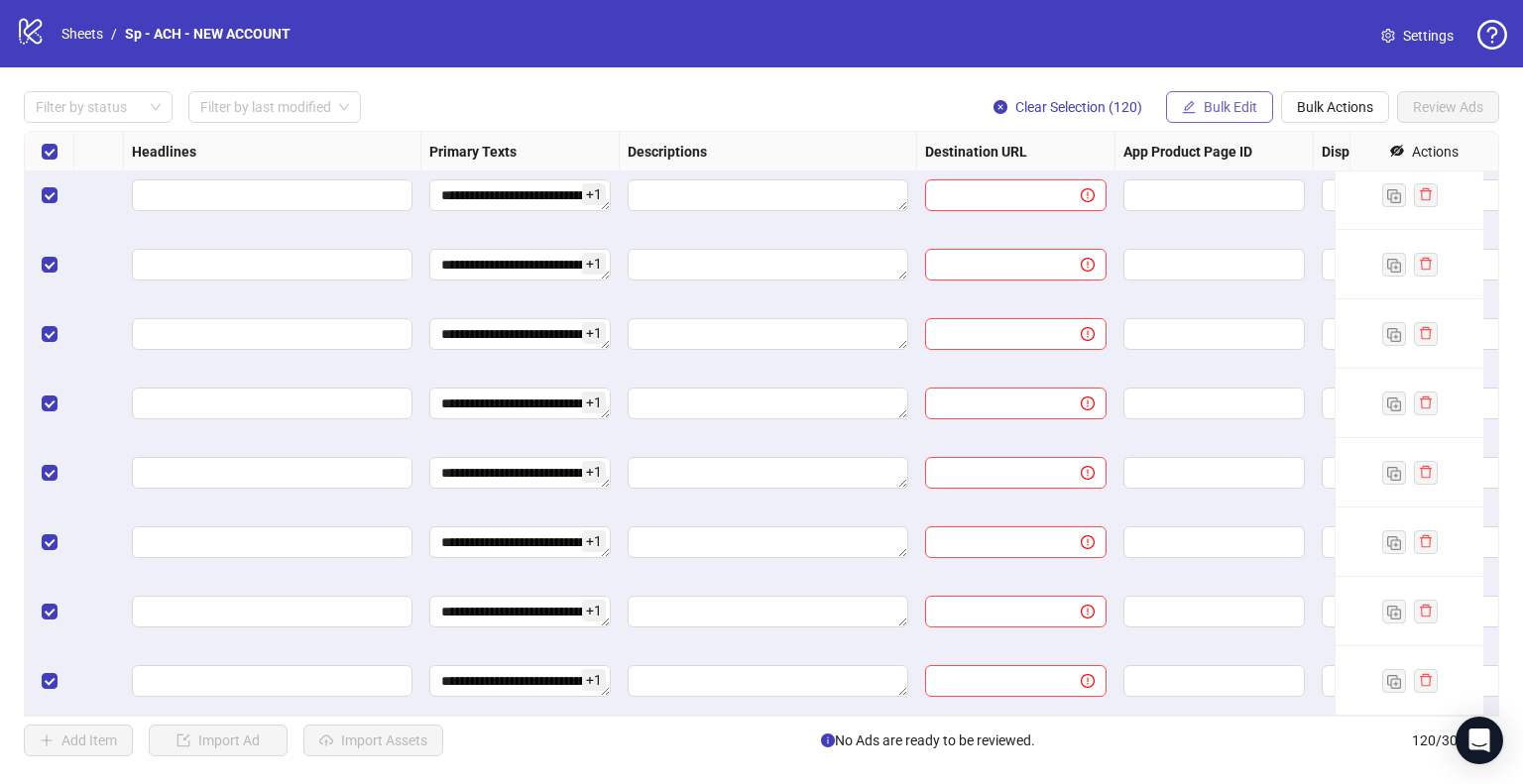 click on "Bulk Edit" at bounding box center [1230, 107] 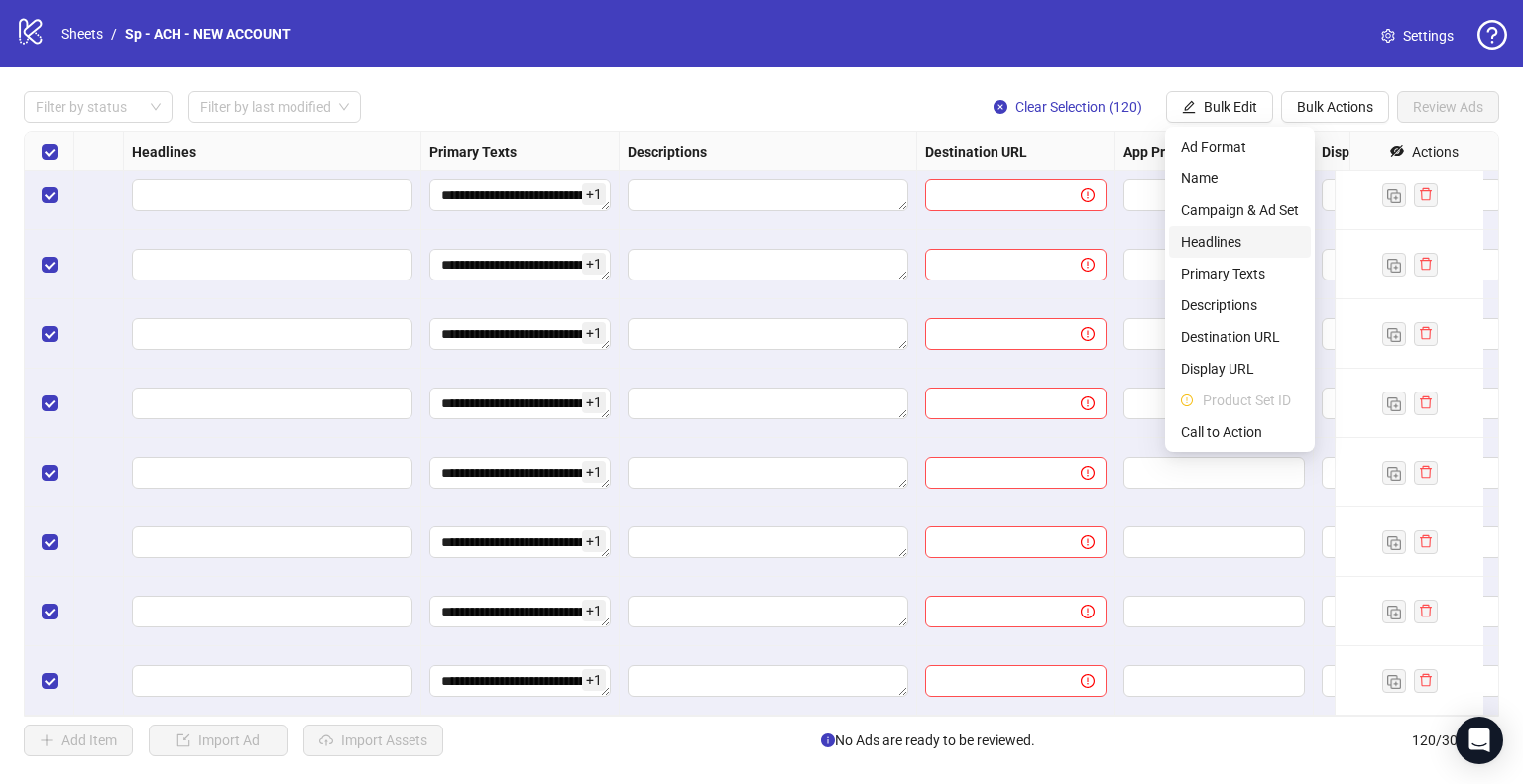 click on "Headlines" at bounding box center [1239, 242] 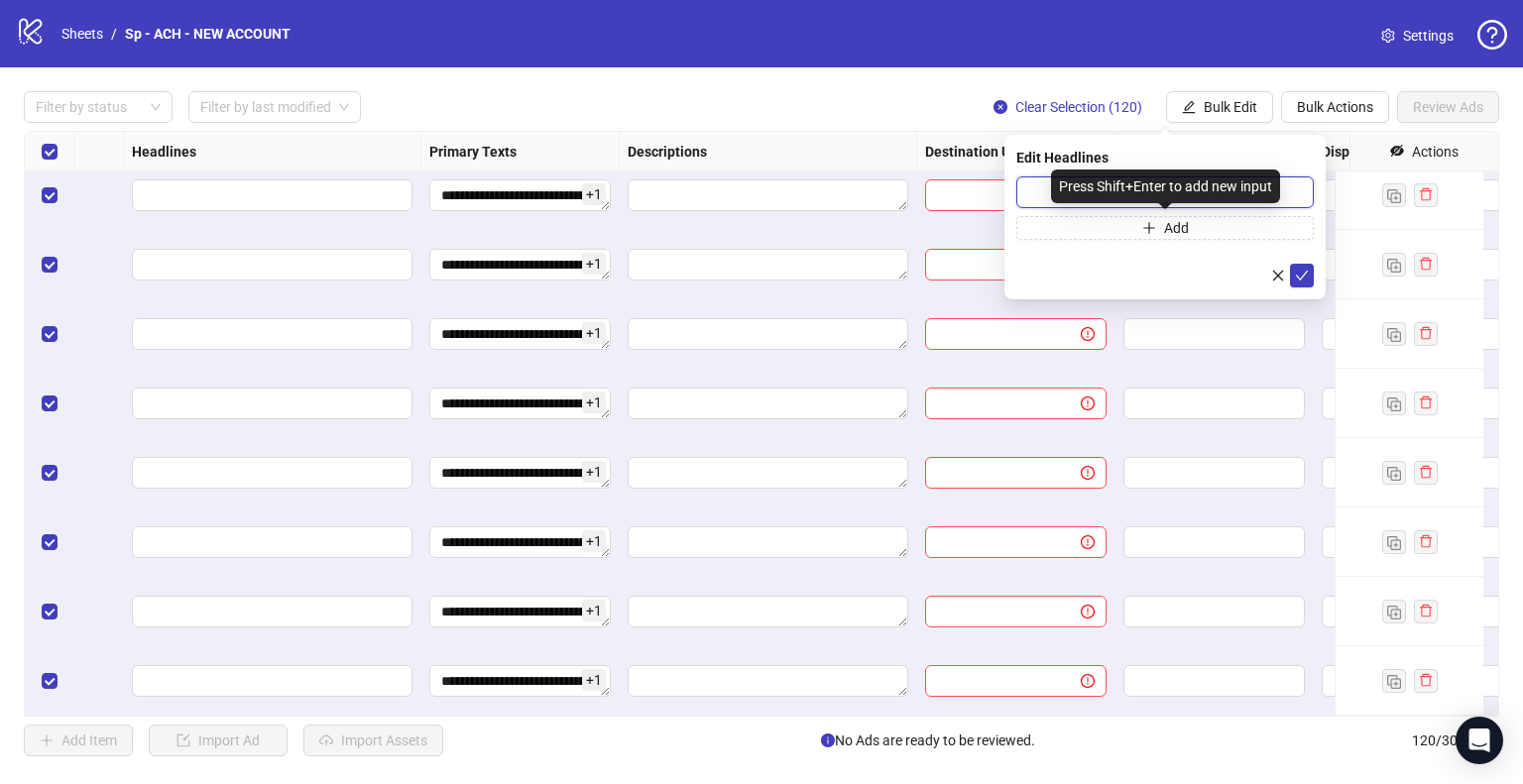 drag, startPoint x: 1050, startPoint y: 196, endPoint x: 1031, endPoint y: 192, distance: 19.416488 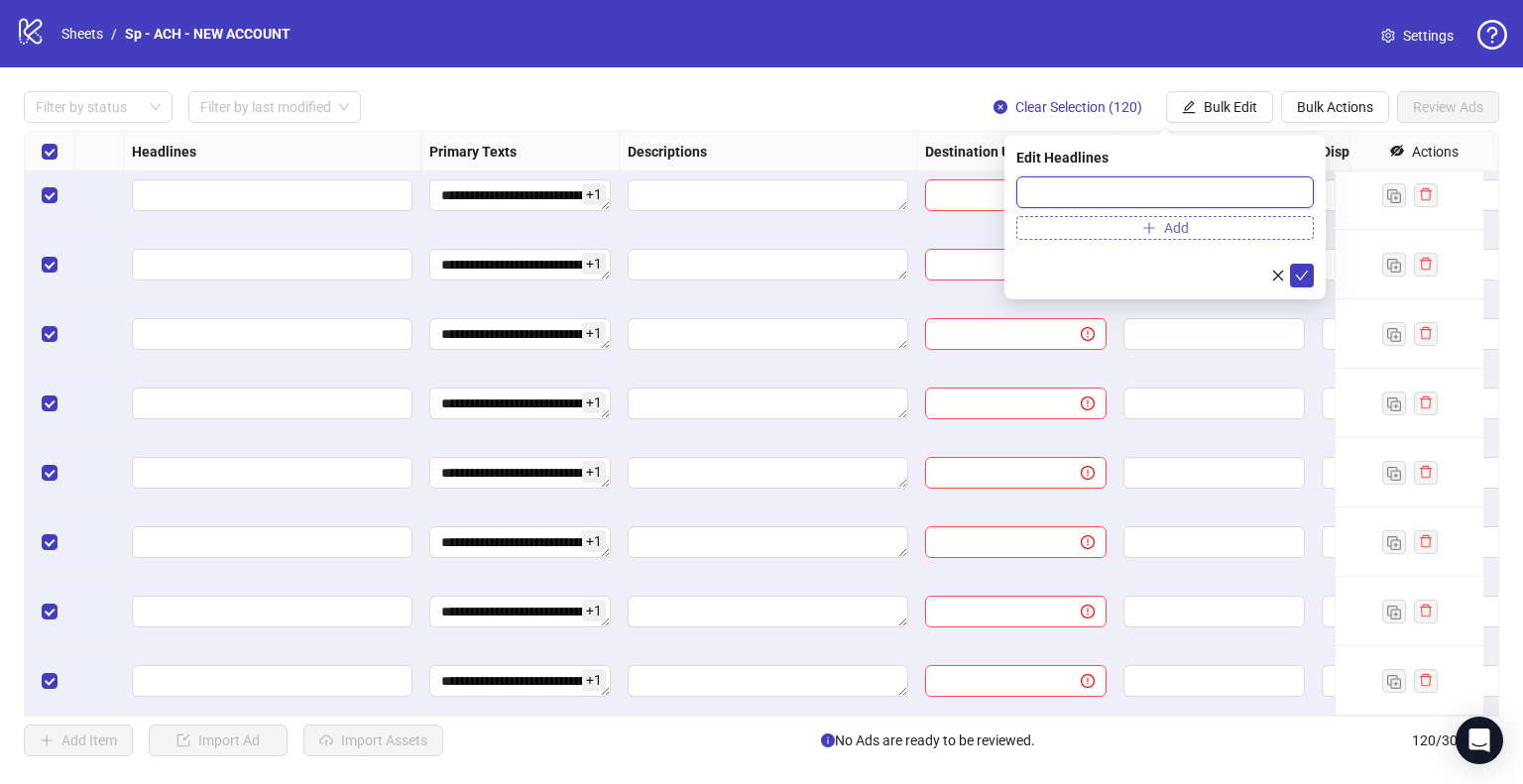 paste on "**********" 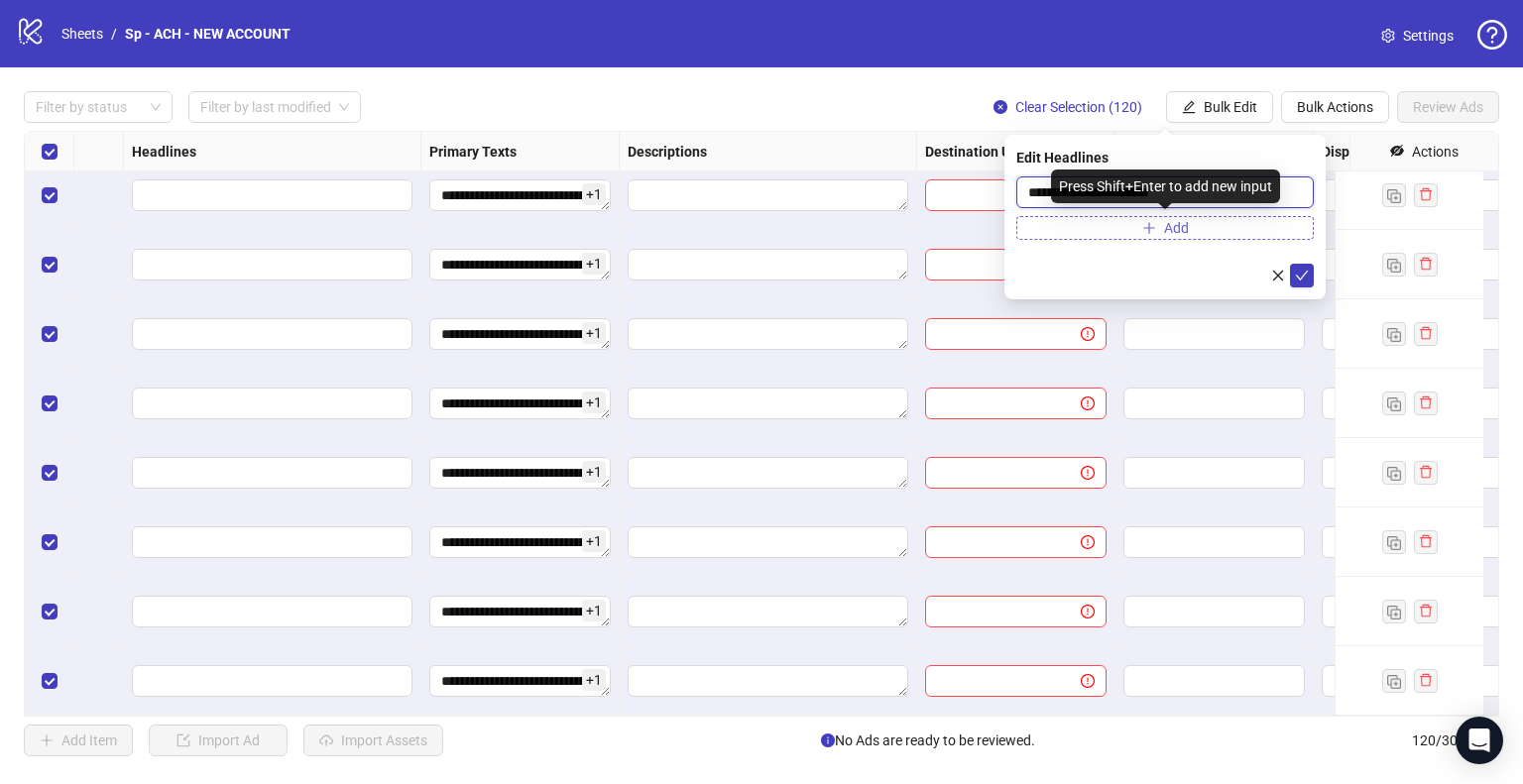 type on "**********" 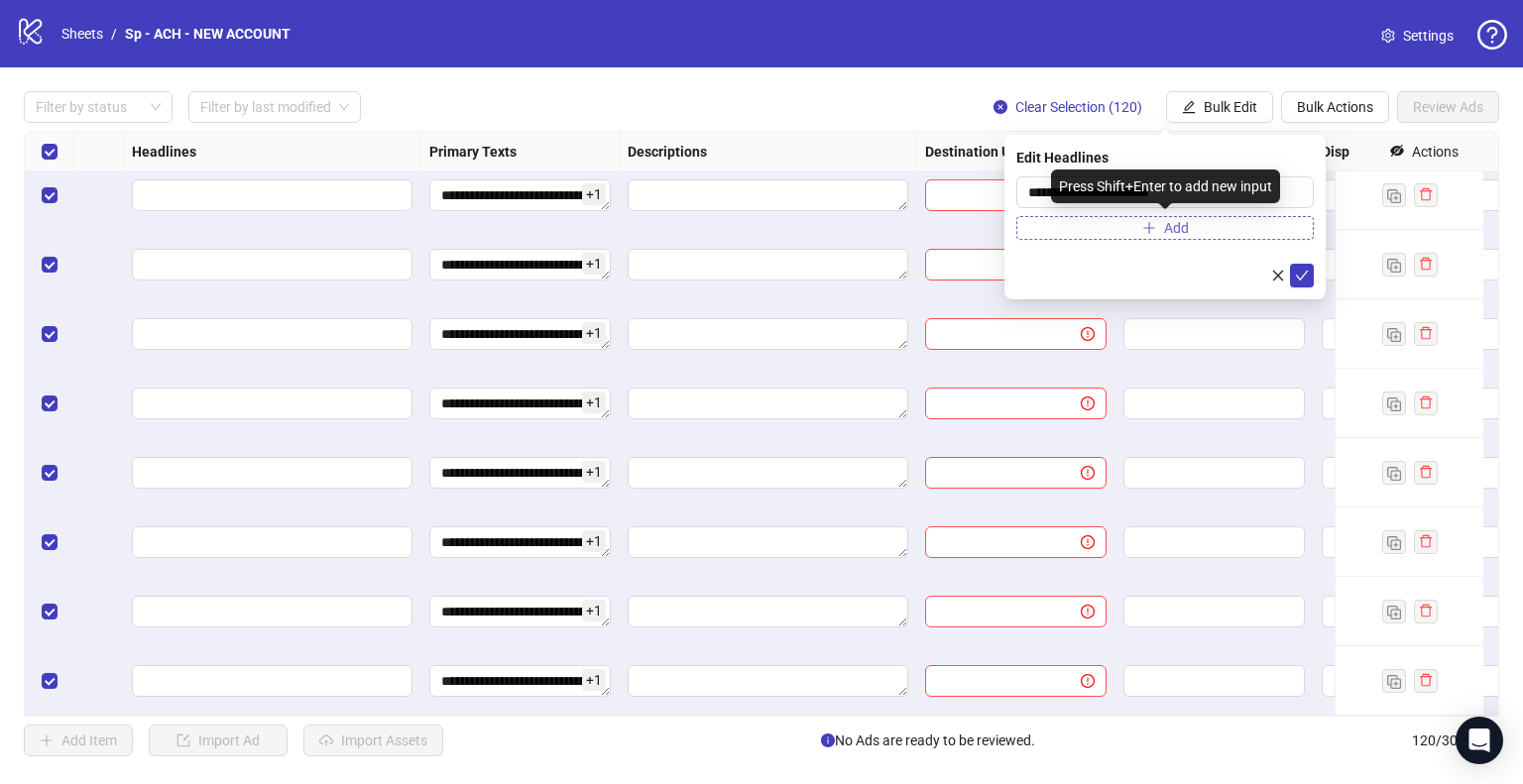 click on "Add" at bounding box center [1165, 228] 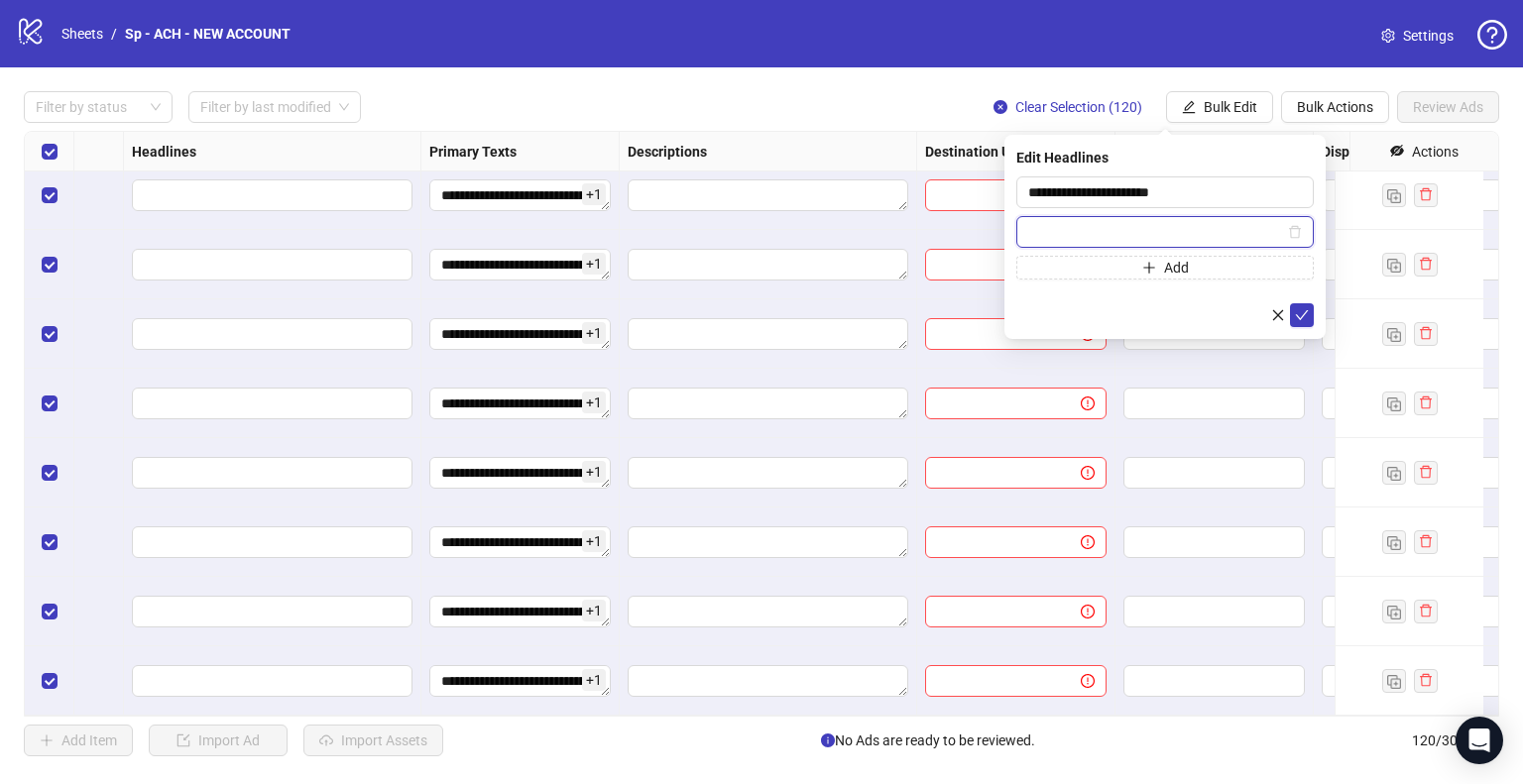 paste on "**********" 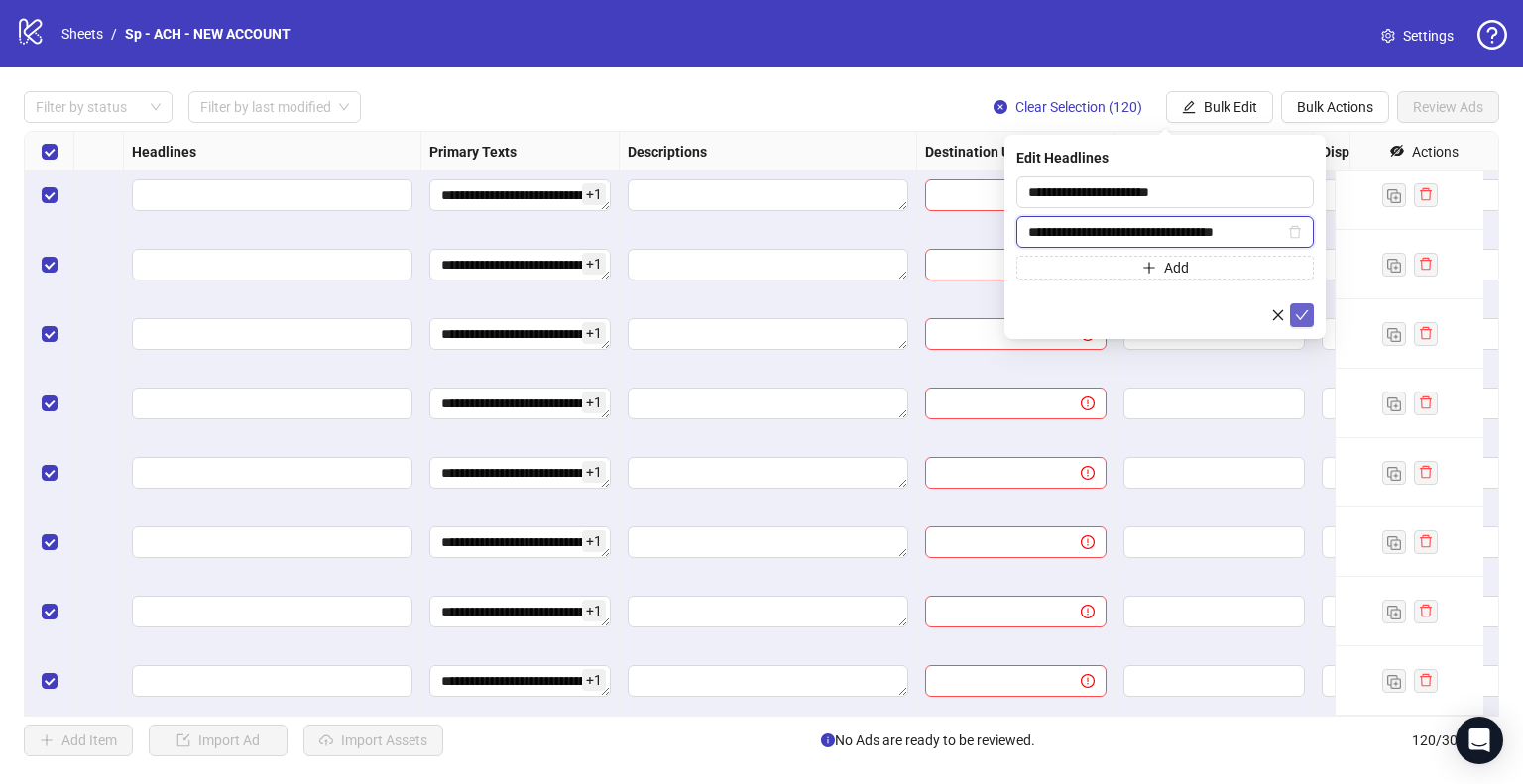 type on "**********" 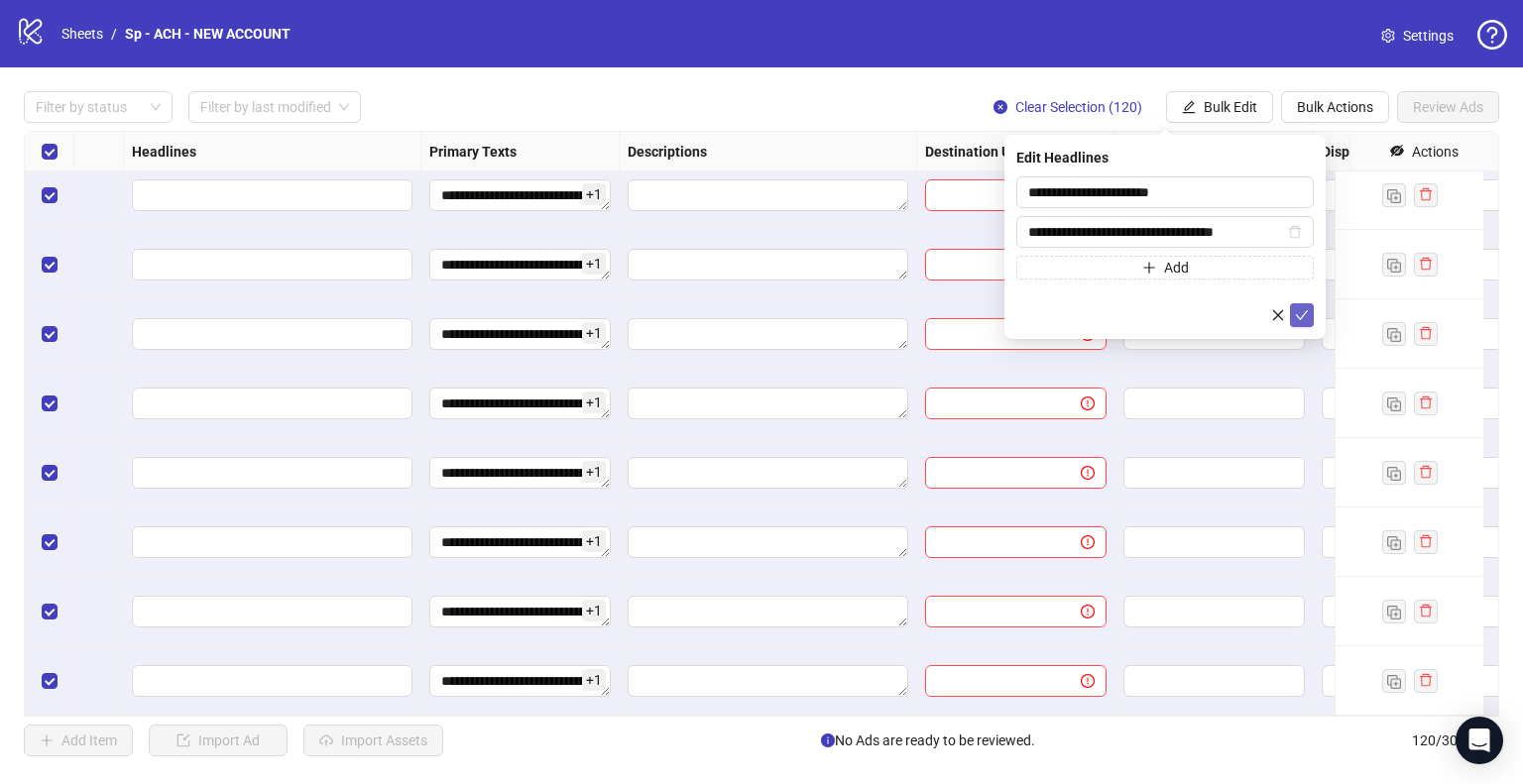click at bounding box center [1302, 315] 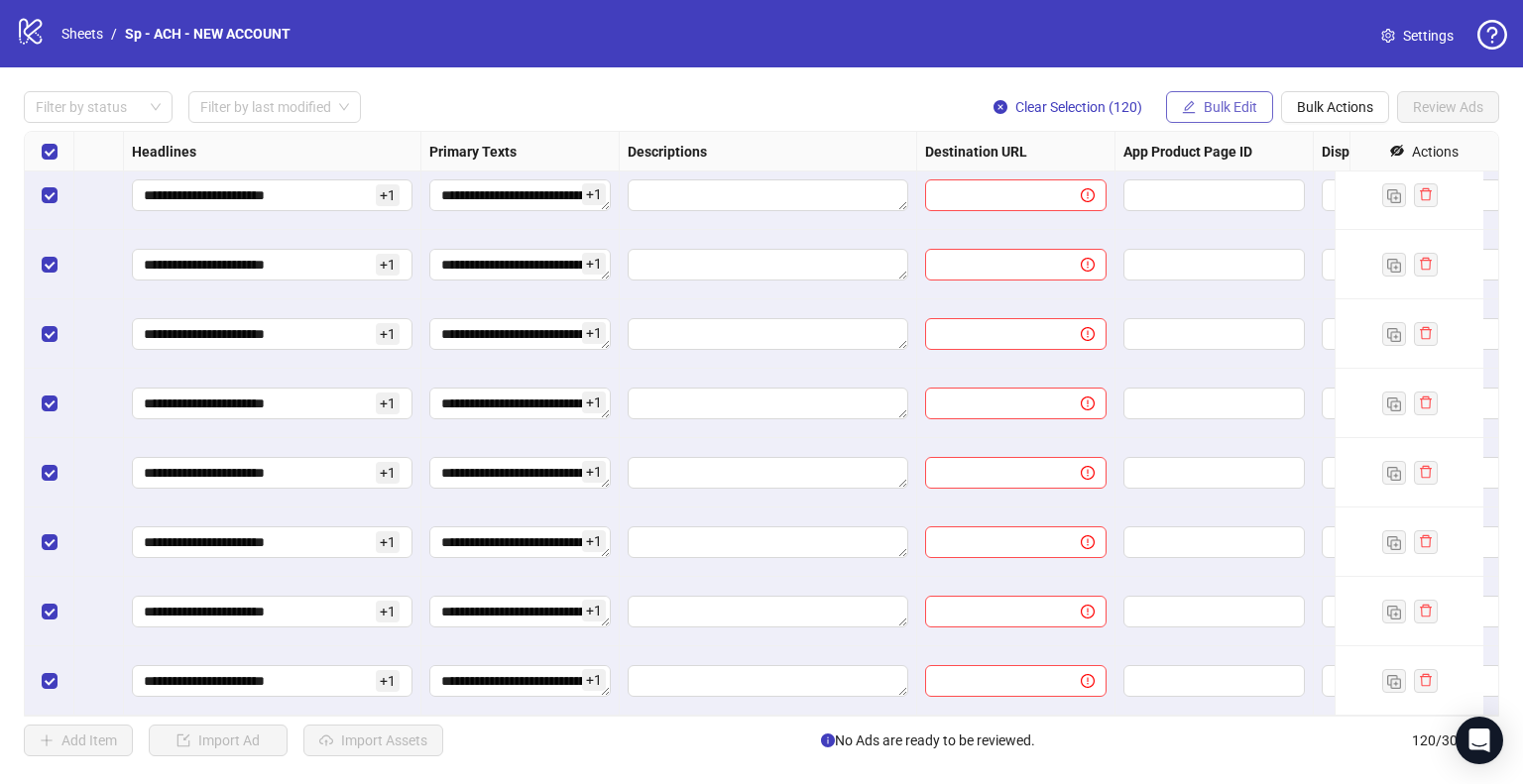 click on "Bulk Edit" at bounding box center [1230, 107] 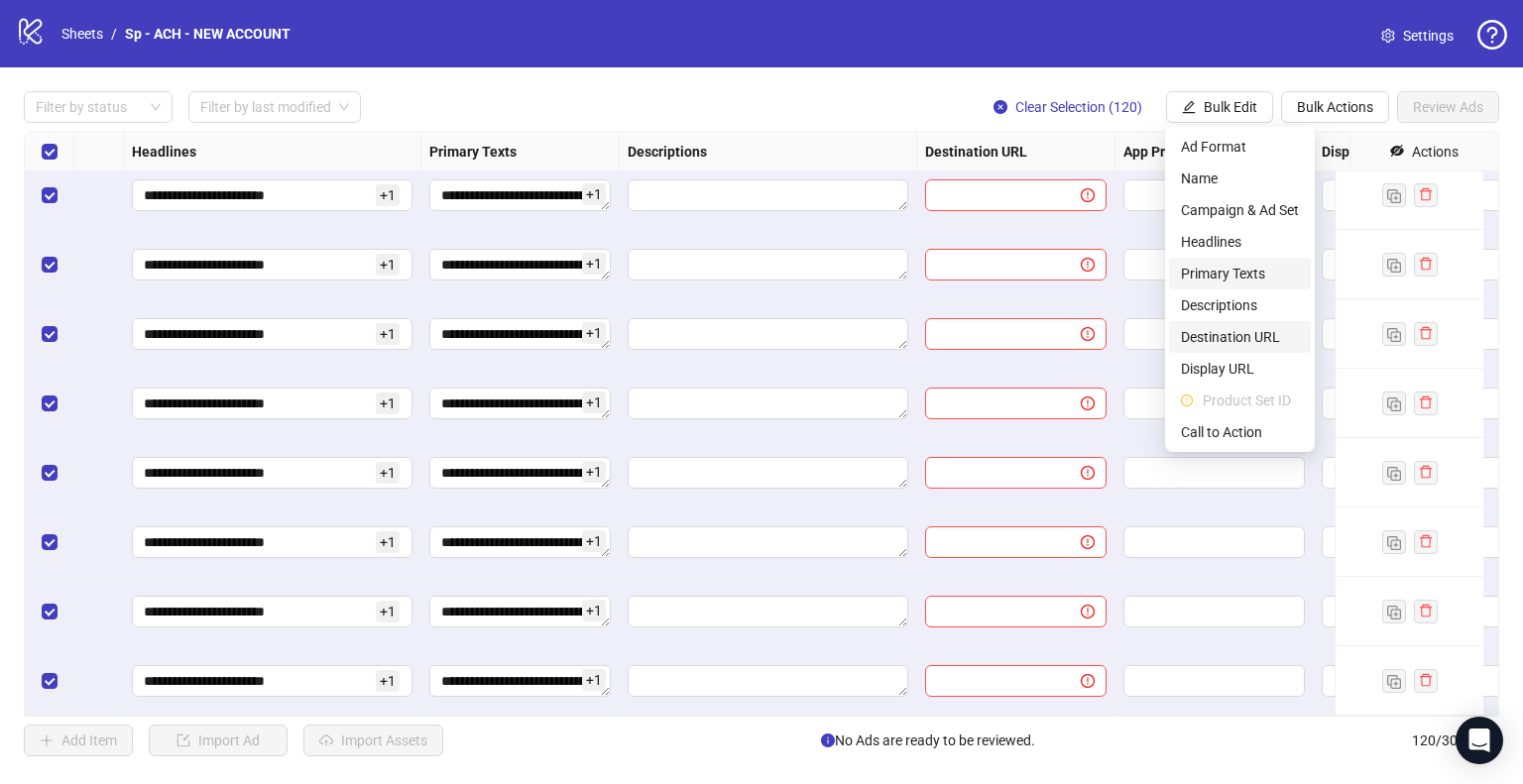 click on "Destination URL" at bounding box center [1239, 337] 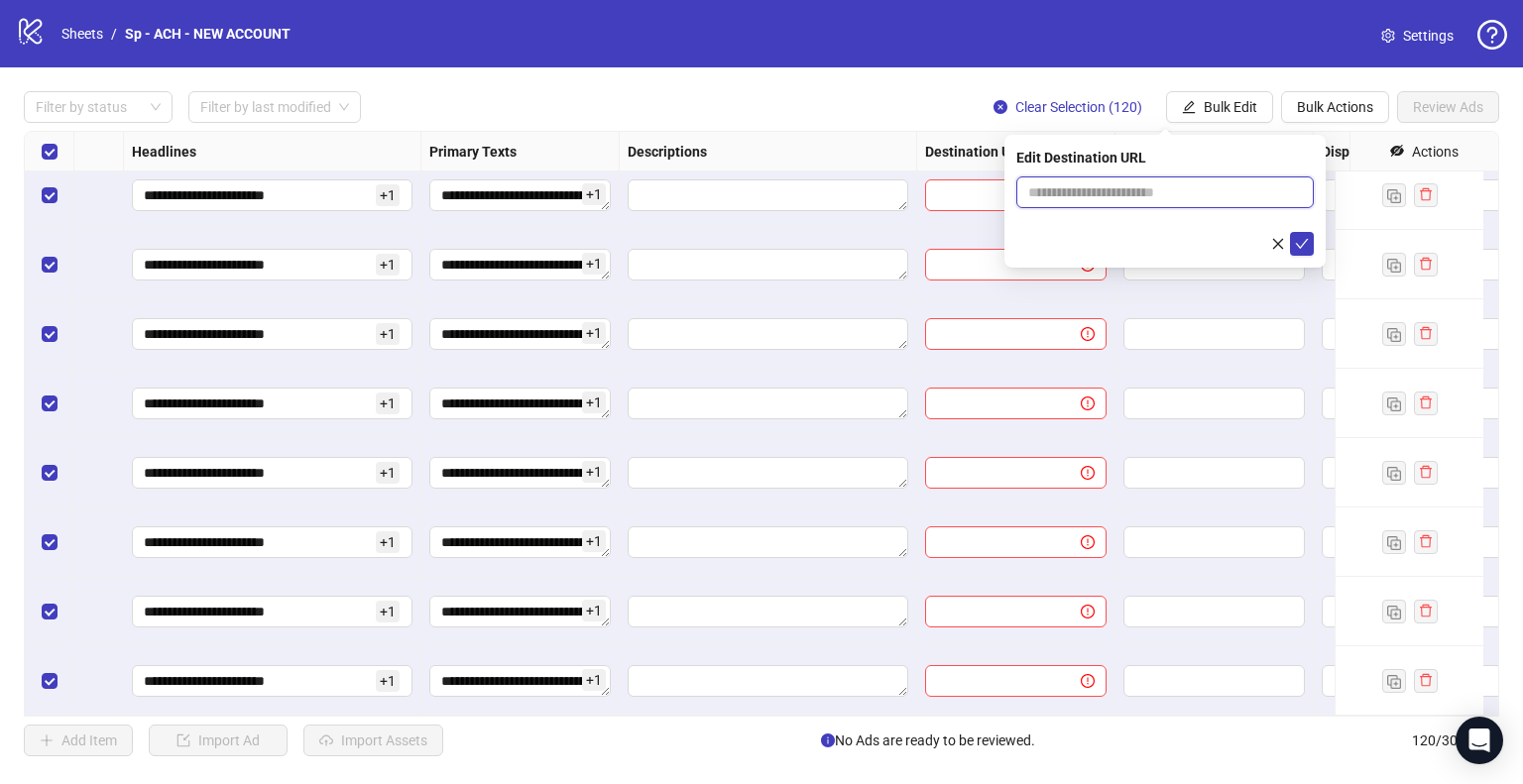 click at bounding box center (1157, 192) 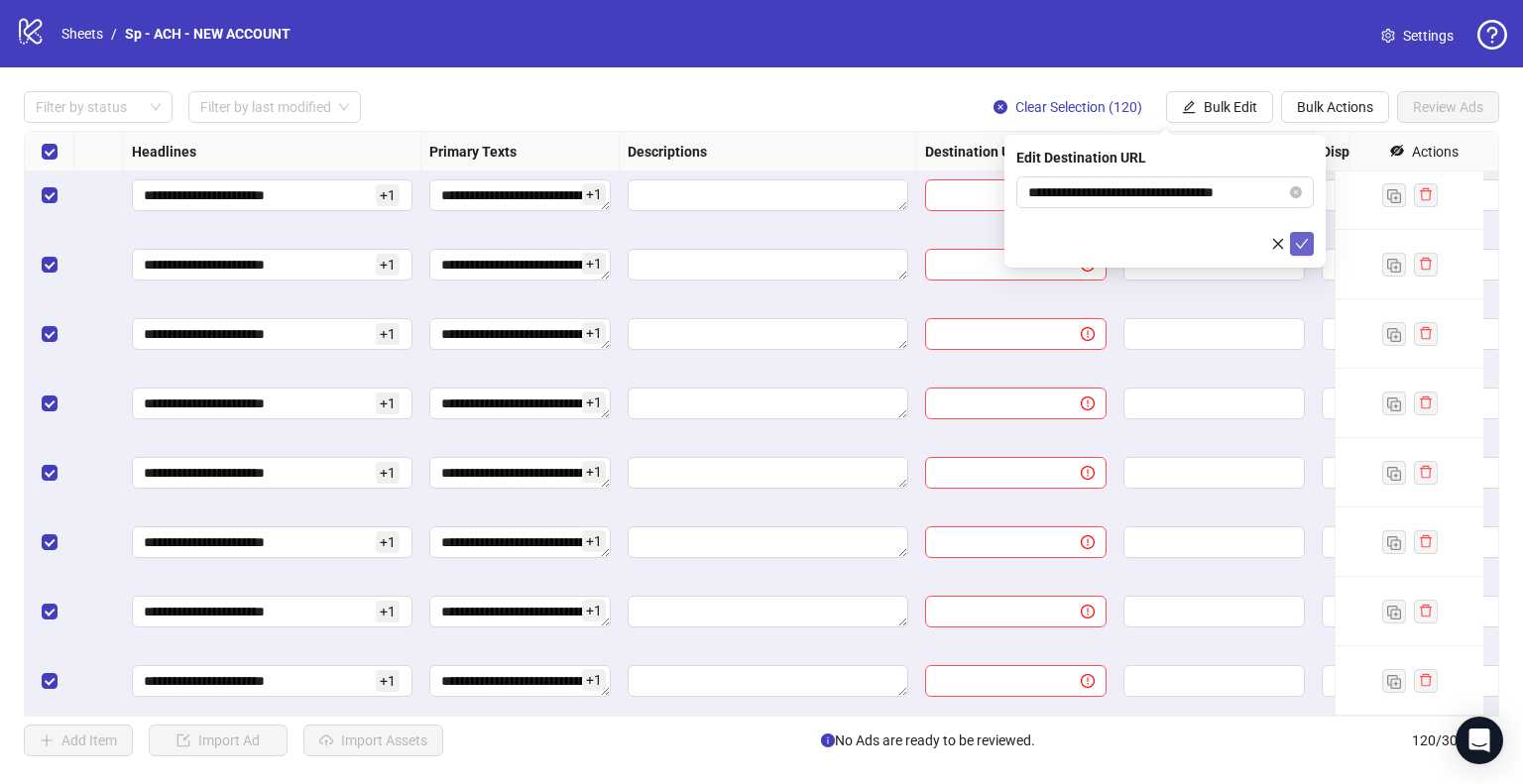 click 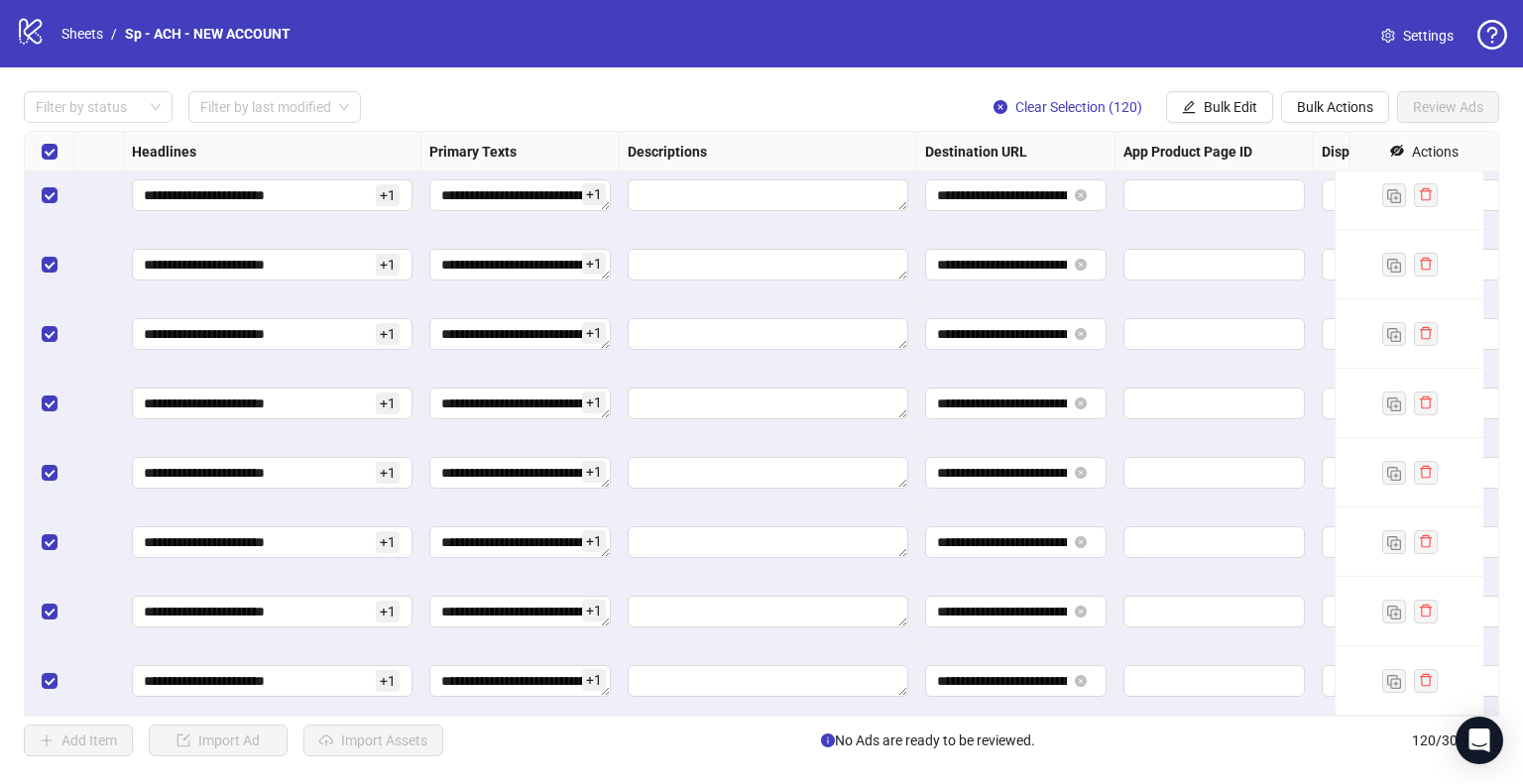 click on "**********" at bounding box center (762, 423) 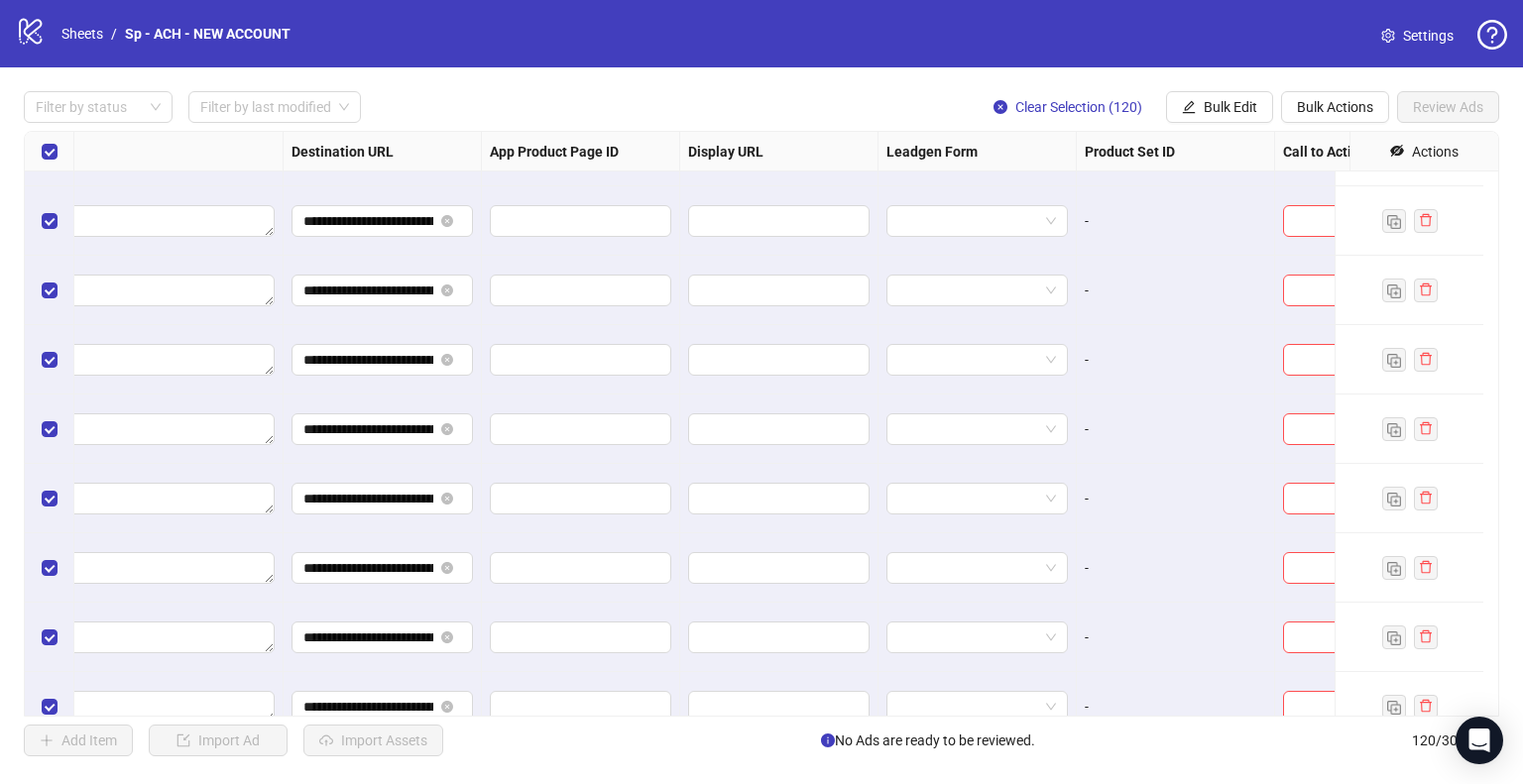 scroll, scrollTop: 7201, scrollLeft: 1784, axis: both 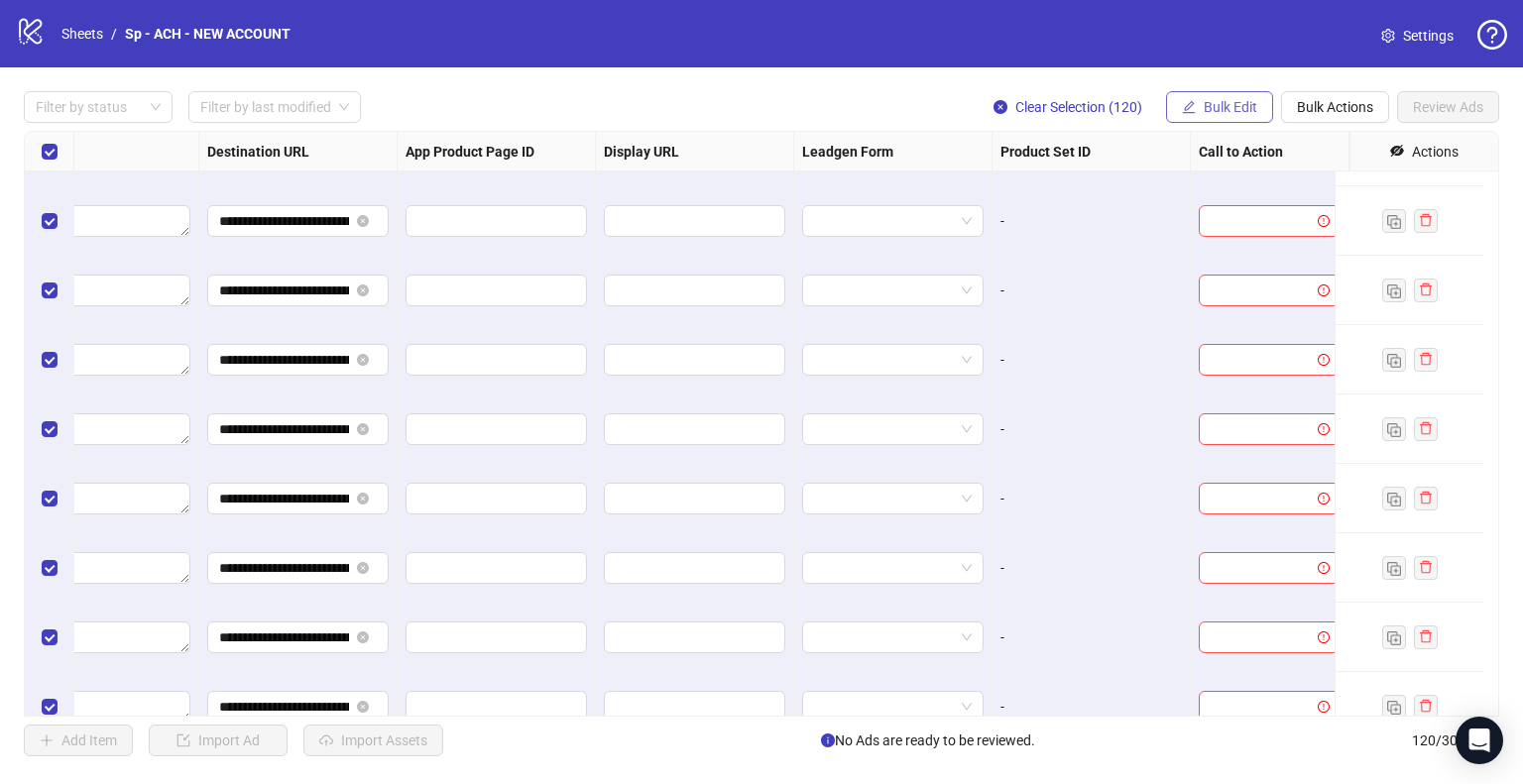 click on "Bulk Edit" at bounding box center (1230, 107) 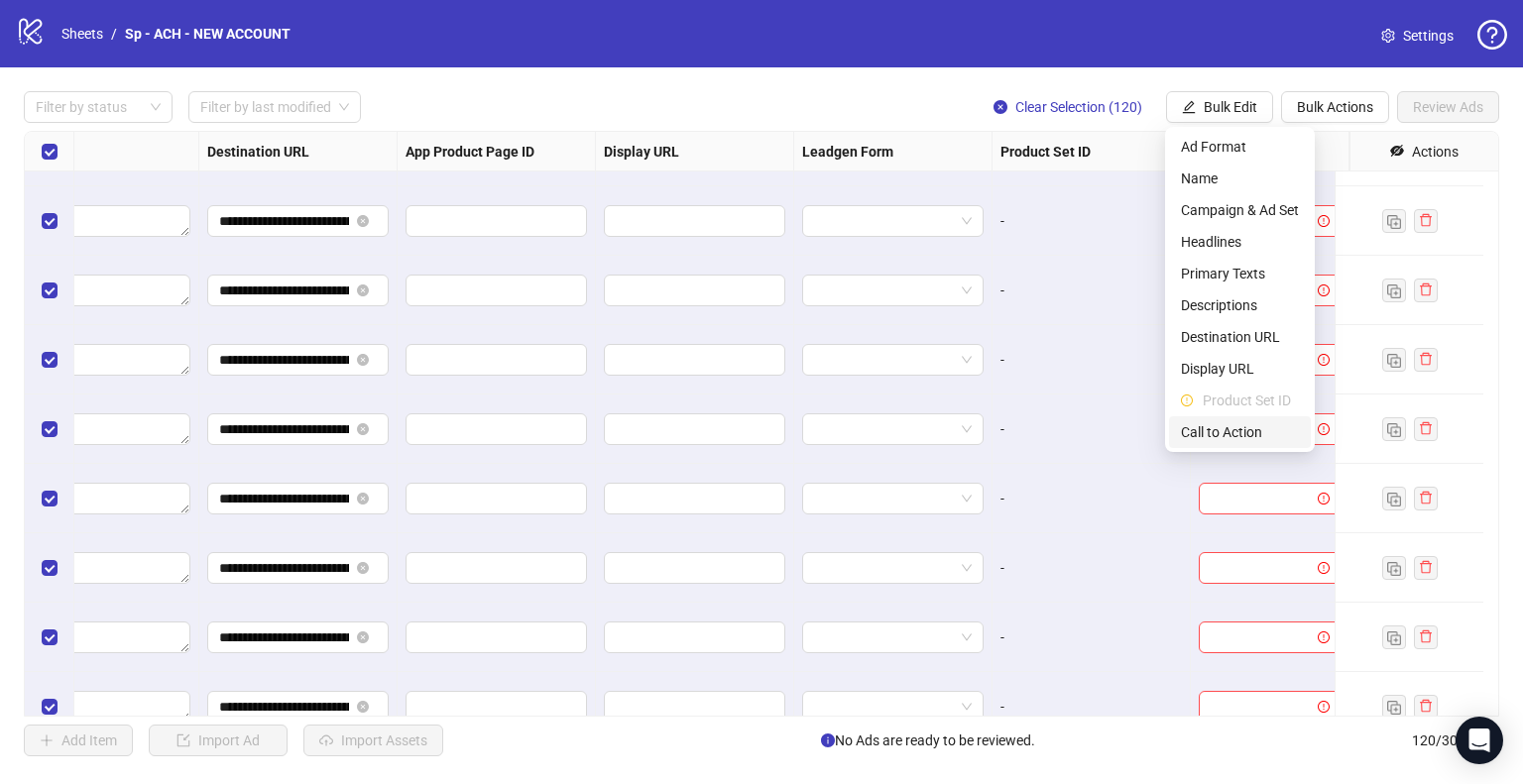 click on "Call to Action" at bounding box center (1239, 432) 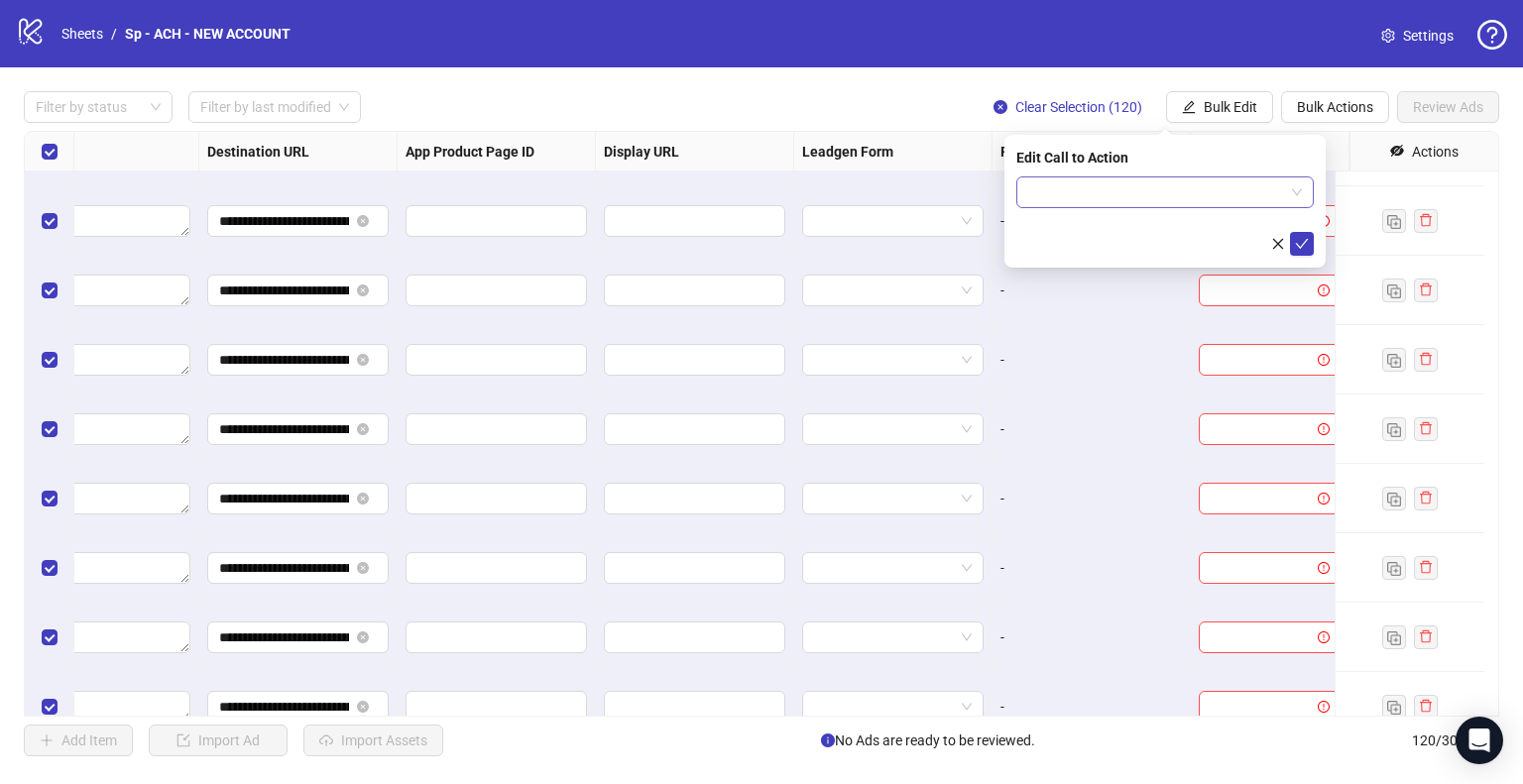 click at bounding box center (1156, 192) 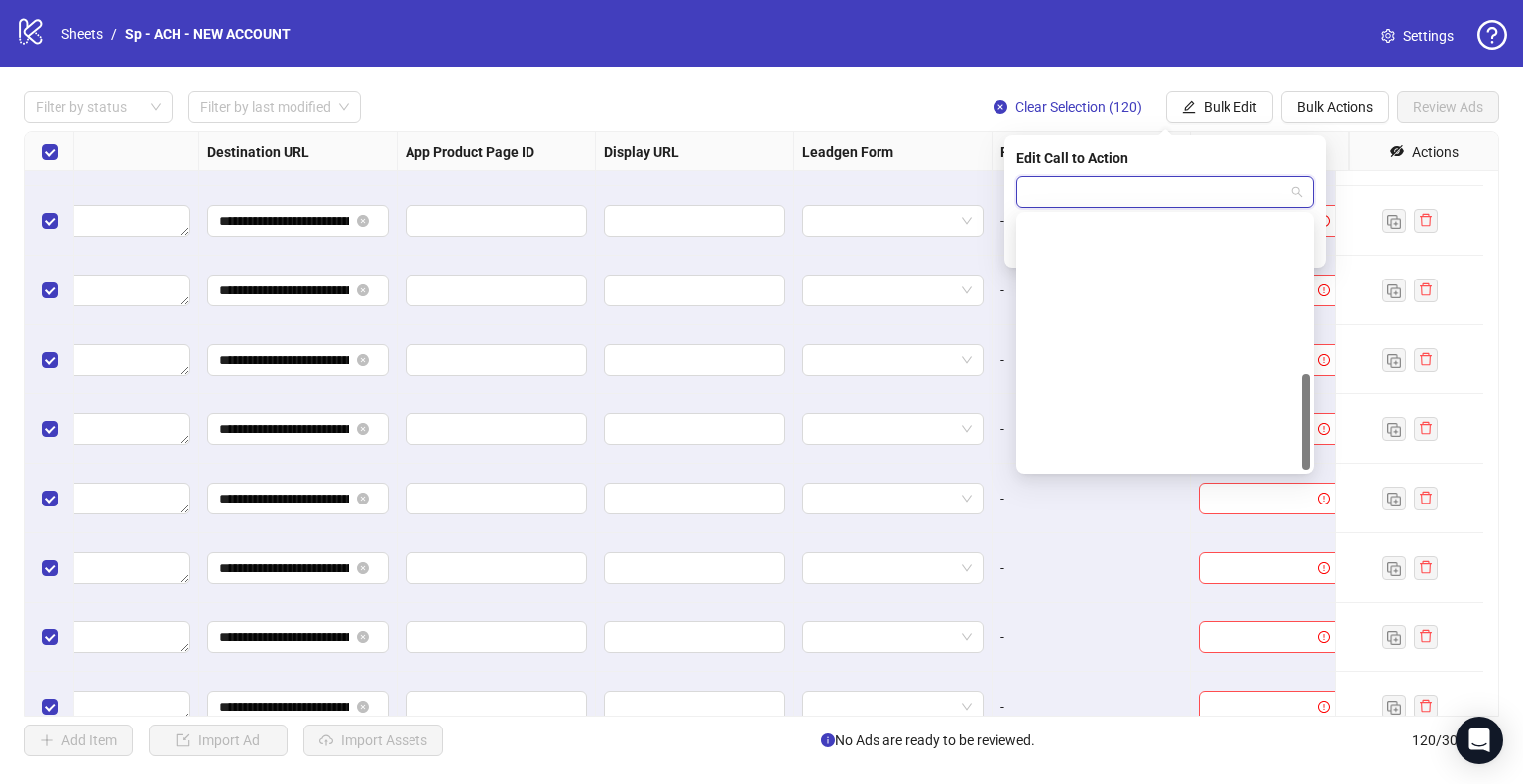 scroll, scrollTop: 412, scrollLeft: 0, axis: vertical 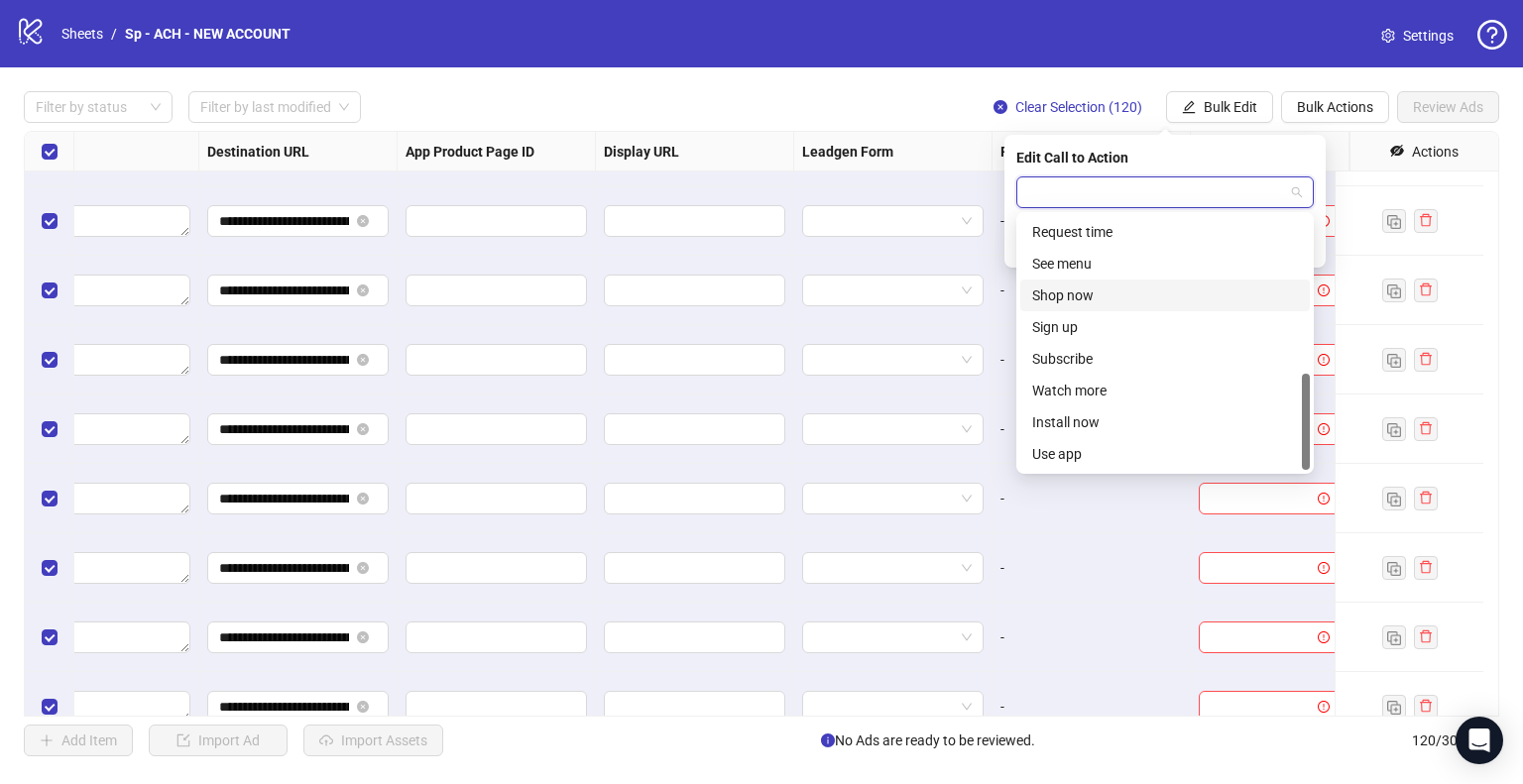 click on "Shop now" at bounding box center [1165, 295] 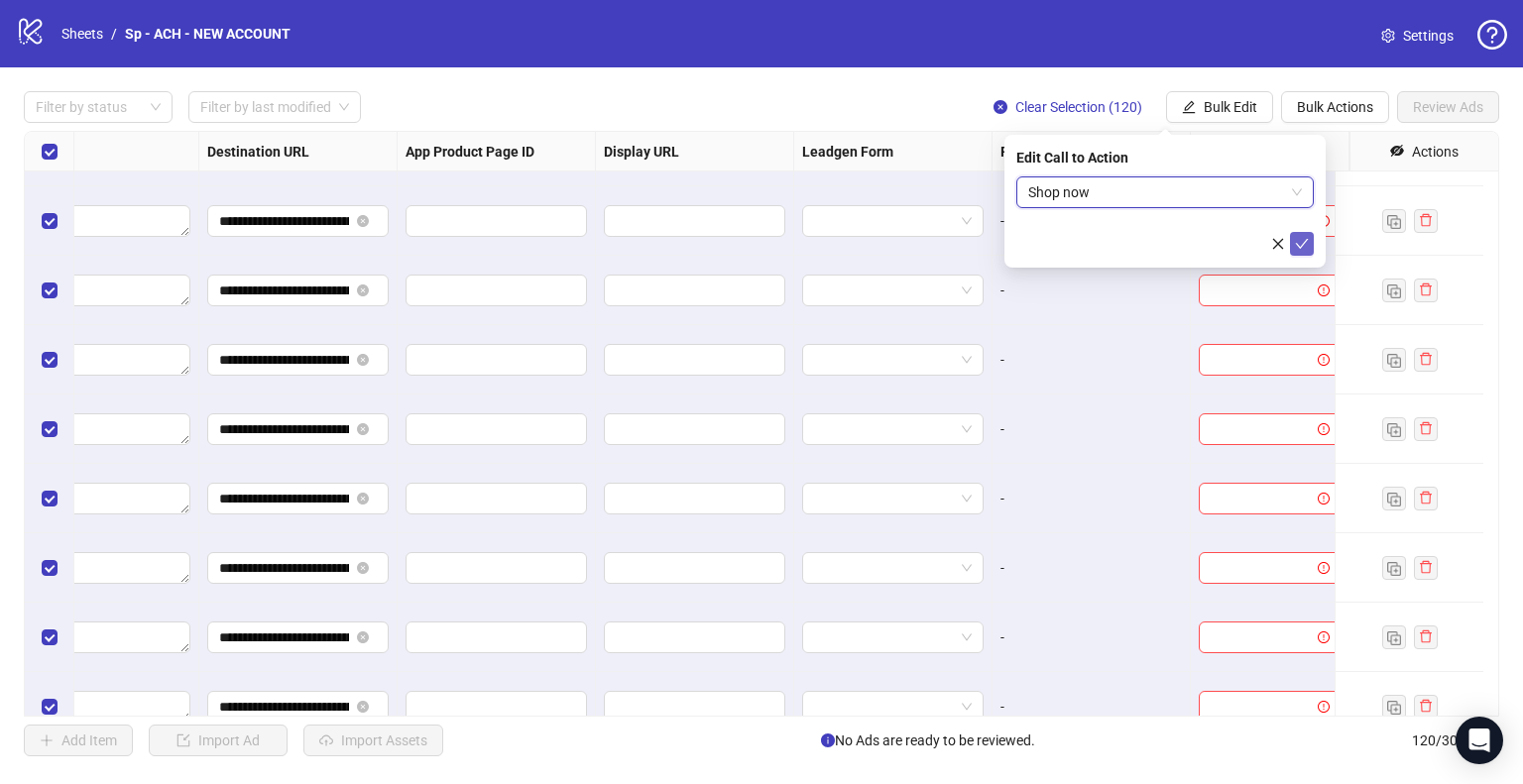 click 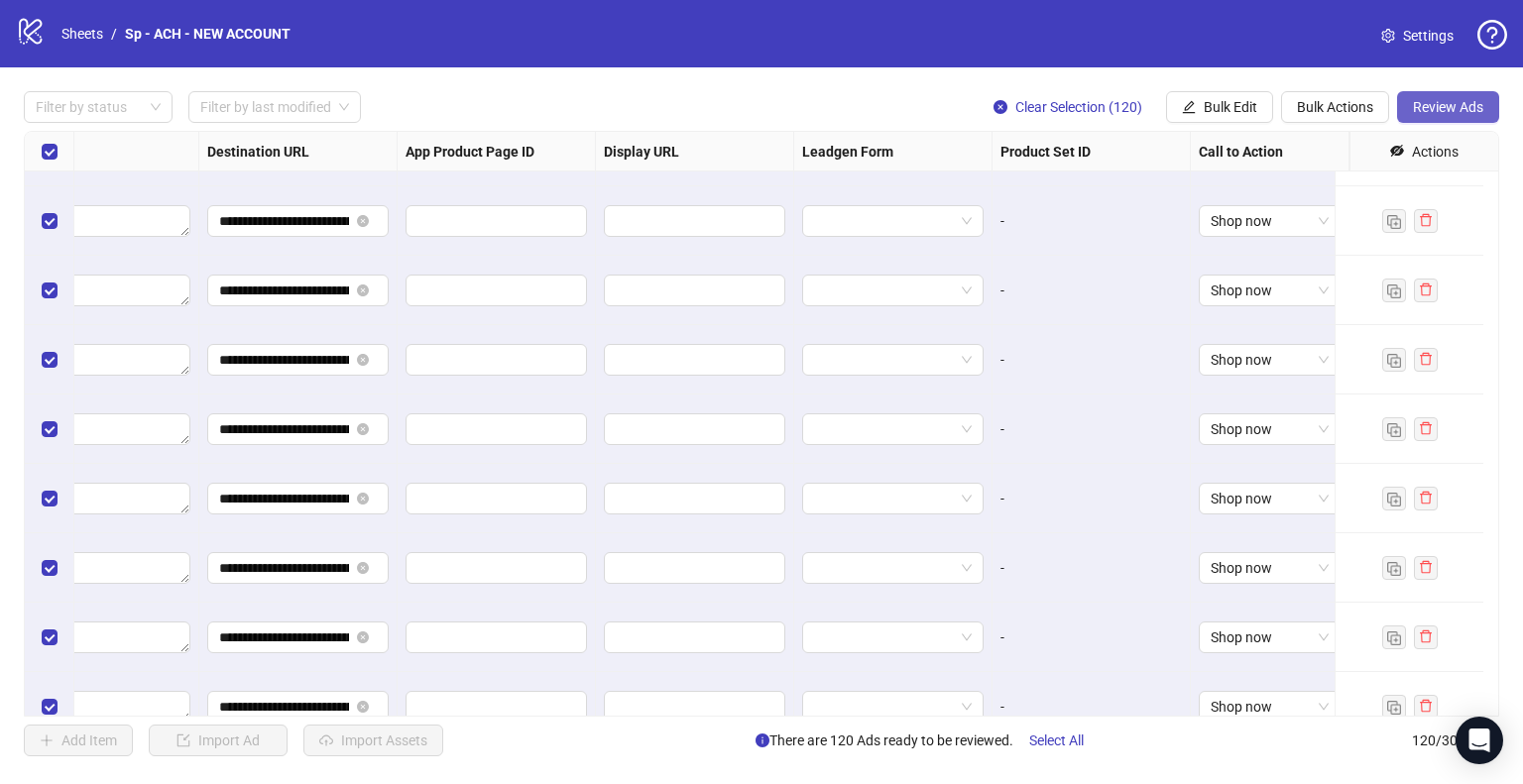 click on "Review Ads" at bounding box center [1448, 107] 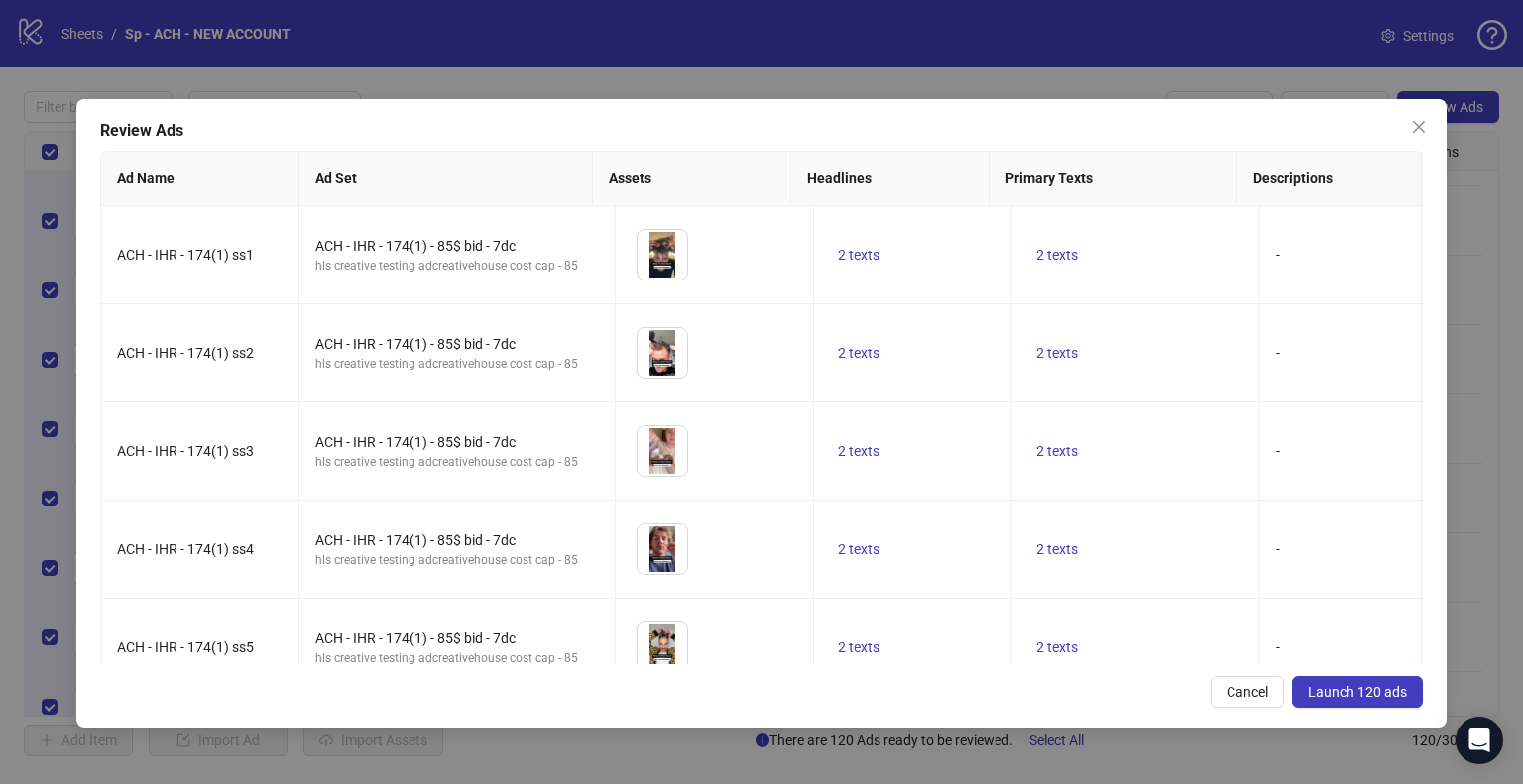 click on "Launch 120 ads" at bounding box center [1357, 692] 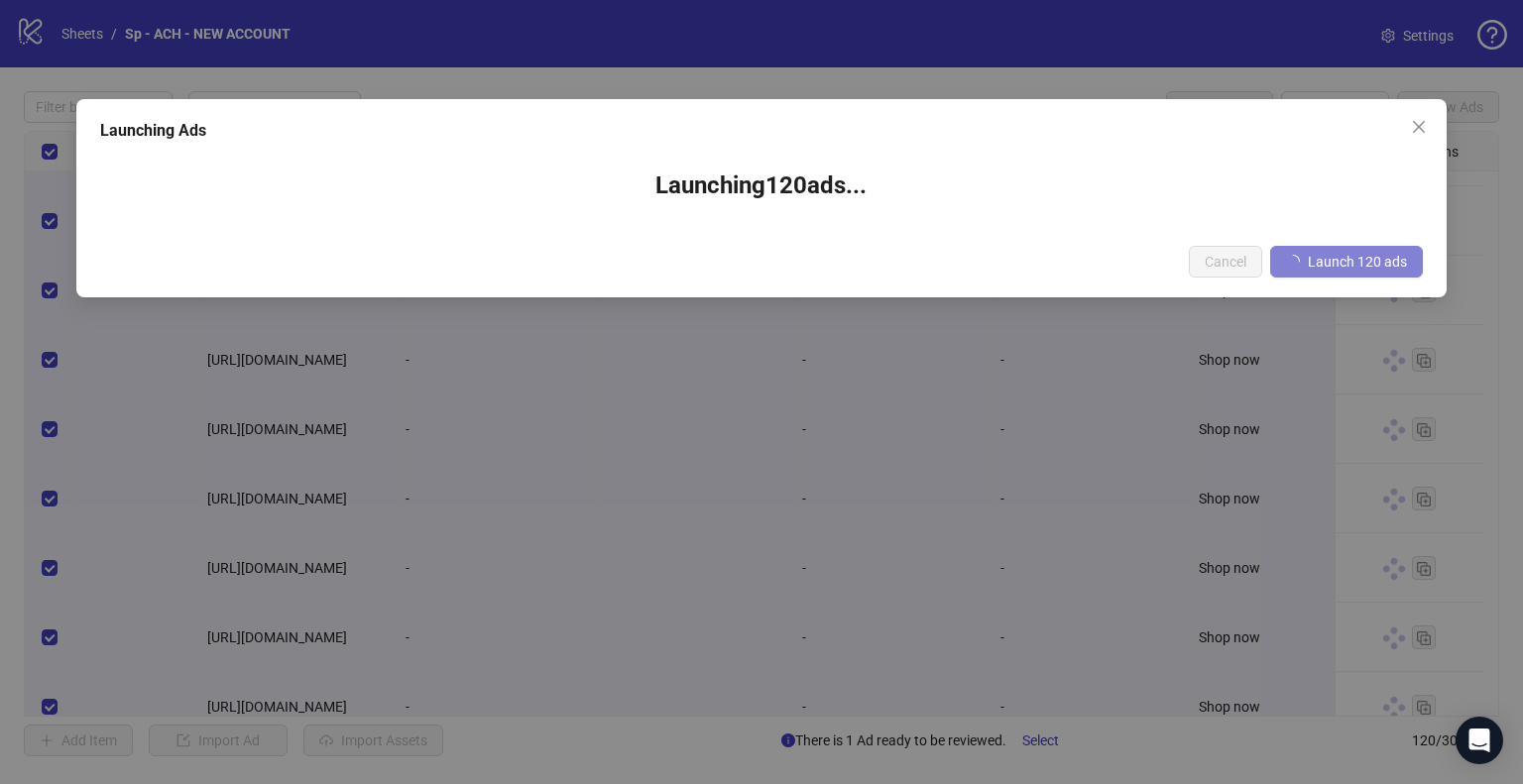 scroll, scrollTop: 7206, scrollLeft: 1784, axis: both 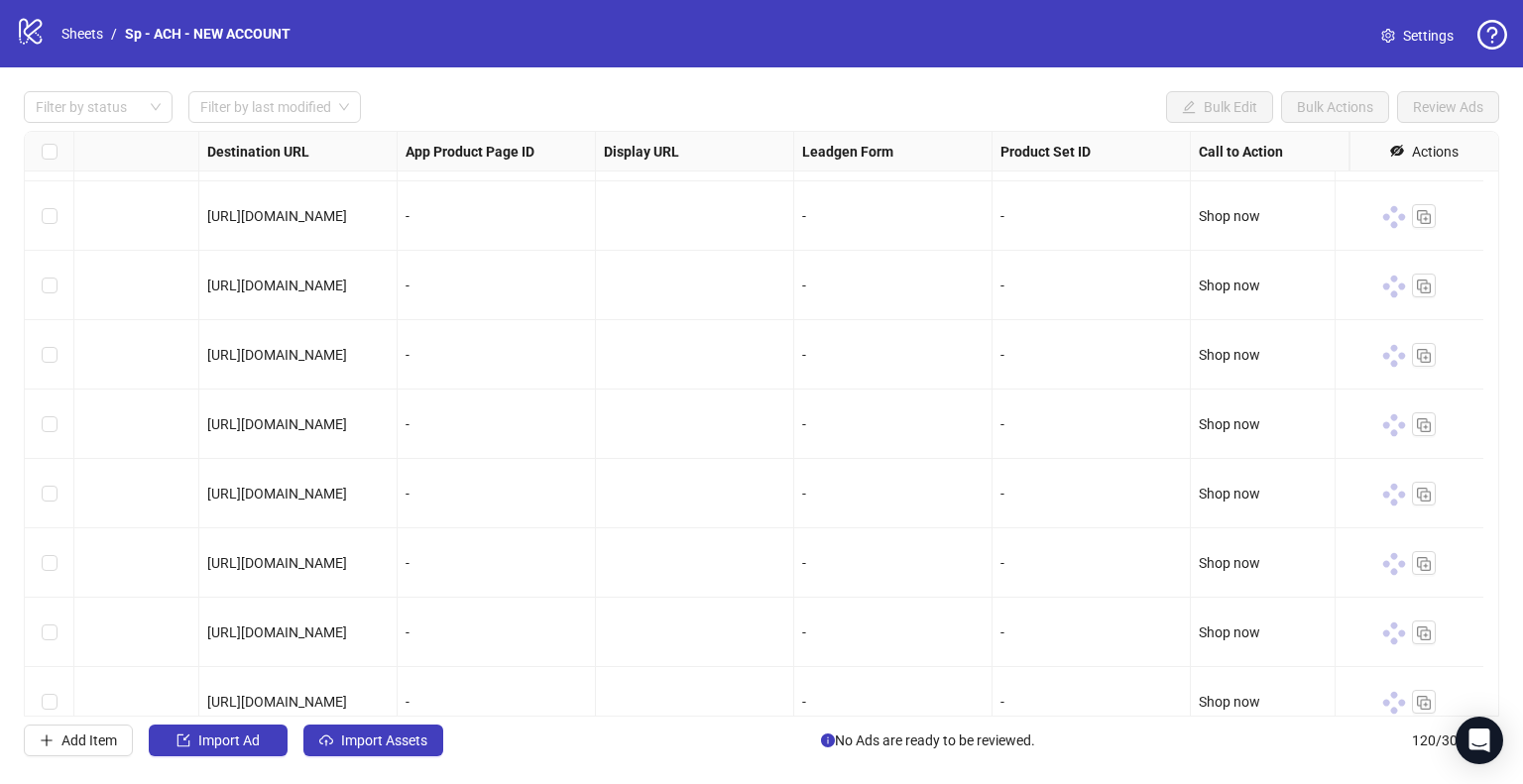 click 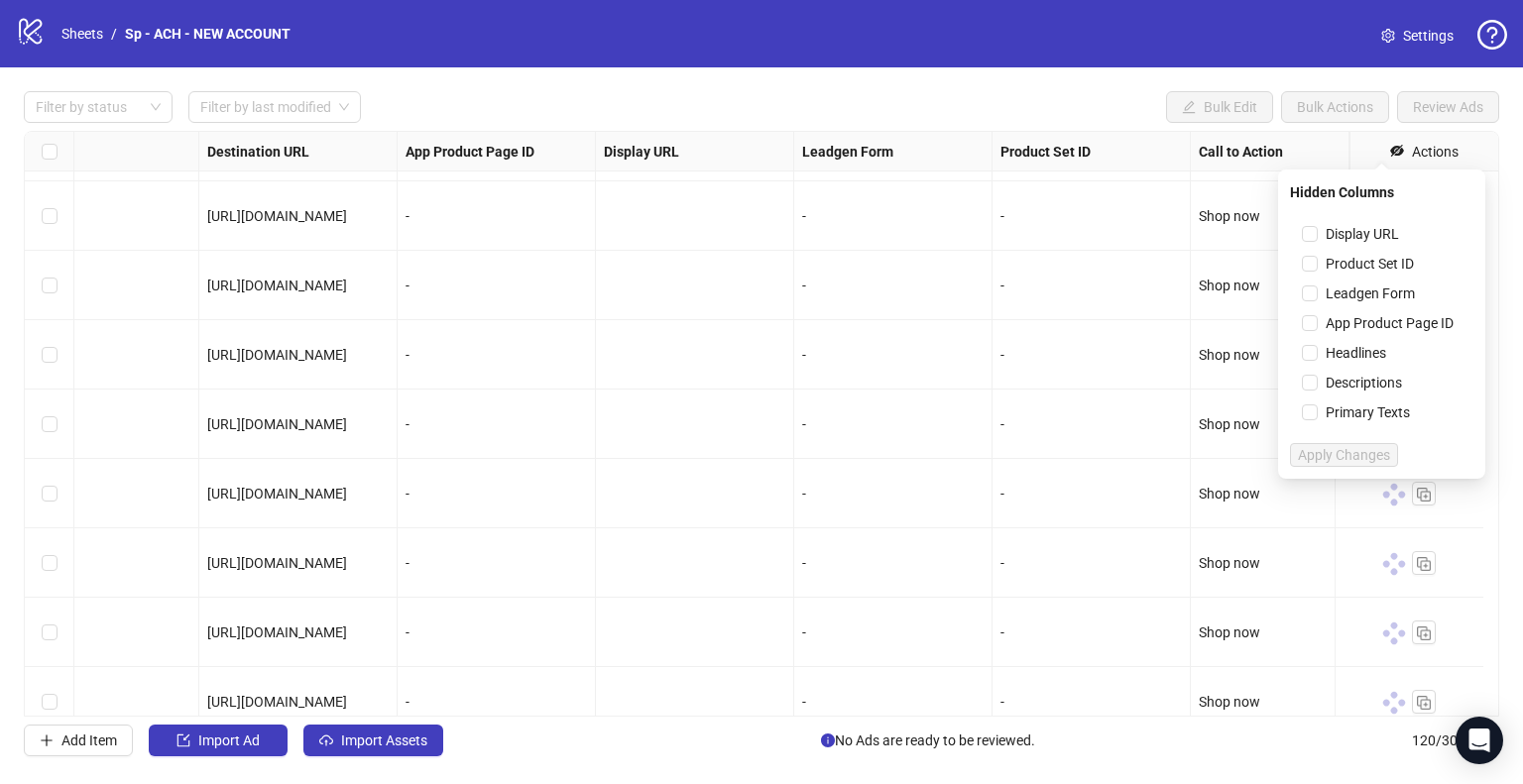 click 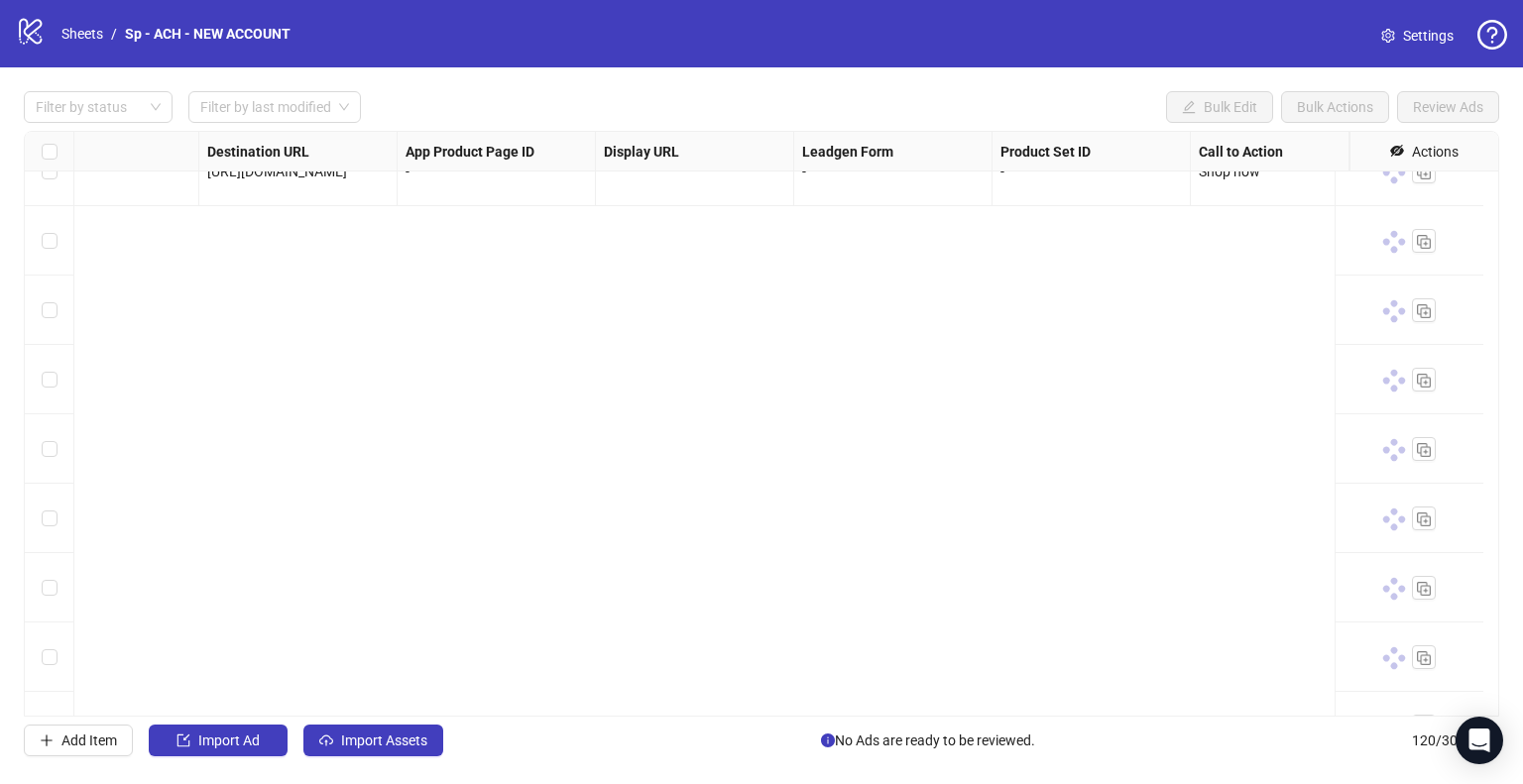 scroll, scrollTop: 4227, scrollLeft: 1784, axis: both 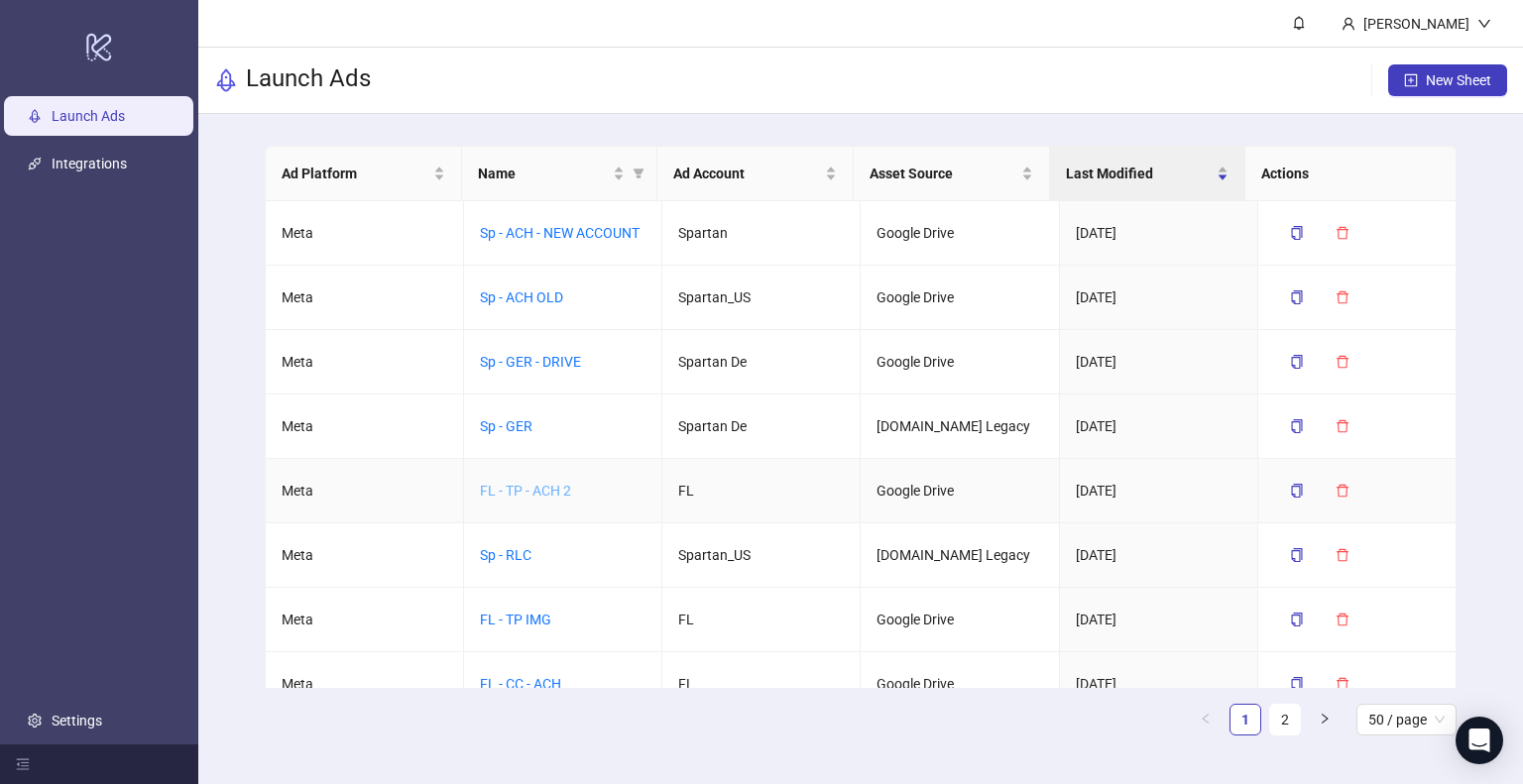 click on "FL - TP - ACH 2" at bounding box center (526, 491) 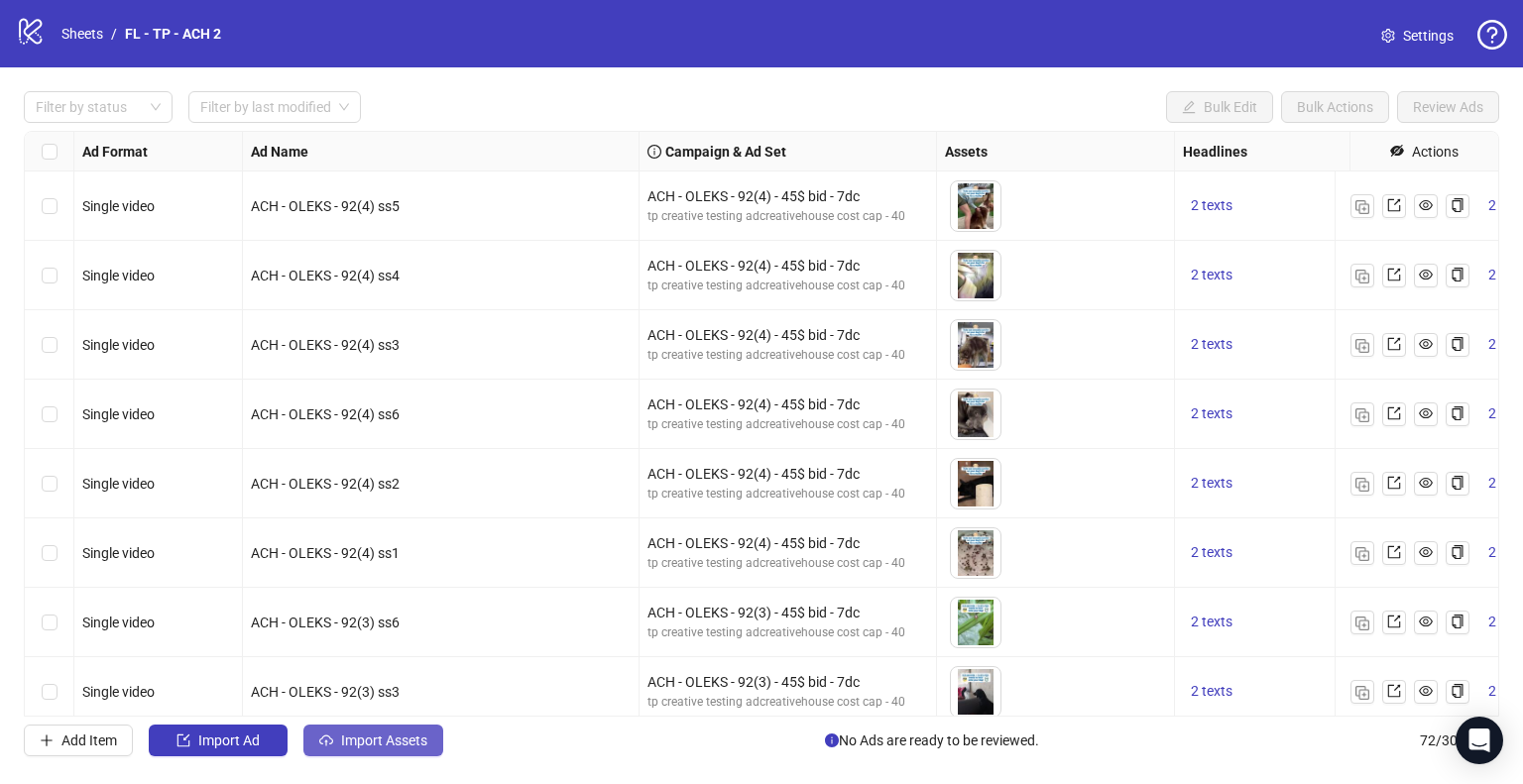 click on "Import Assets" at bounding box center [384, 740] 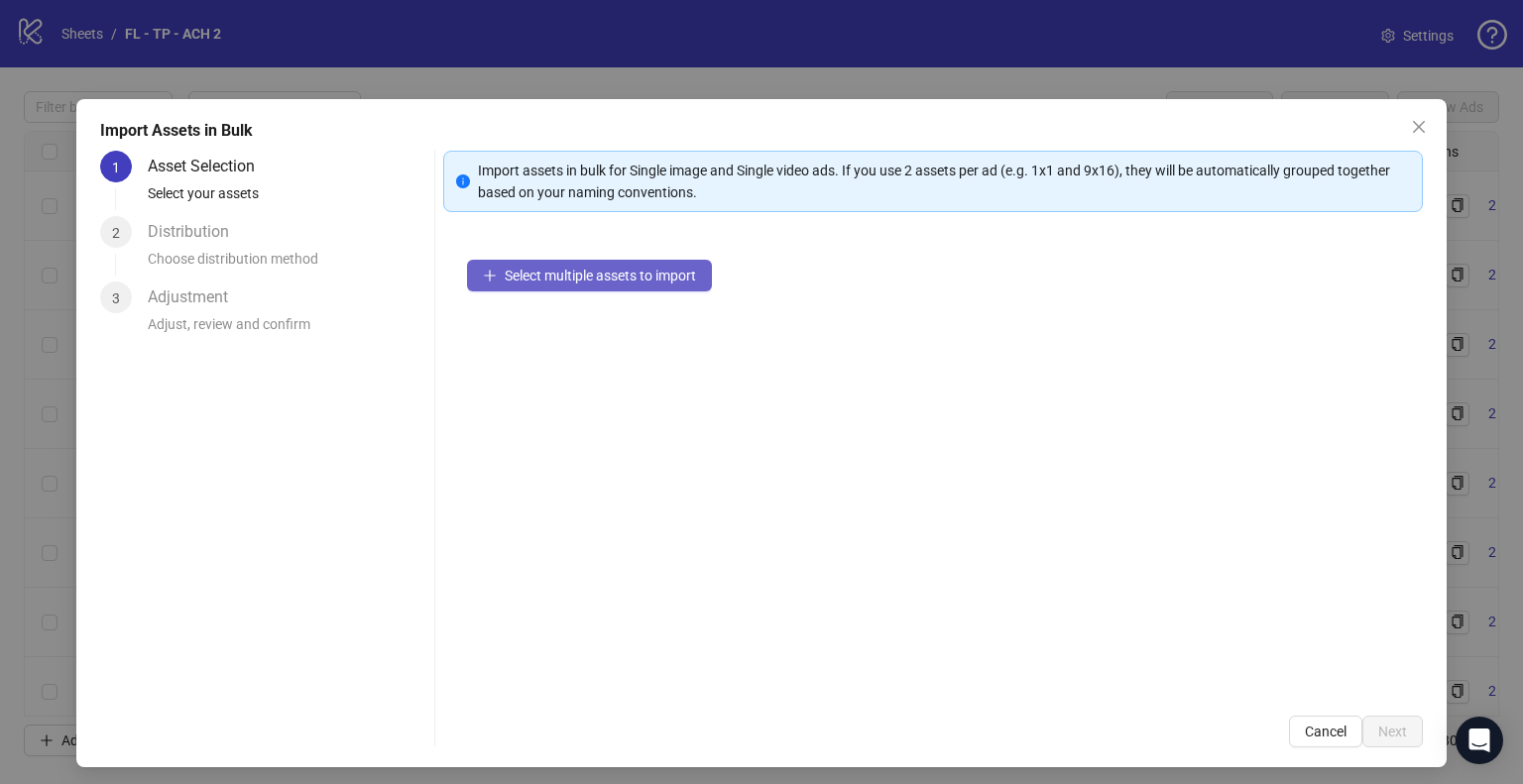 click on "Select multiple assets to import" at bounding box center [600, 276] 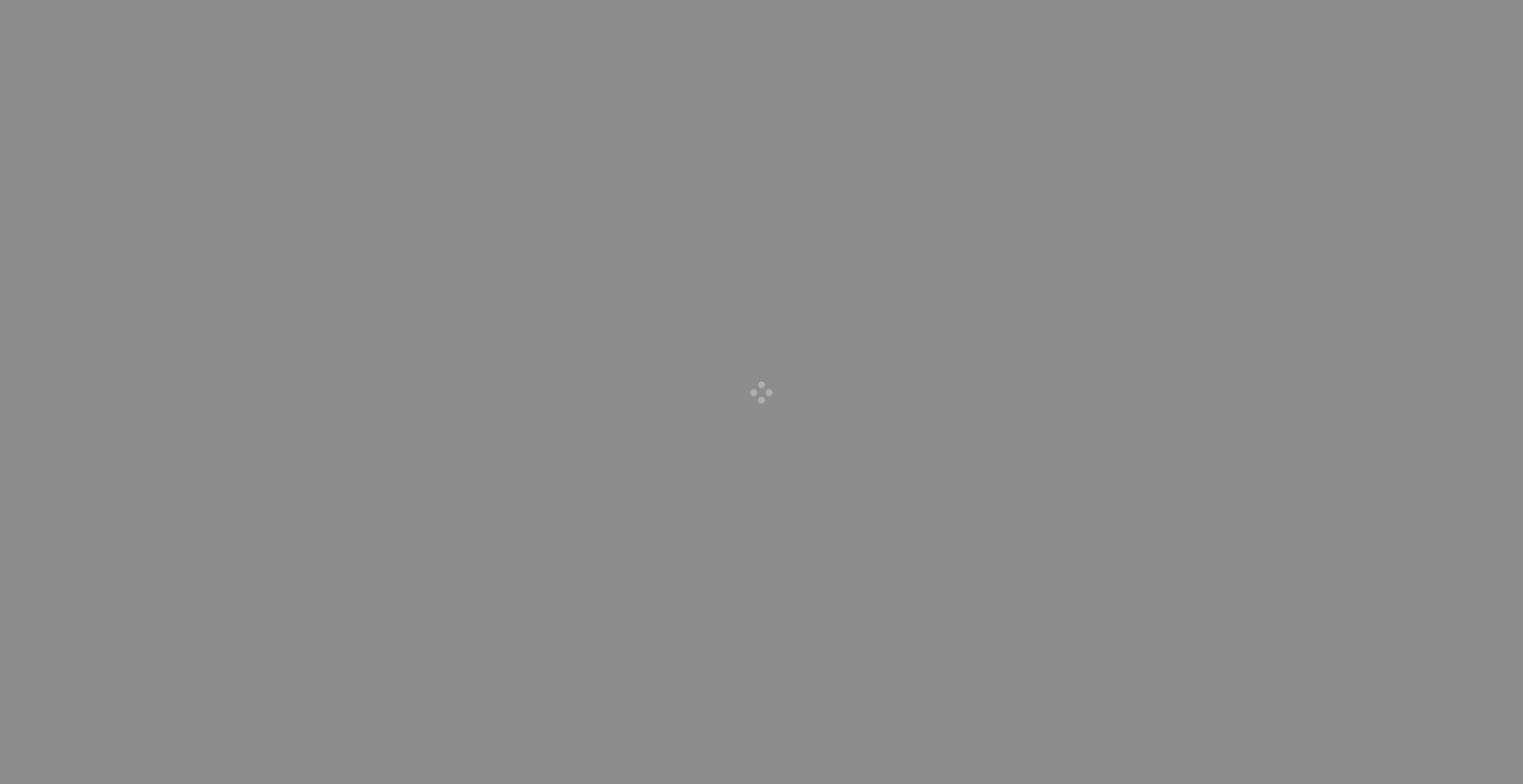 scroll, scrollTop: 0, scrollLeft: 0, axis: both 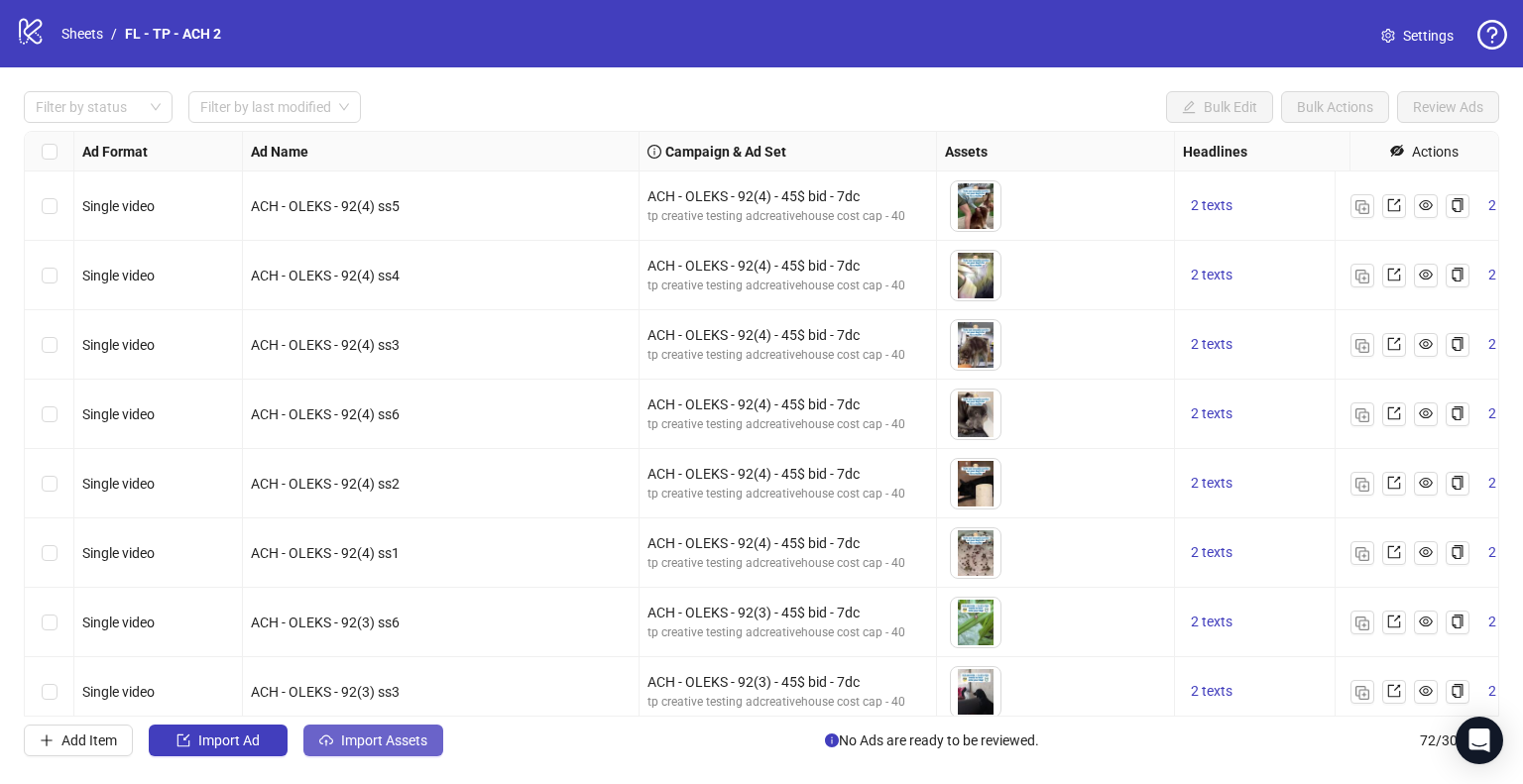 click on "Import Assets" at bounding box center [384, 740] 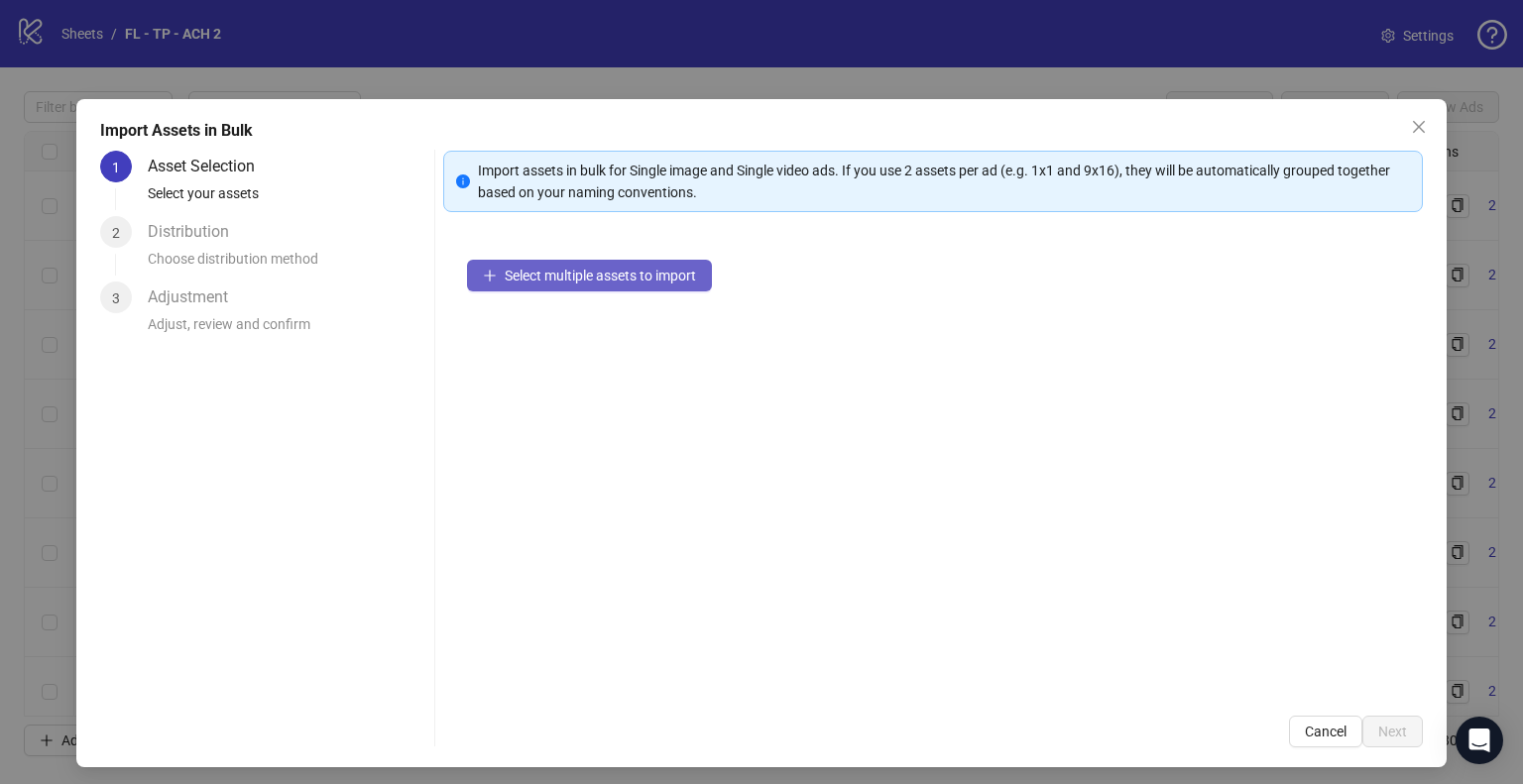 click on "Select multiple assets to import" at bounding box center [600, 276] 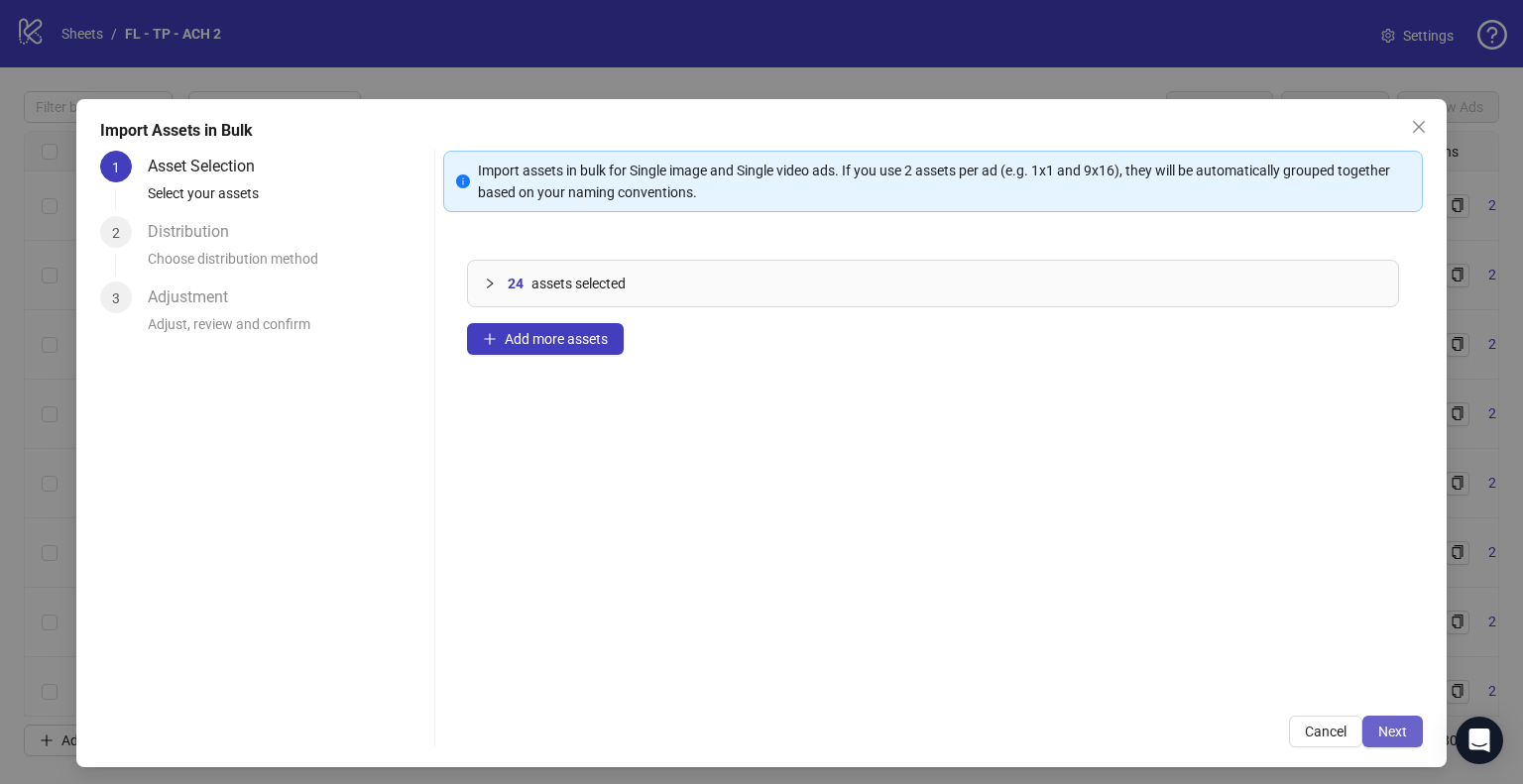 click on "Next" at bounding box center [1392, 731] 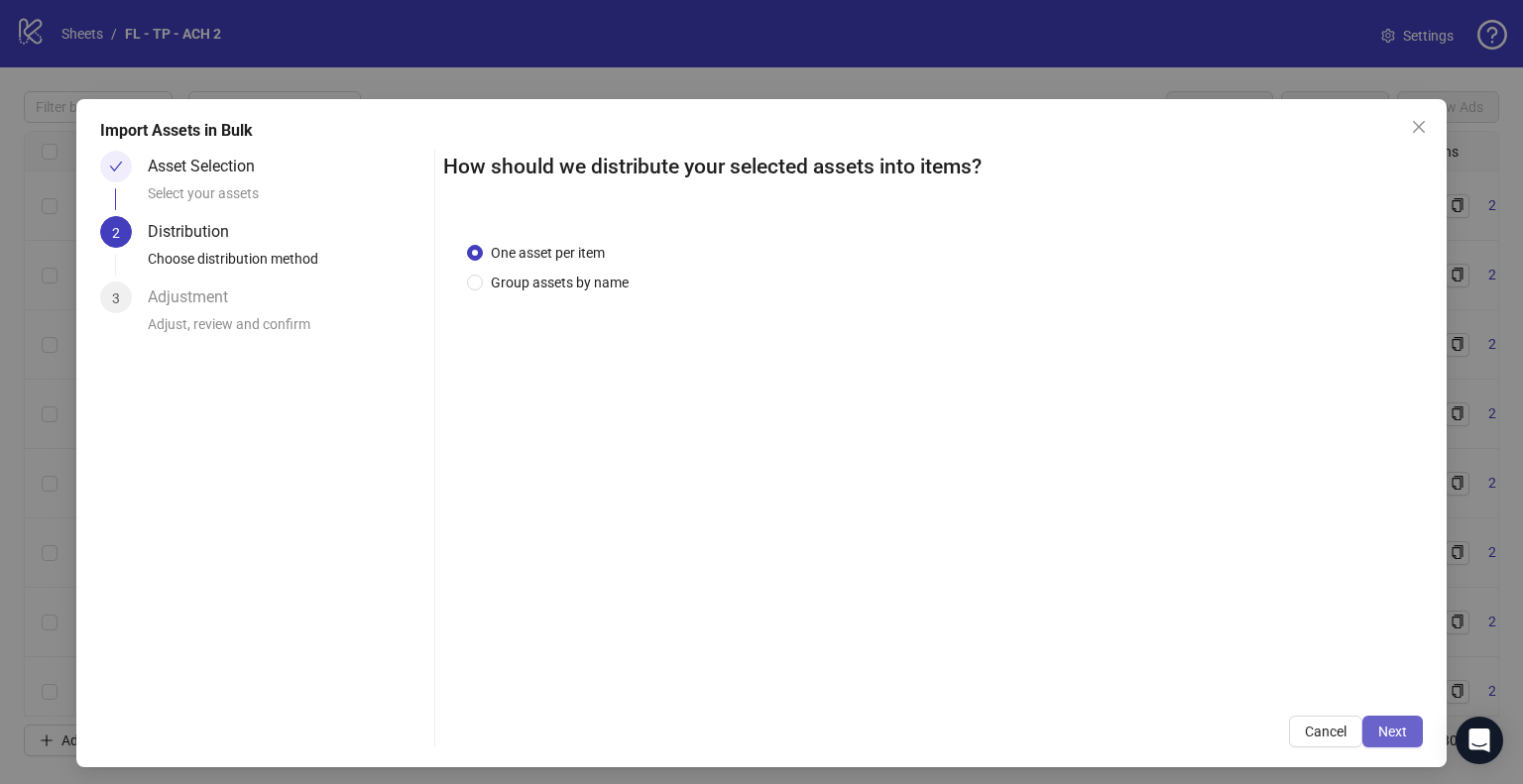 click on "Next" at bounding box center (1392, 731) 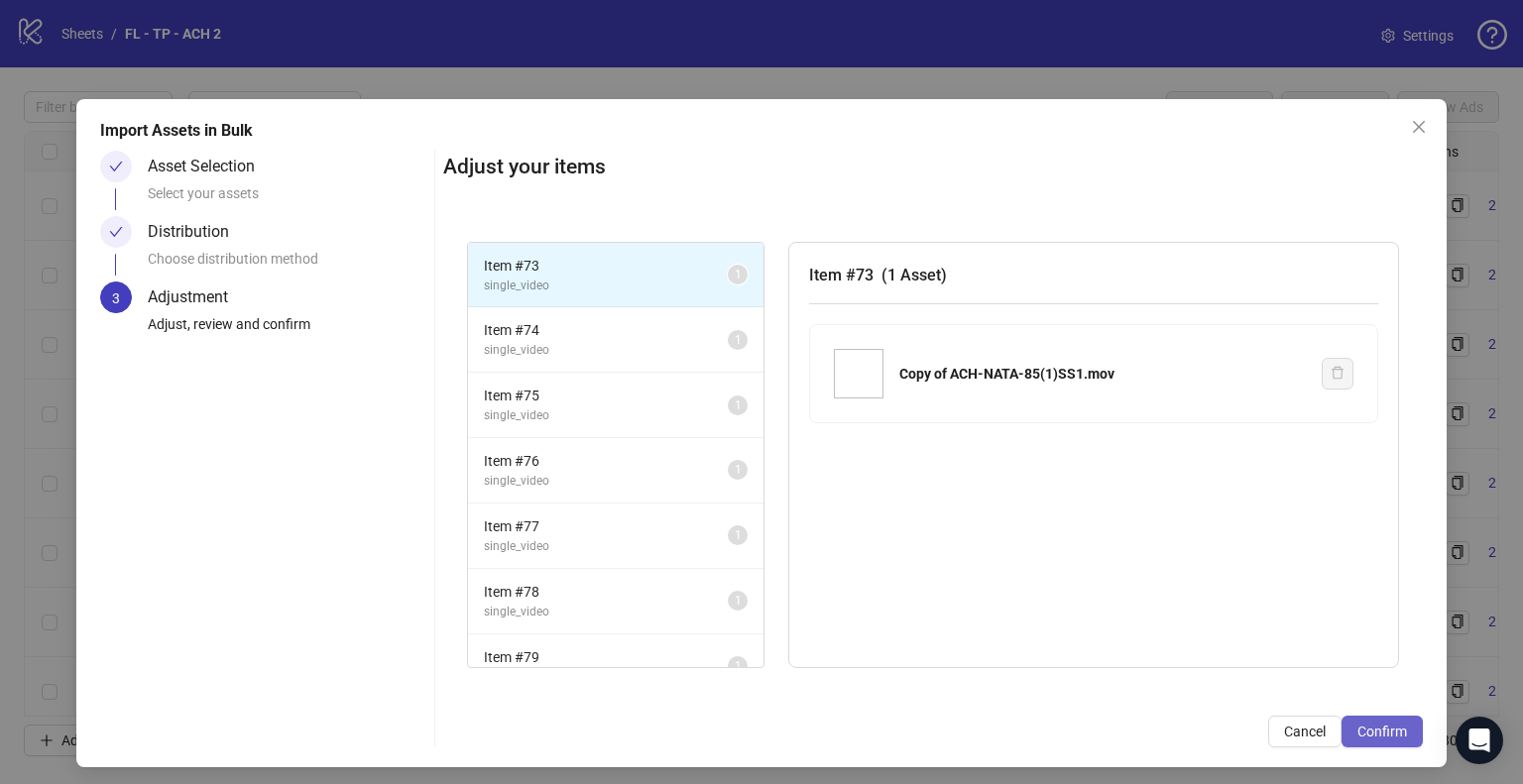 click on "Confirm" at bounding box center [1382, 731] 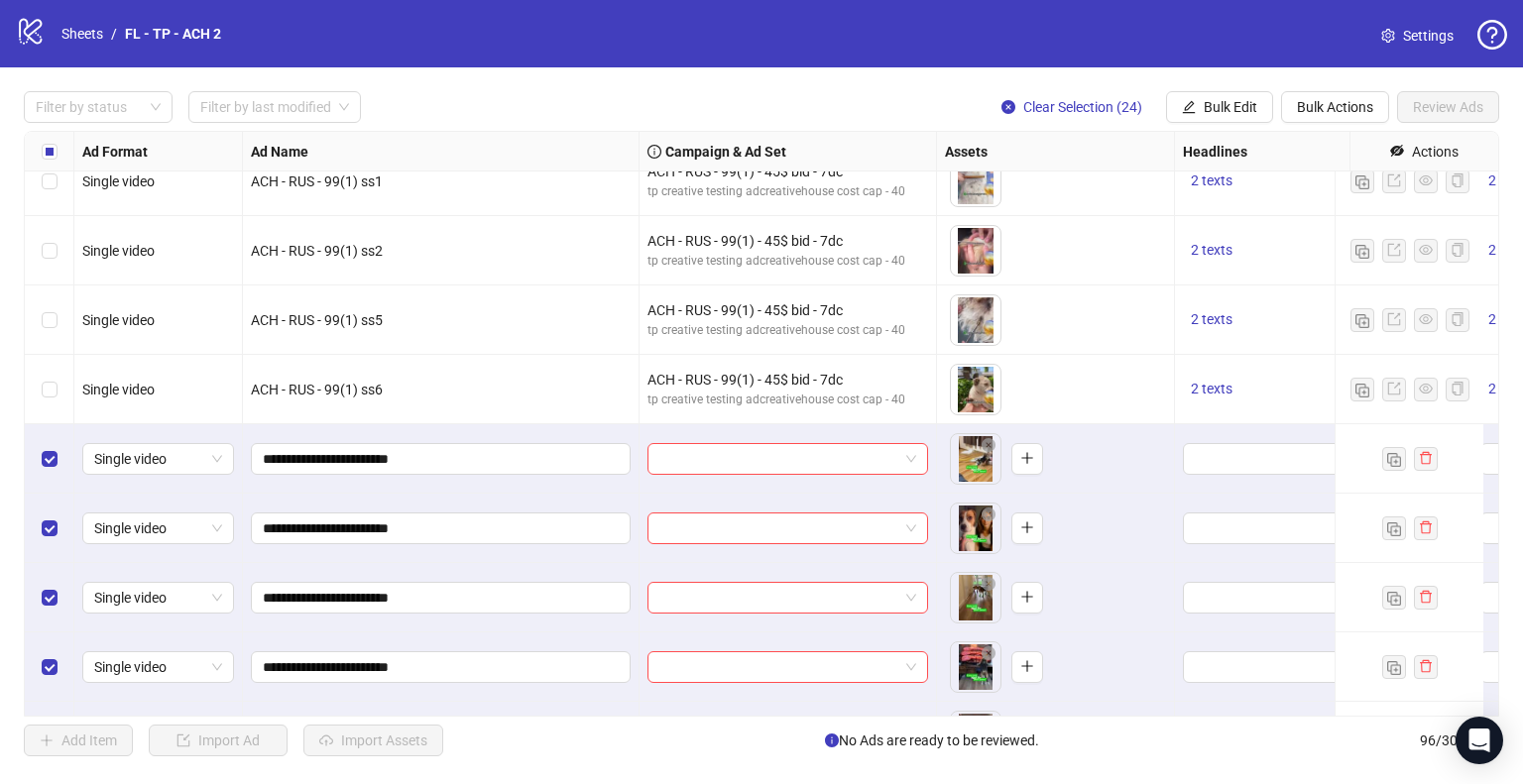 scroll, scrollTop: 4941, scrollLeft: 0, axis: vertical 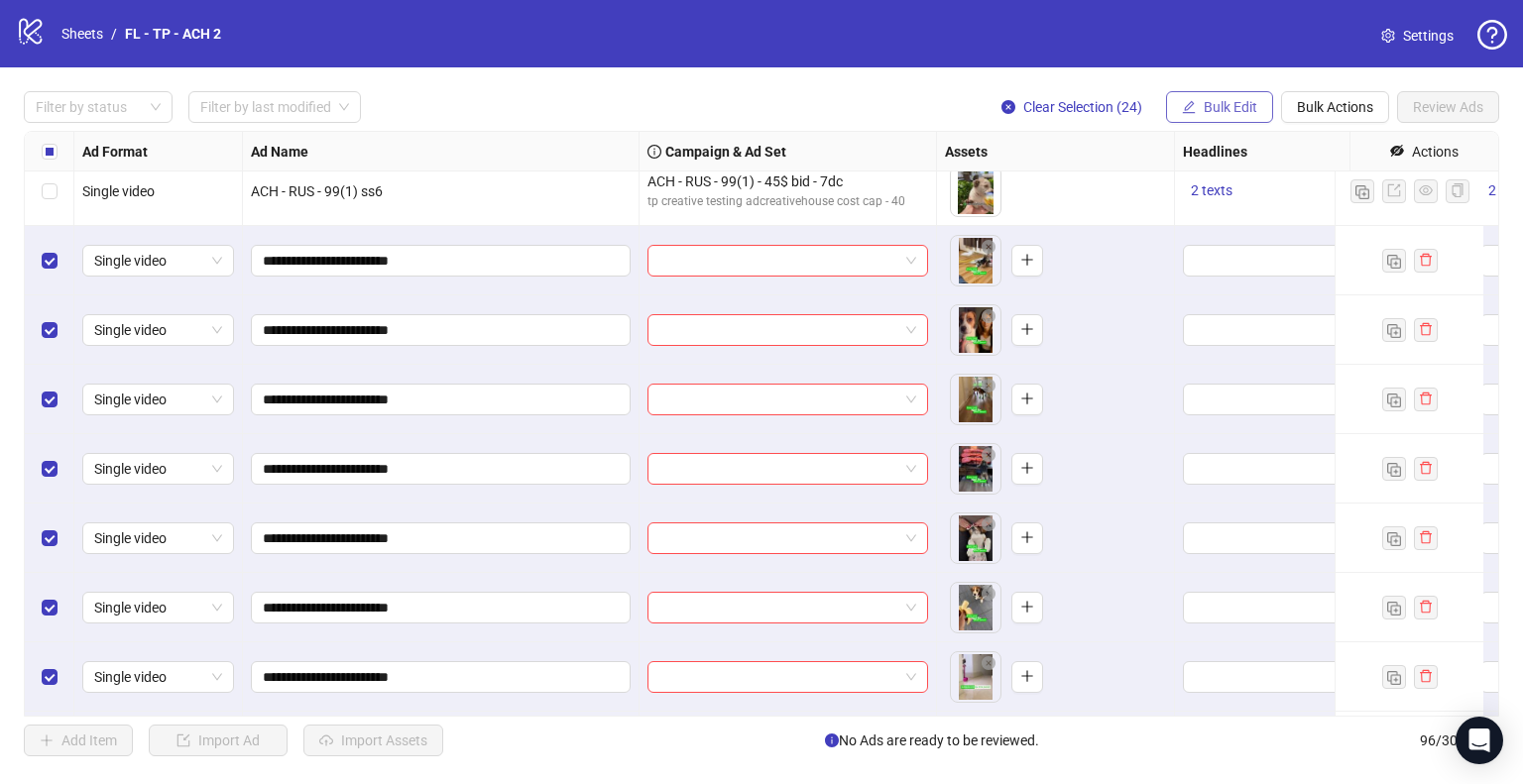 click on "Bulk Edit" at bounding box center (1230, 107) 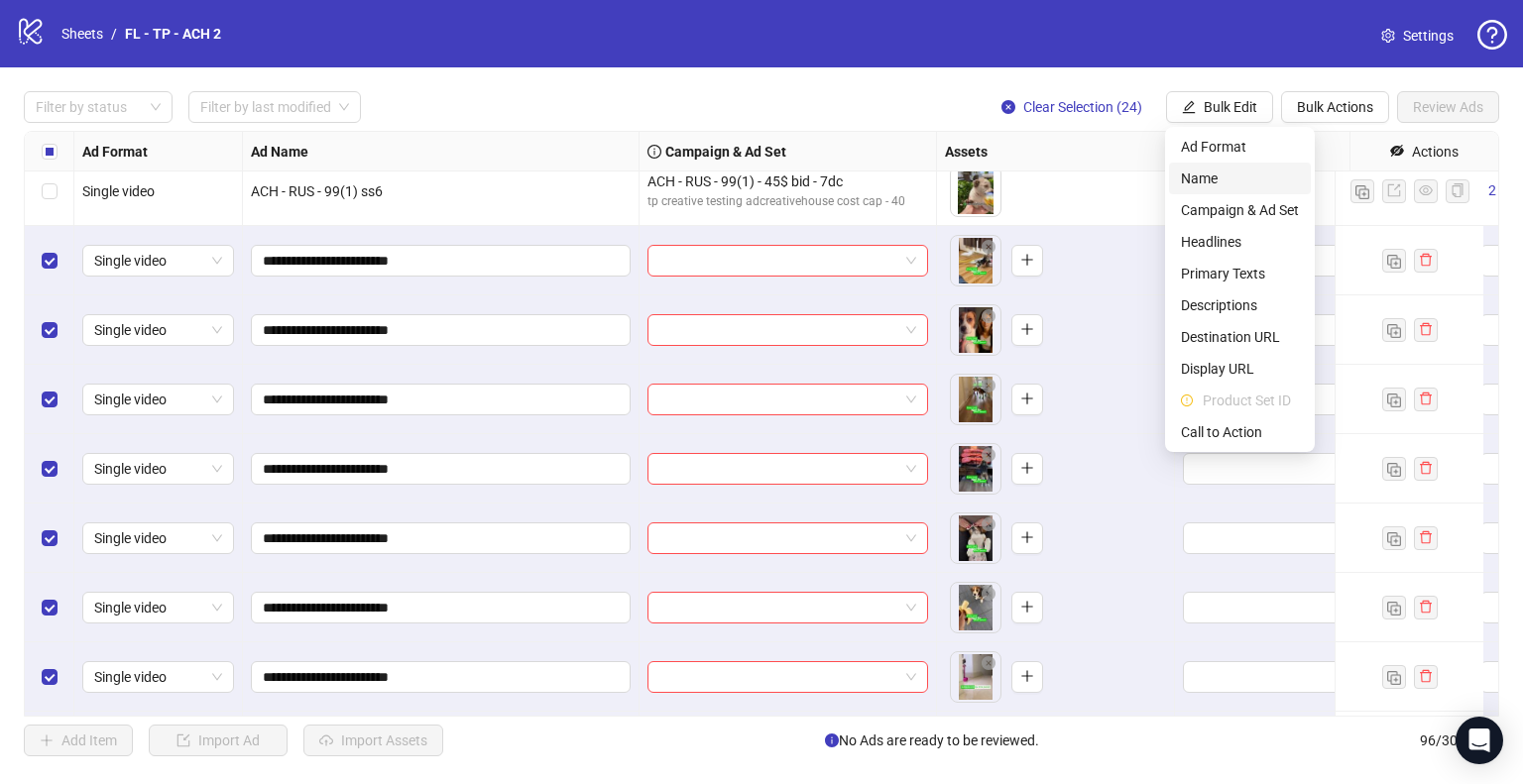 click on "Name" at bounding box center [1239, 178] 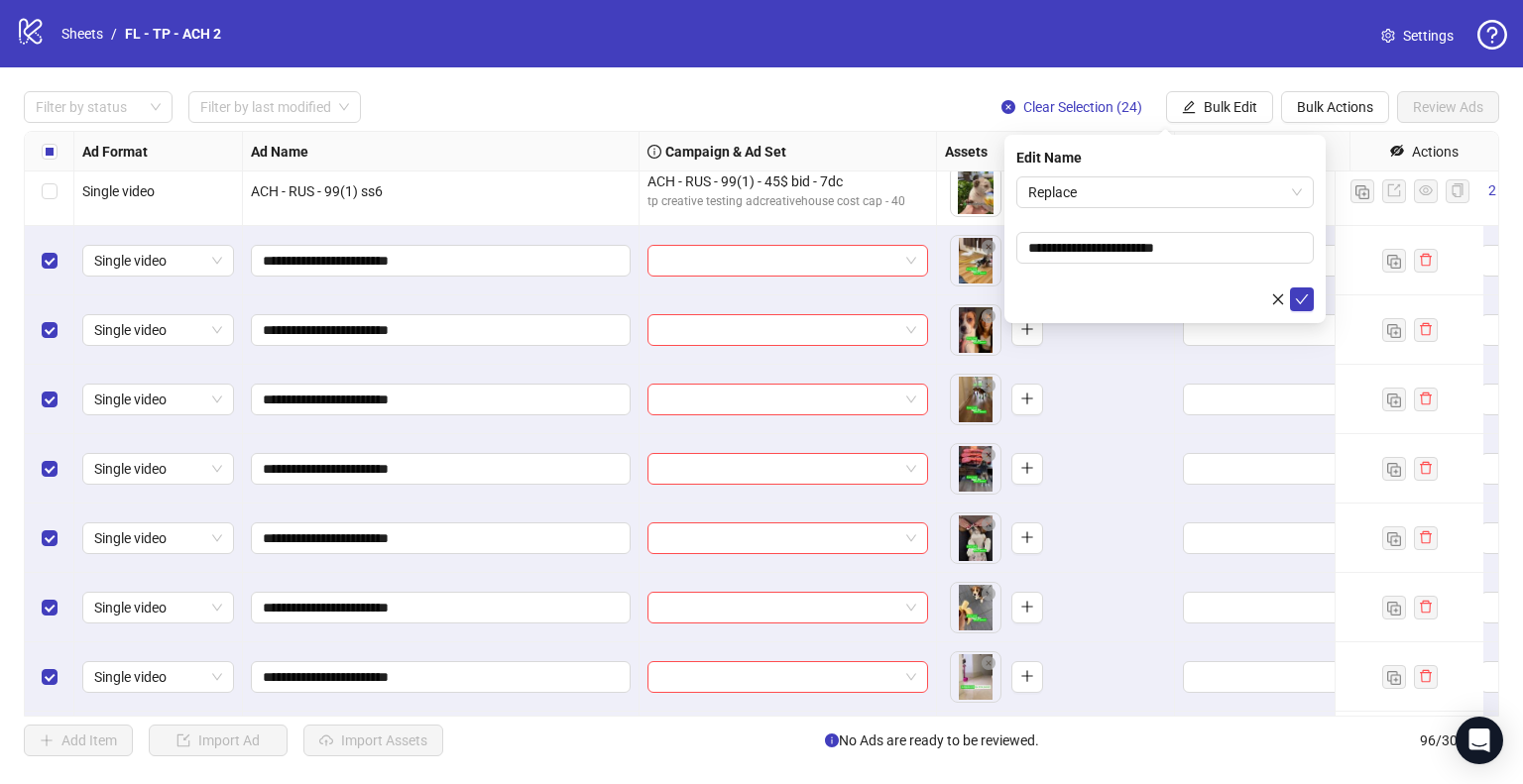click on "Replace" at bounding box center [1165, 192] 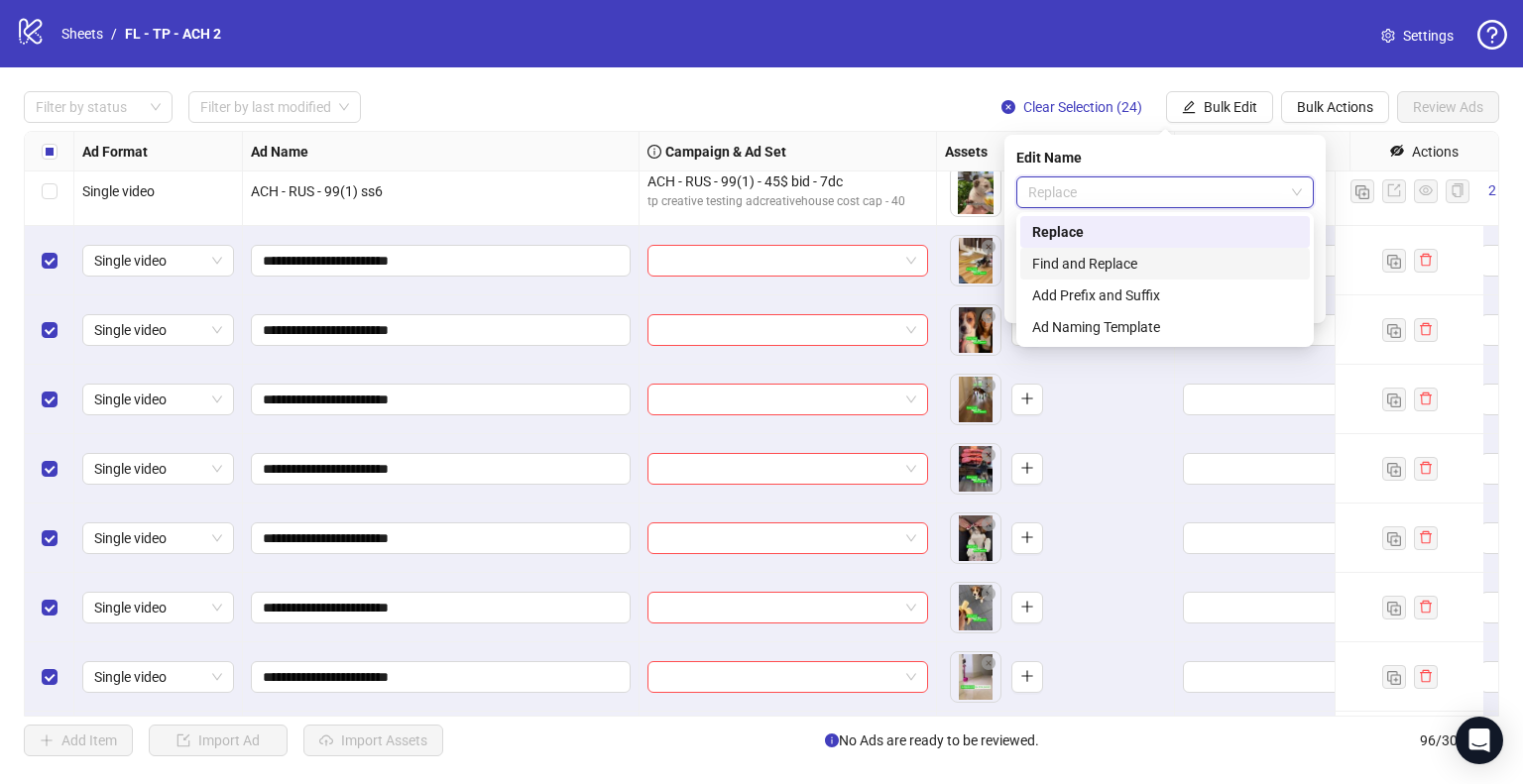 click on "Find and Replace" at bounding box center [1165, 264] 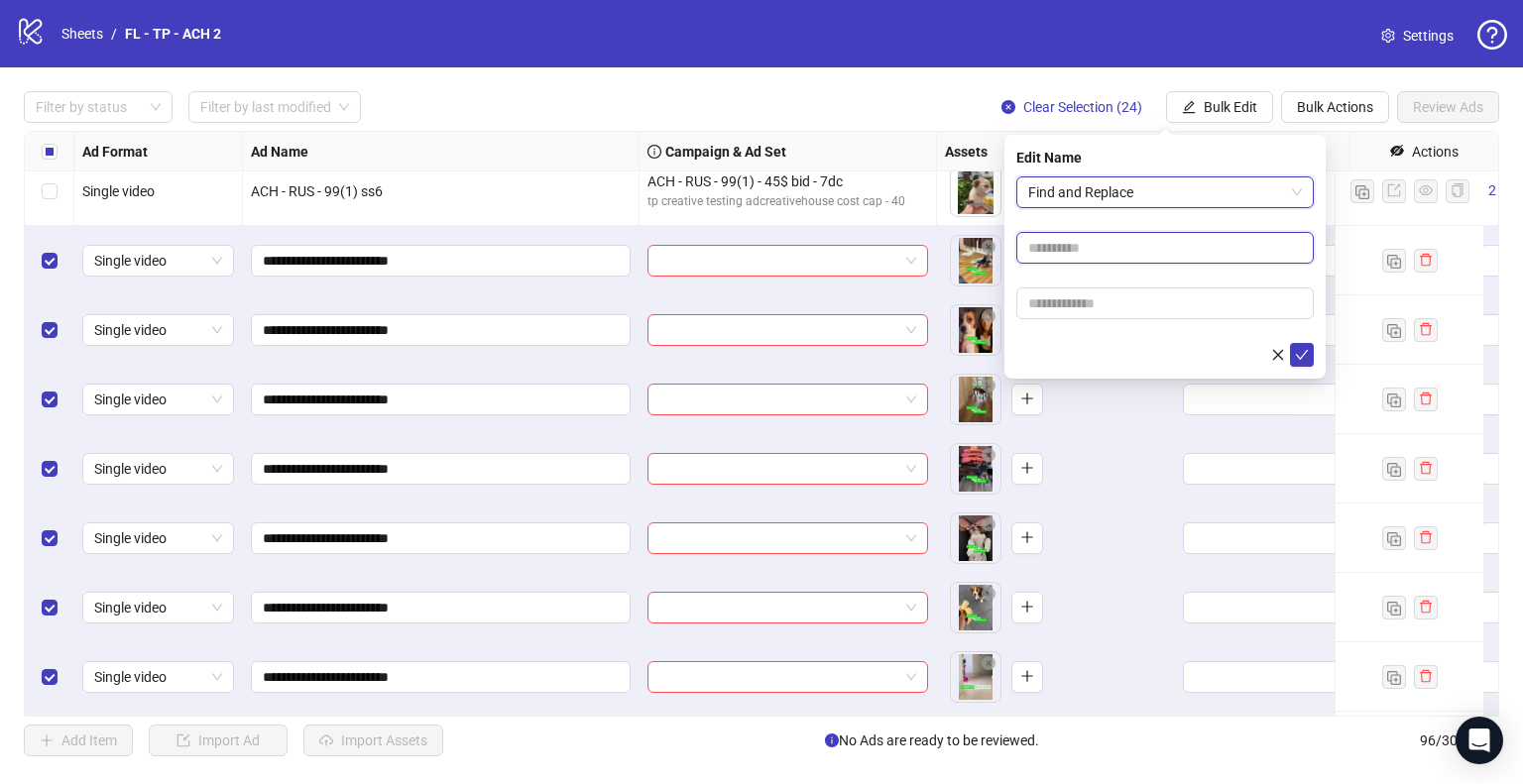 click at bounding box center (1165, 248) 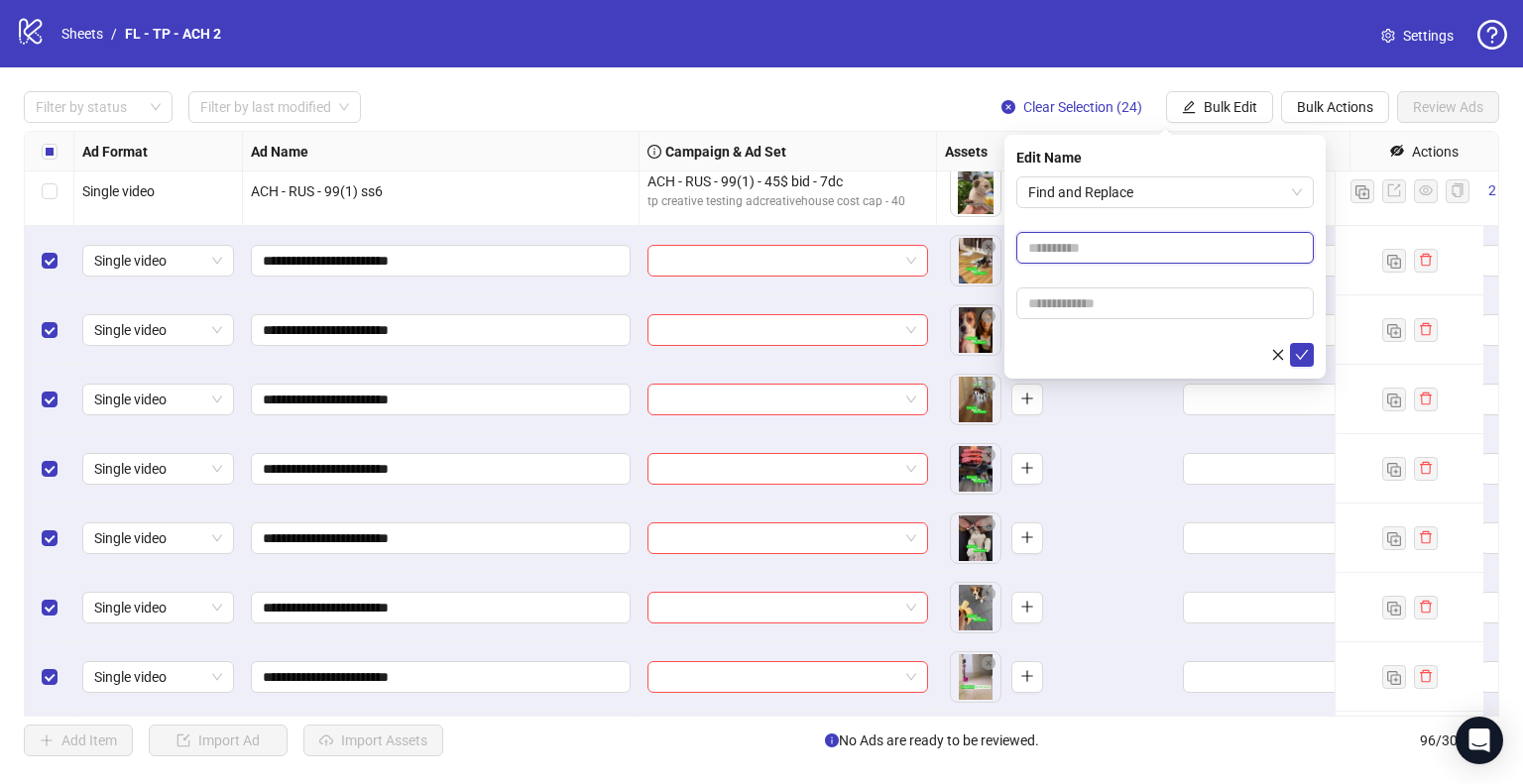 type on "*" 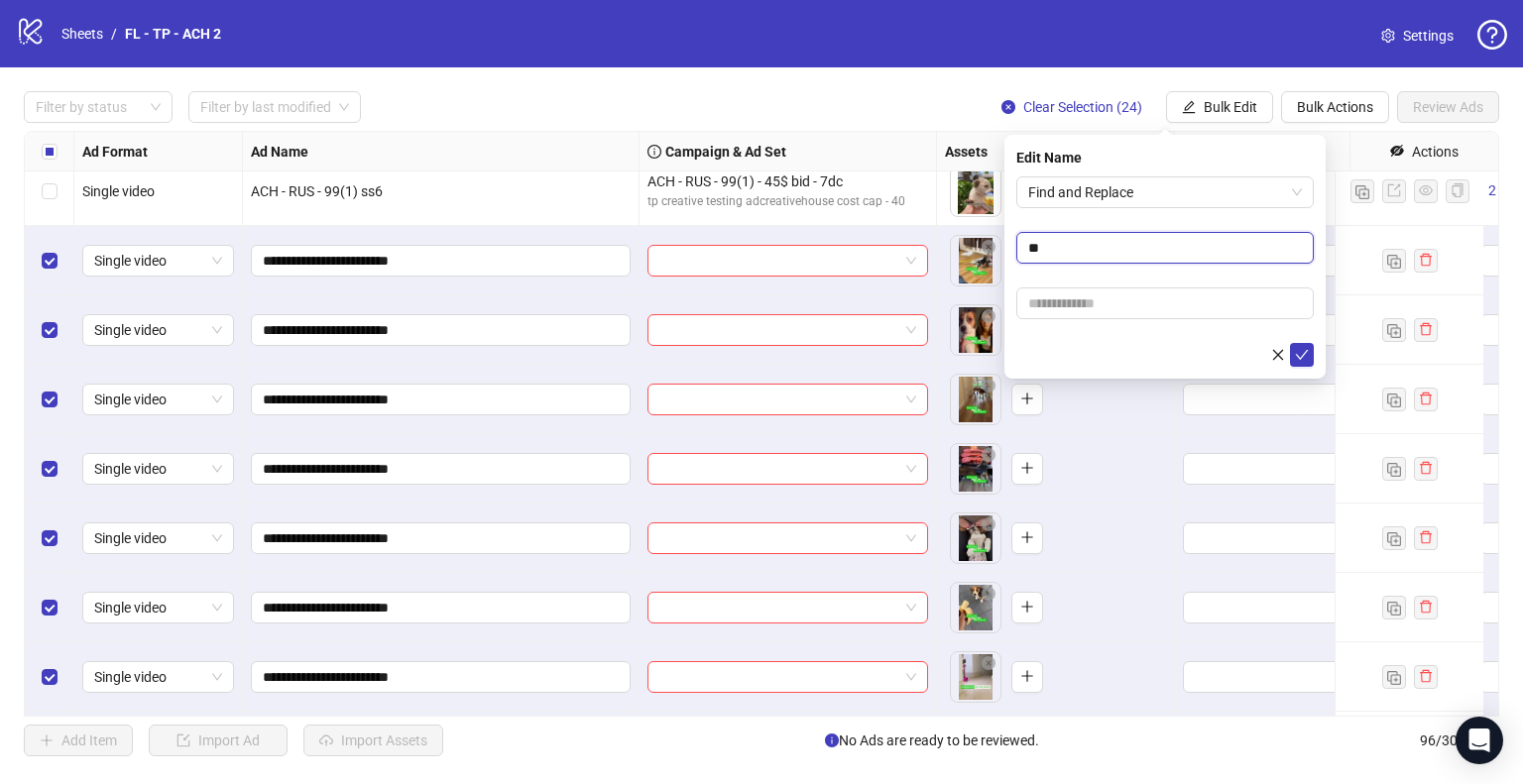type on "**" 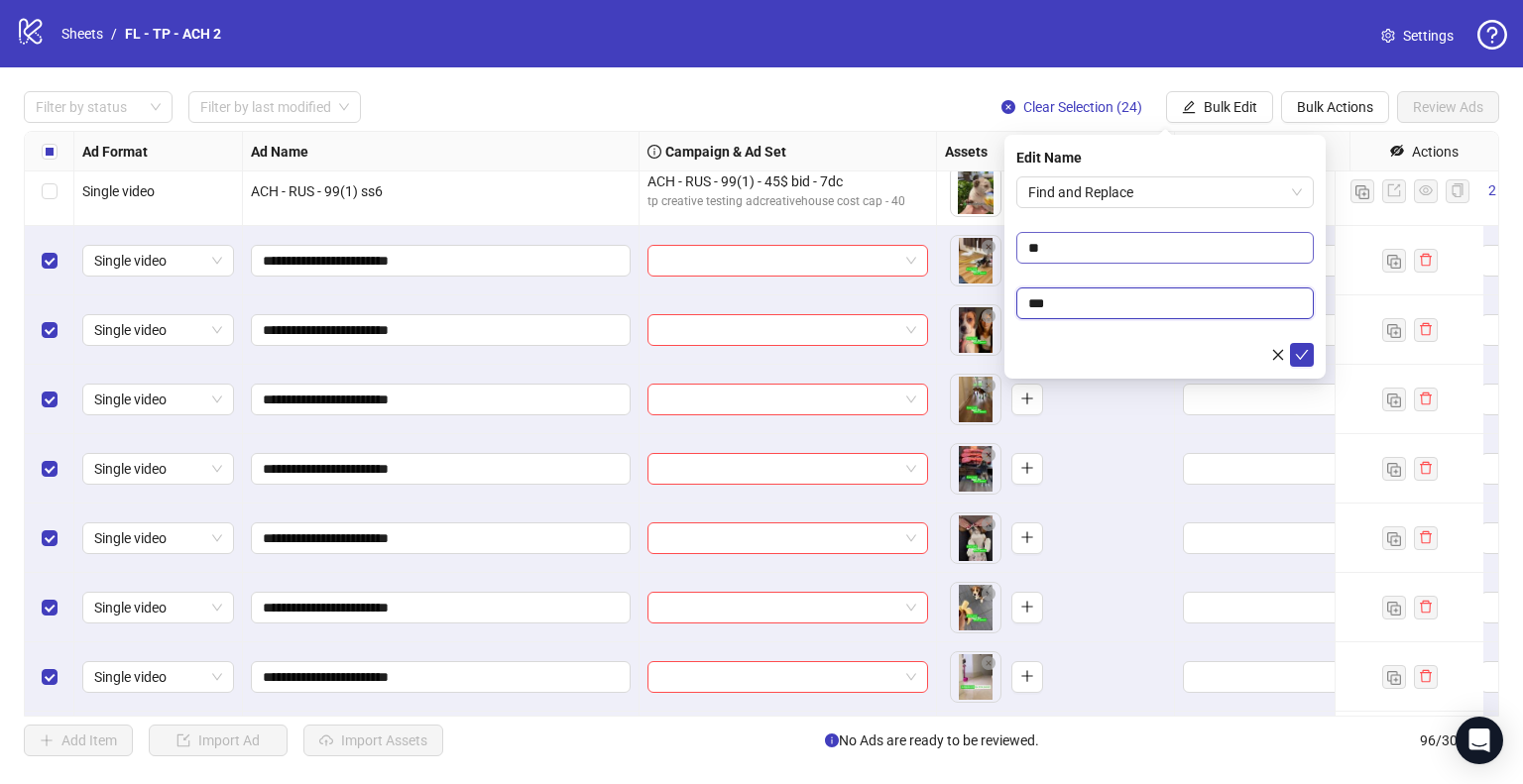 type on "**" 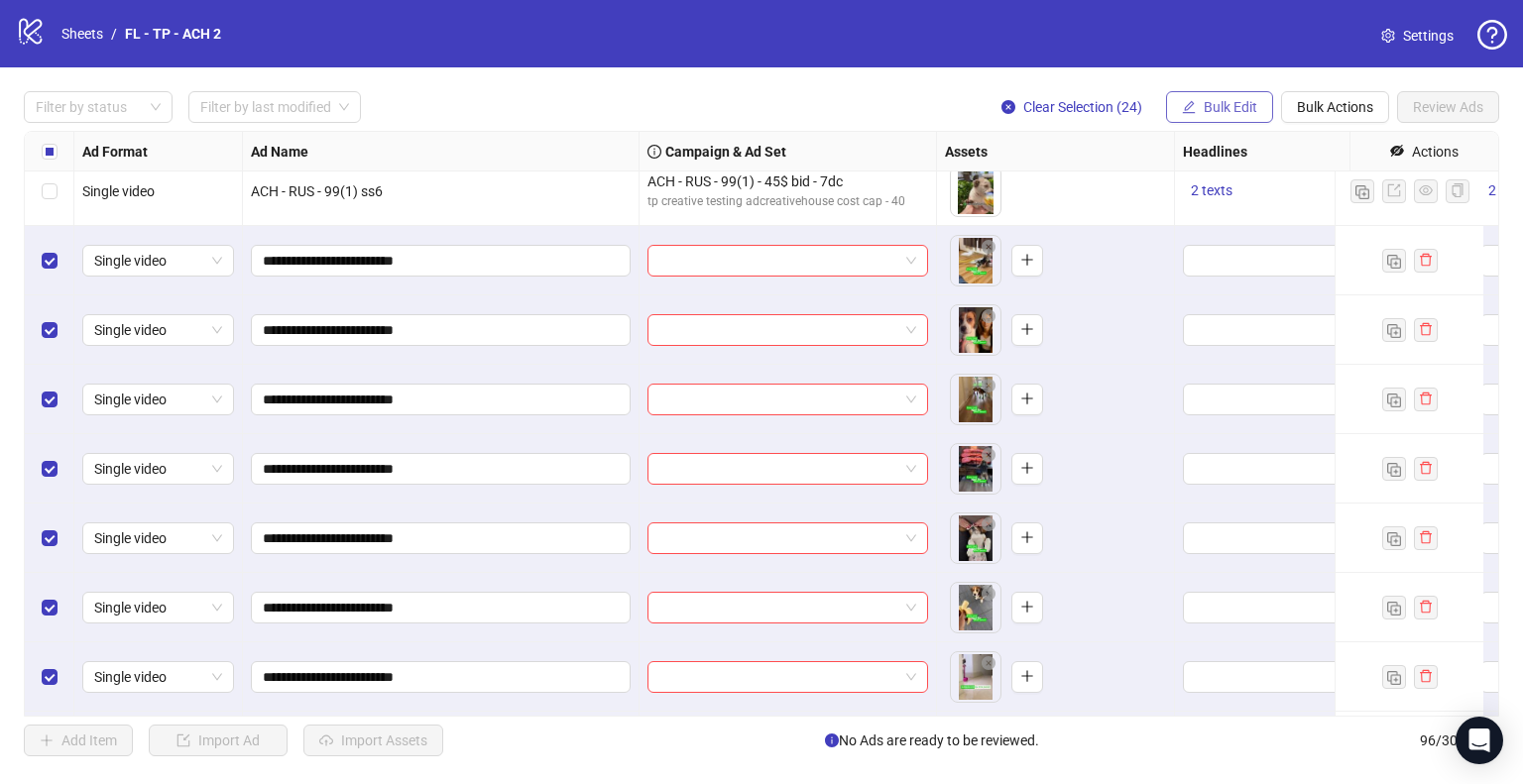 click on "Bulk Edit" at bounding box center [1230, 107] 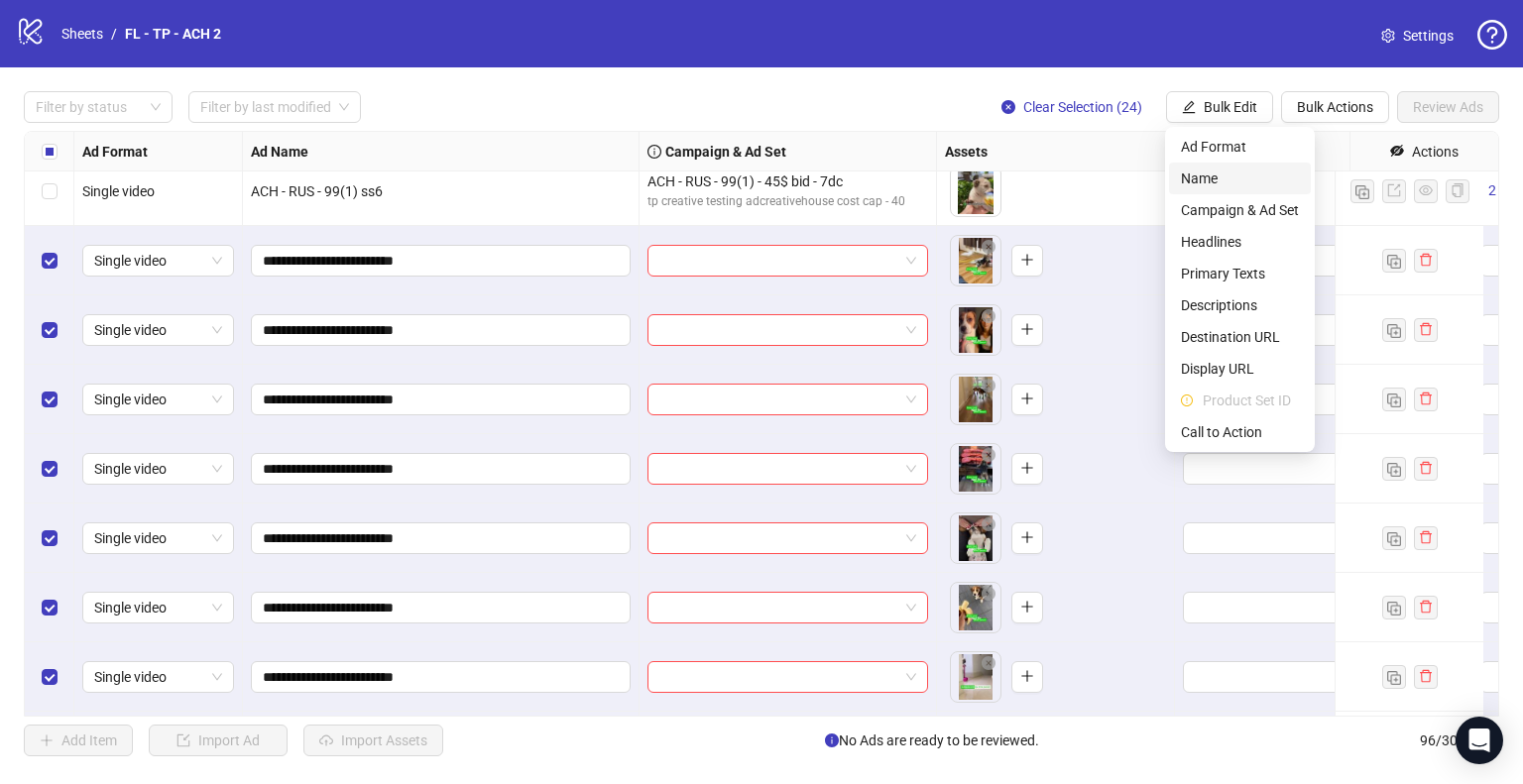 click on "Name" at bounding box center (1239, 178) 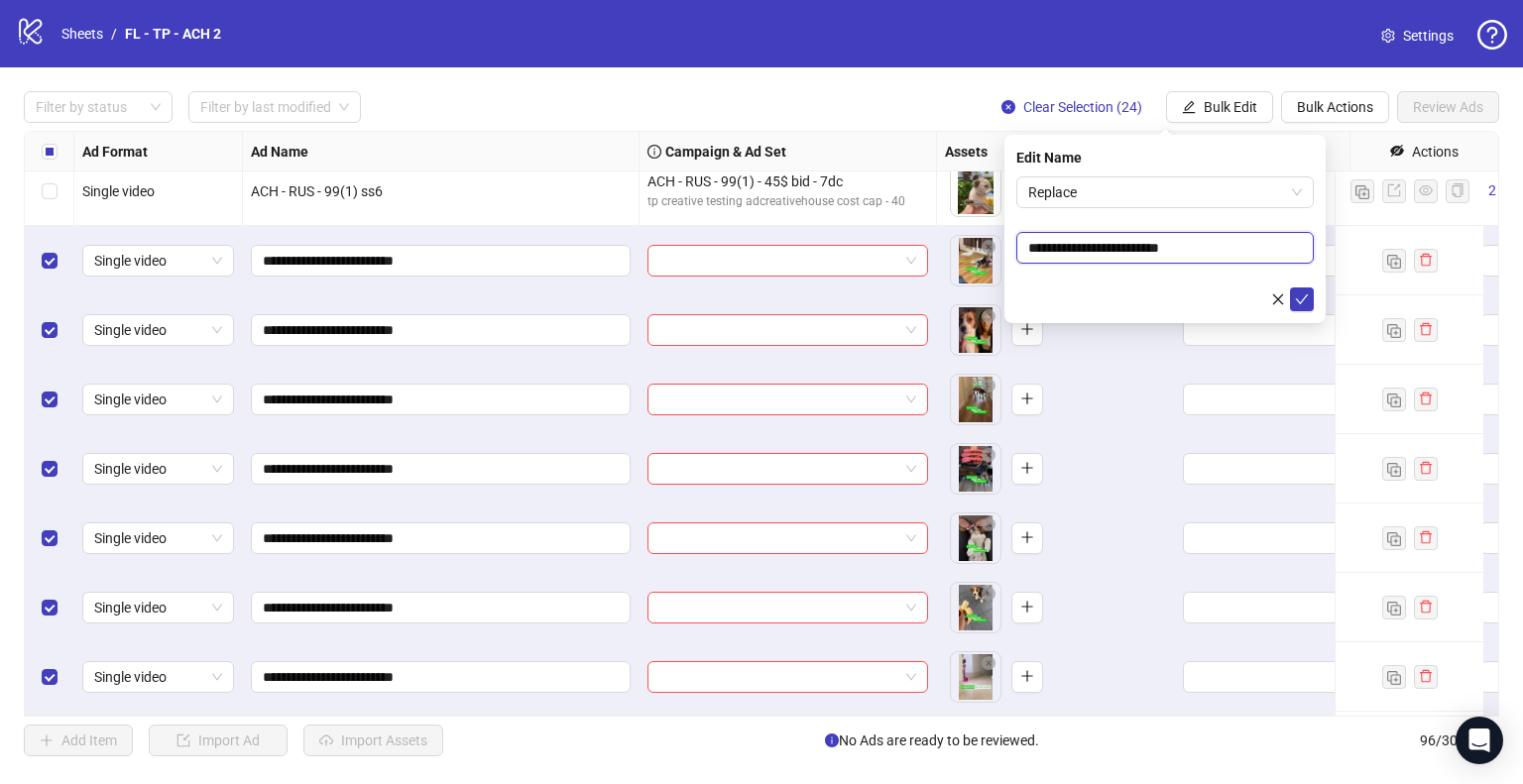 click on "logo/logo-mobile Sheets / FL - TP - ACH 2 Settings   Filter by status Filter by last modified Clear Selection (24) Bulk Edit Bulk Actions Review Ads Ad Format Ad Name Campaign & Ad Set Assets Headlines Primary Texts Descriptions Destination URL App Product Page ID Display URL Leadgen Form Product Set ID Call to Action Actions Single video ACH - RUS - 99(1) ss2 ACH - RUS - 99(1) - 45$ bid - 7dc tp creative testing adcreativehouse cost cap - 40
To pick up a draggable item, press the space bar.
While dragging, use the arrow keys to move the item.
Press space again to drop the item in its new position, or press escape to cancel.
2 texts 2 texts - Single video ACH - RUS - 99(1) ss5 ACH - RUS - 99(1) - 45$ bid - 7dc tp creative testing adcreativehouse cost cap - 40
To pick up a draggable item, press the space bar.
While dragging, use the arrow keys to move the item.
Press space again to drop the item in its new position, or press escape to cancel.
2 texts 2 texts - Single video - 96" at bounding box center (762, 392) 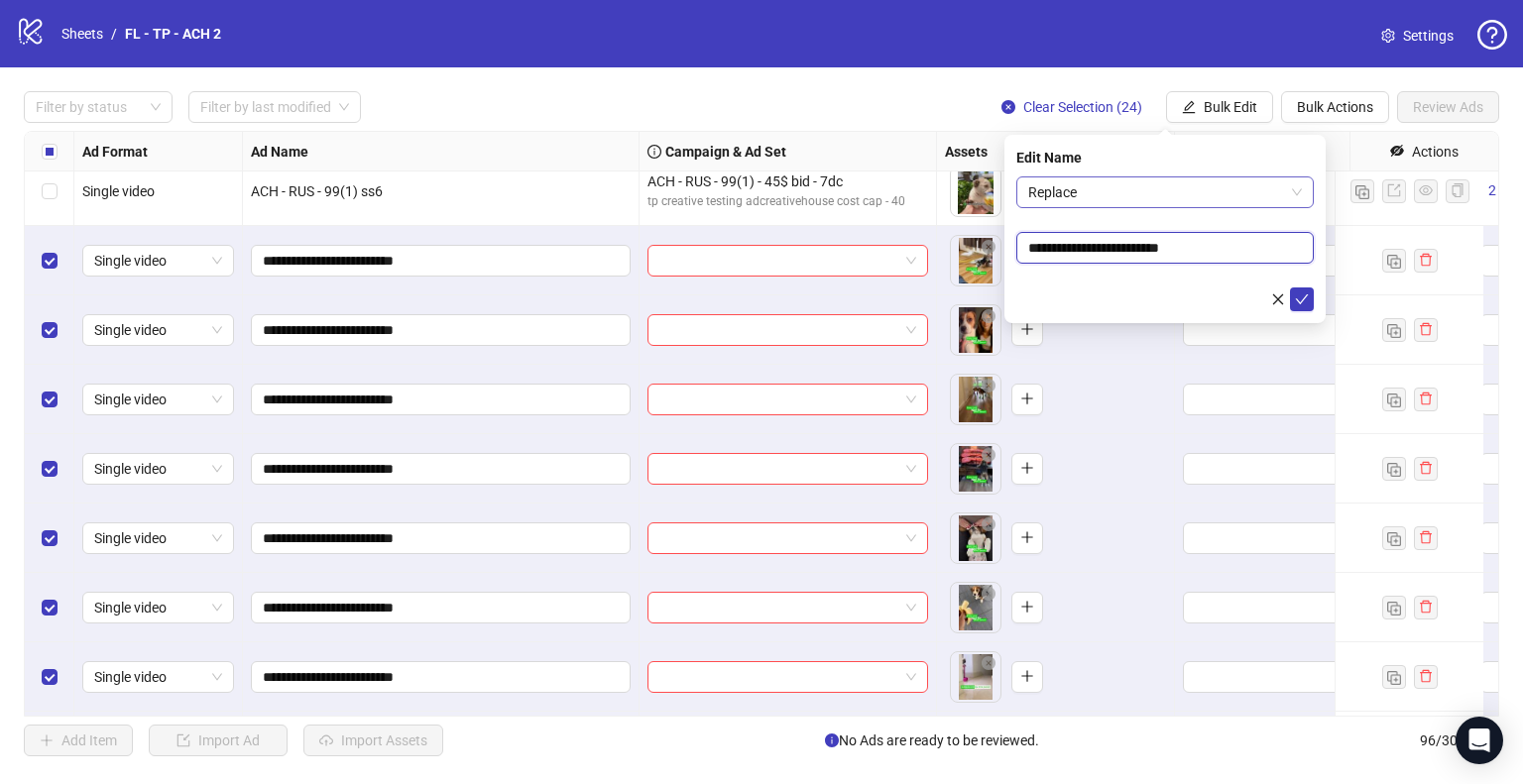 click on "Replace" at bounding box center (1165, 192) 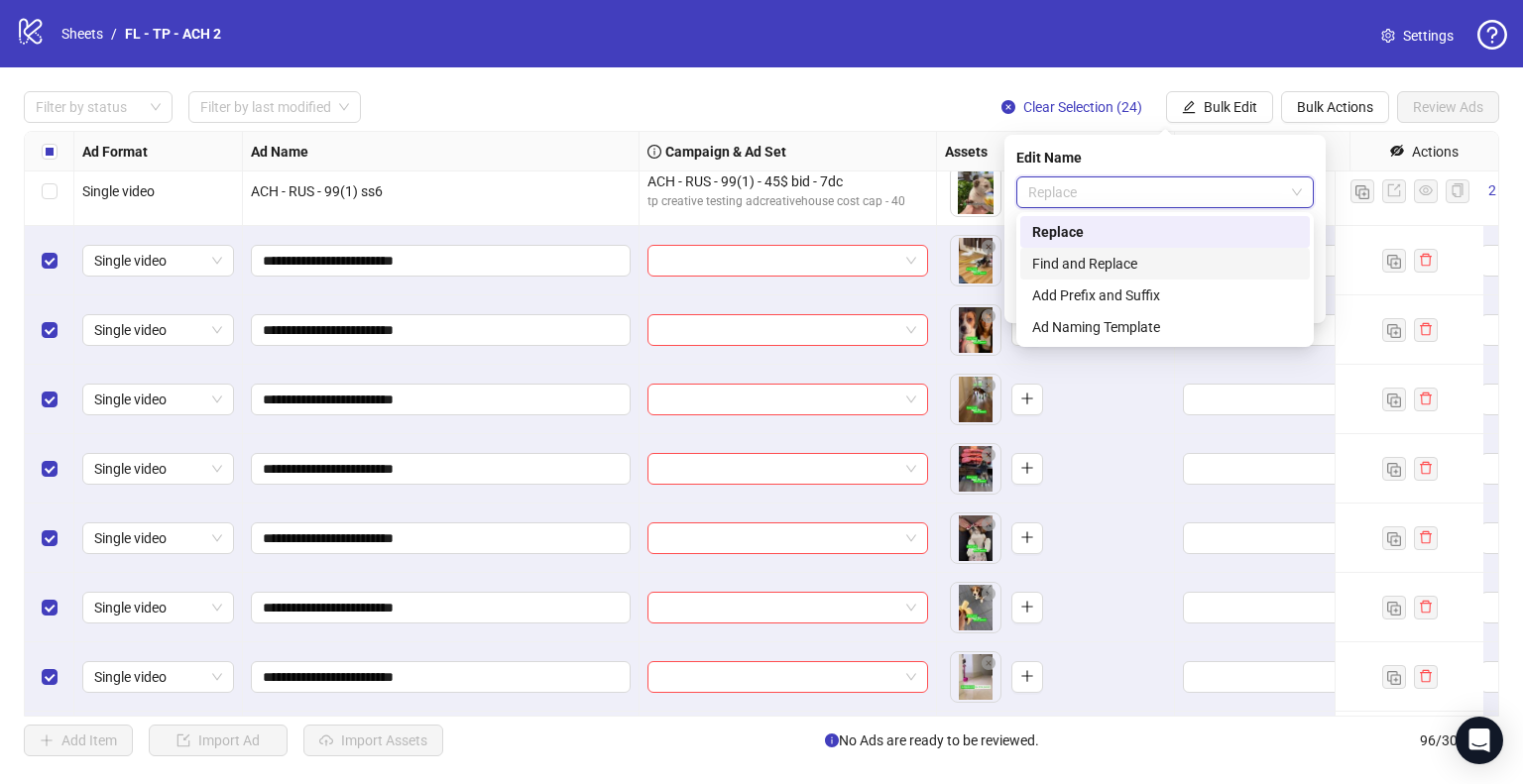click on "Find and Replace" at bounding box center (1165, 264) 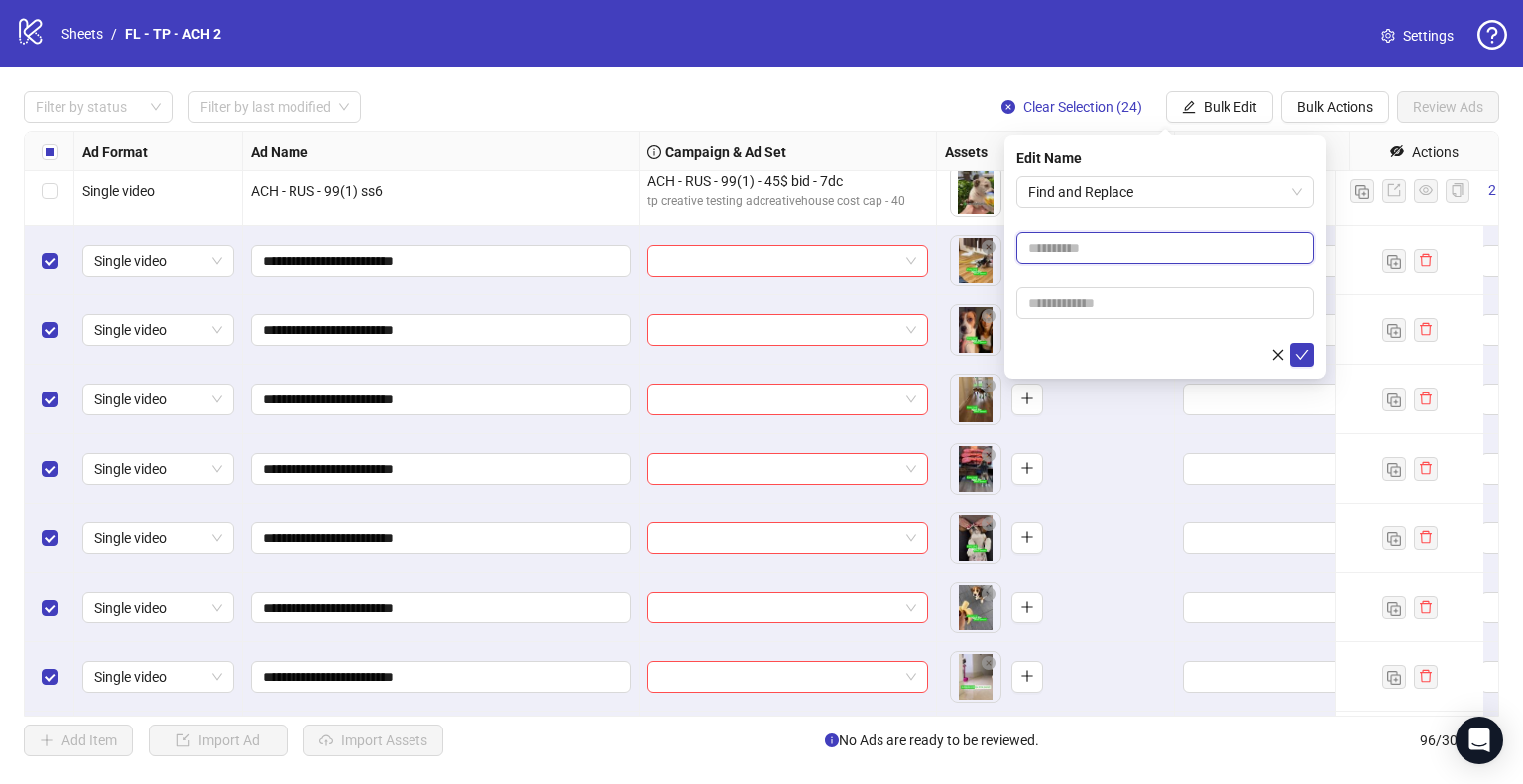 click at bounding box center (1165, 248) 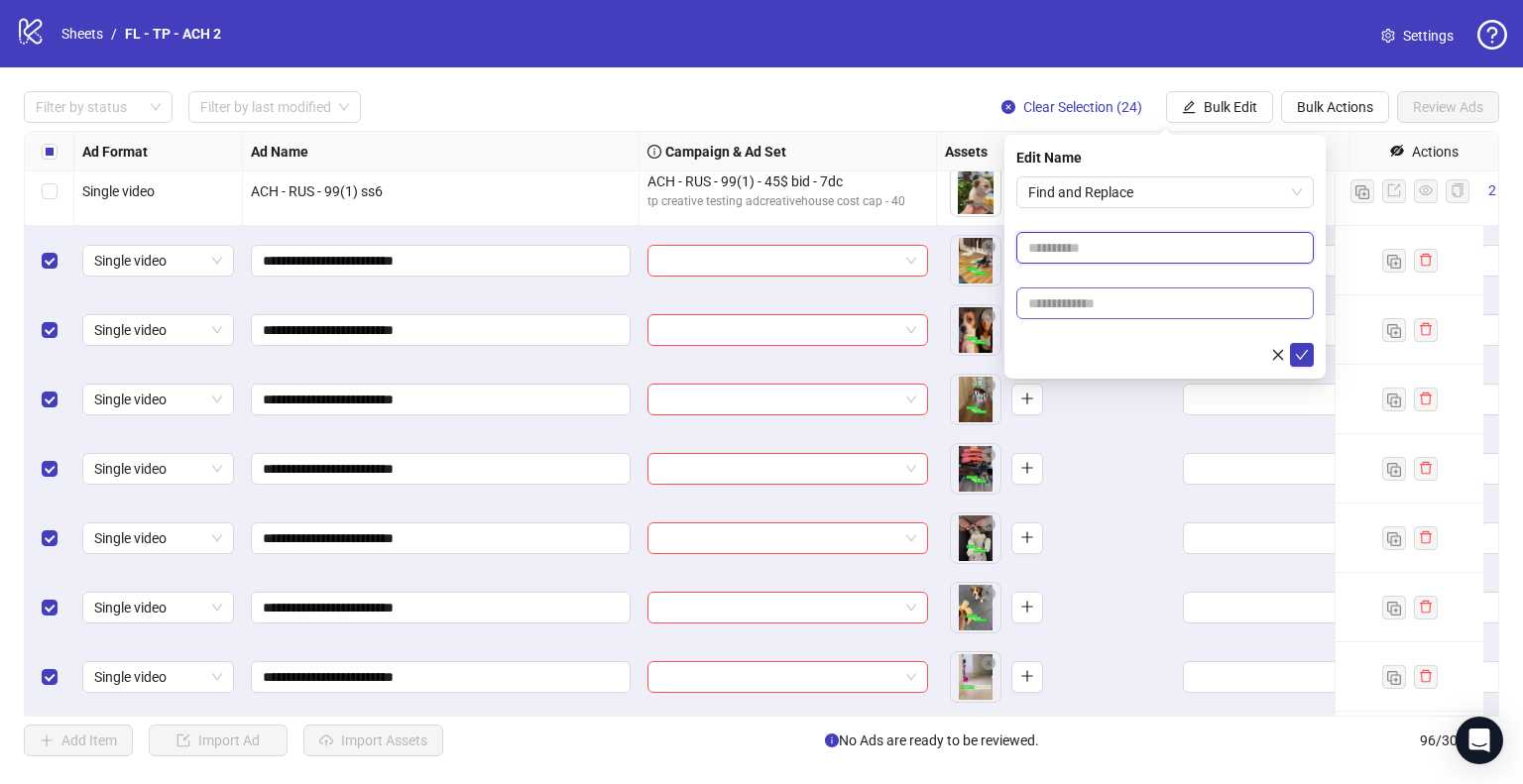 paste on "**********" 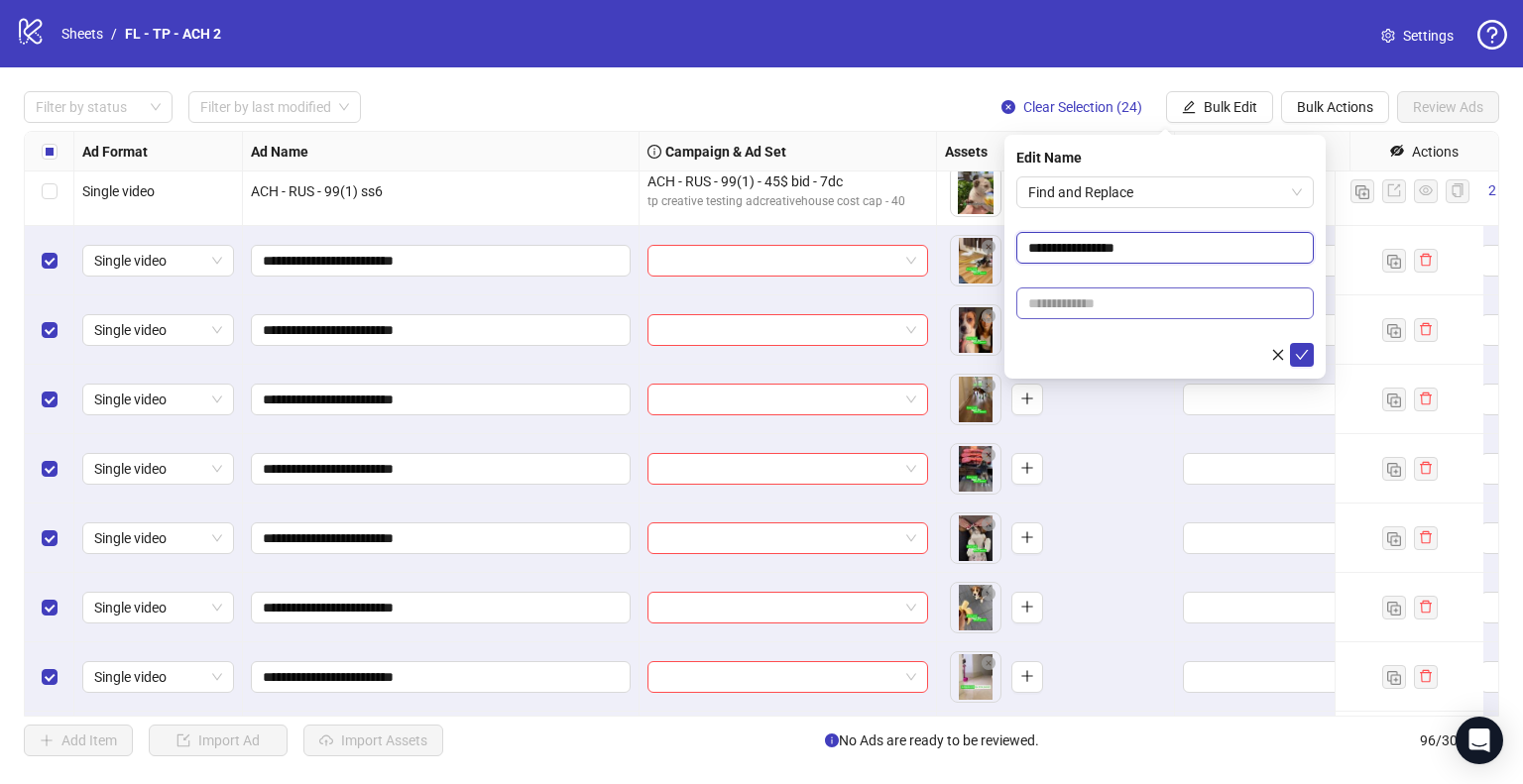 type on "**********" 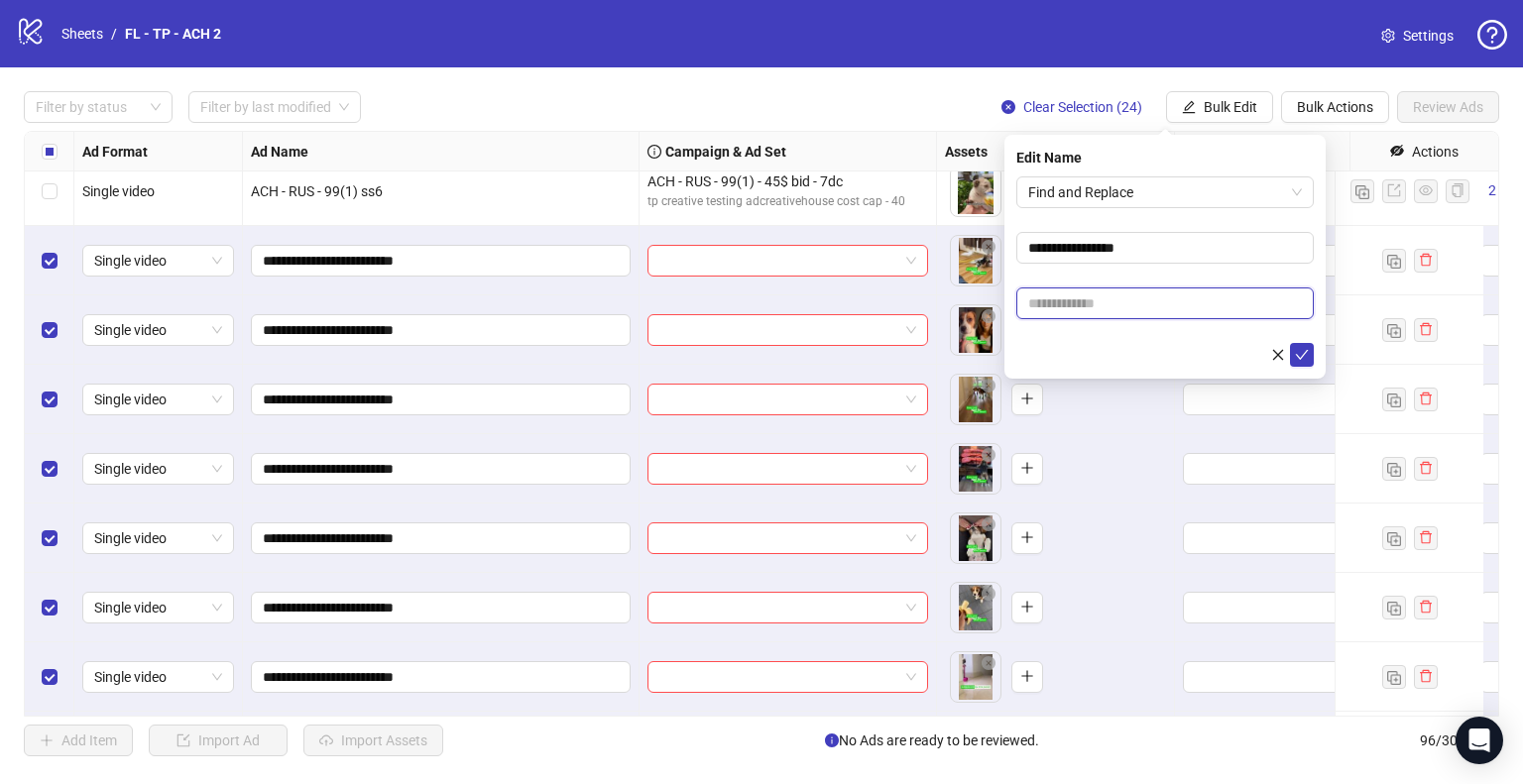 click at bounding box center (1165, 303) 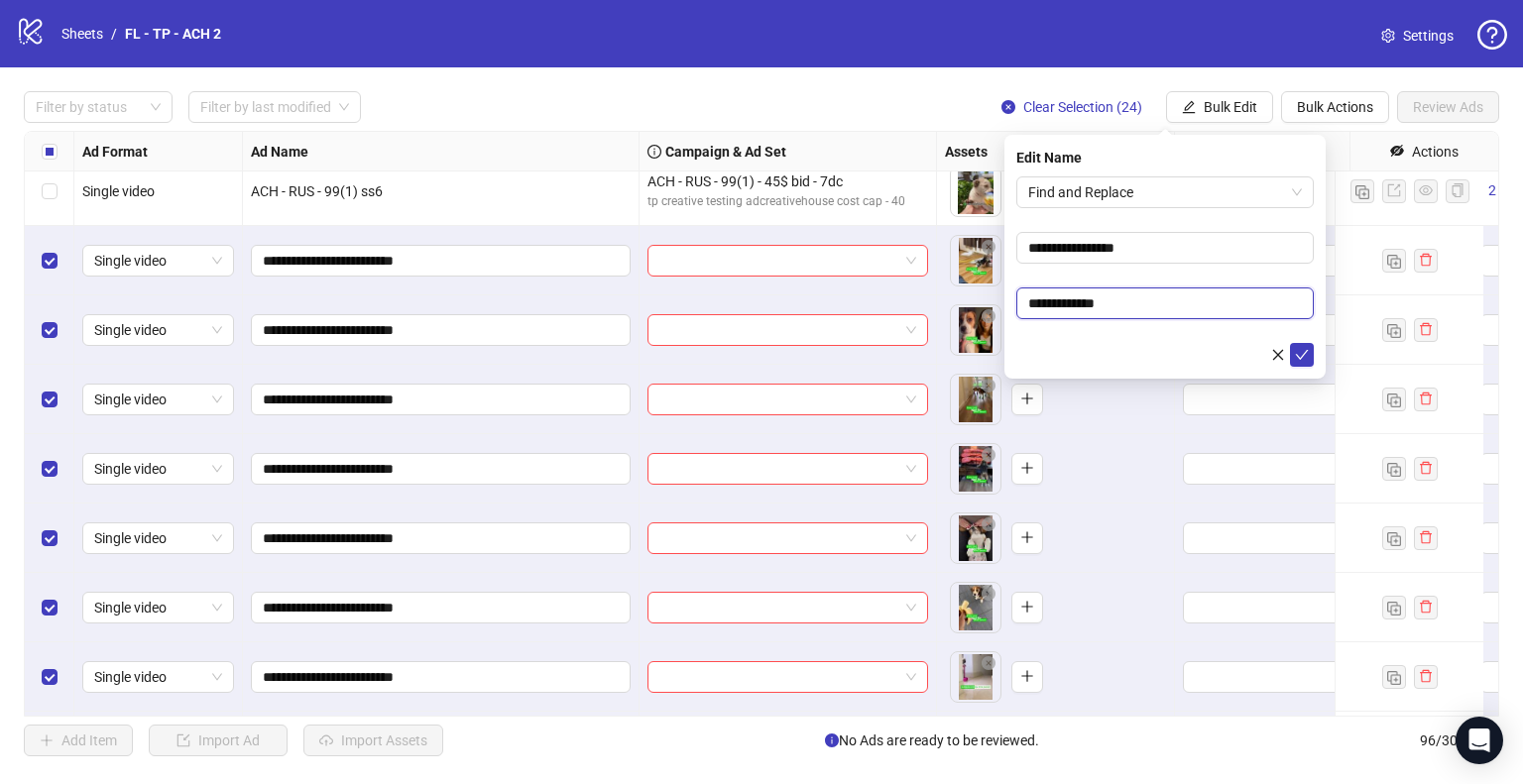 type on "**********" 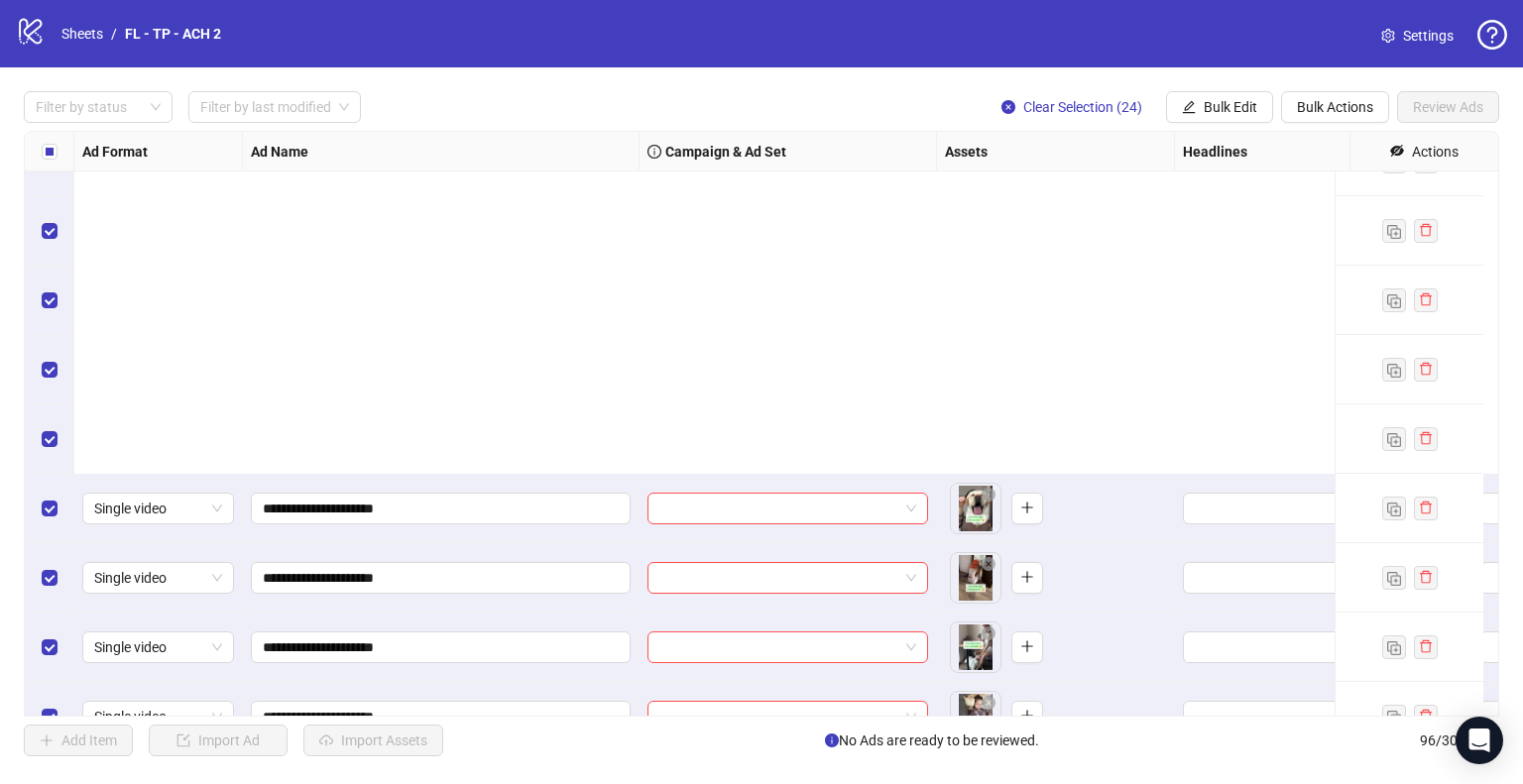 scroll, scrollTop: 6130, scrollLeft: 0, axis: vertical 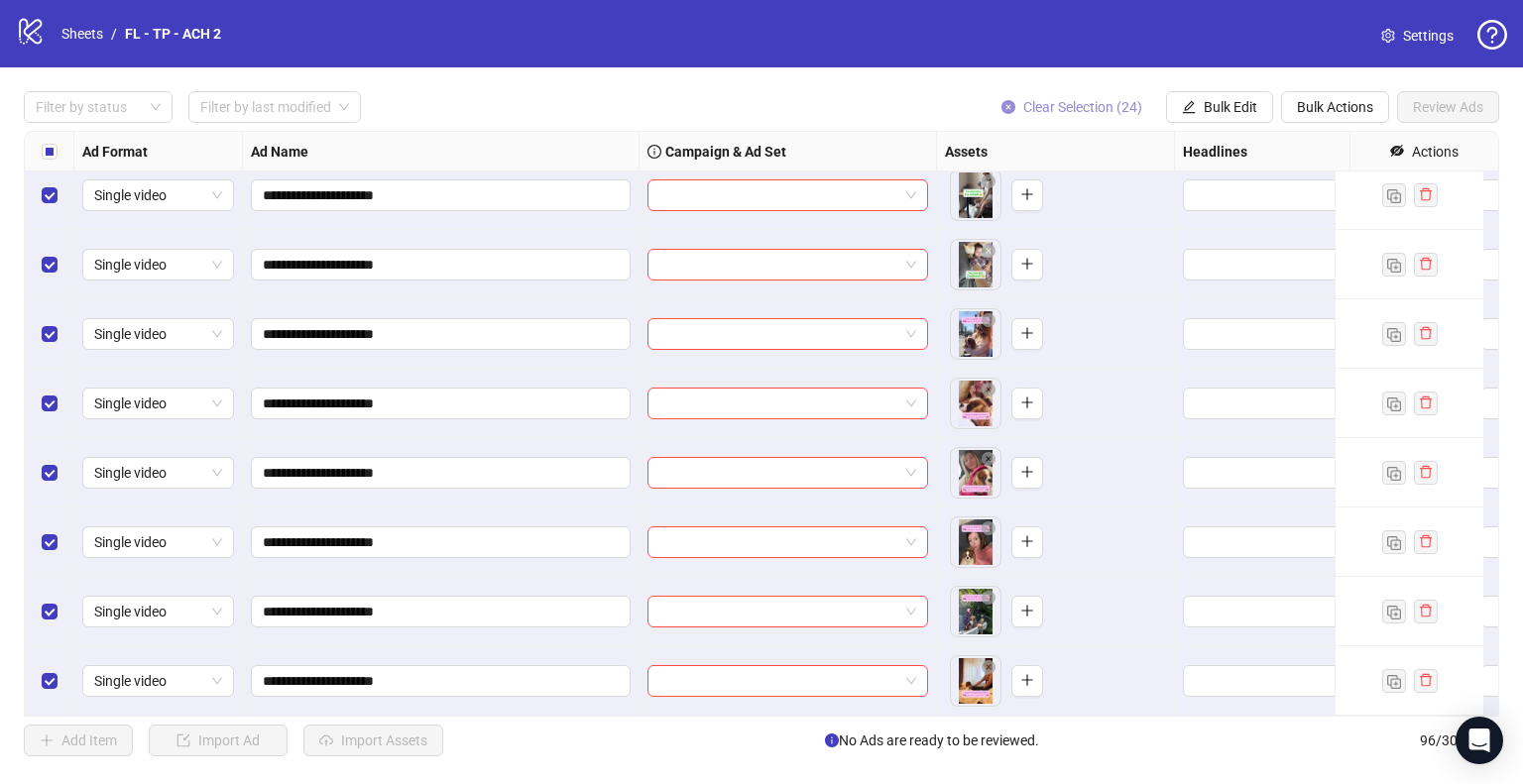 click on "Clear Selection (24)" at bounding box center [1083, 107] 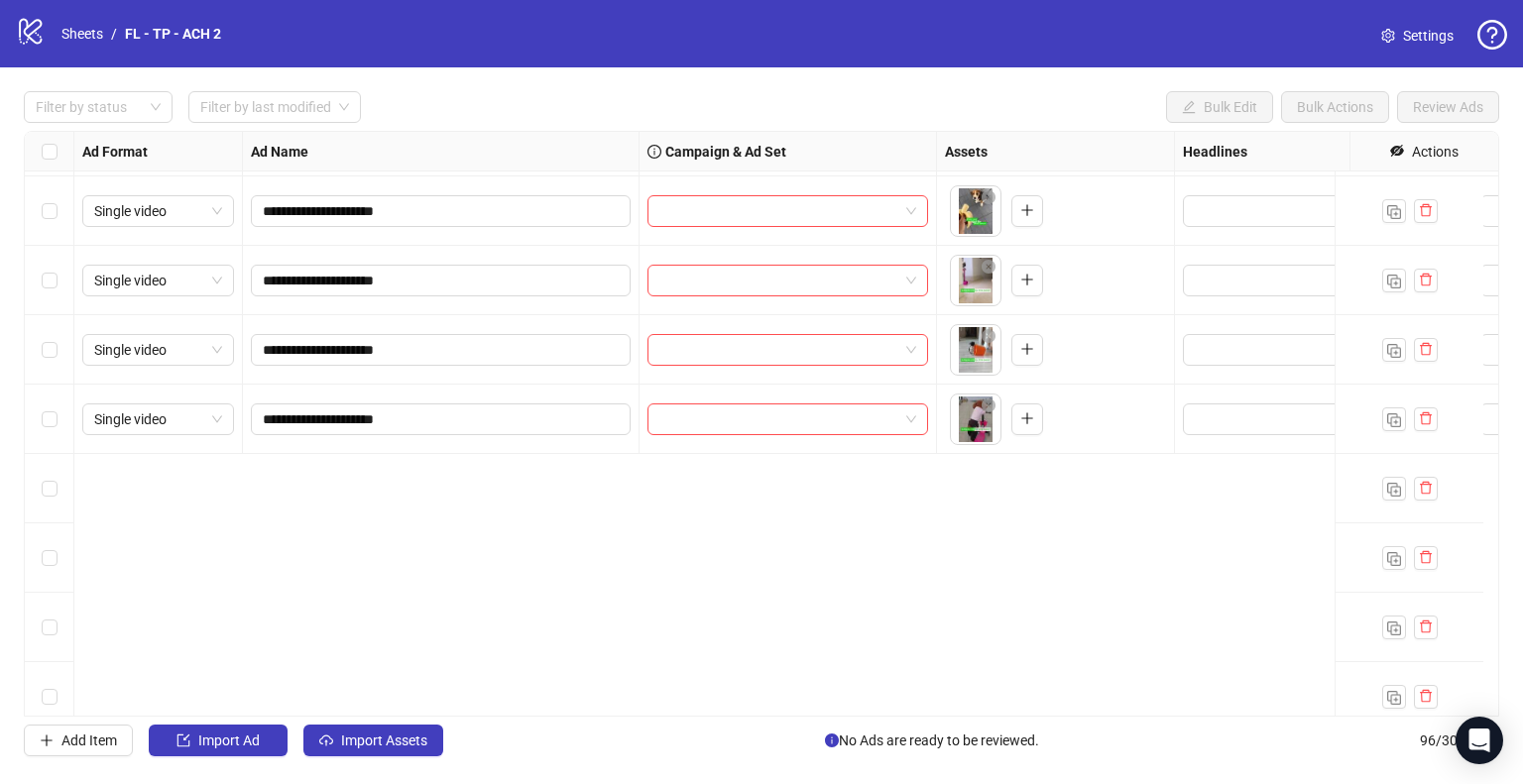 scroll, scrollTop: 4842, scrollLeft: 0, axis: vertical 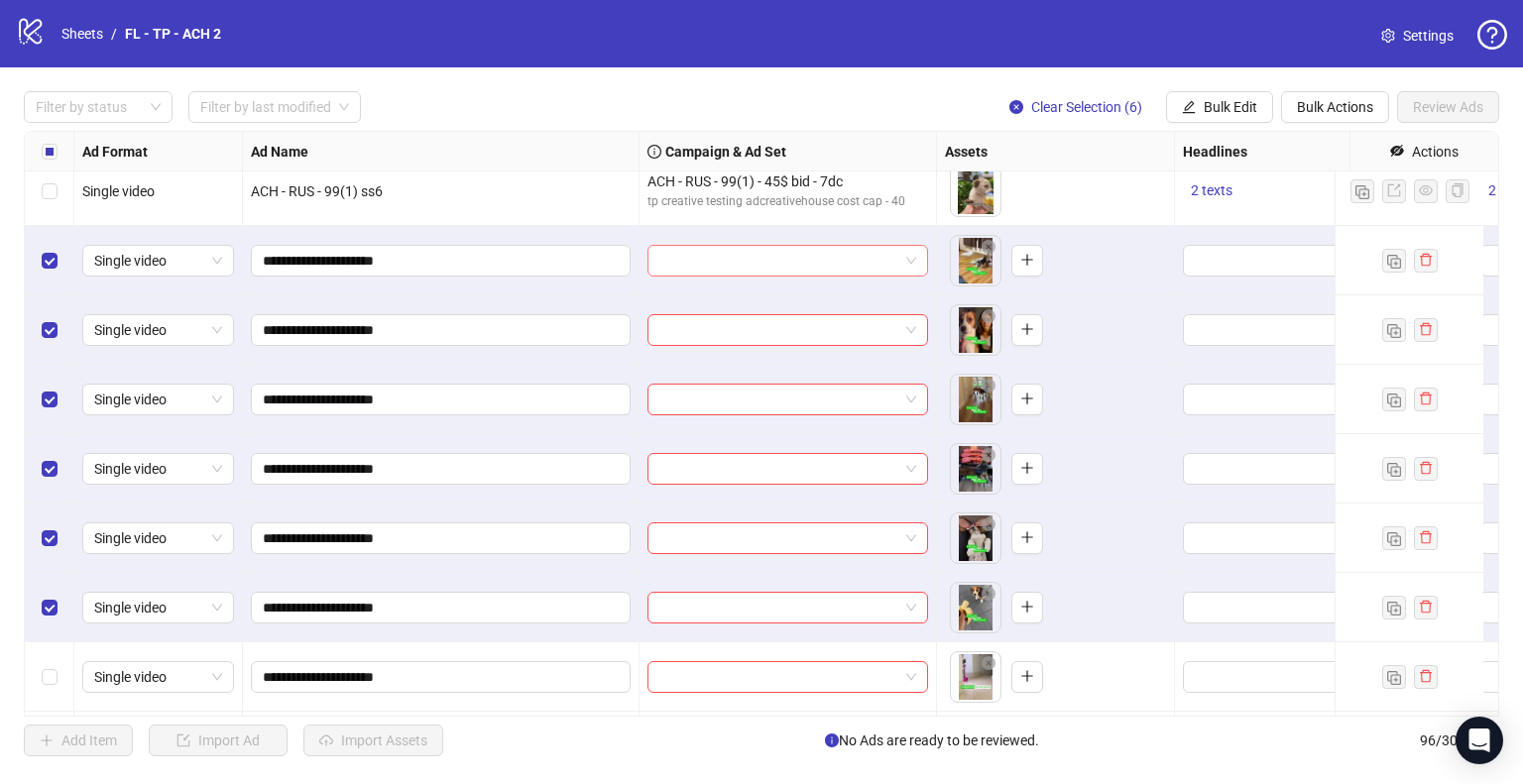 click at bounding box center (787, 261) 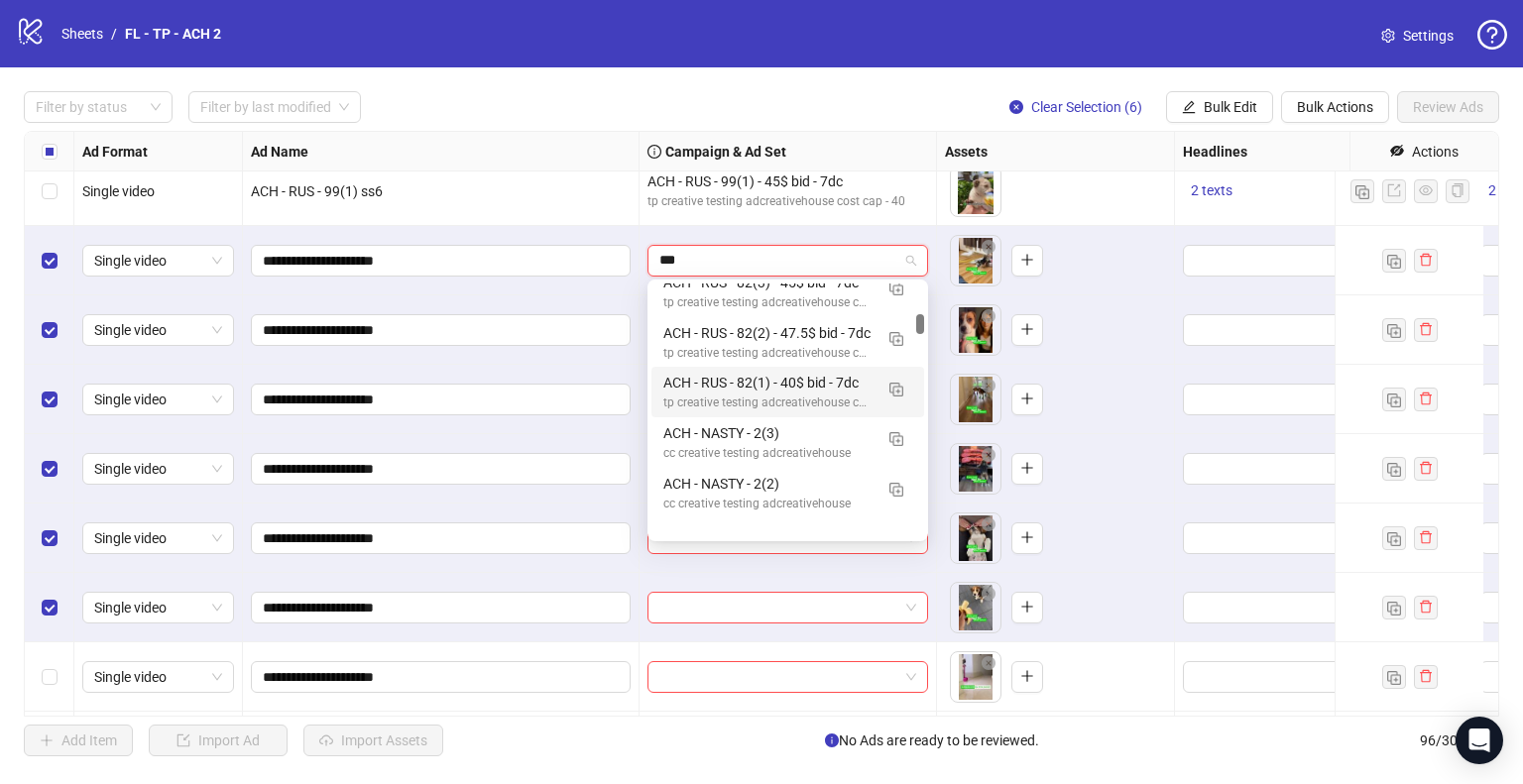 scroll, scrollTop: 1586, scrollLeft: 0, axis: vertical 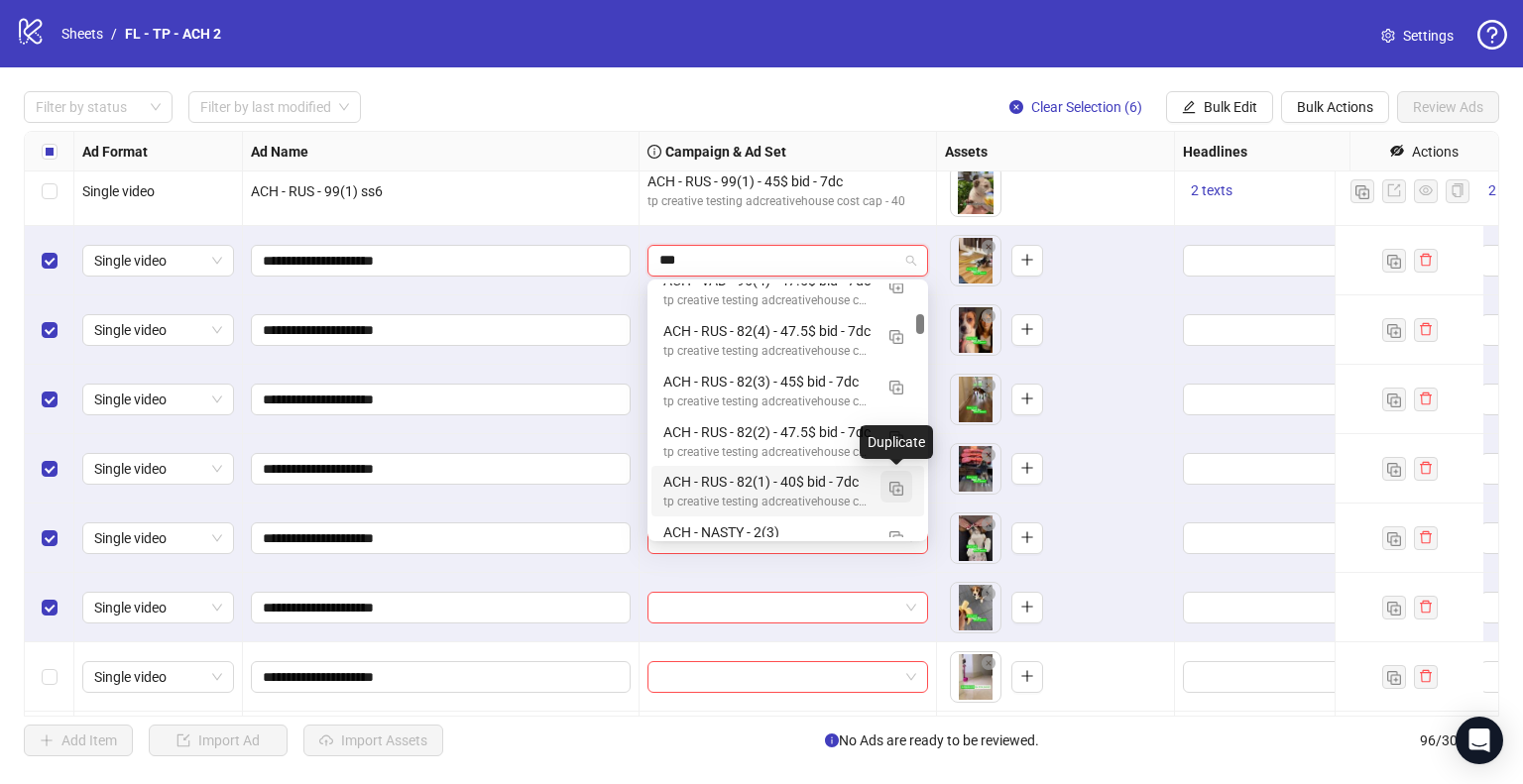 click at bounding box center (896, 489) 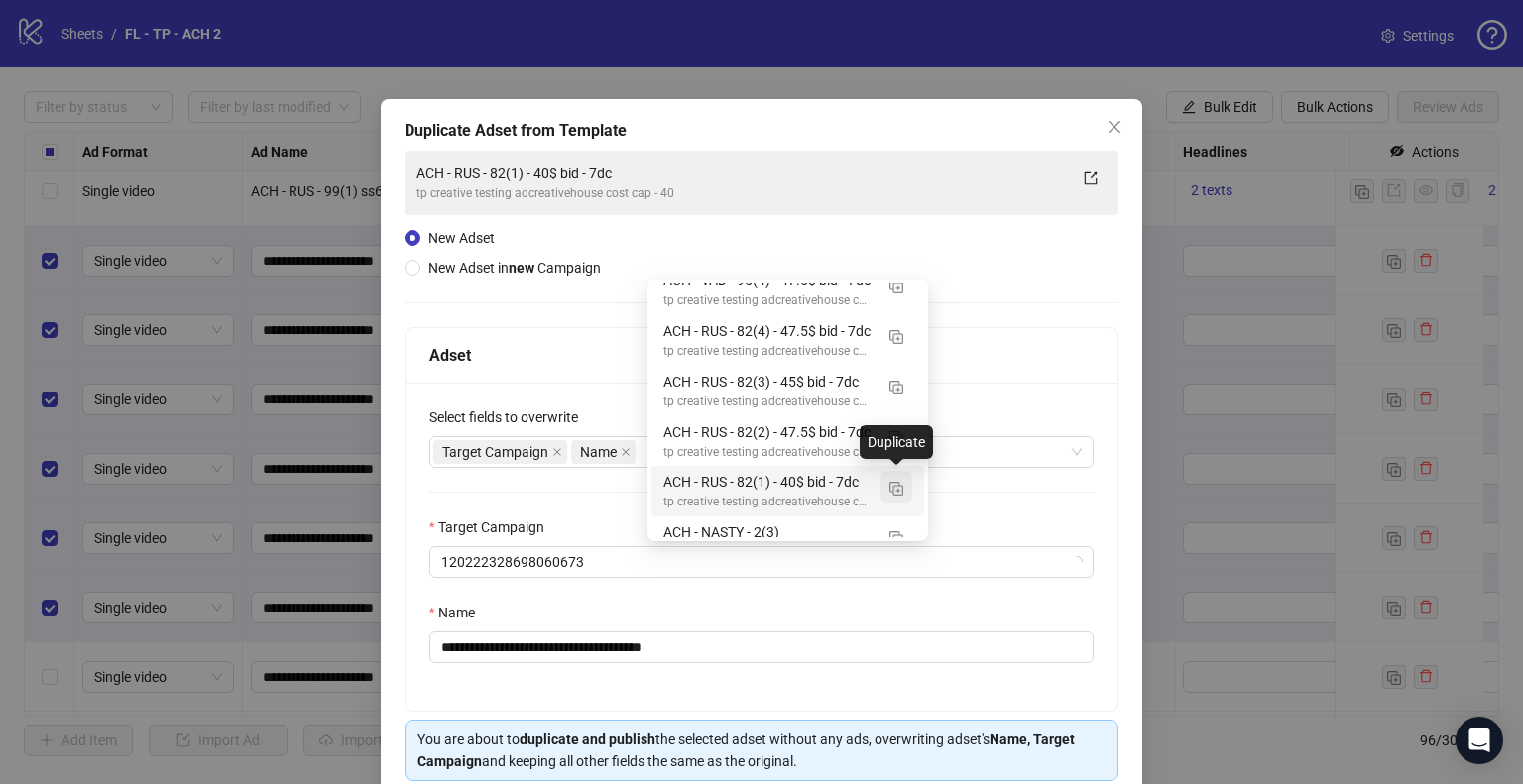 type on "***" 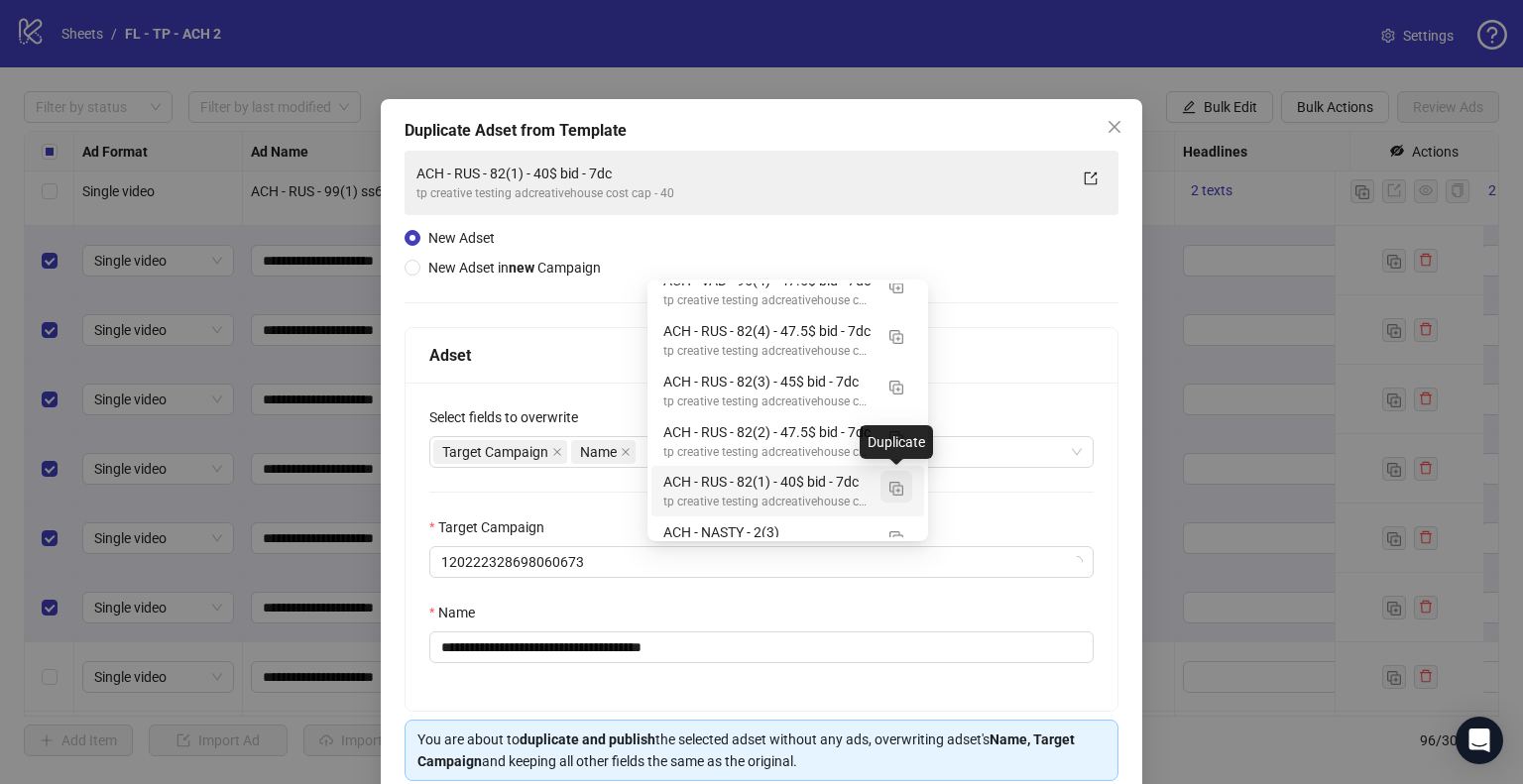 type 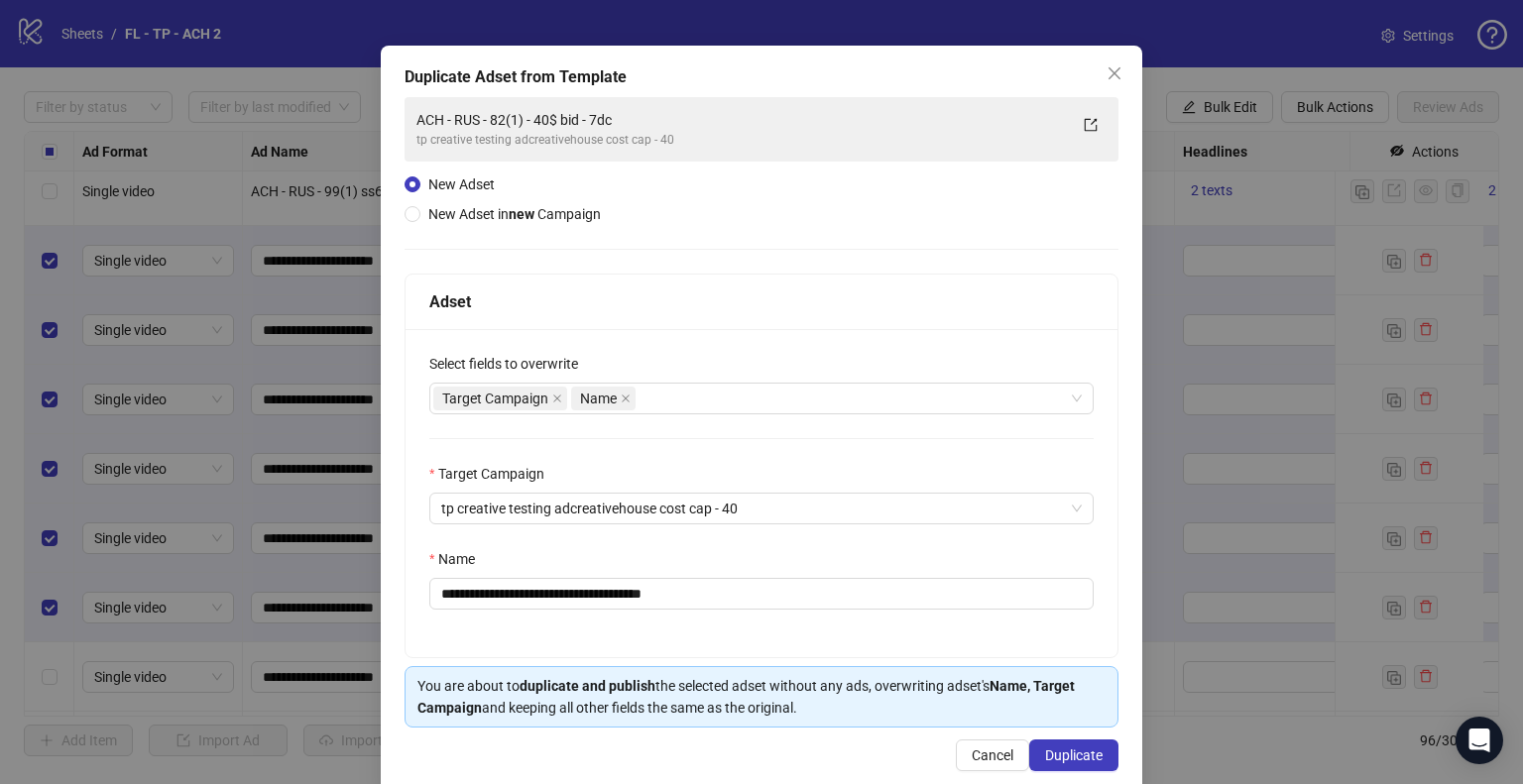 scroll, scrollTop: 83, scrollLeft: 0, axis: vertical 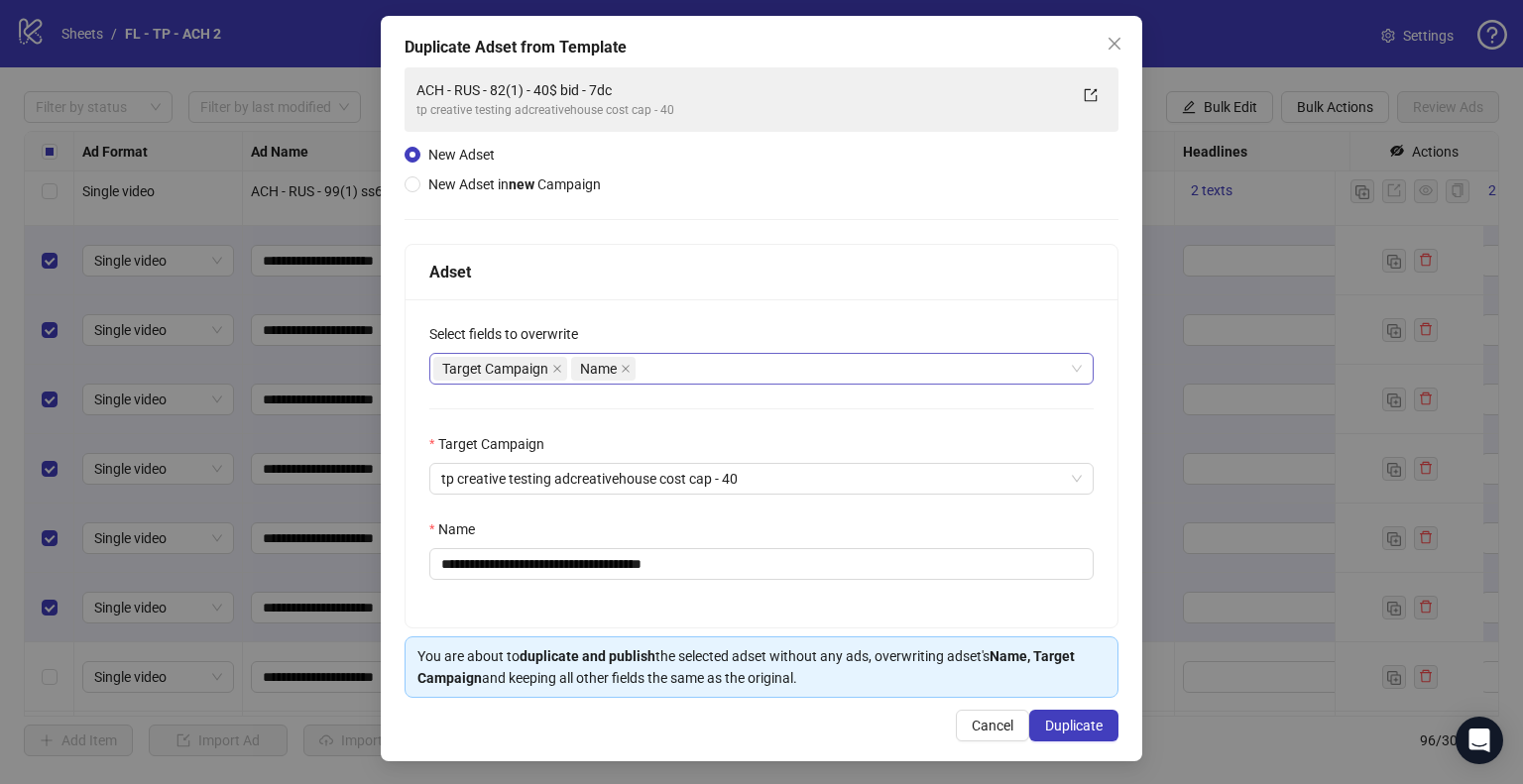 click on "Target Campaign Name" at bounding box center [751, 369] 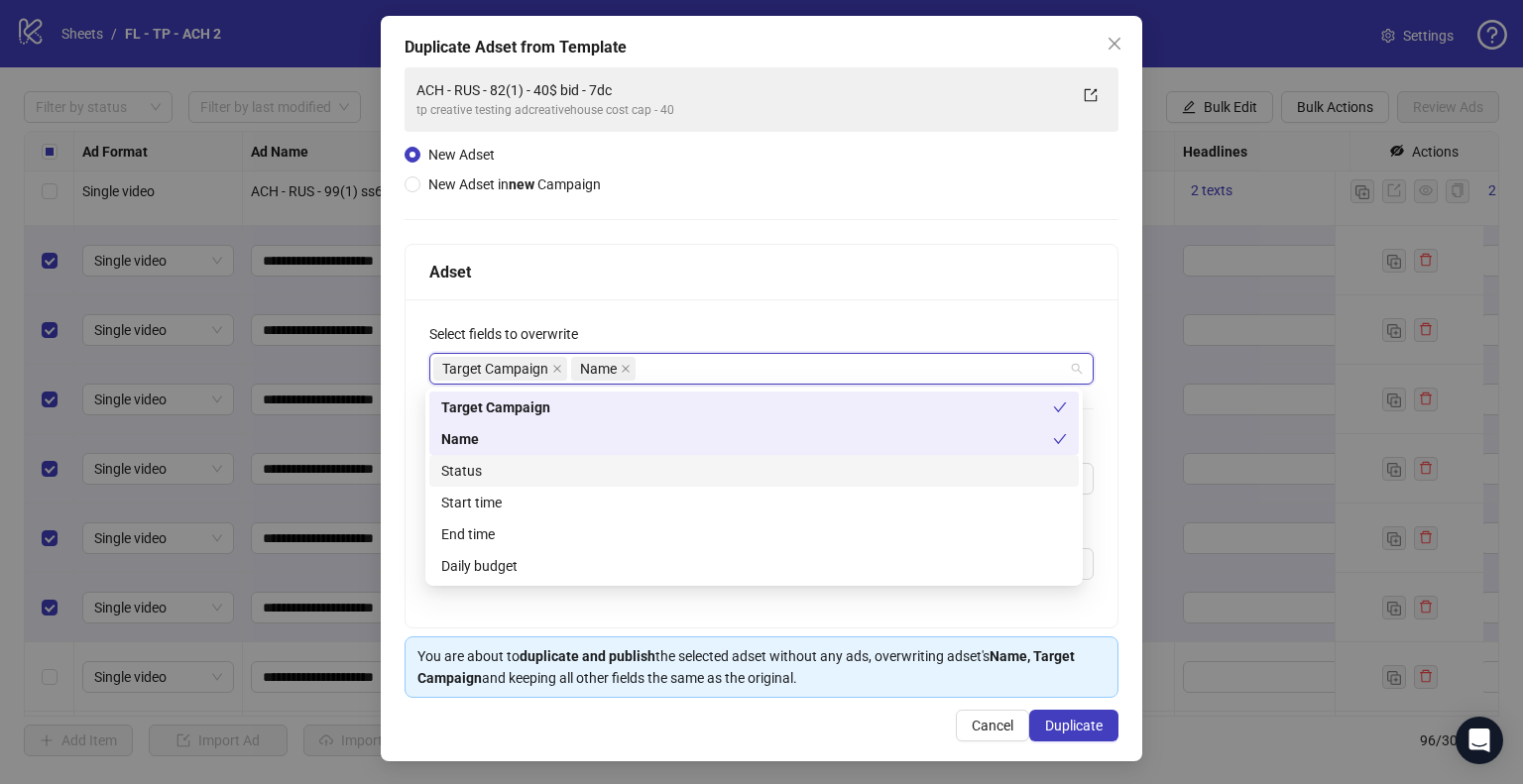 click on "Status" at bounding box center [754, 471] 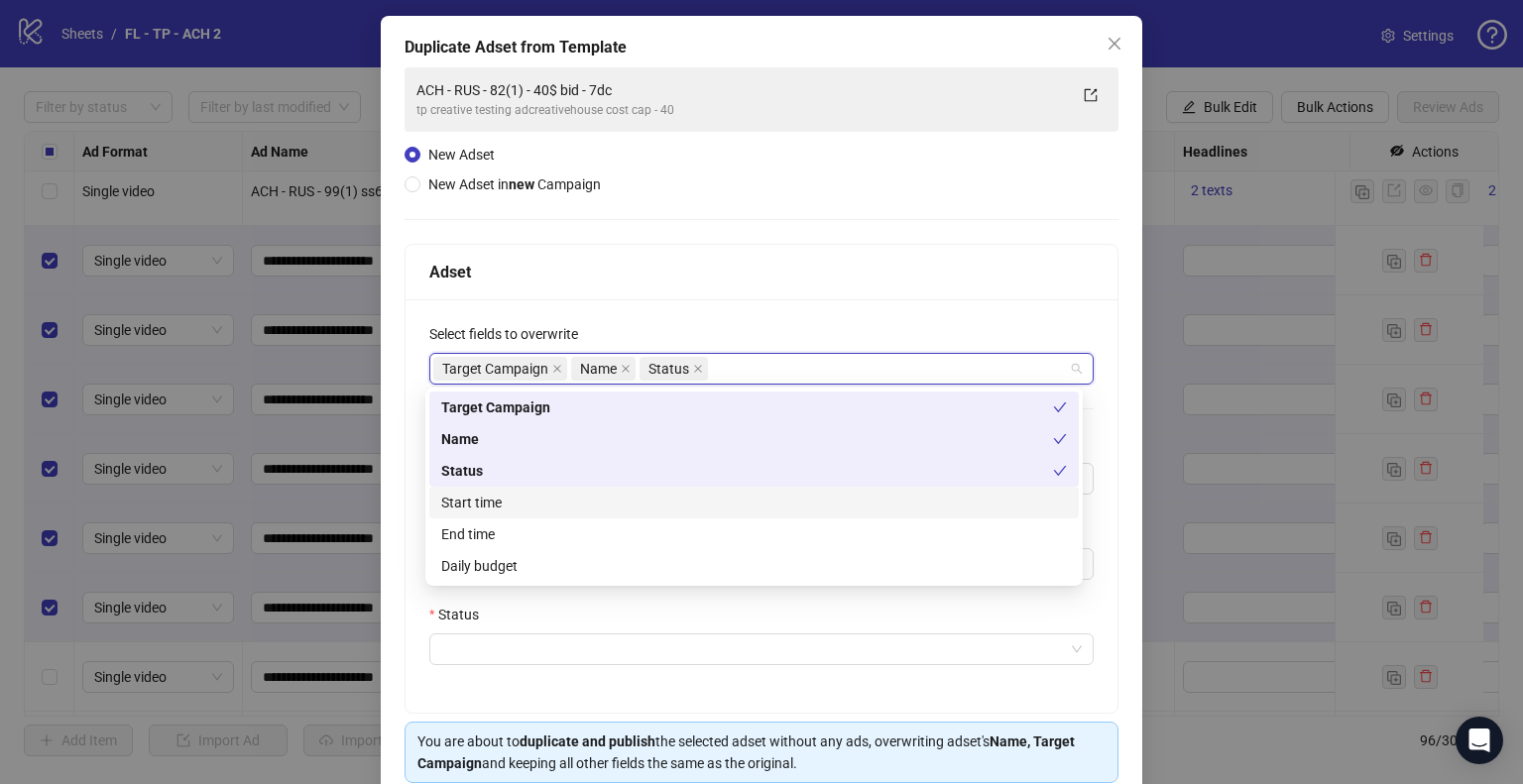 click on "Start time" at bounding box center (754, 503) 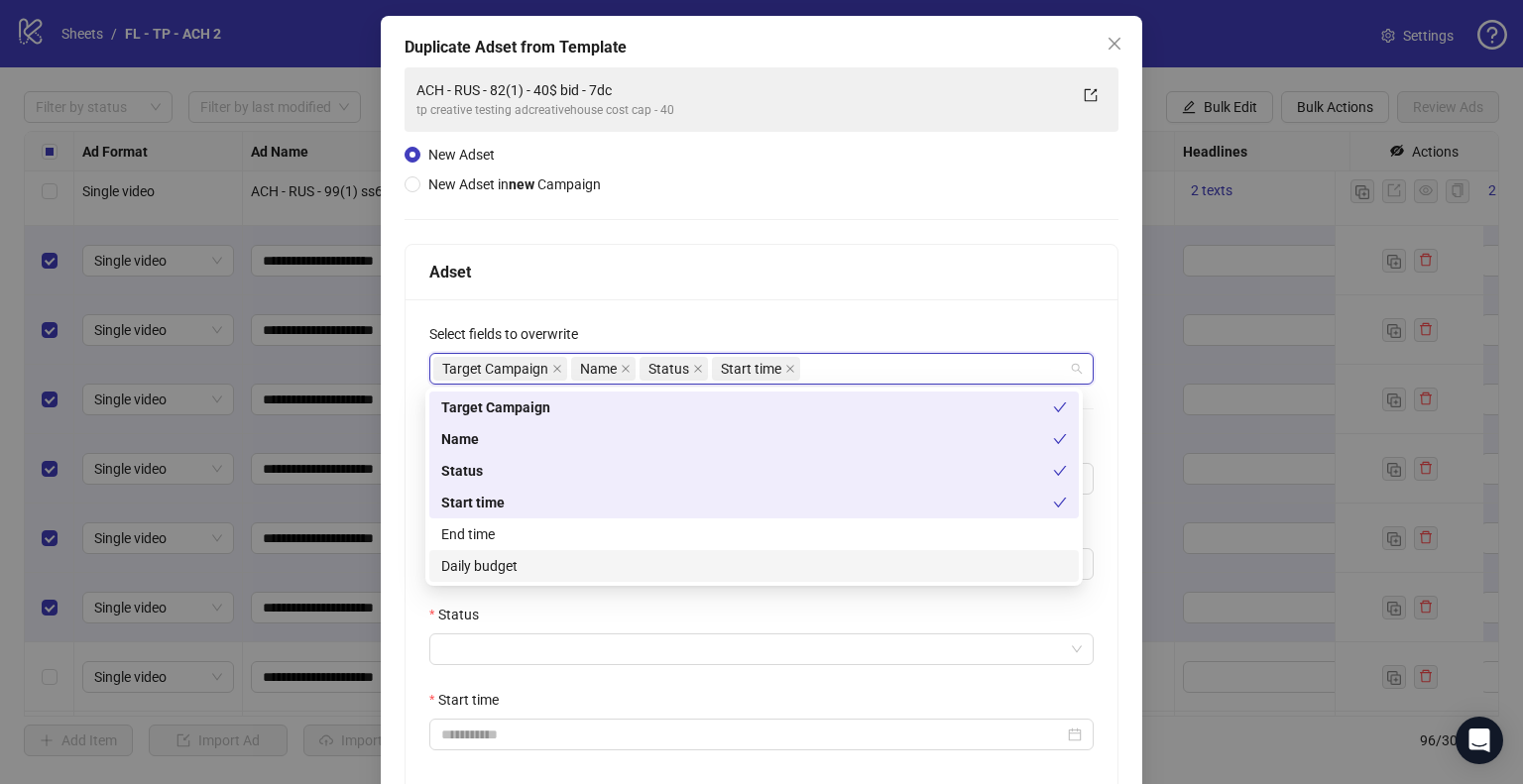 click on "Daily budget" at bounding box center (754, 566) 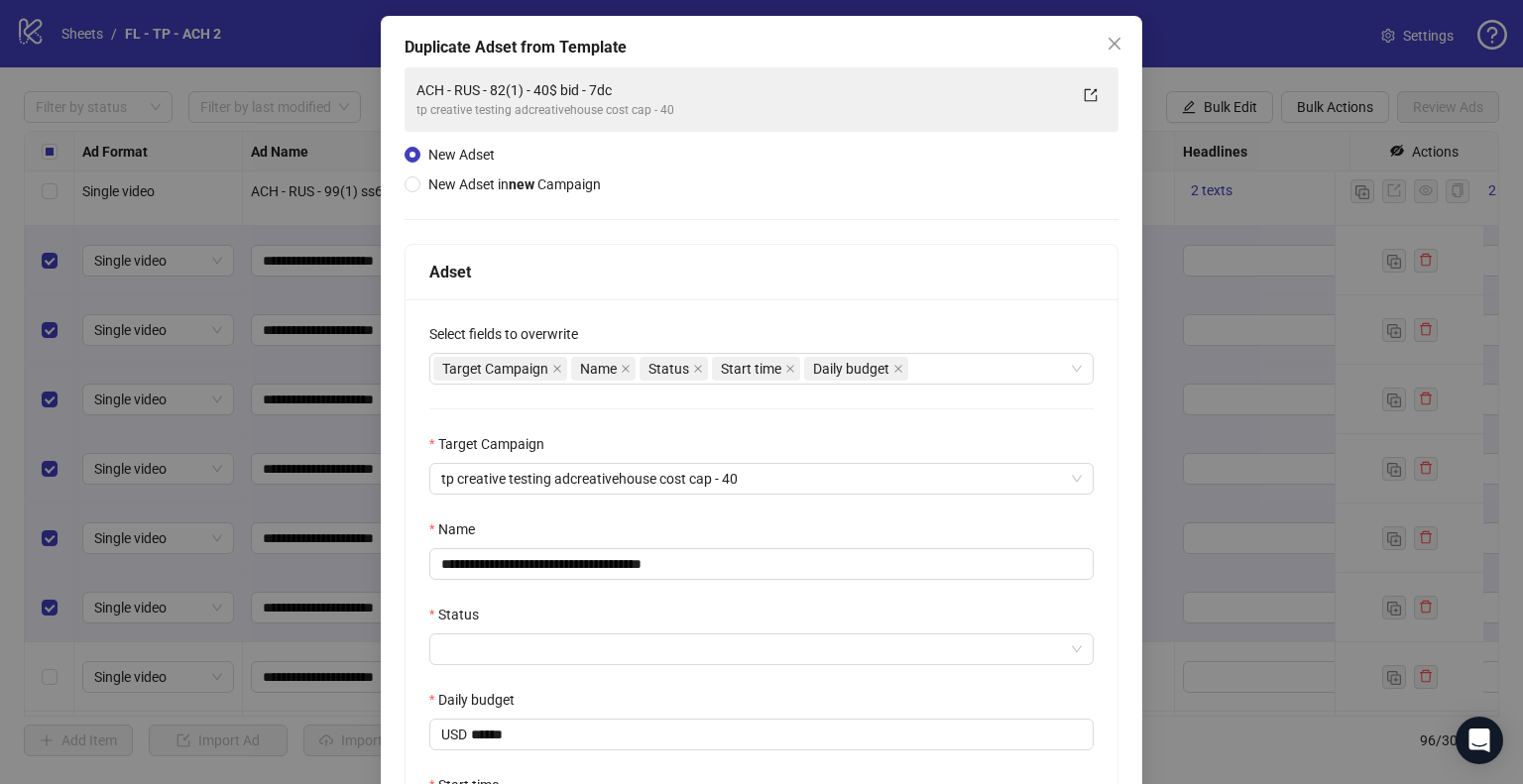 click on "**********" at bounding box center (762, 591) 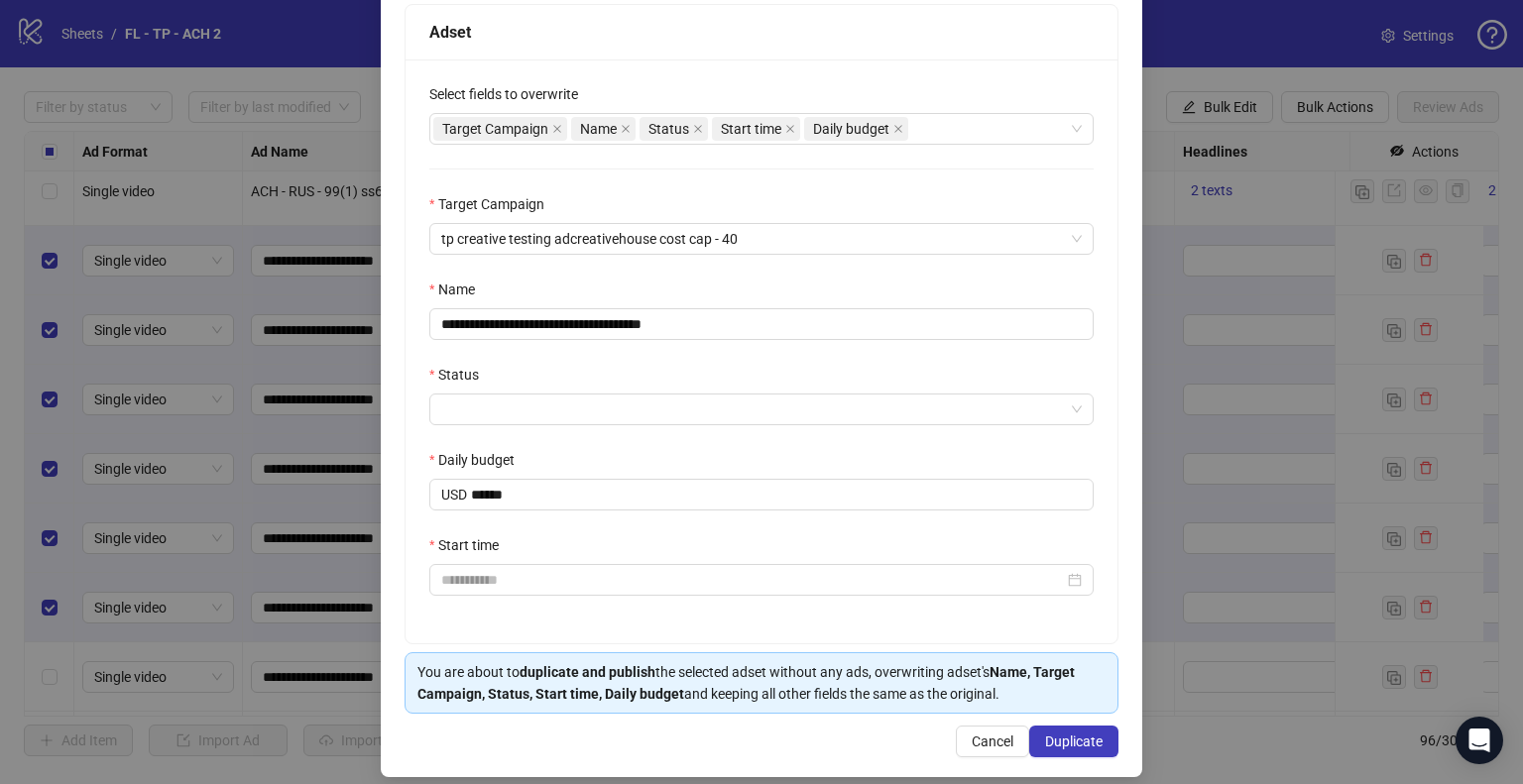 scroll, scrollTop: 338, scrollLeft: 0, axis: vertical 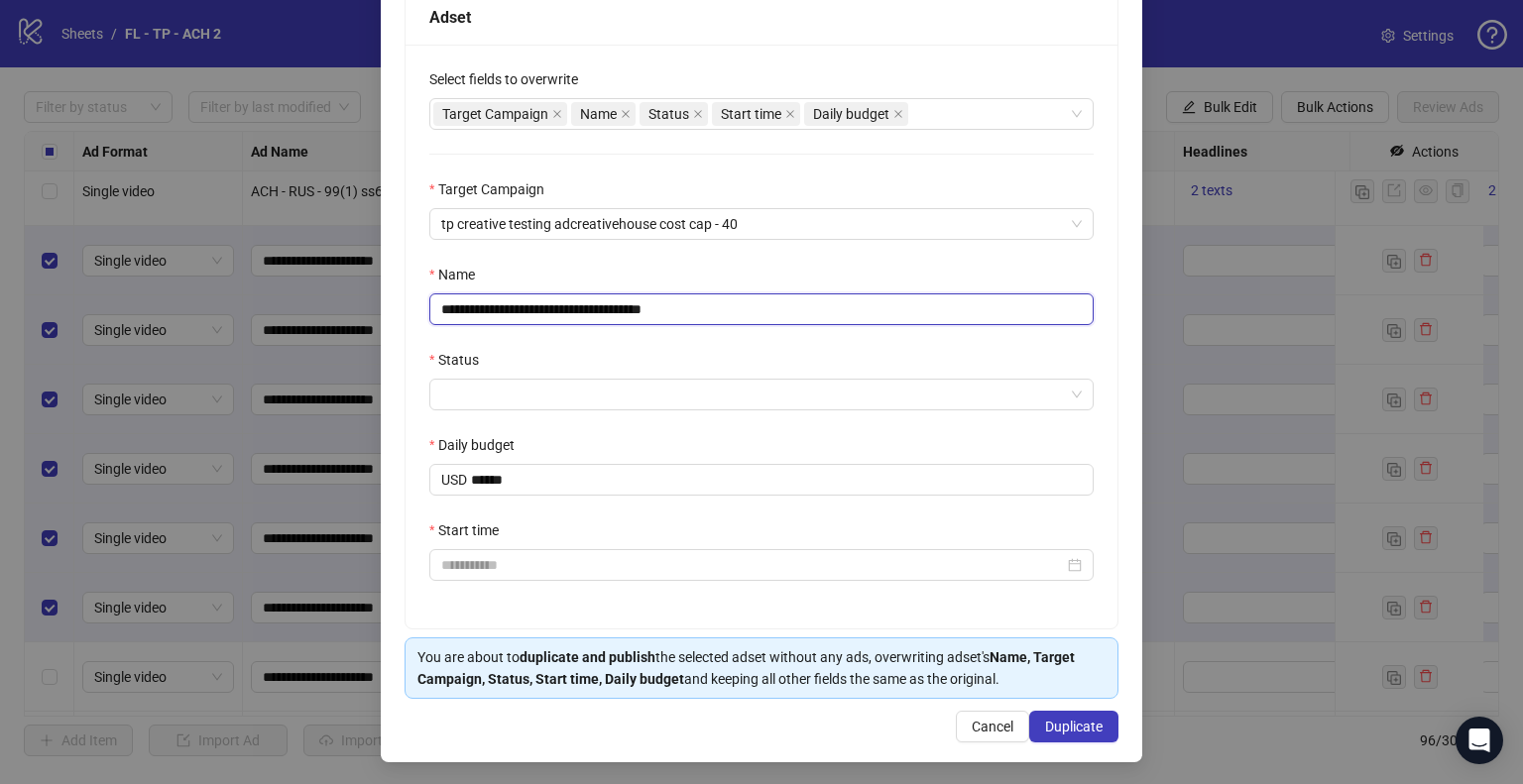click on "**********" at bounding box center [762, 309] 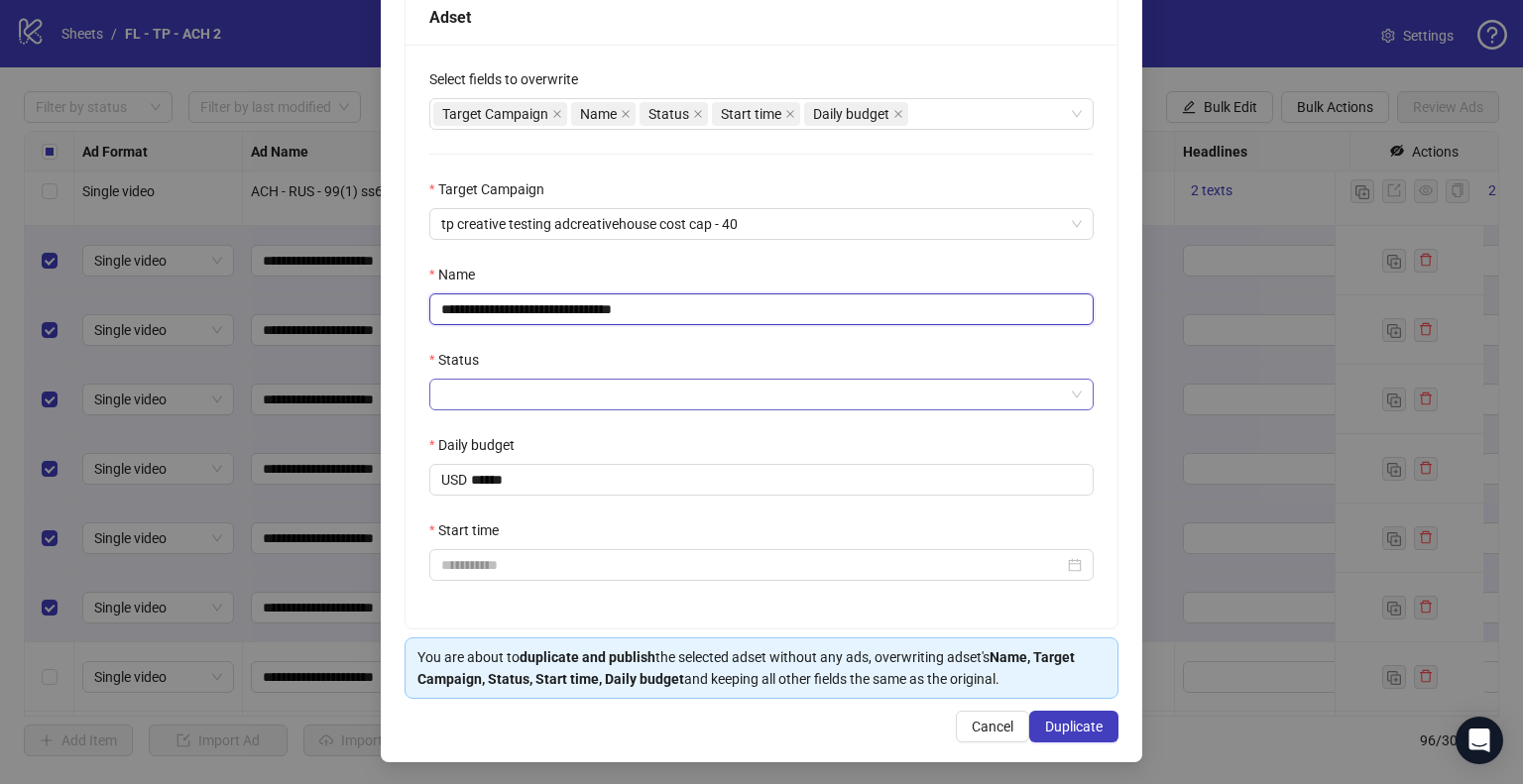 type on "**********" 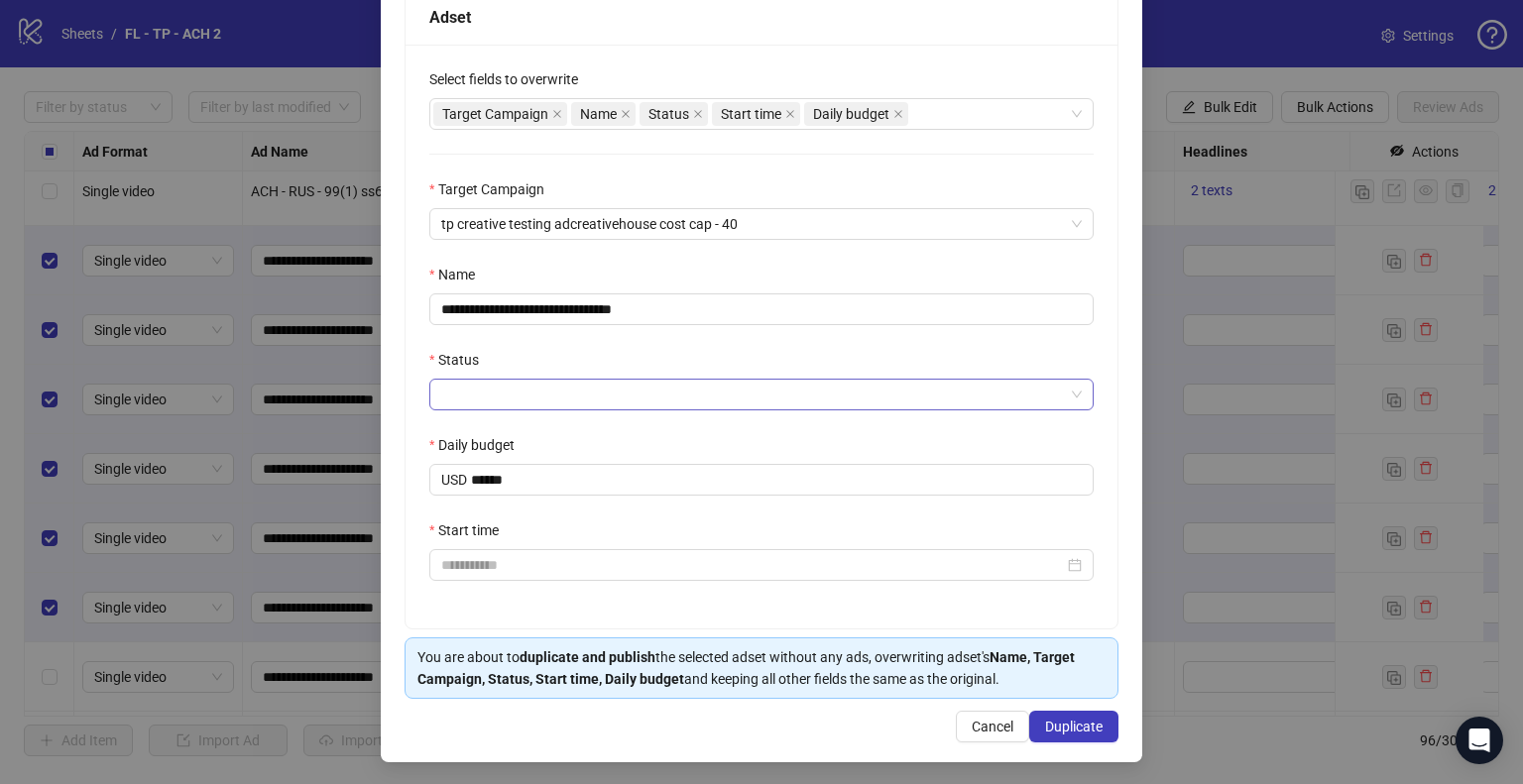 click on "Status" at bounding box center (753, 394) 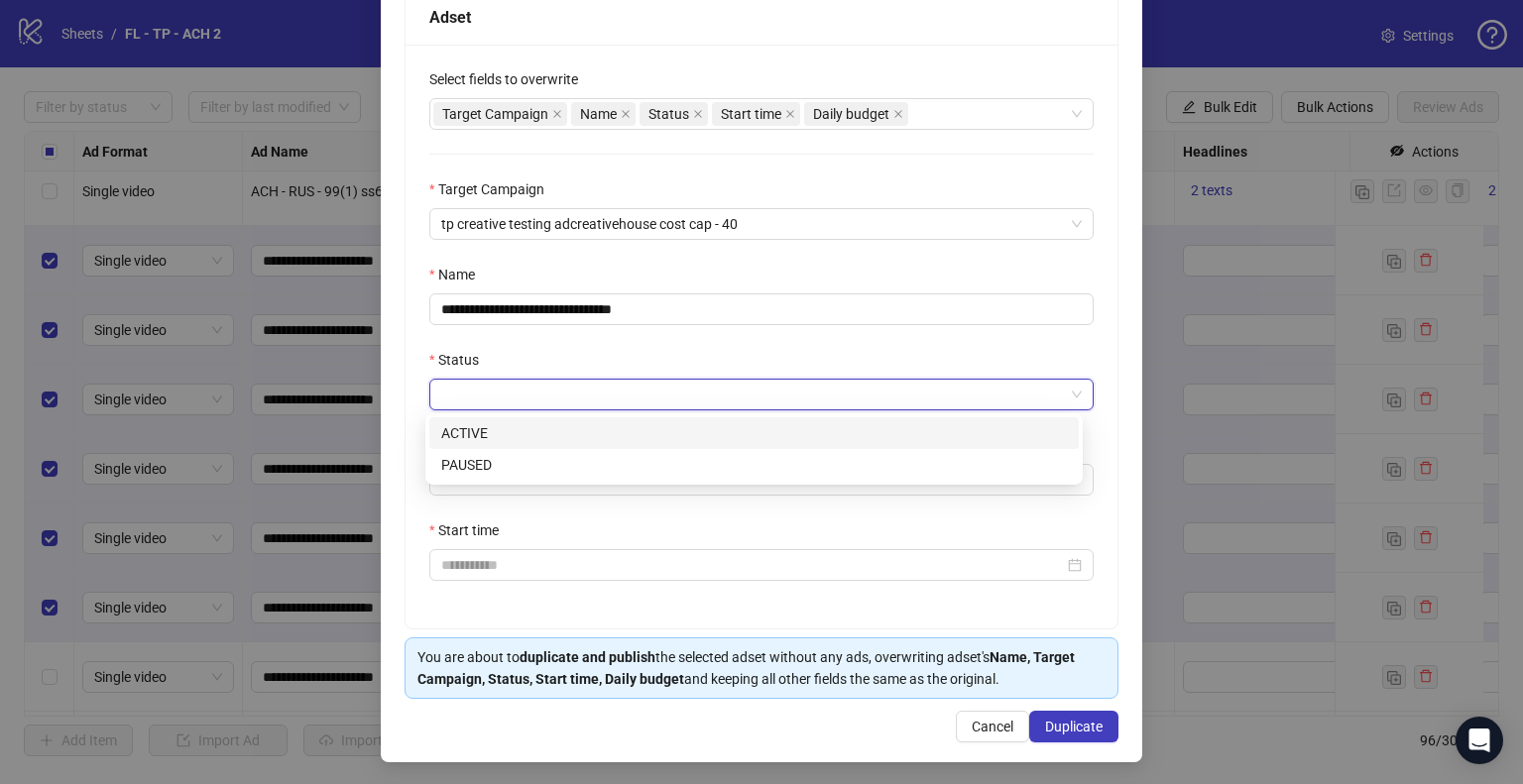 click on "ACTIVE" at bounding box center [754, 433] 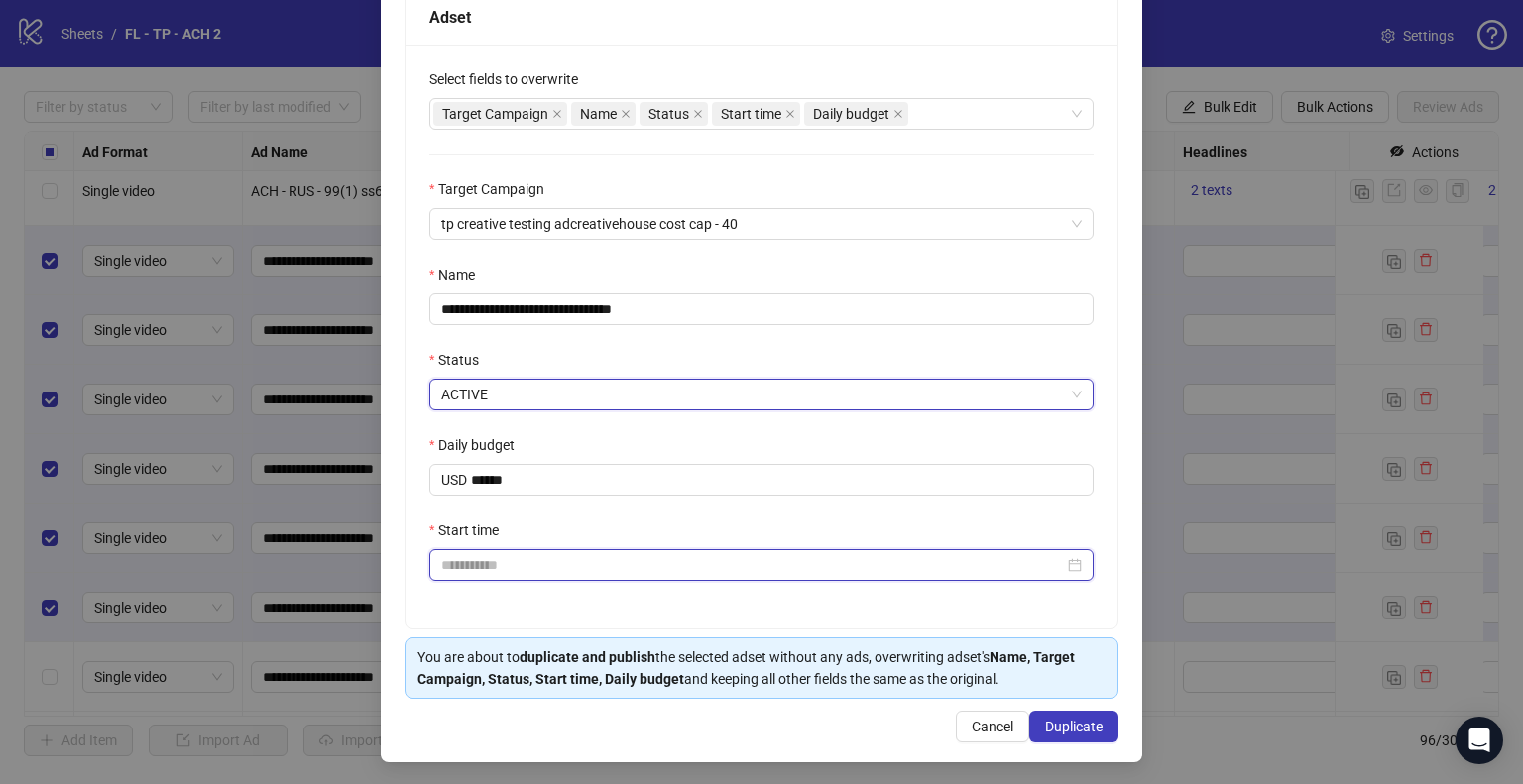 click on "Start time" at bounding box center [753, 565] 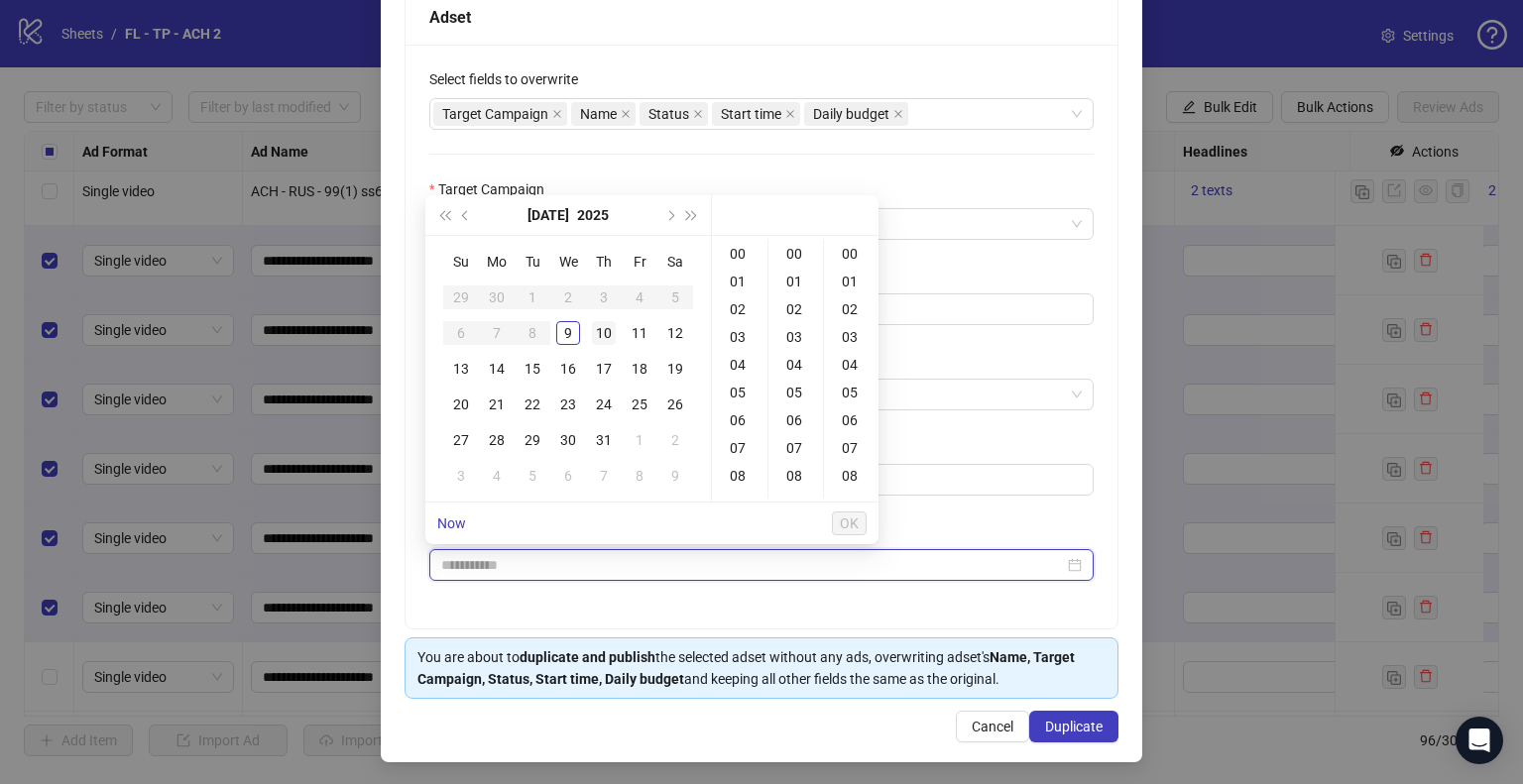 type on "**********" 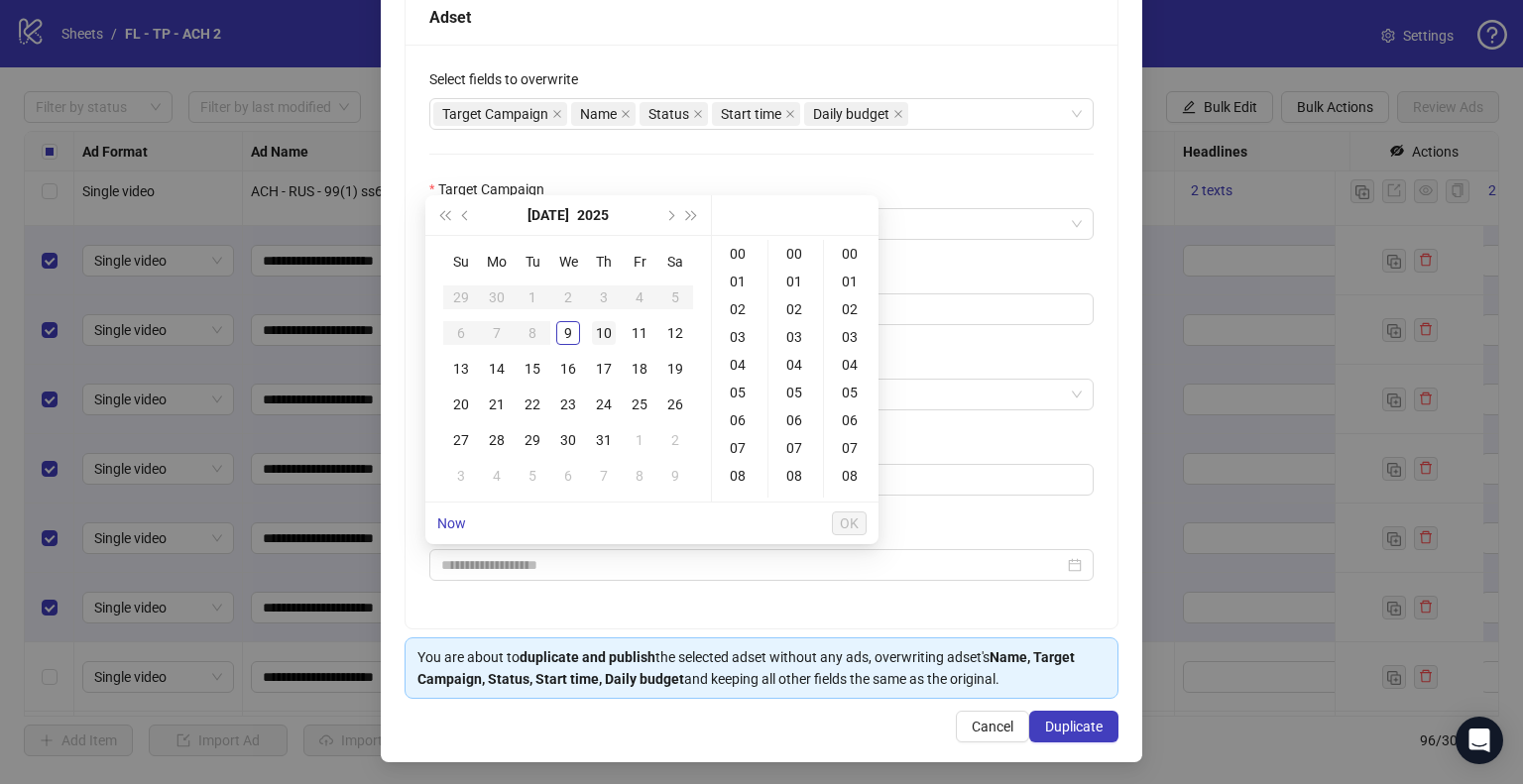 click on "10" at bounding box center (604, 333) 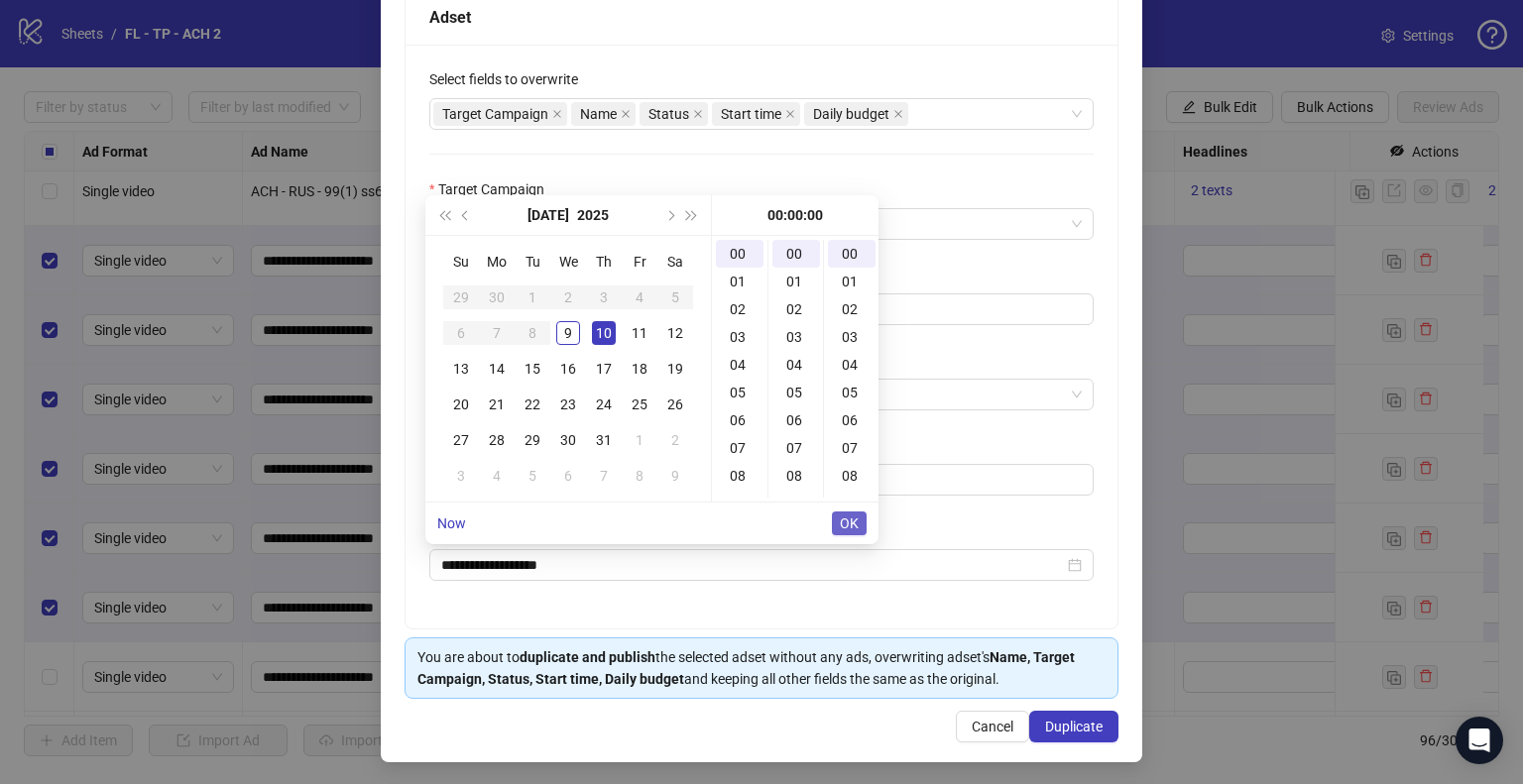 click on "OK" at bounding box center [849, 523] 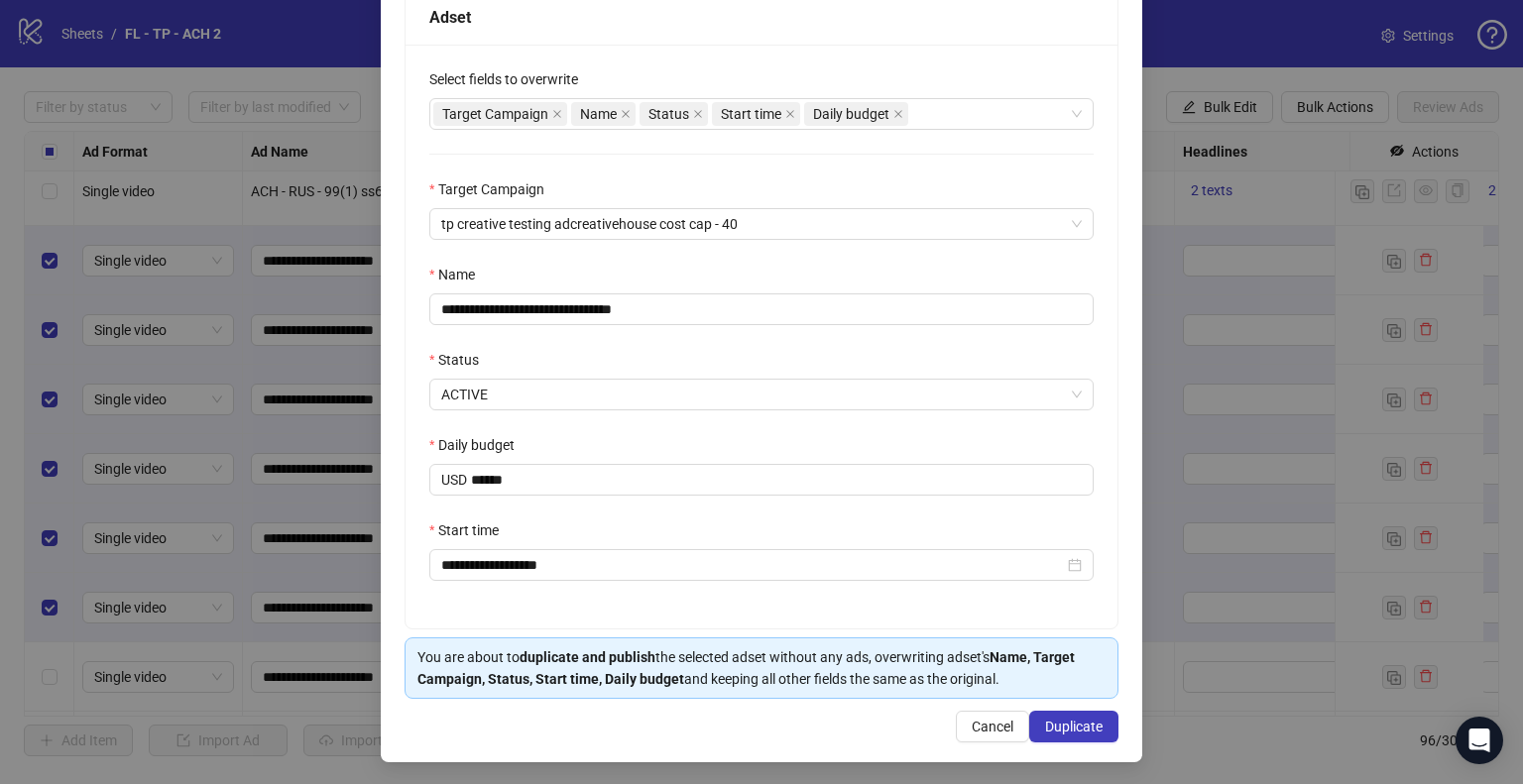 click on "Duplicate" at bounding box center (1074, 727) 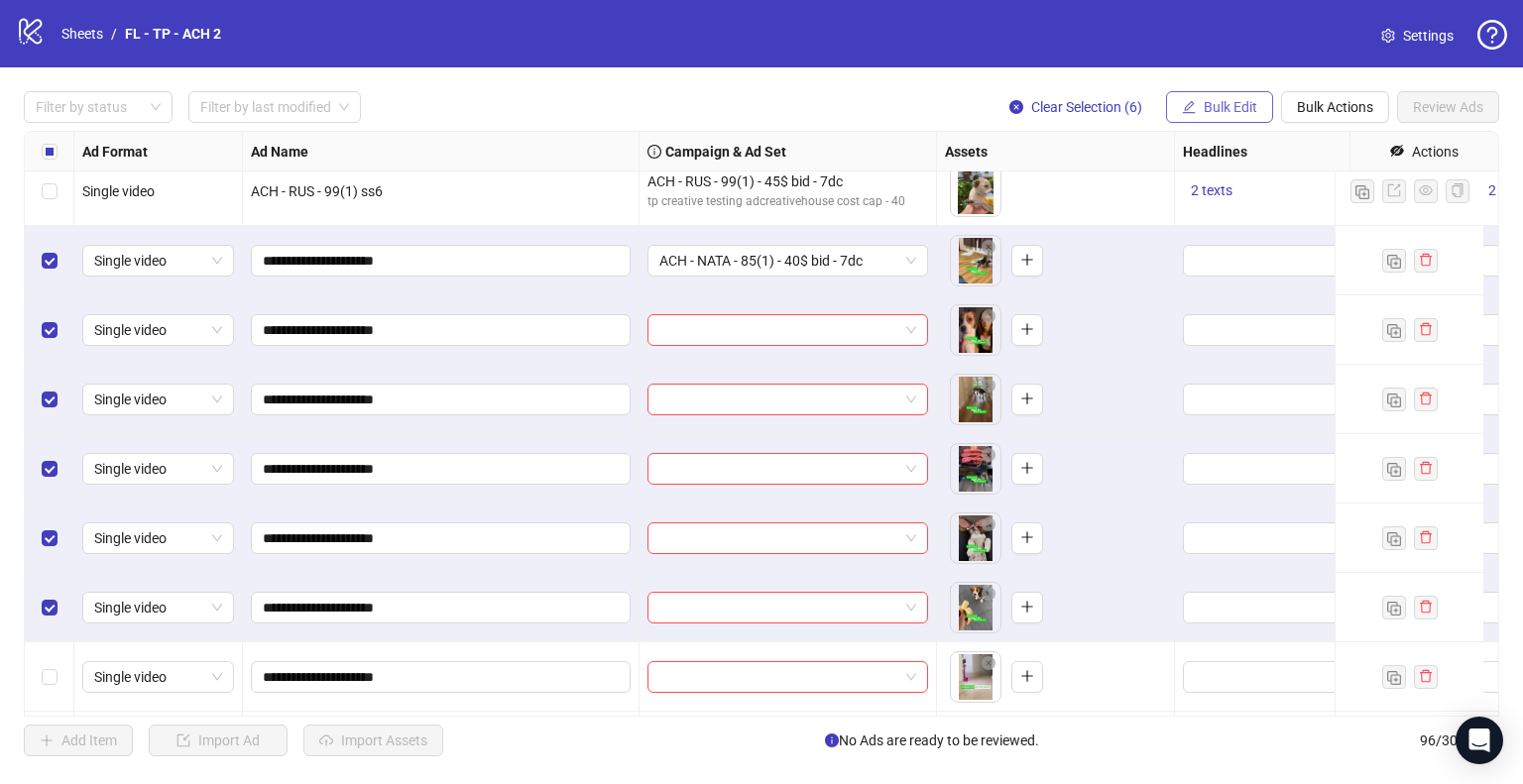 click on "Bulk Edit" at bounding box center [1230, 107] 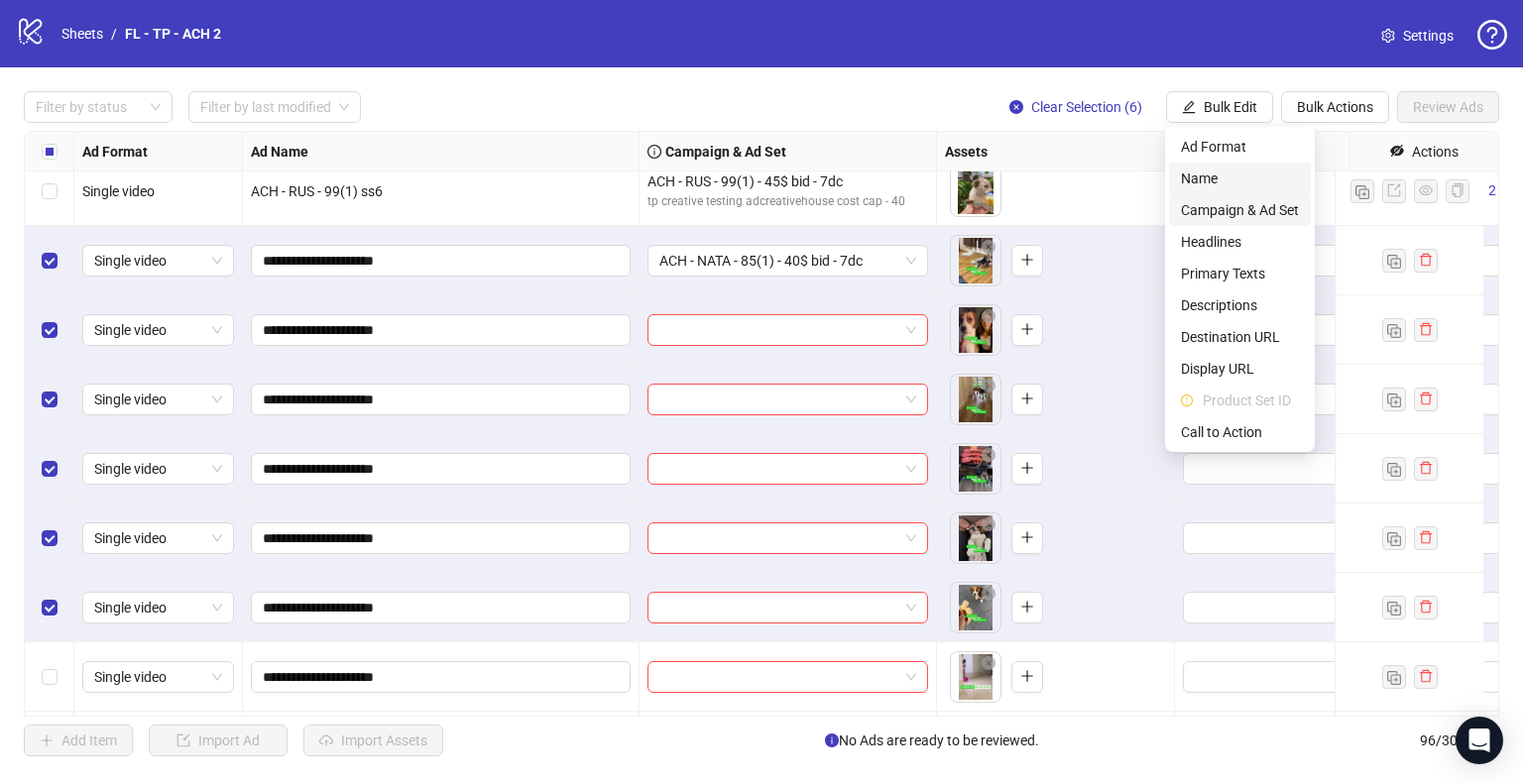 click on "Campaign & Ad Set" at bounding box center (1239, 210) 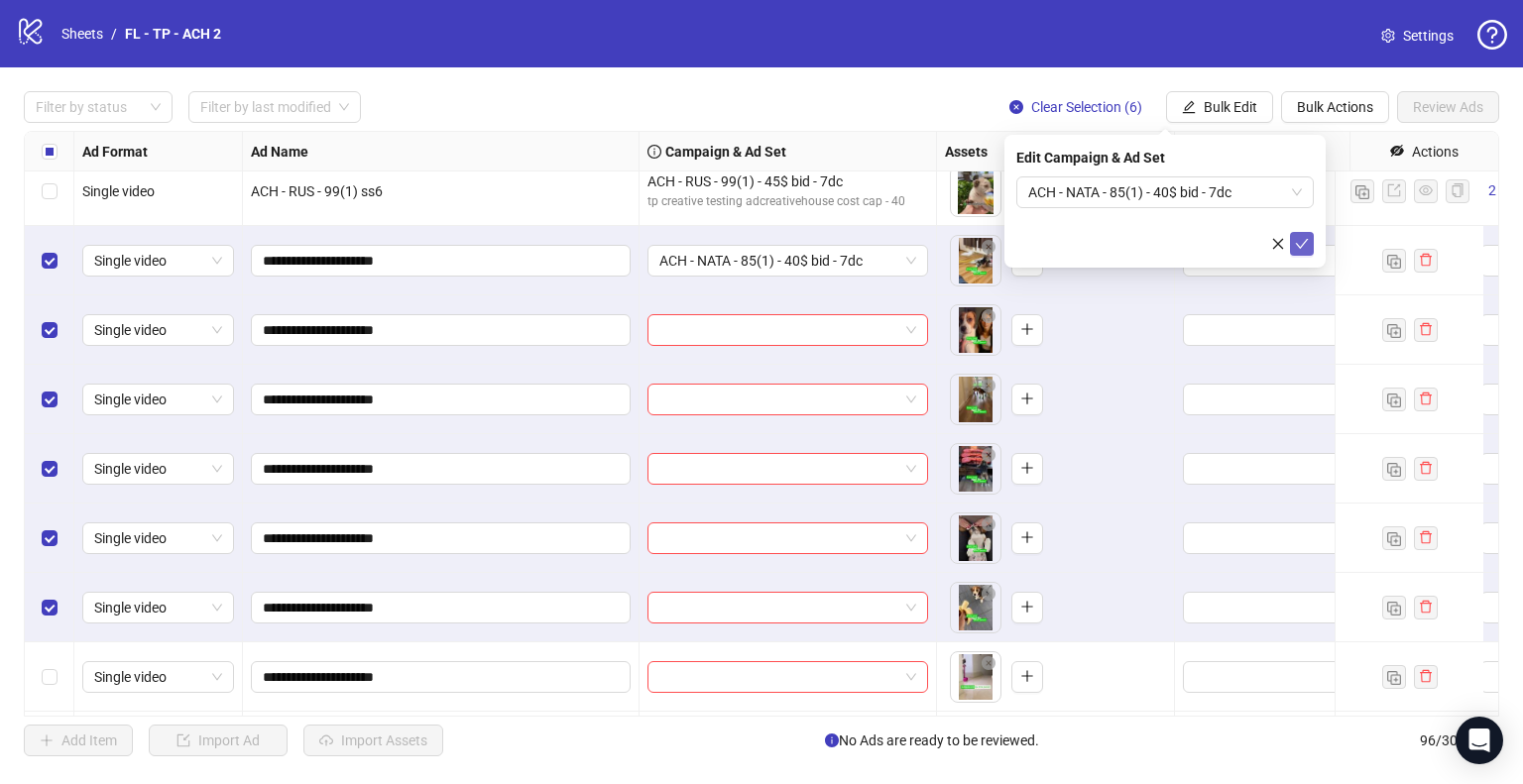 click 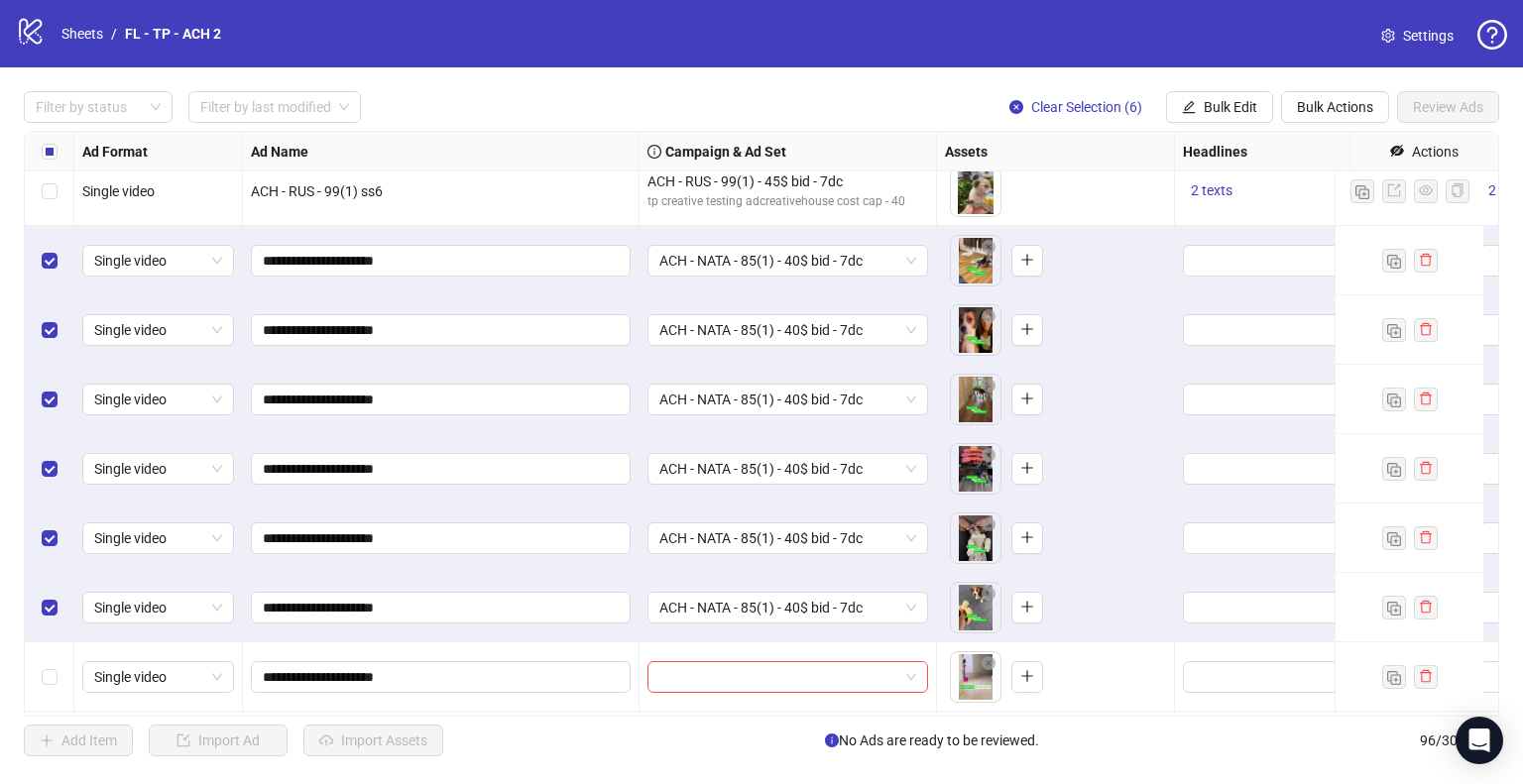 click on "Clear Selection (6)" at bounding box center (1087, 107) 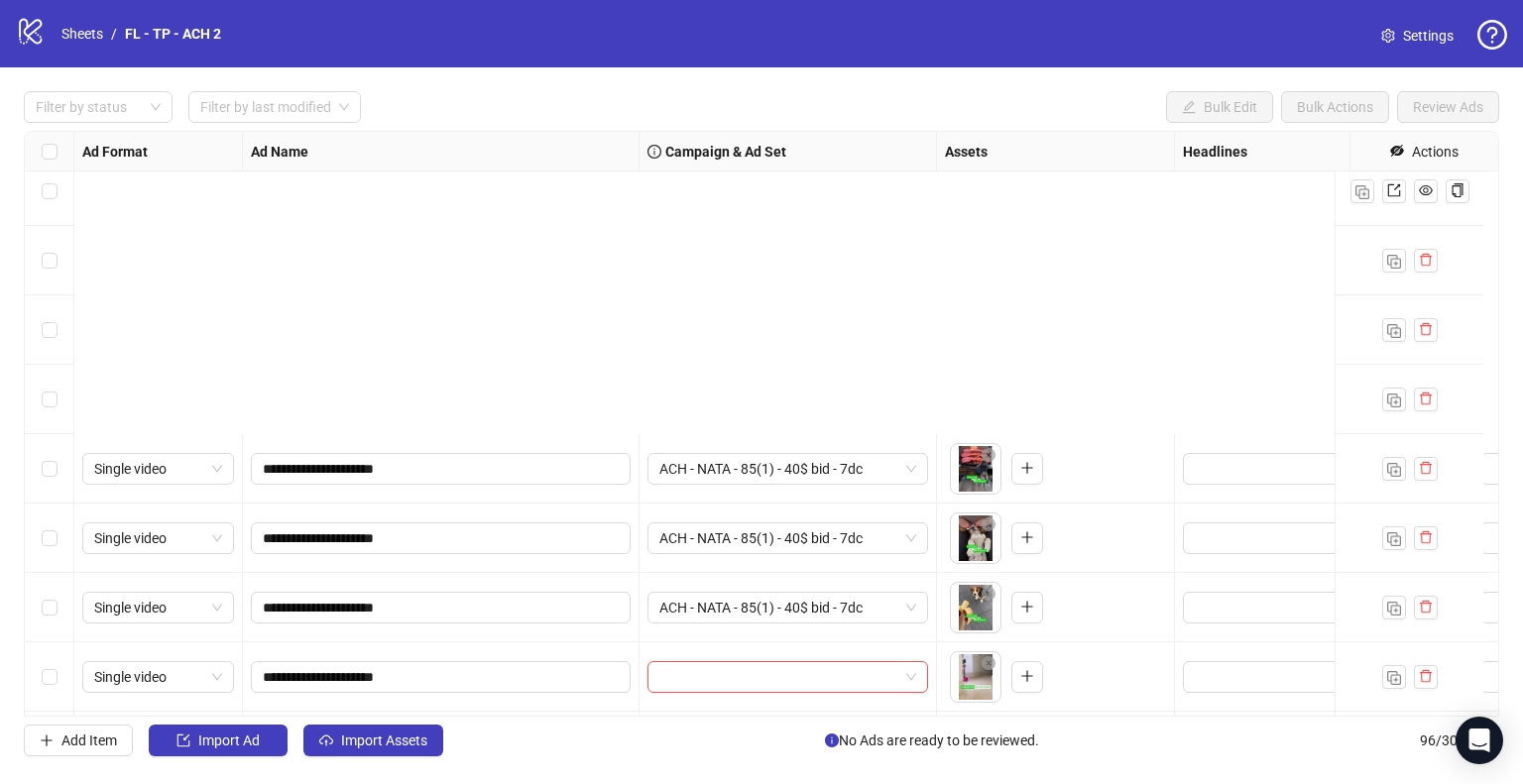 scroll, scrollTop: 5337, scrollLeft: 0, axis: vertical 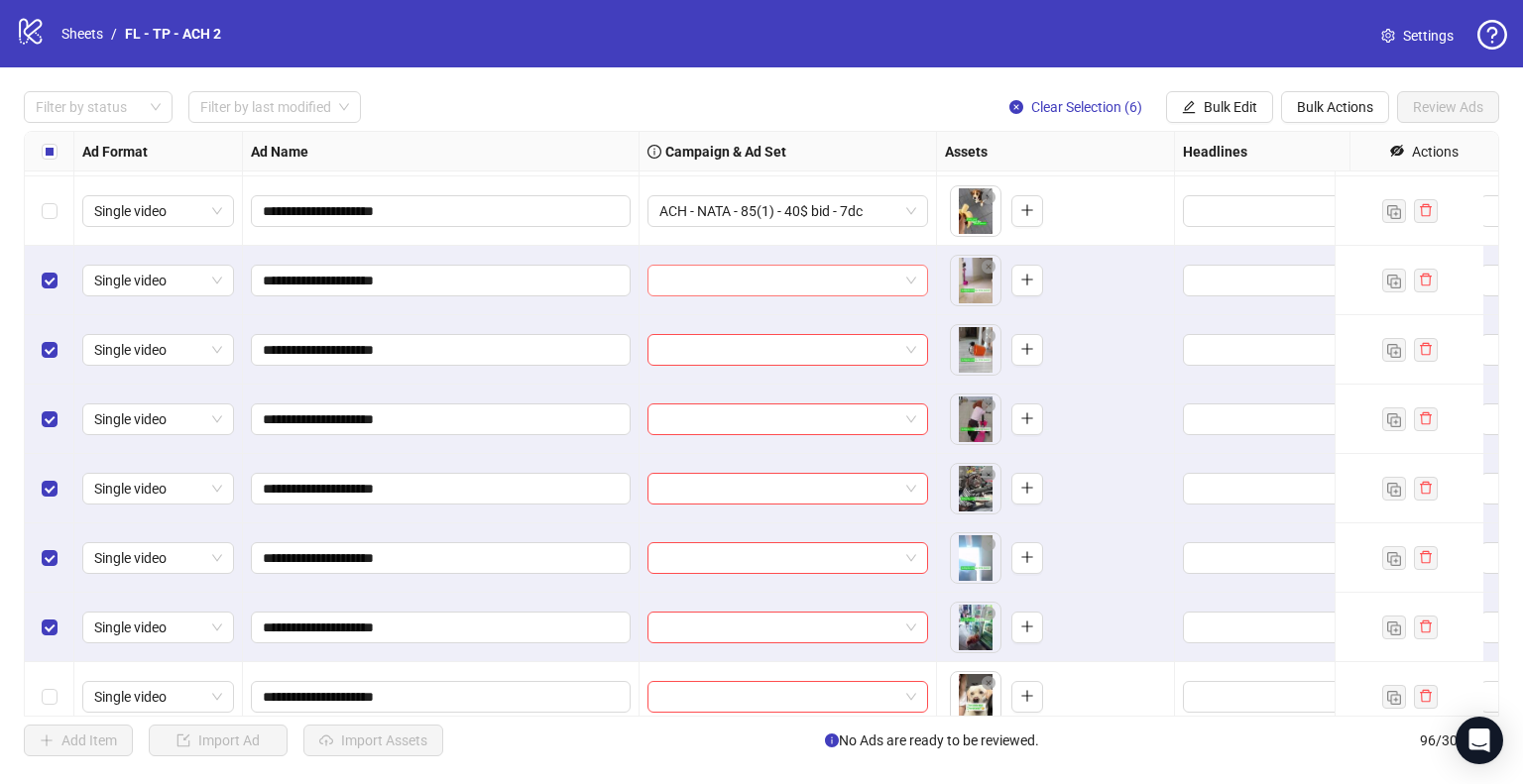 click at bounding box center (778, 280) 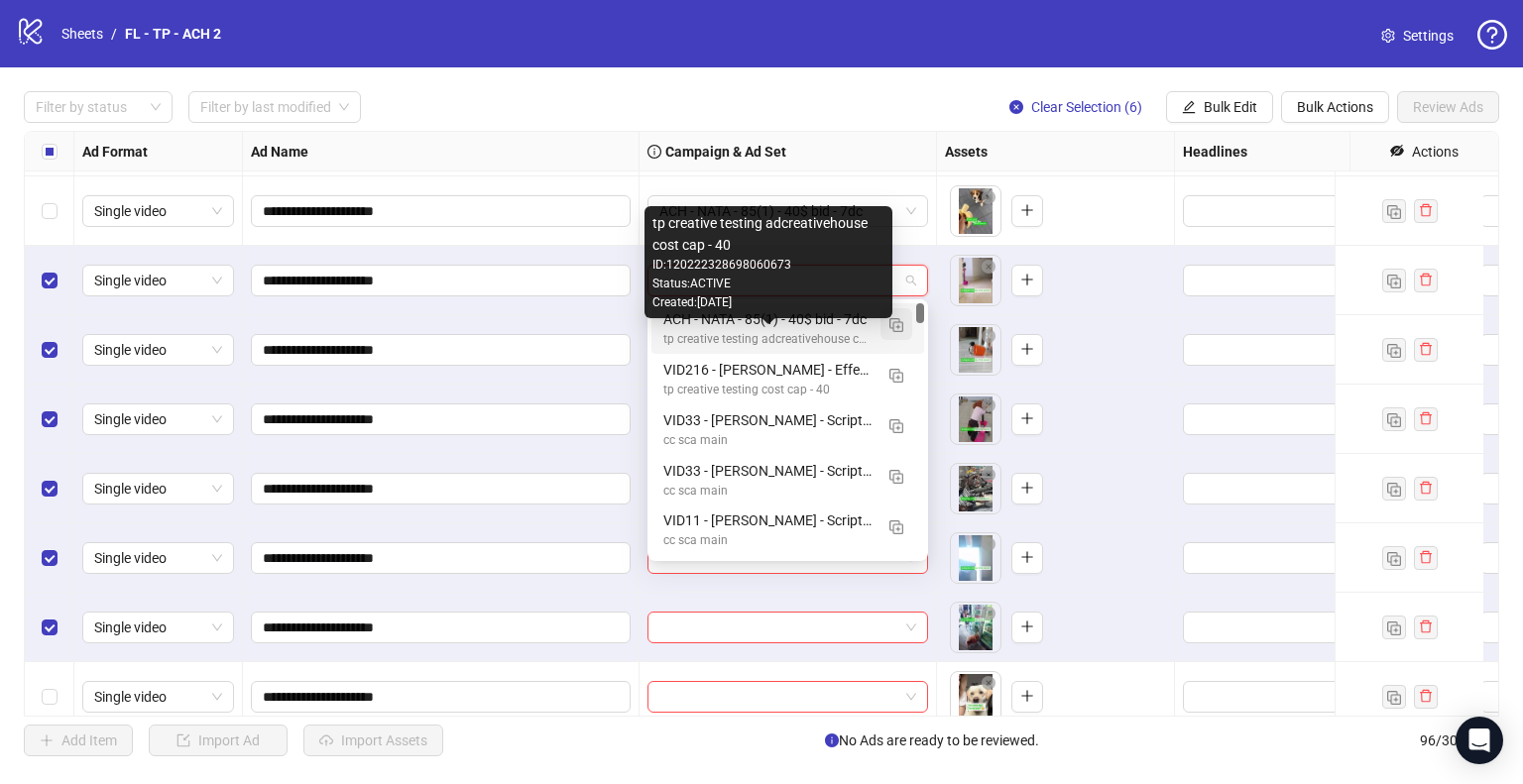 click at bounding box center [896, 325] 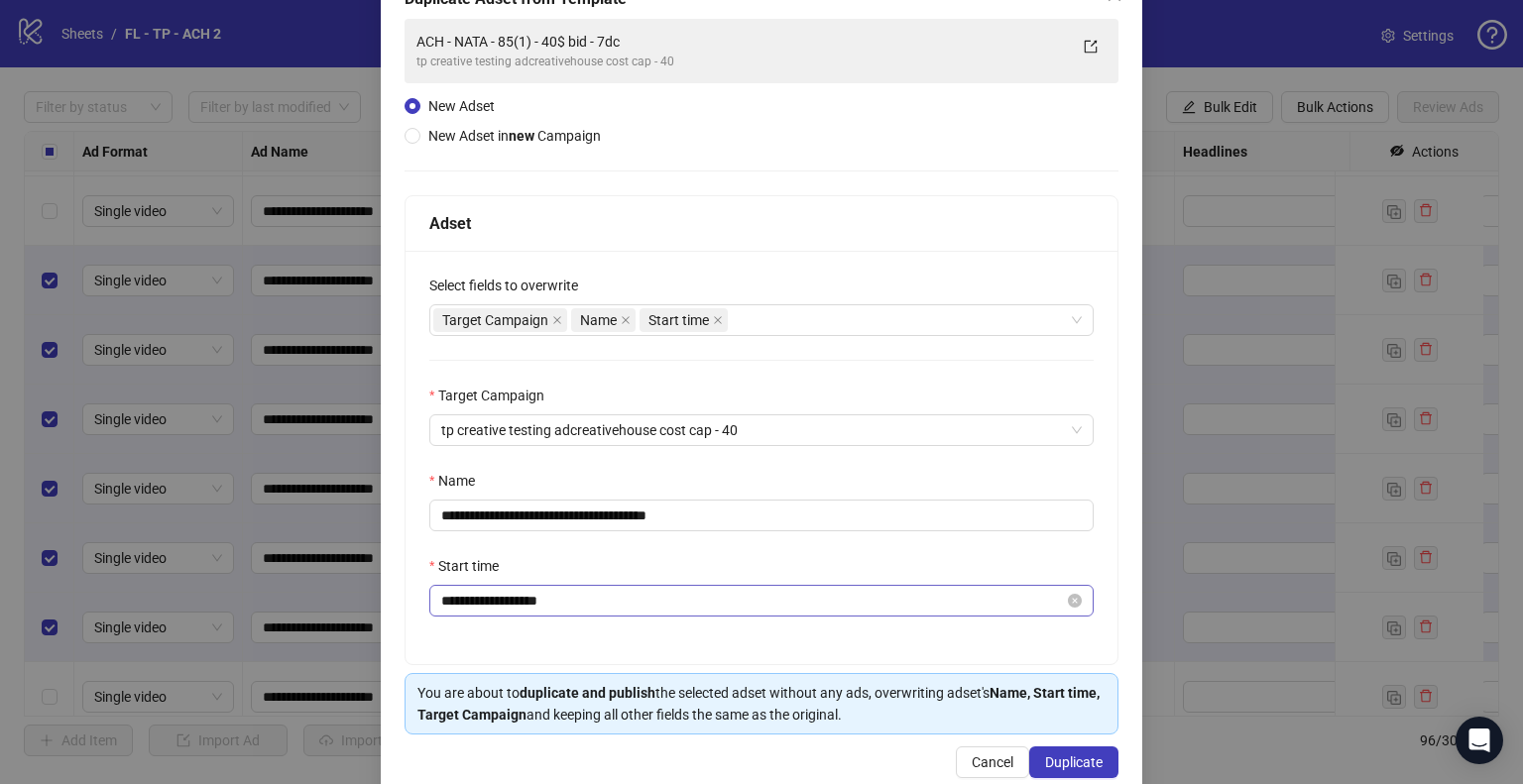scroll, scrollTop: 168, scrollLeft: 0, axis: vertical 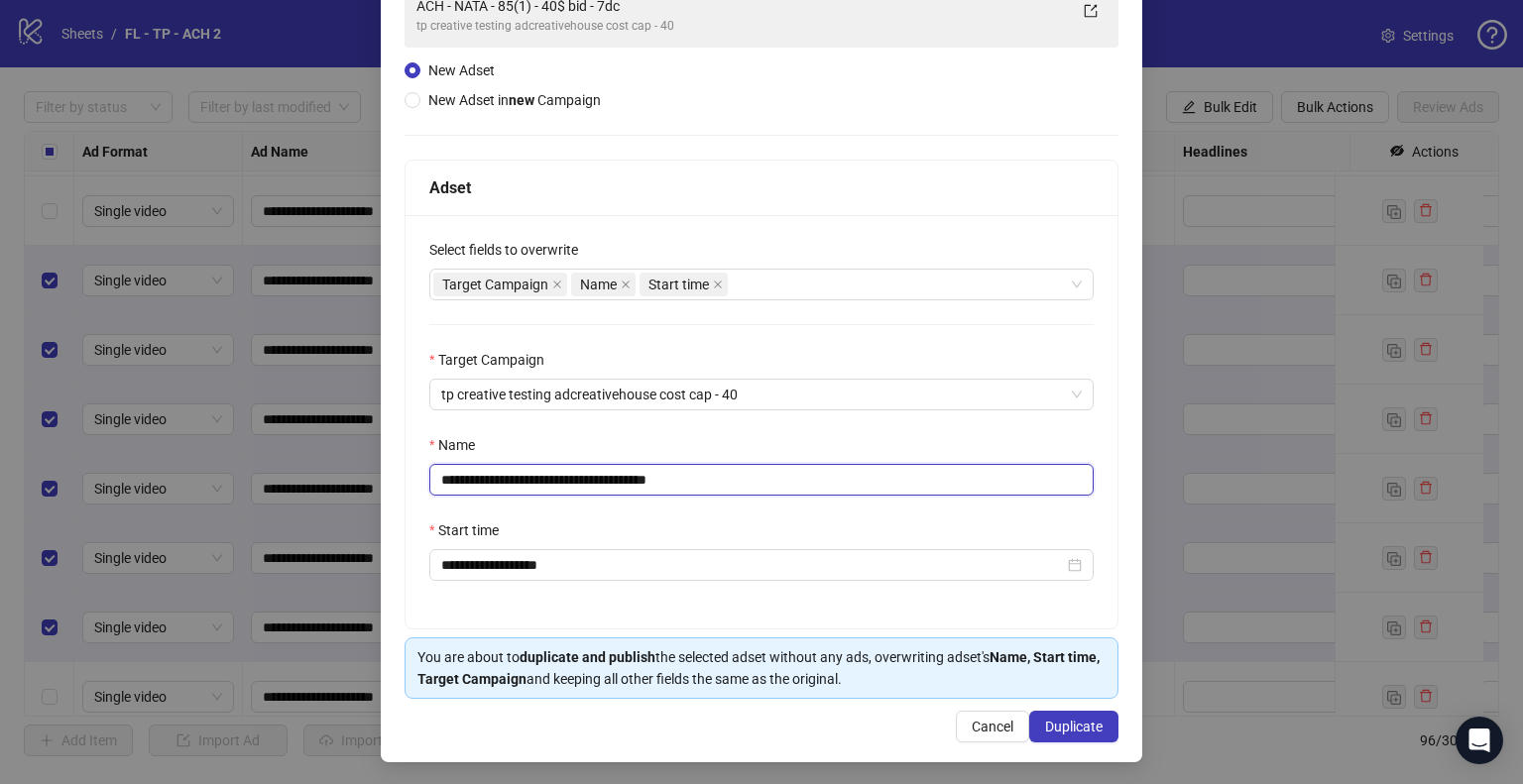 click on "**********" at bounding box center (762, 480) 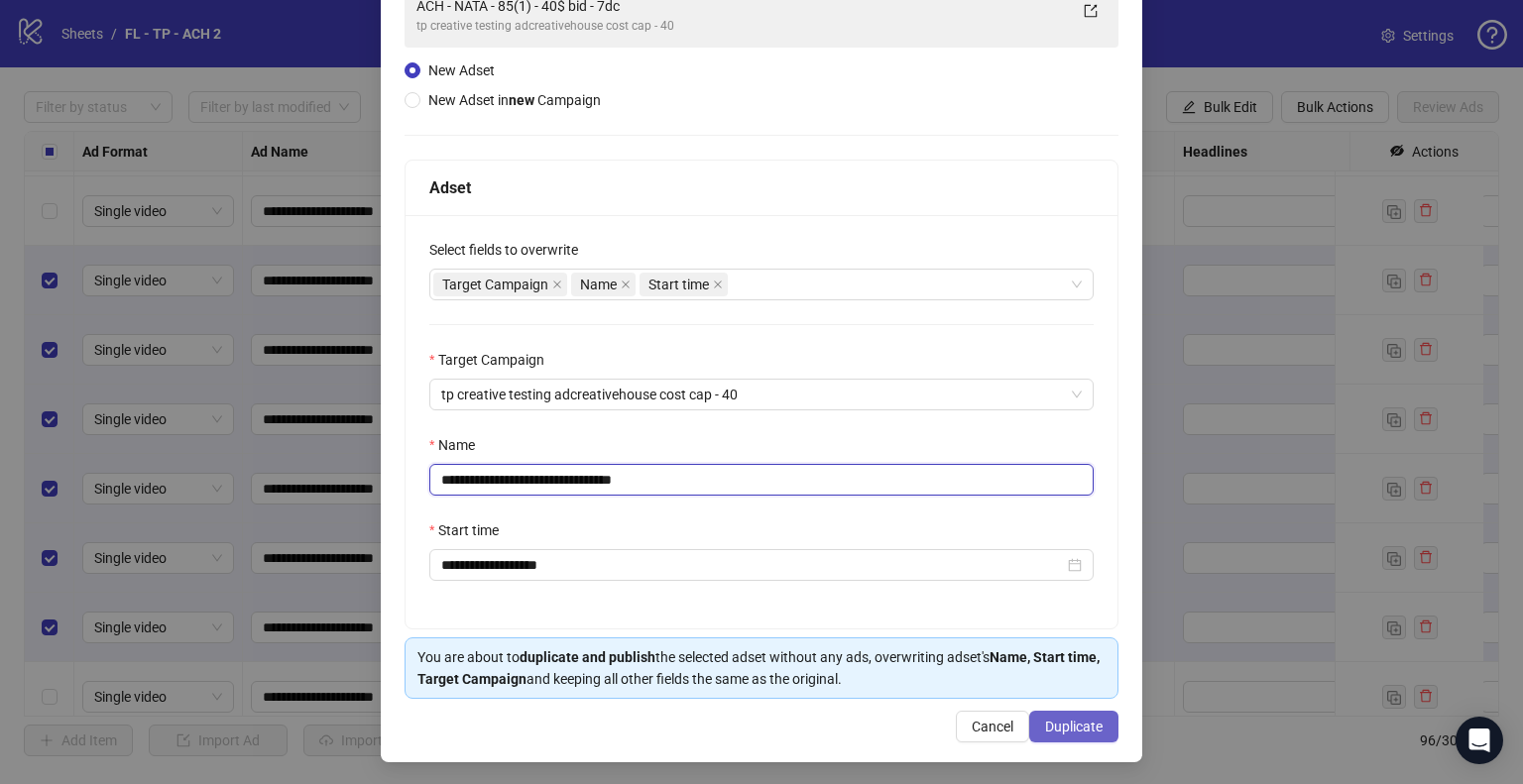 type on "**********" 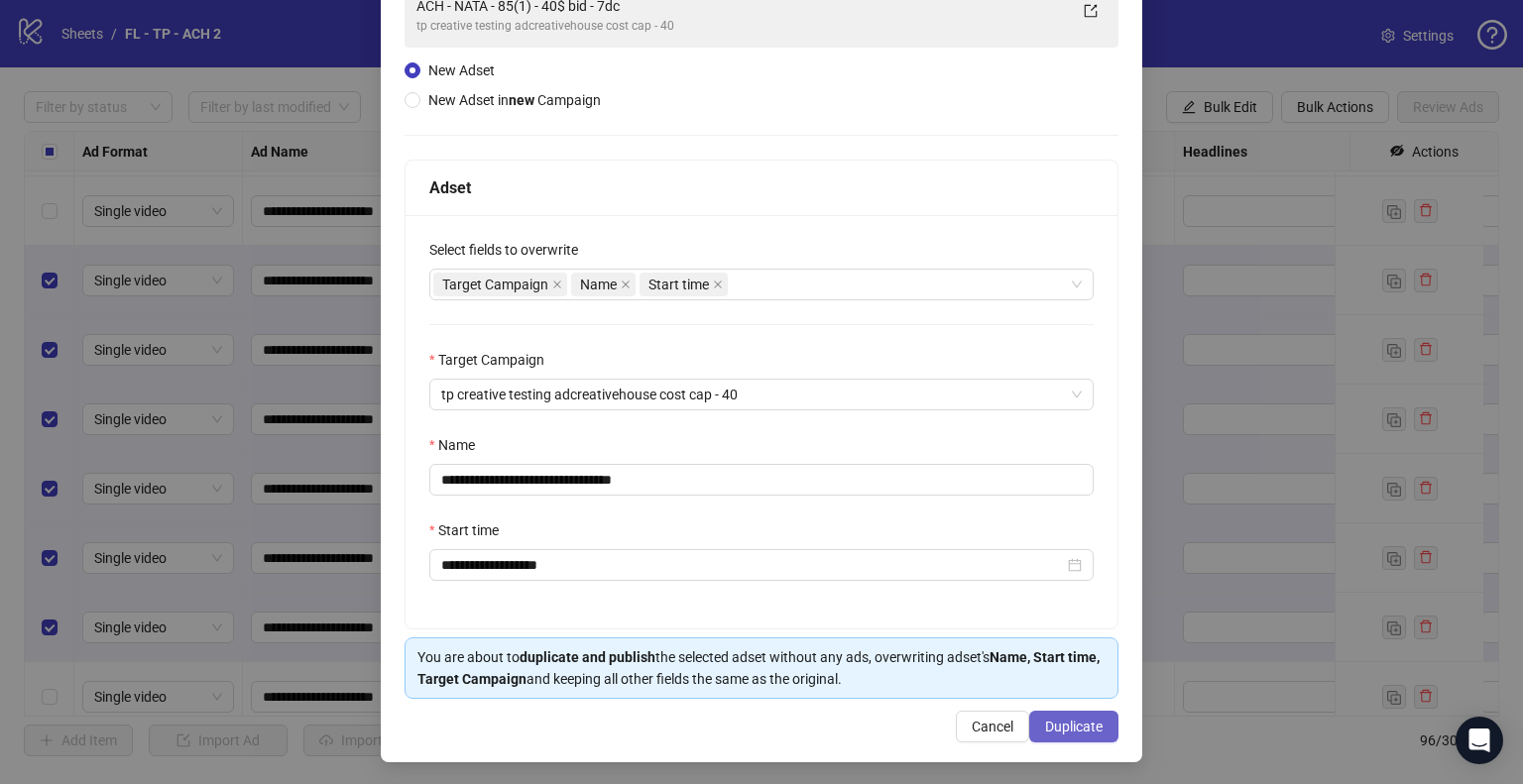 click on "Duplicate" at bounding box center [1074, 727] 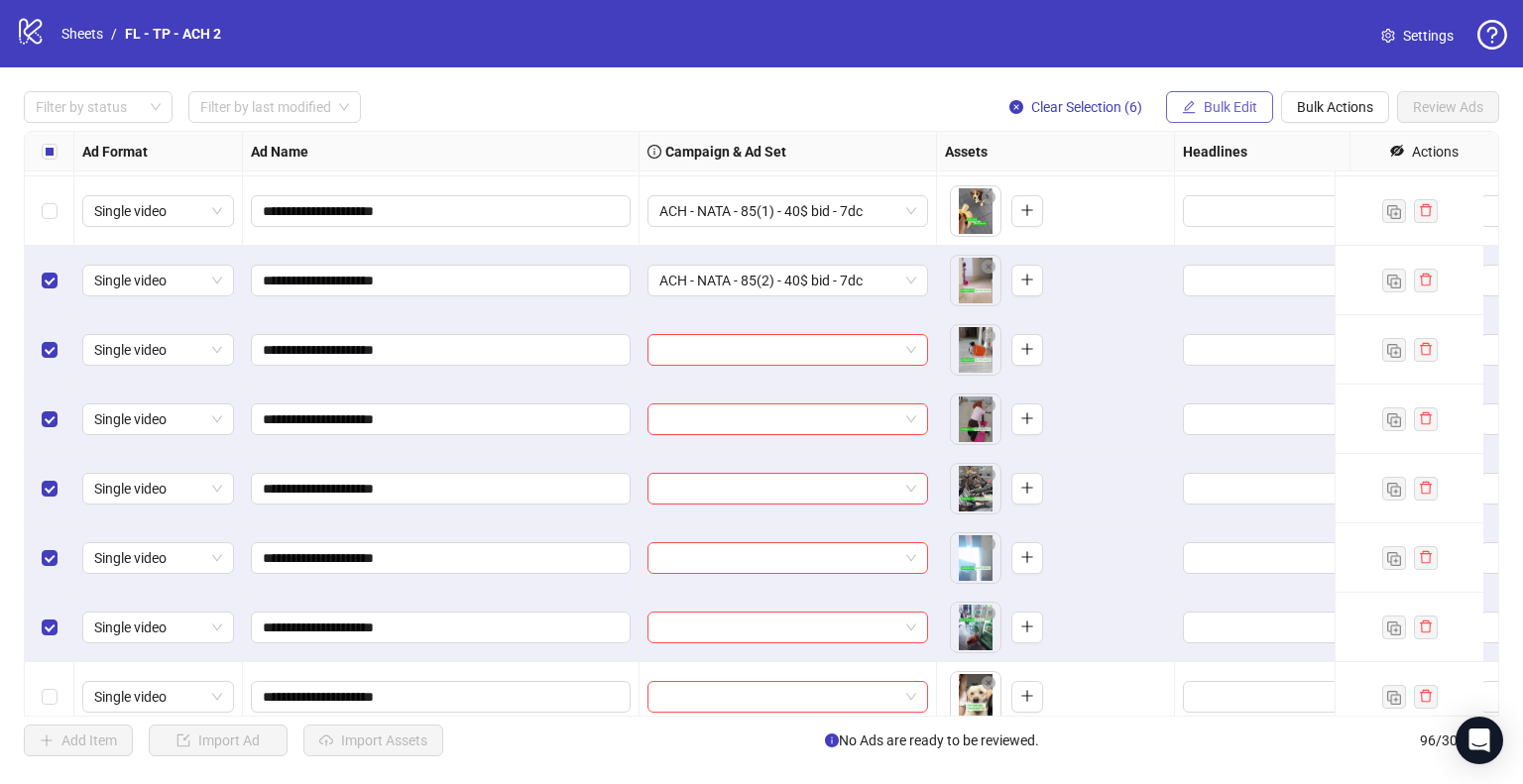 click on "Bulk Edit" at bounding box center (1230, 107) 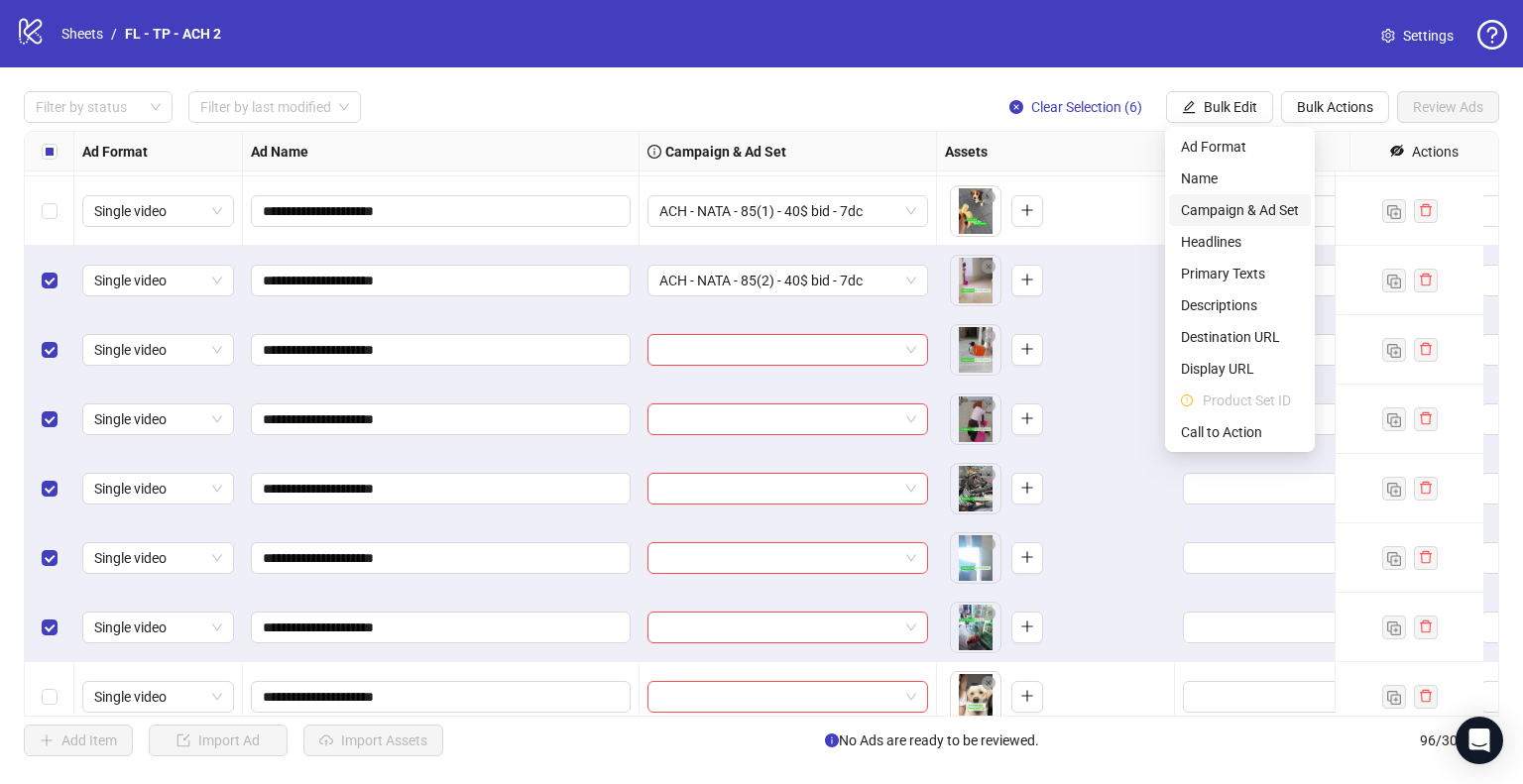 click on "Campaign & Ad Set" at bounding box center (1239, 210) 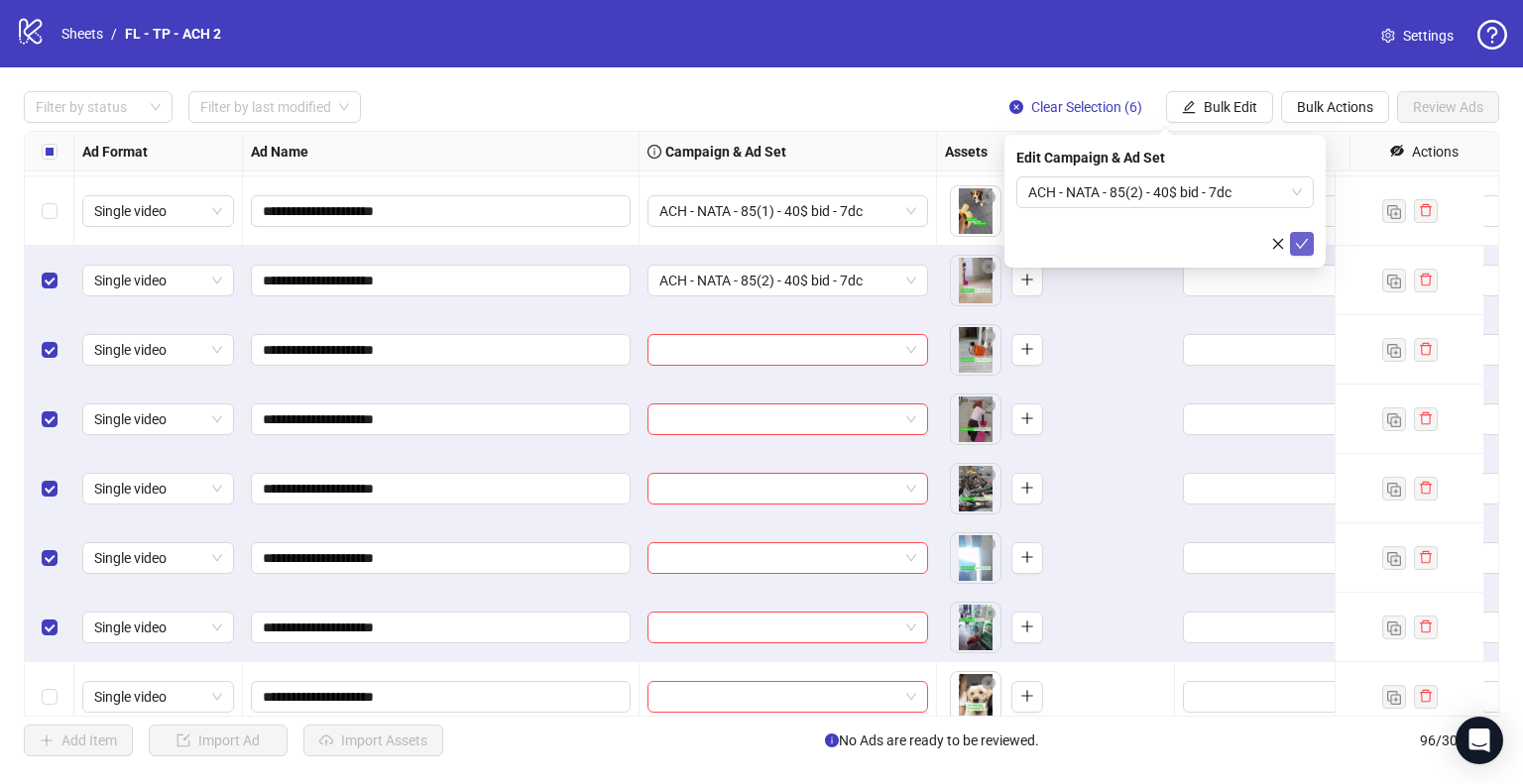 click 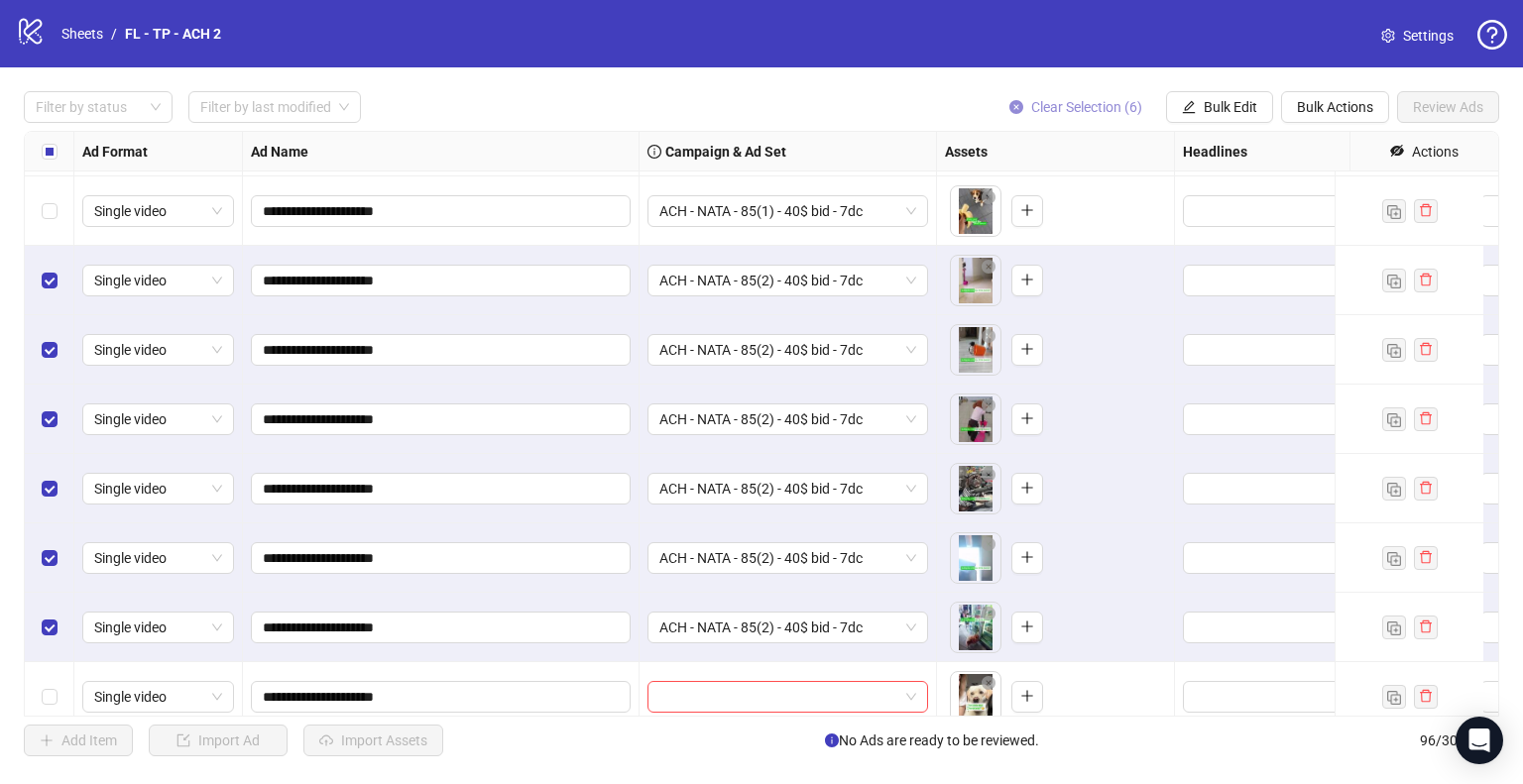 click on "Clear Selection (6)" at bounding box center [1087, 107] 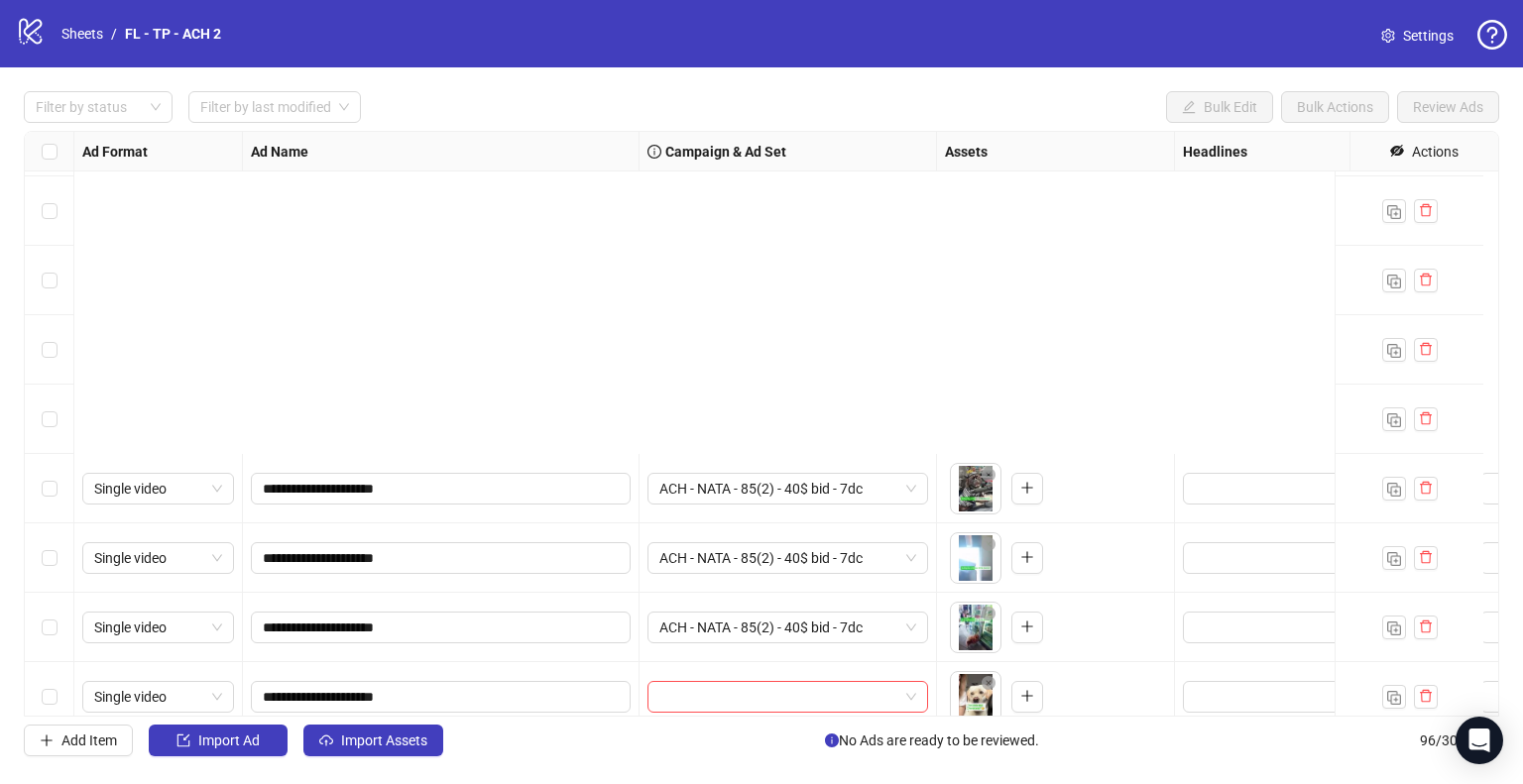scroll, scrollTop: 5734, scrollLeft: 0, axis: vertical 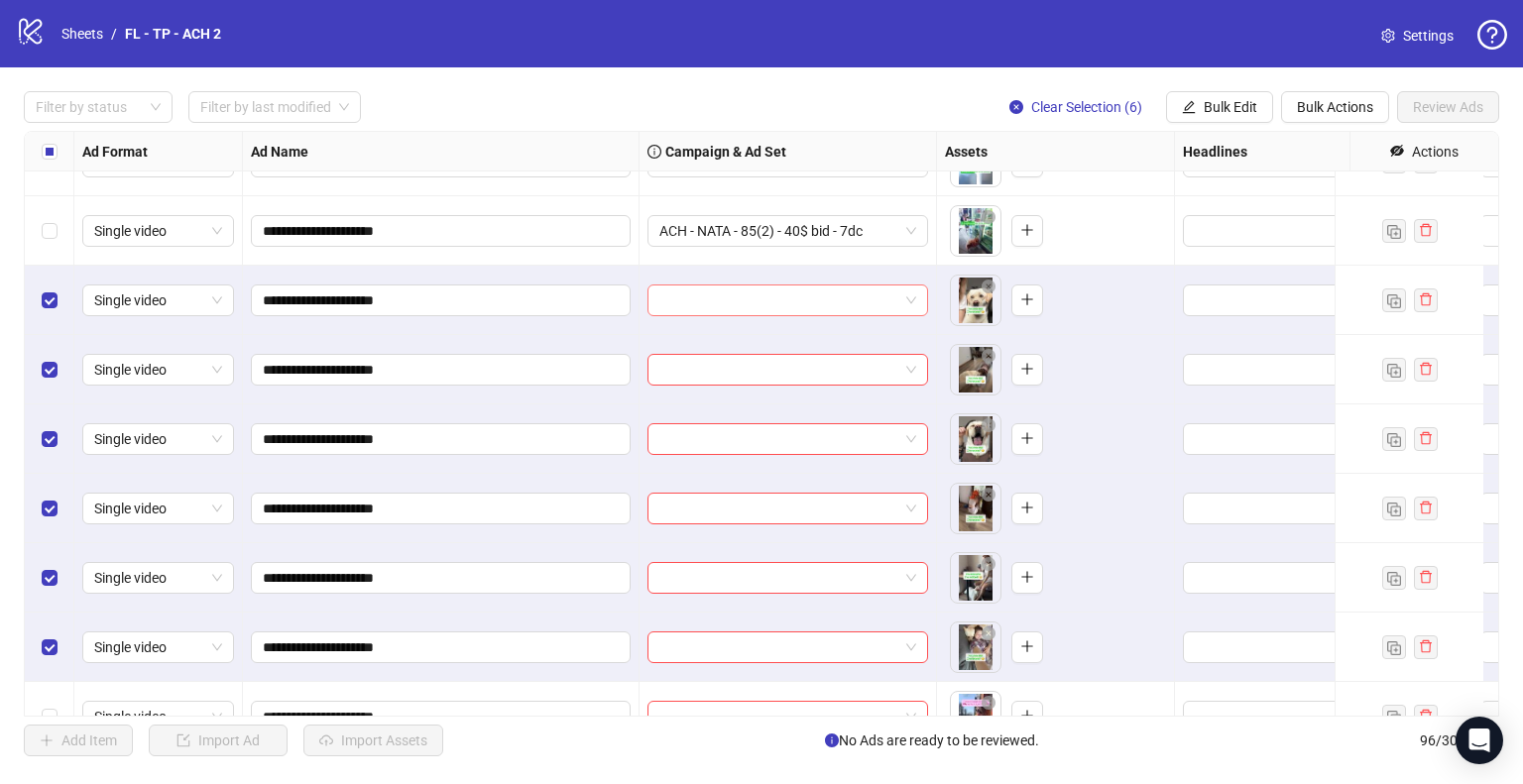 click at bounding box center (778, 300) 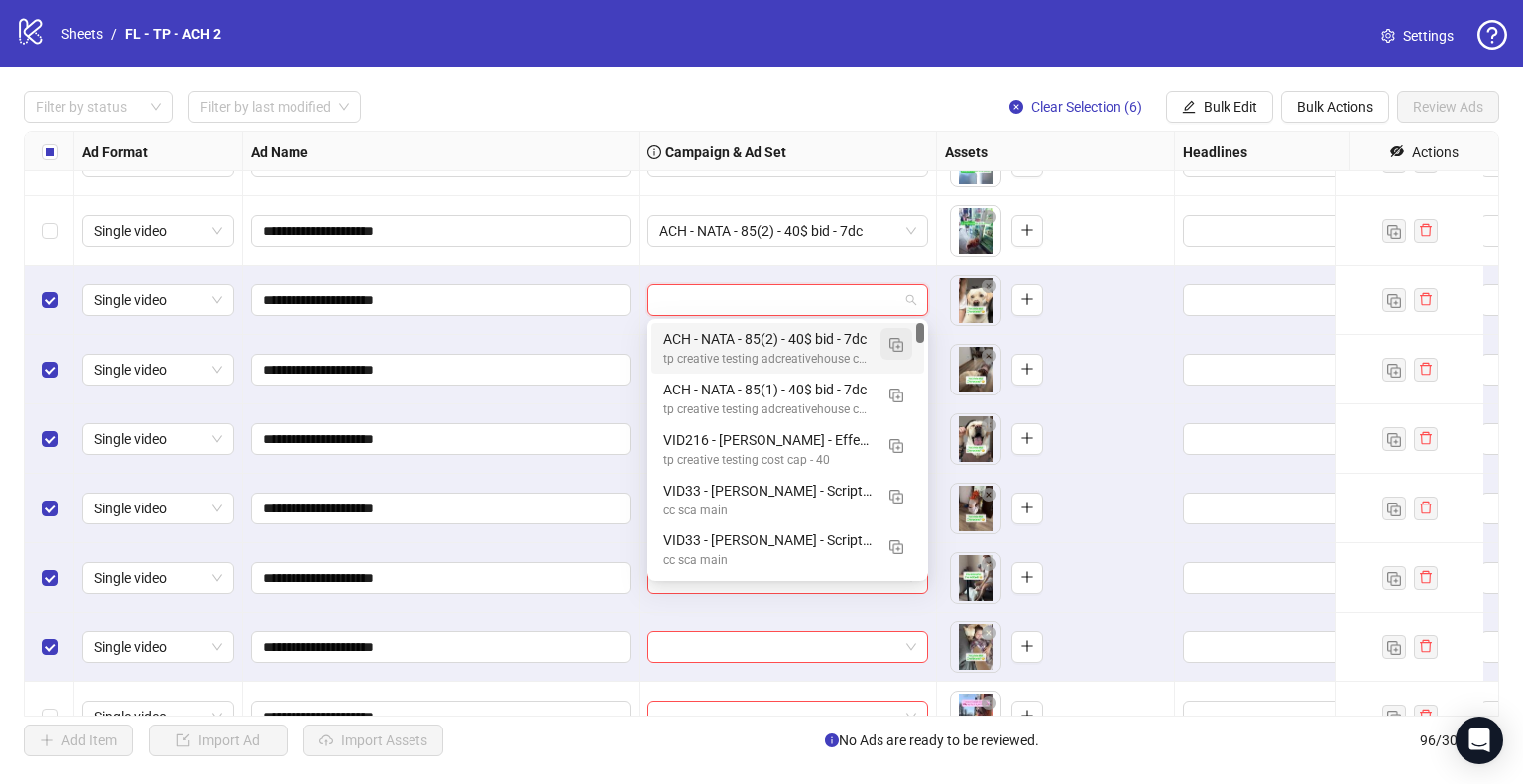 click at bounding box center (896, 345) 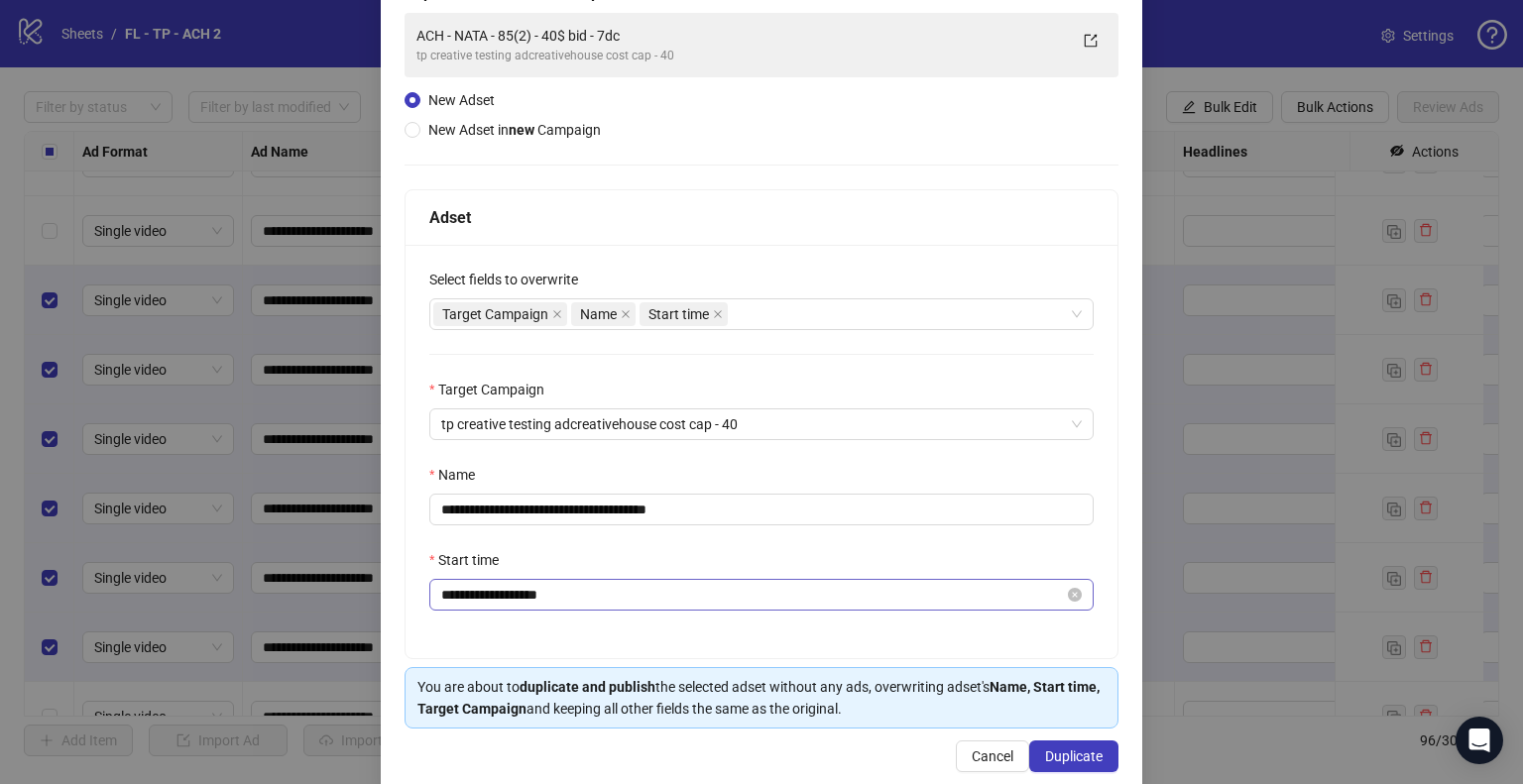 scroll, scrollTop: 168, scrollLeft: 0, axis: vertical 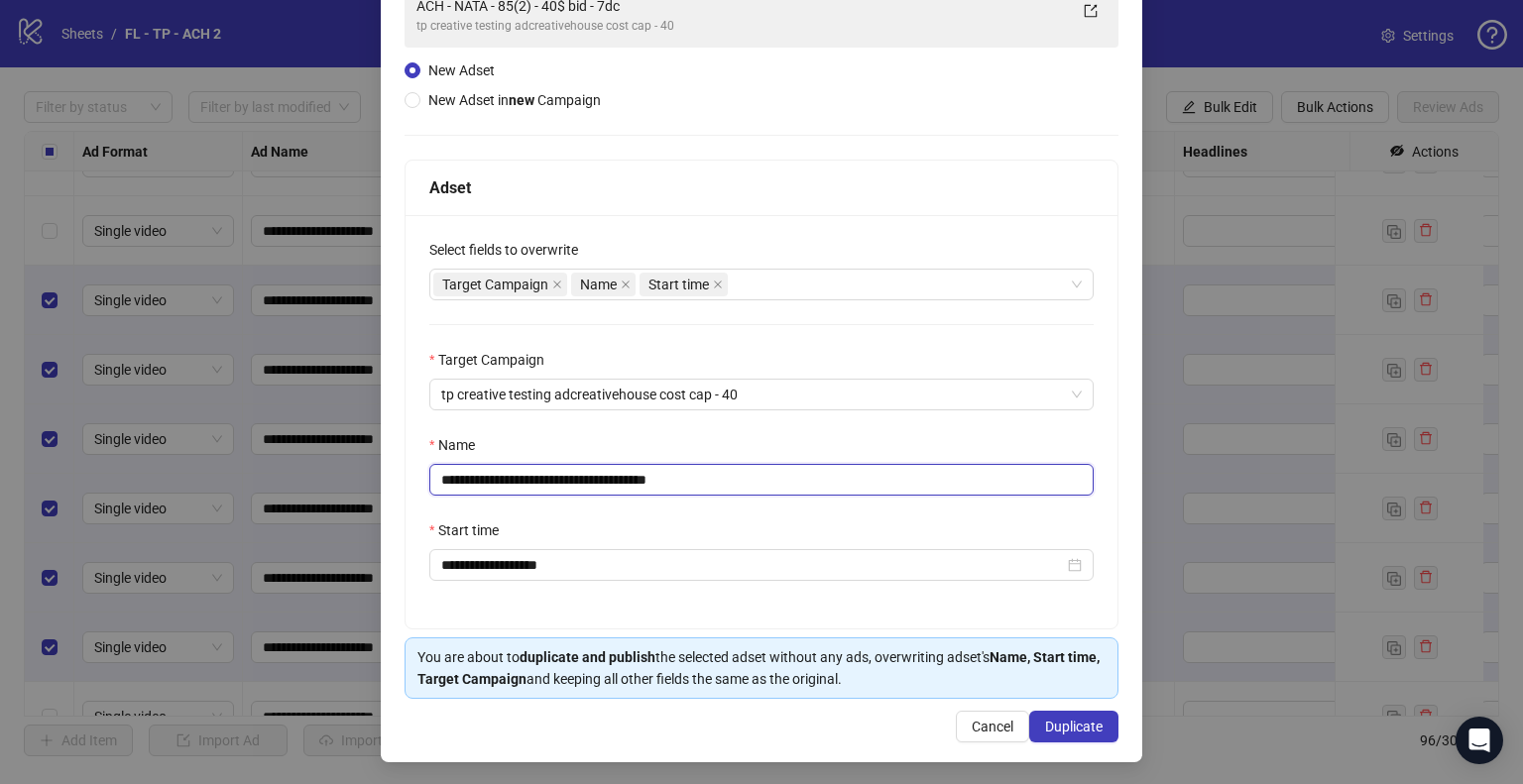 click on "**********" at bounding box center (762, 480) 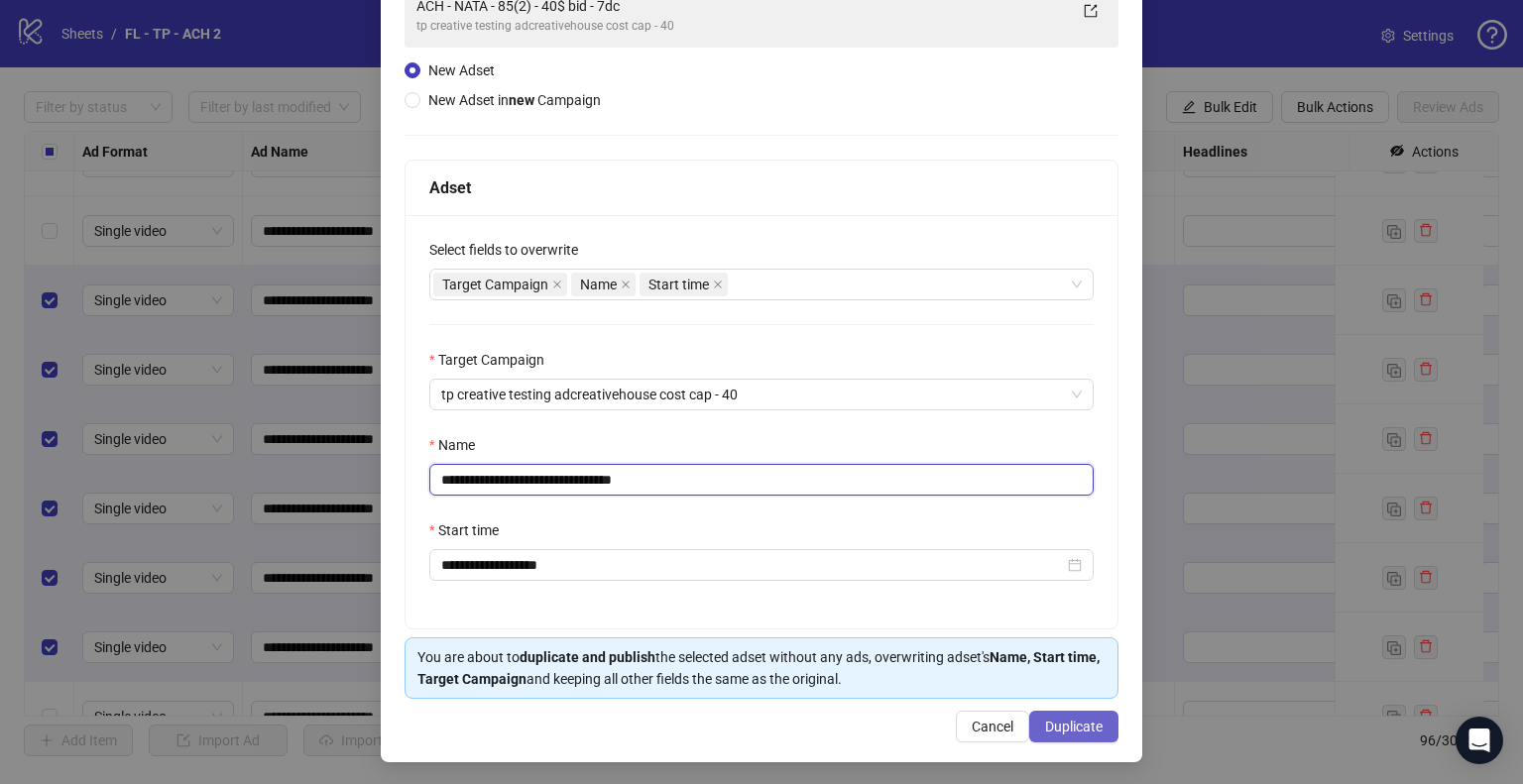 type on "**********" 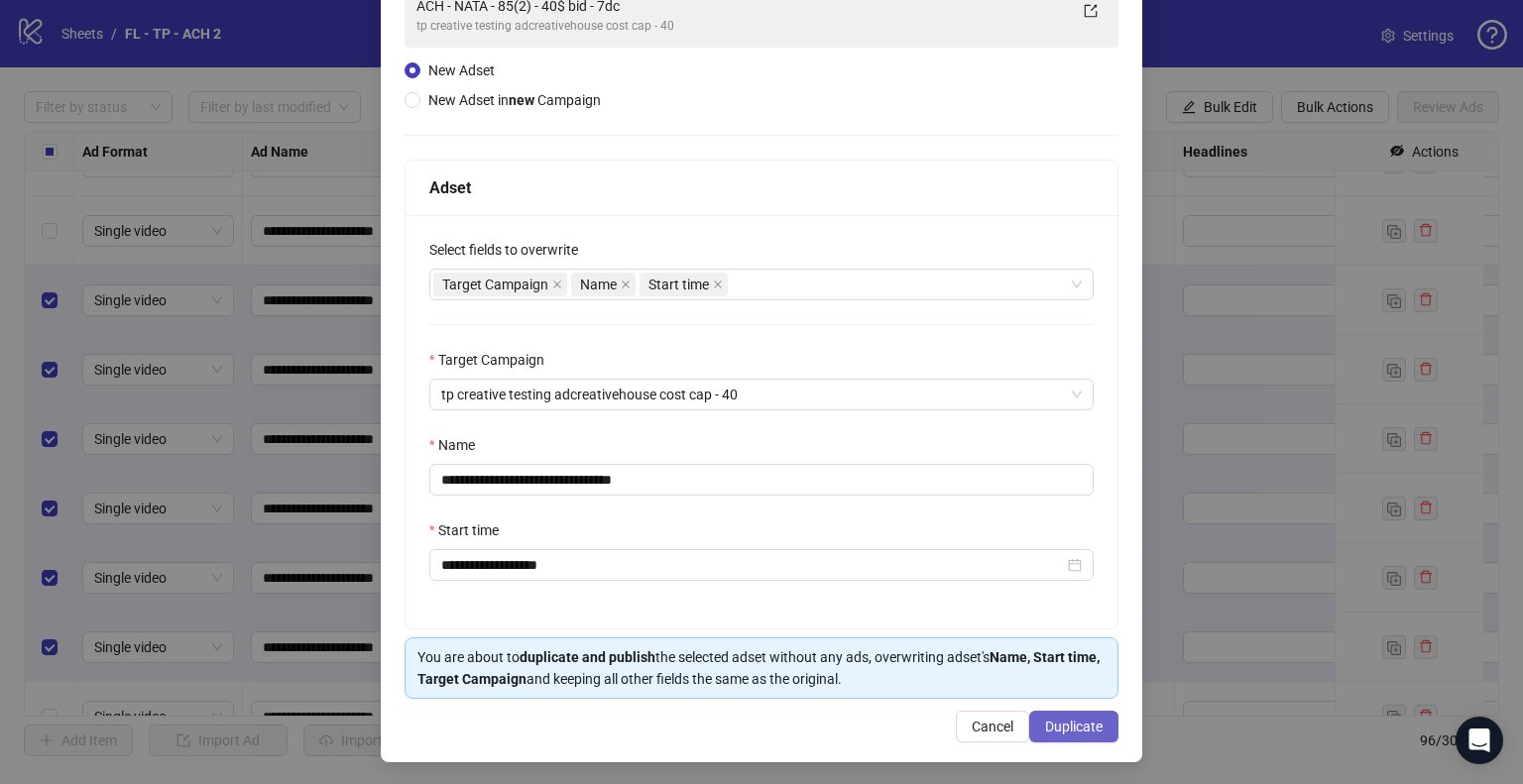 click on "Duplicate" at bounding box center (1074, 727) 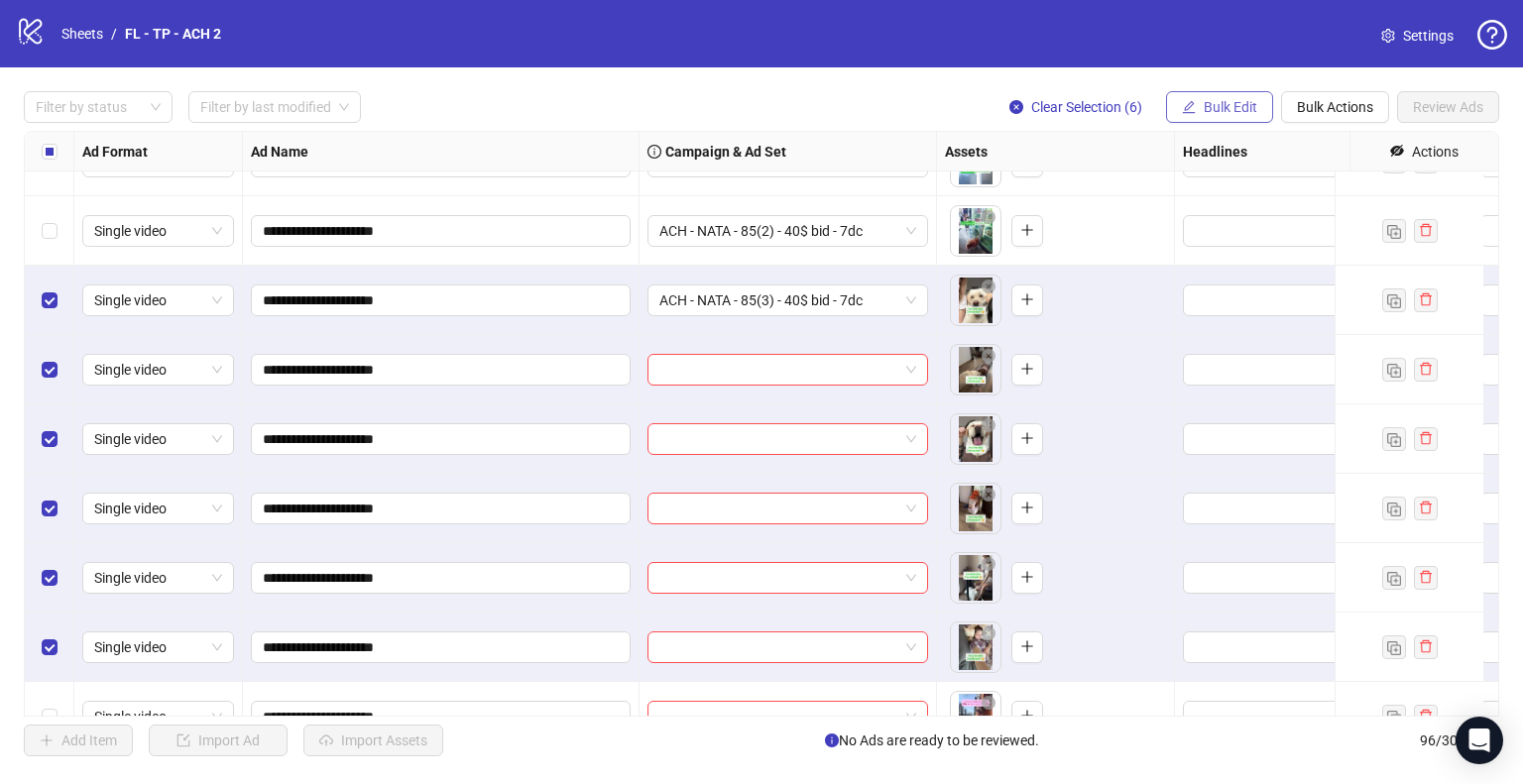 click on "Bulk Edit" at bounding box center (1230, 107) 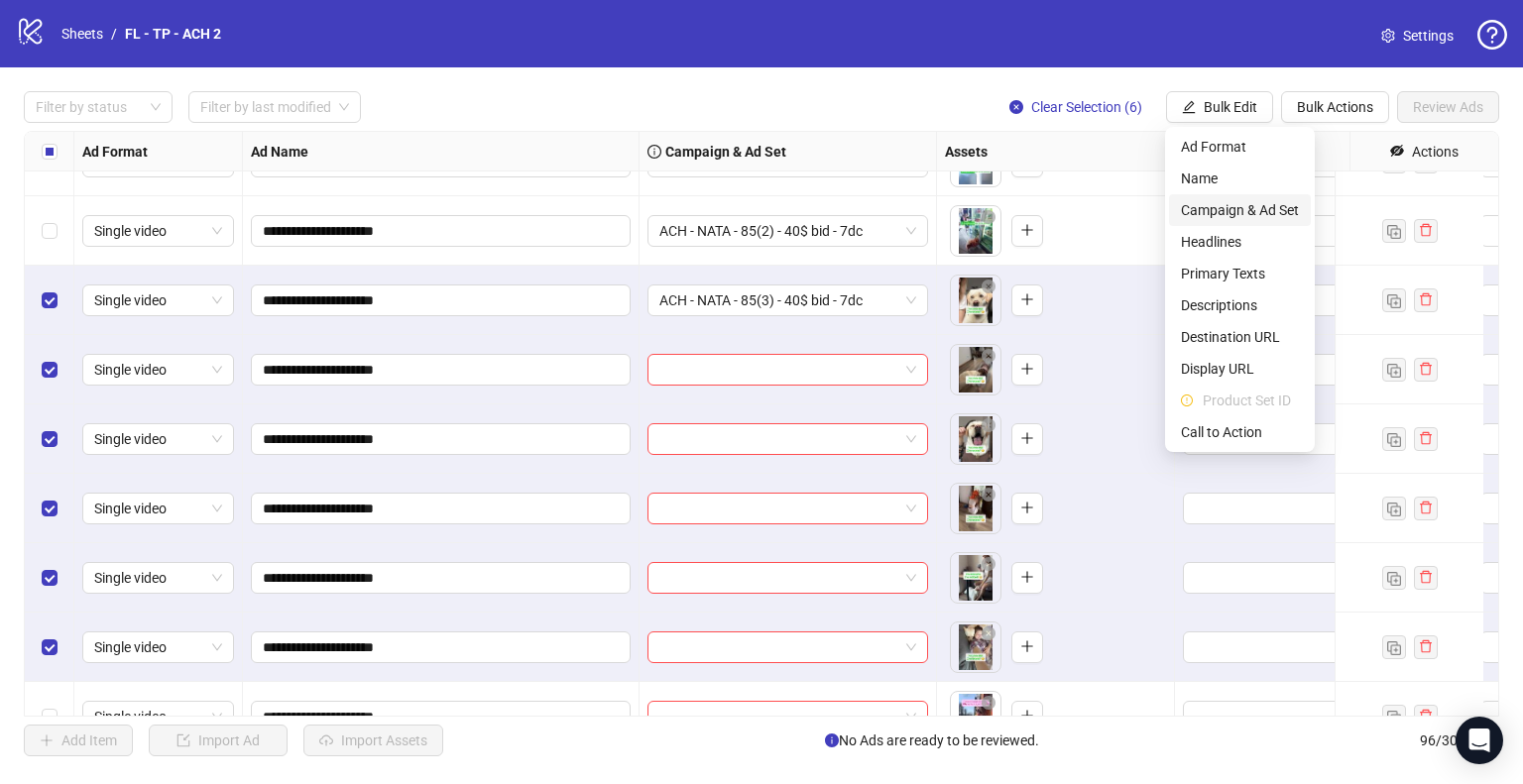 click on "Campaign & Ad Set" at bounding box center (1239, 210) 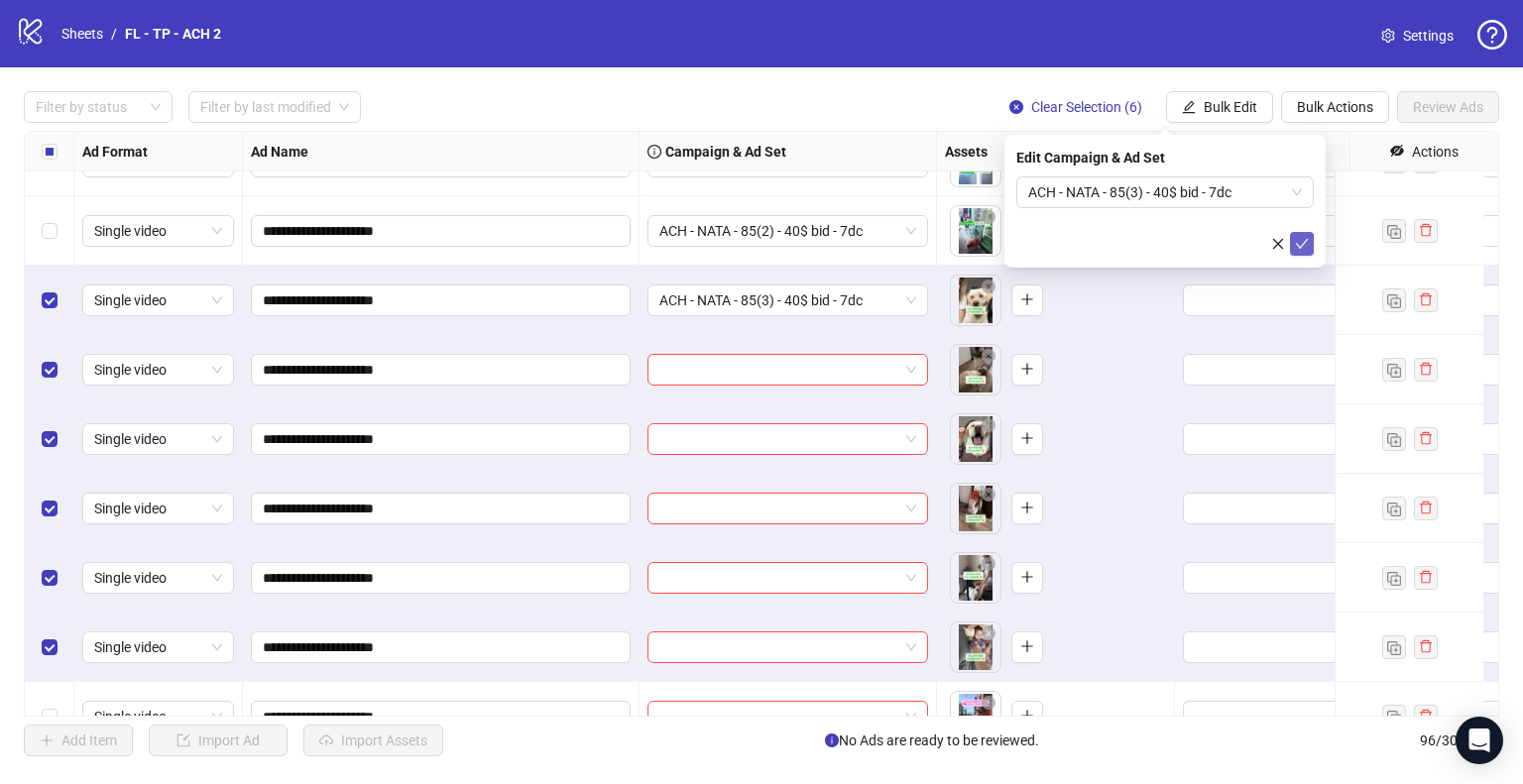 click 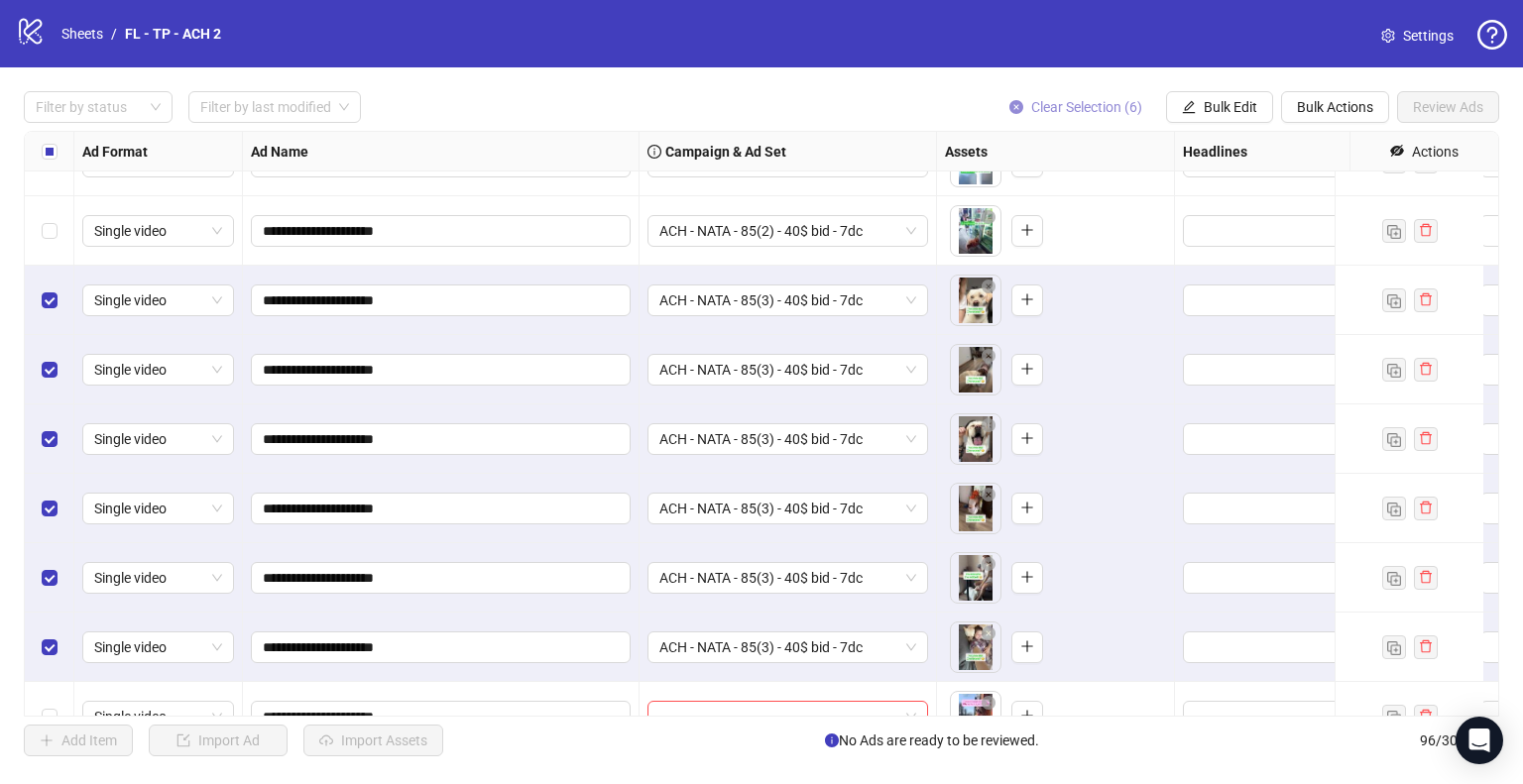 click on "Clear Selection (6)" at bounding box center [1087, 107] 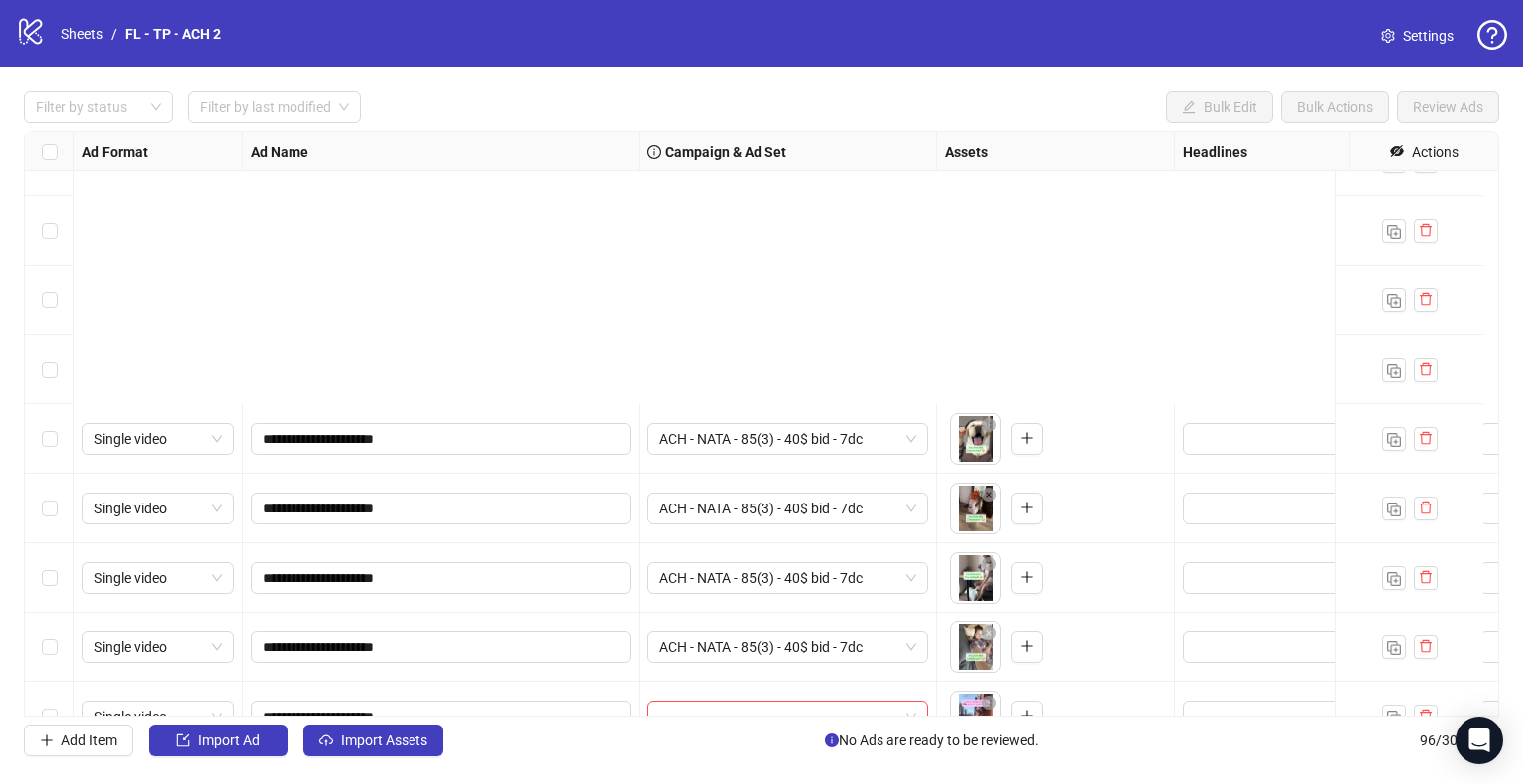 scroll, scrollTop: 6130, scrollLeft: 0, axis: vertical 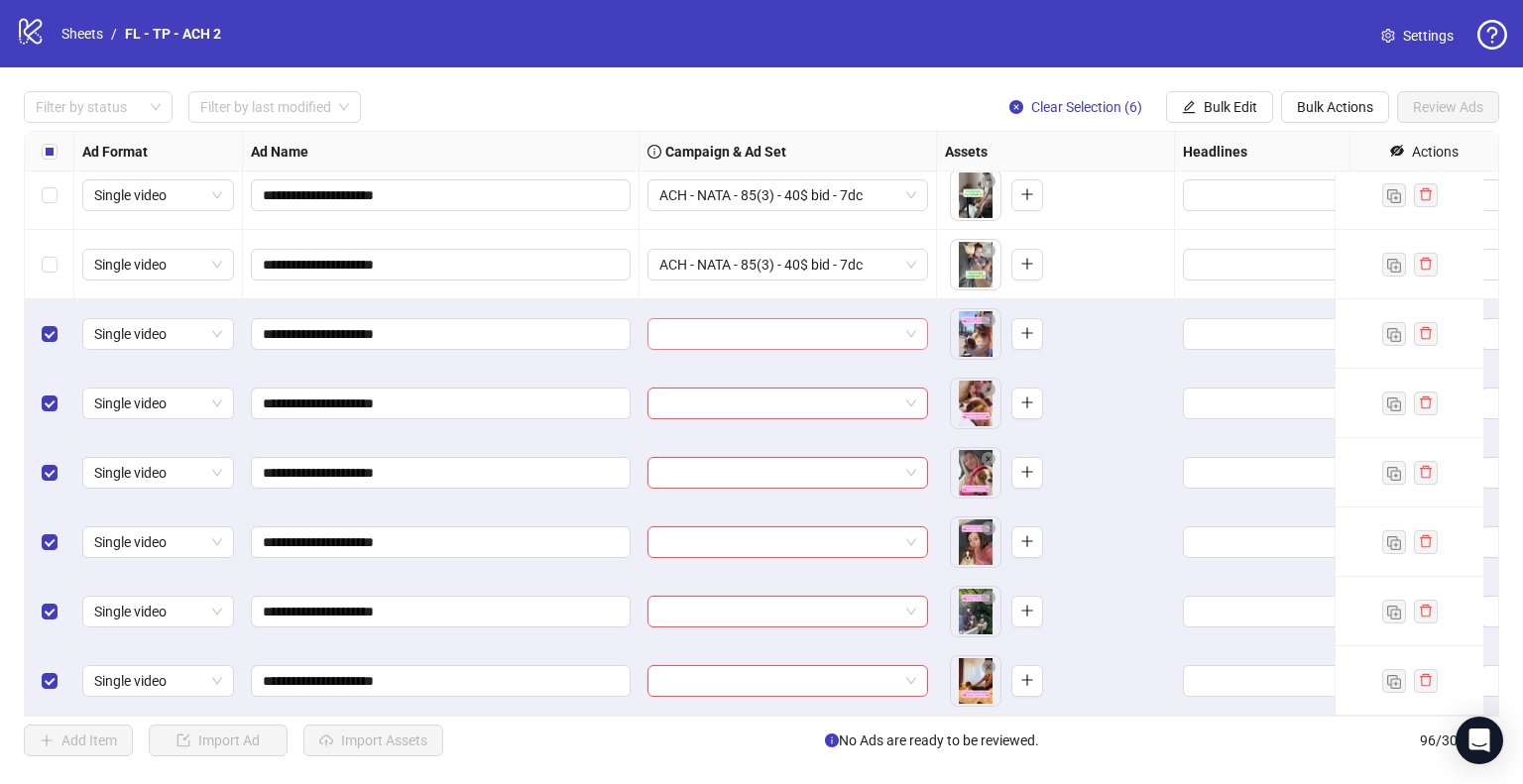 click at bounding box center (778, 334) 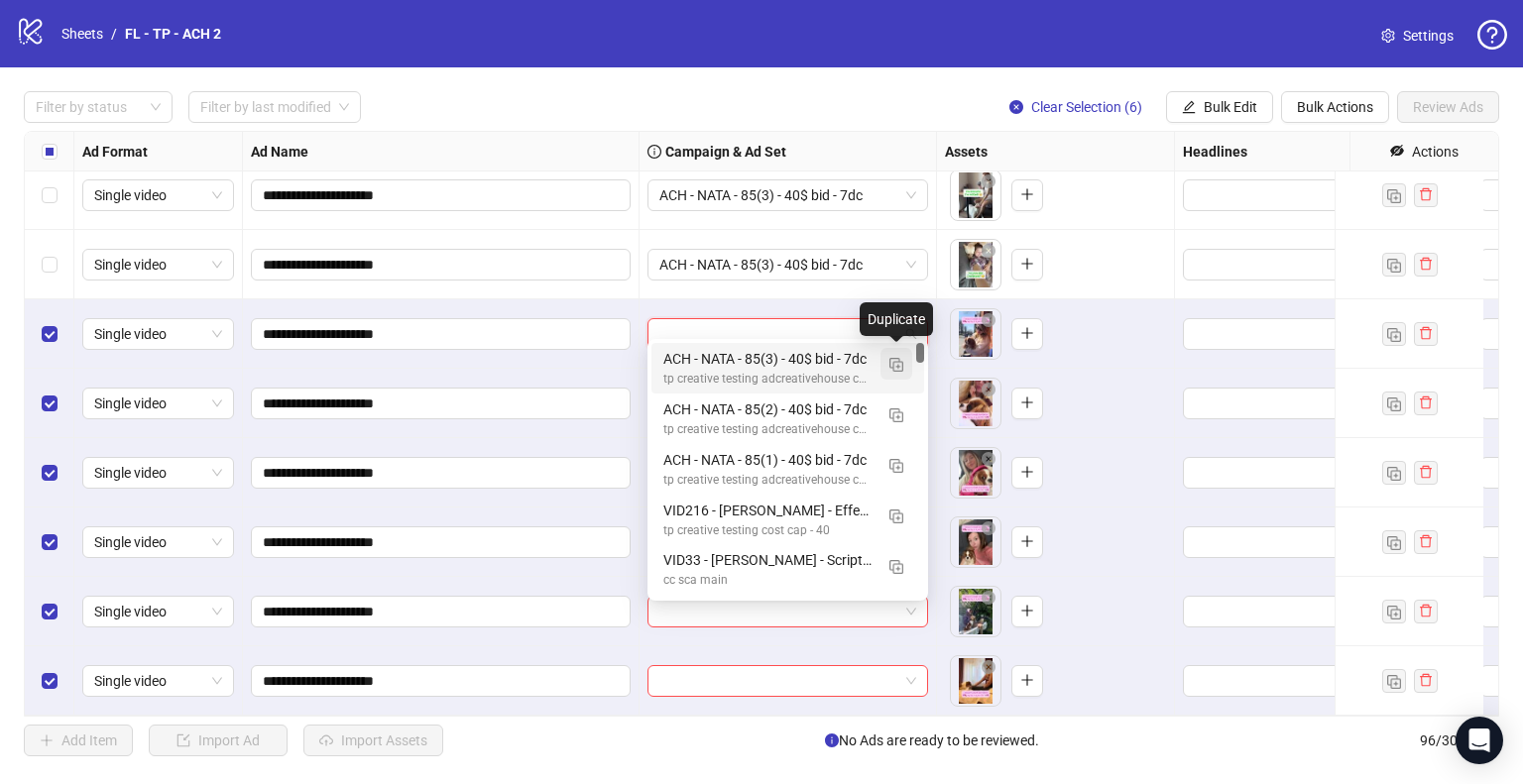 click at bounding box center [896, 365] 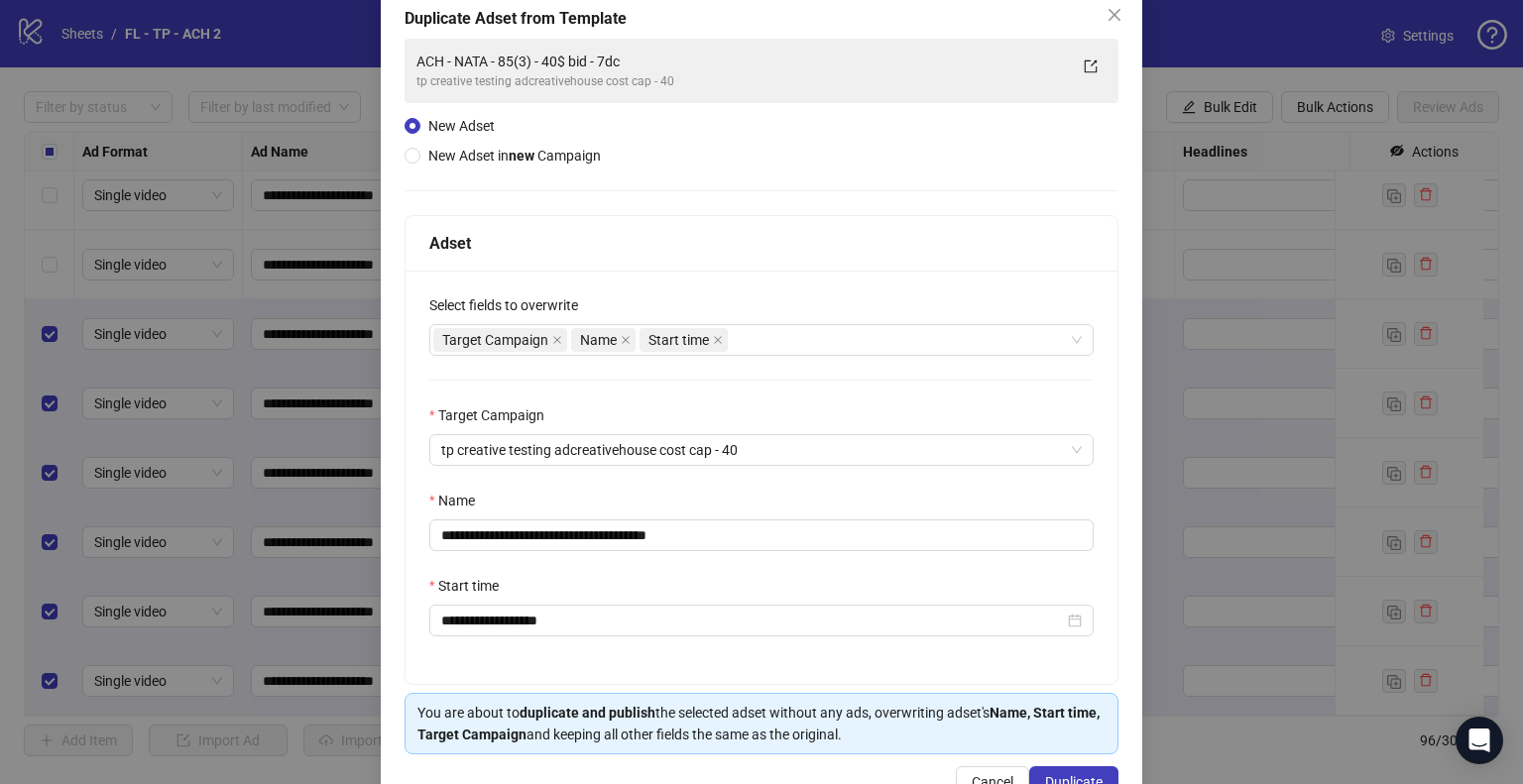 scroll, scrollTop: 168, scrollLeft: 0, axis: vertical 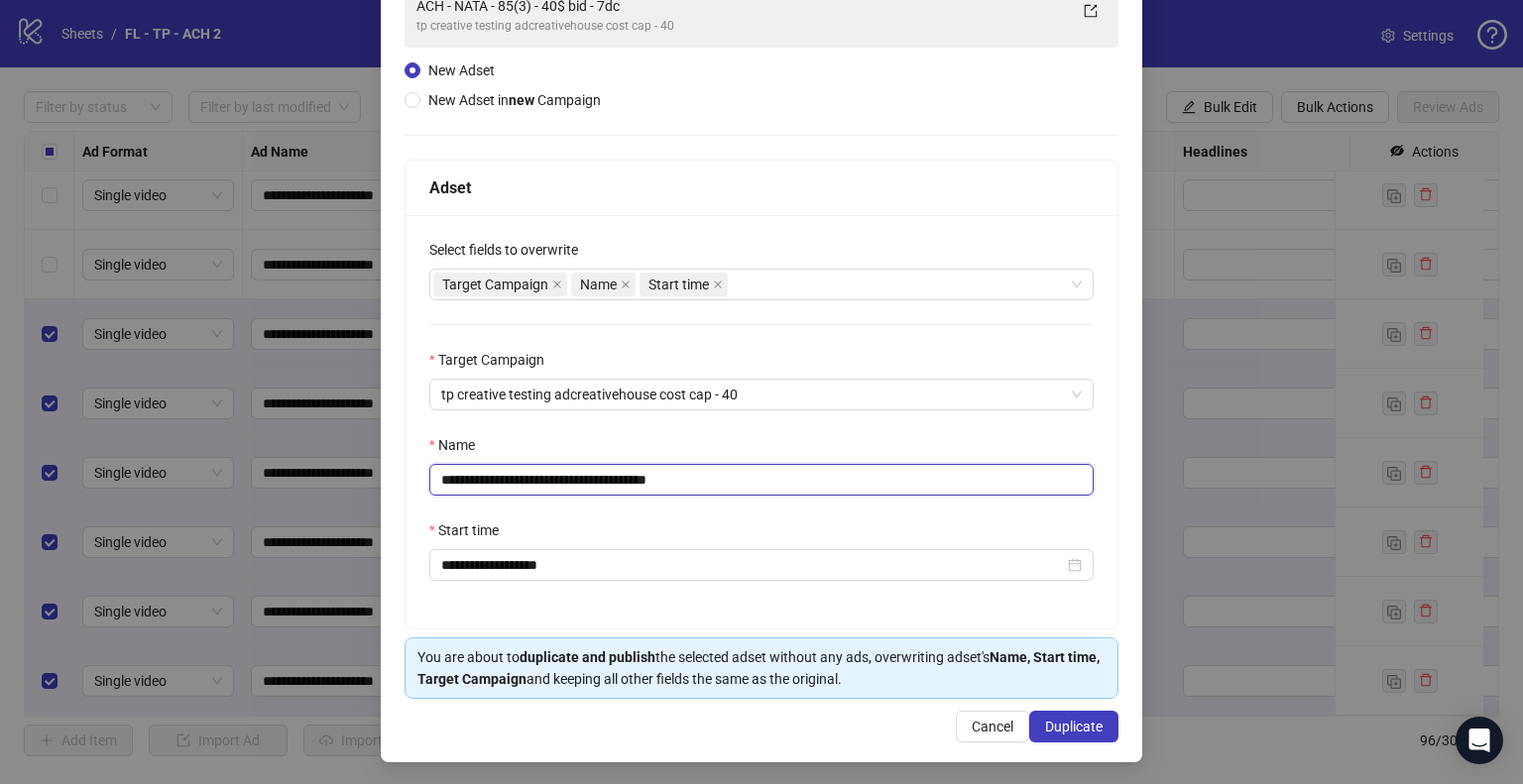 click on "**********" at bounding box center (762, 480) 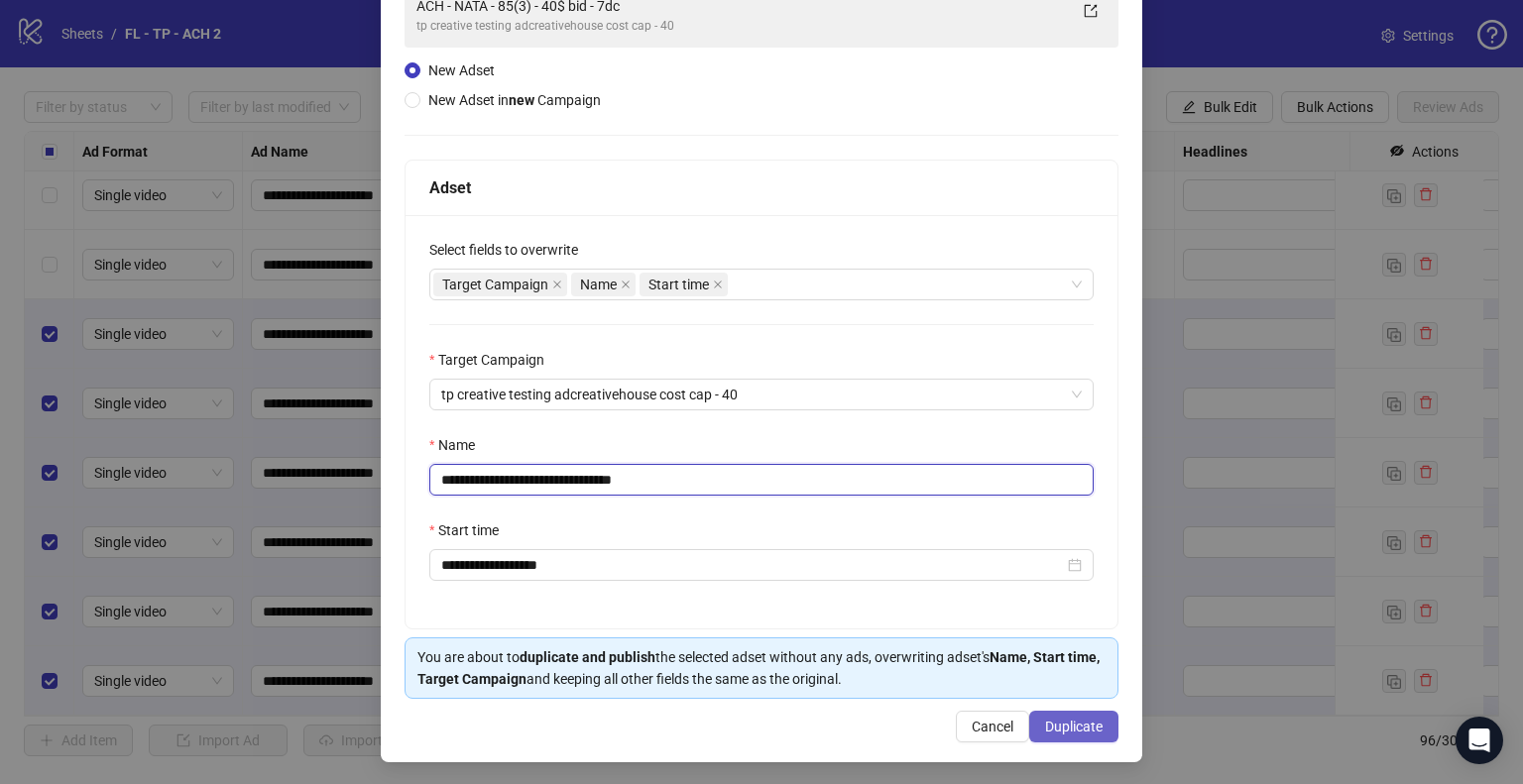 type on "**********" 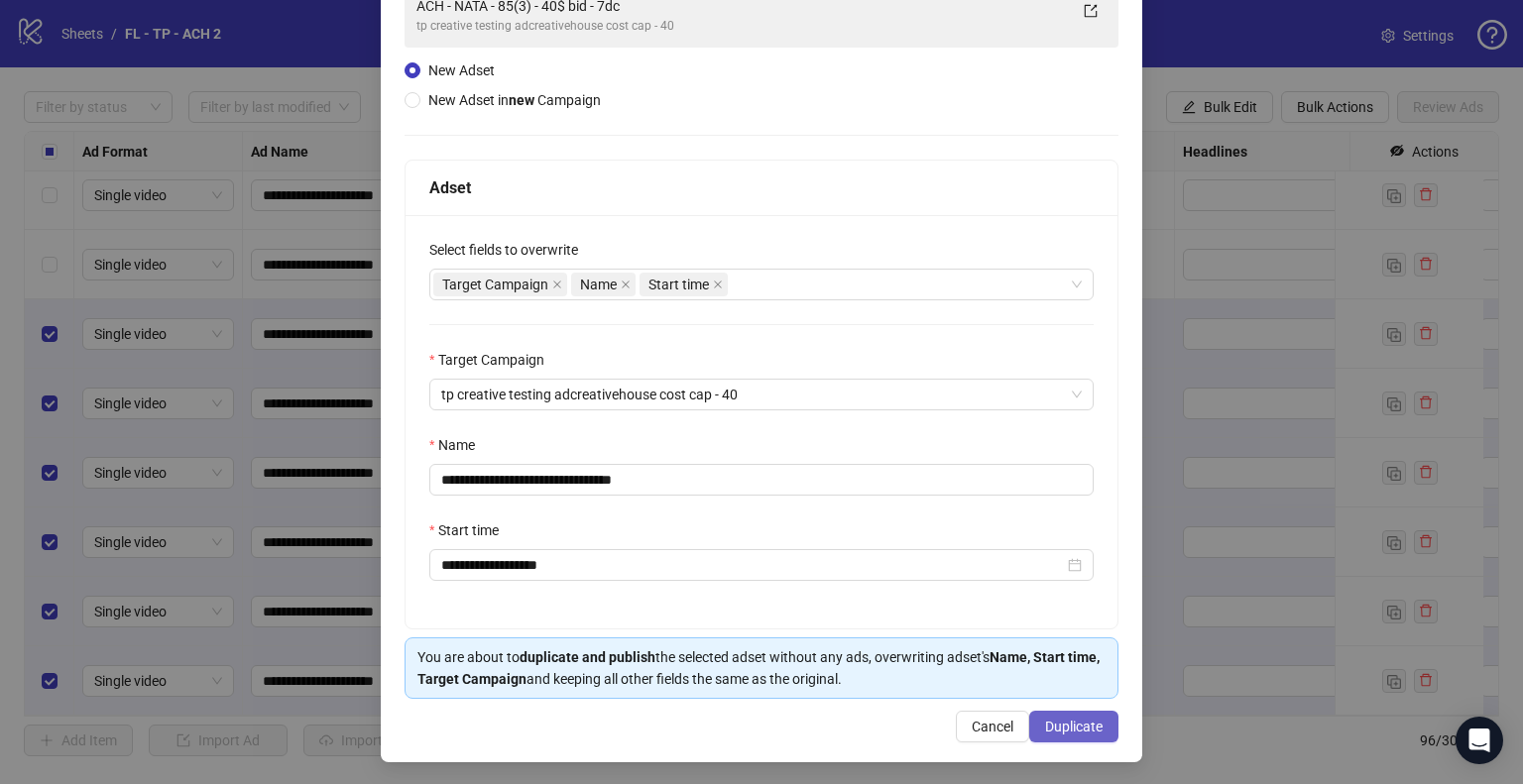 click on "Duplicate" at bounding box center [1074, 727] 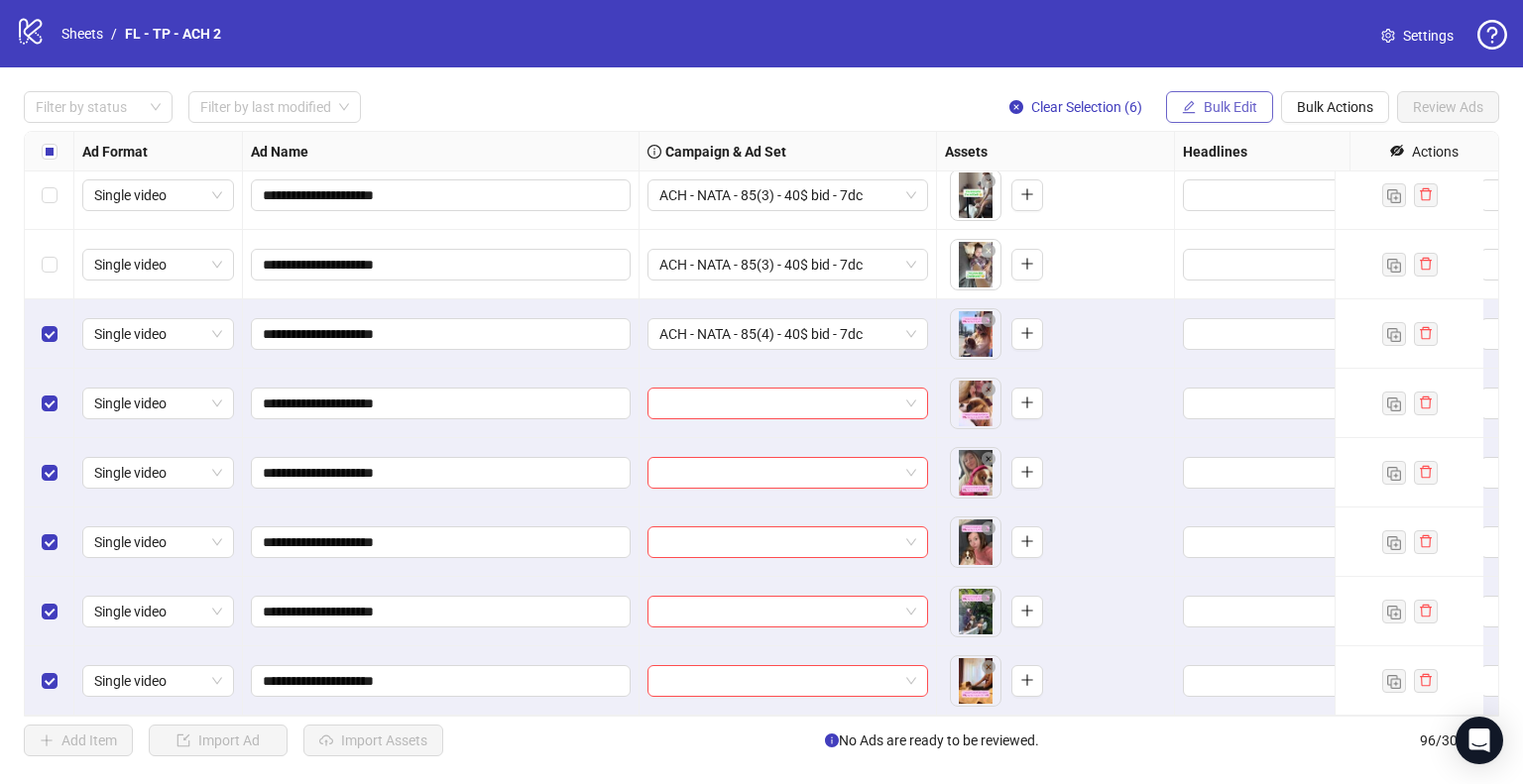 click on "Bulk Edit" at bounding box center [1230, 107] 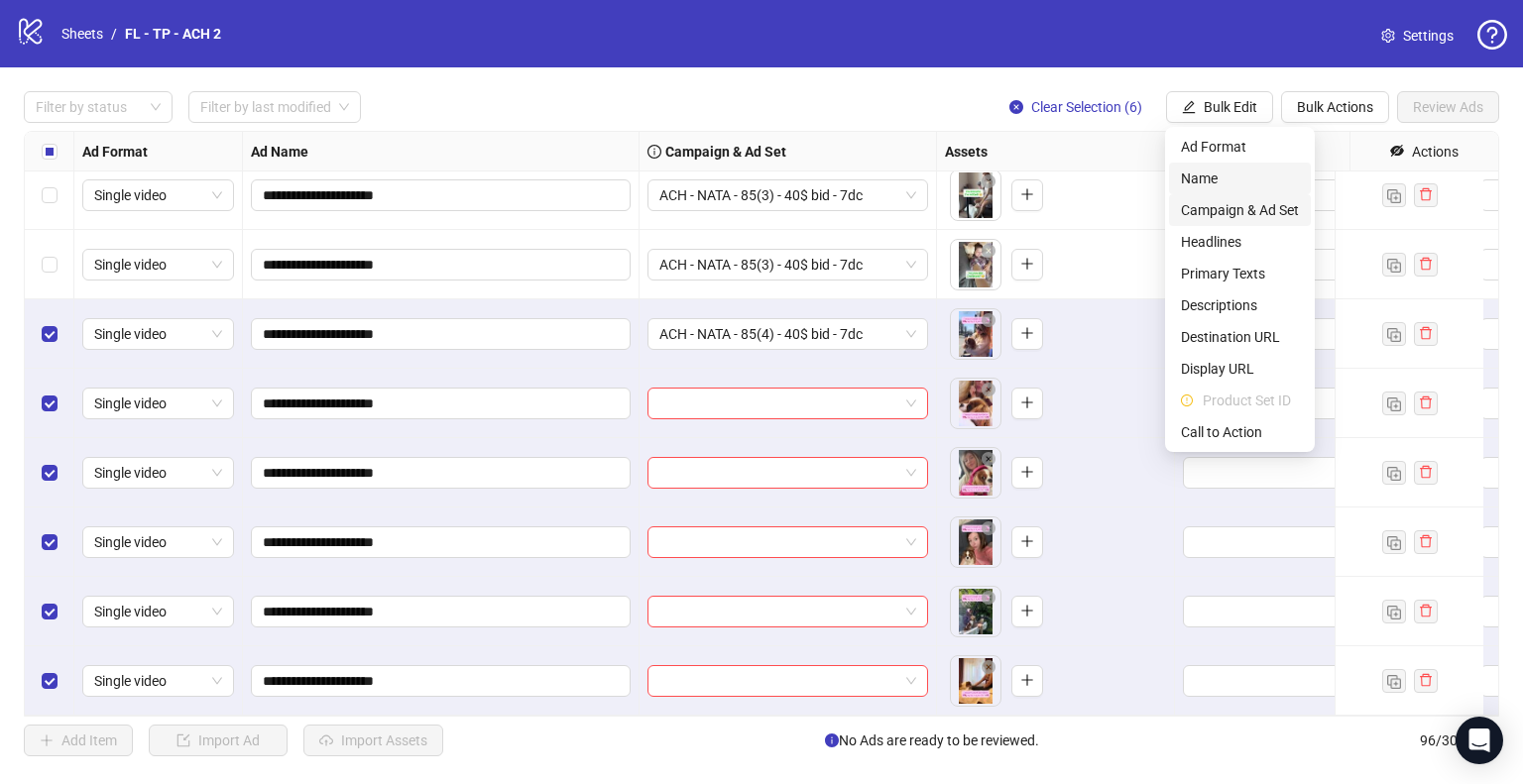 click on "Campaign & Ad Set" at bounding box center (1239, 210) 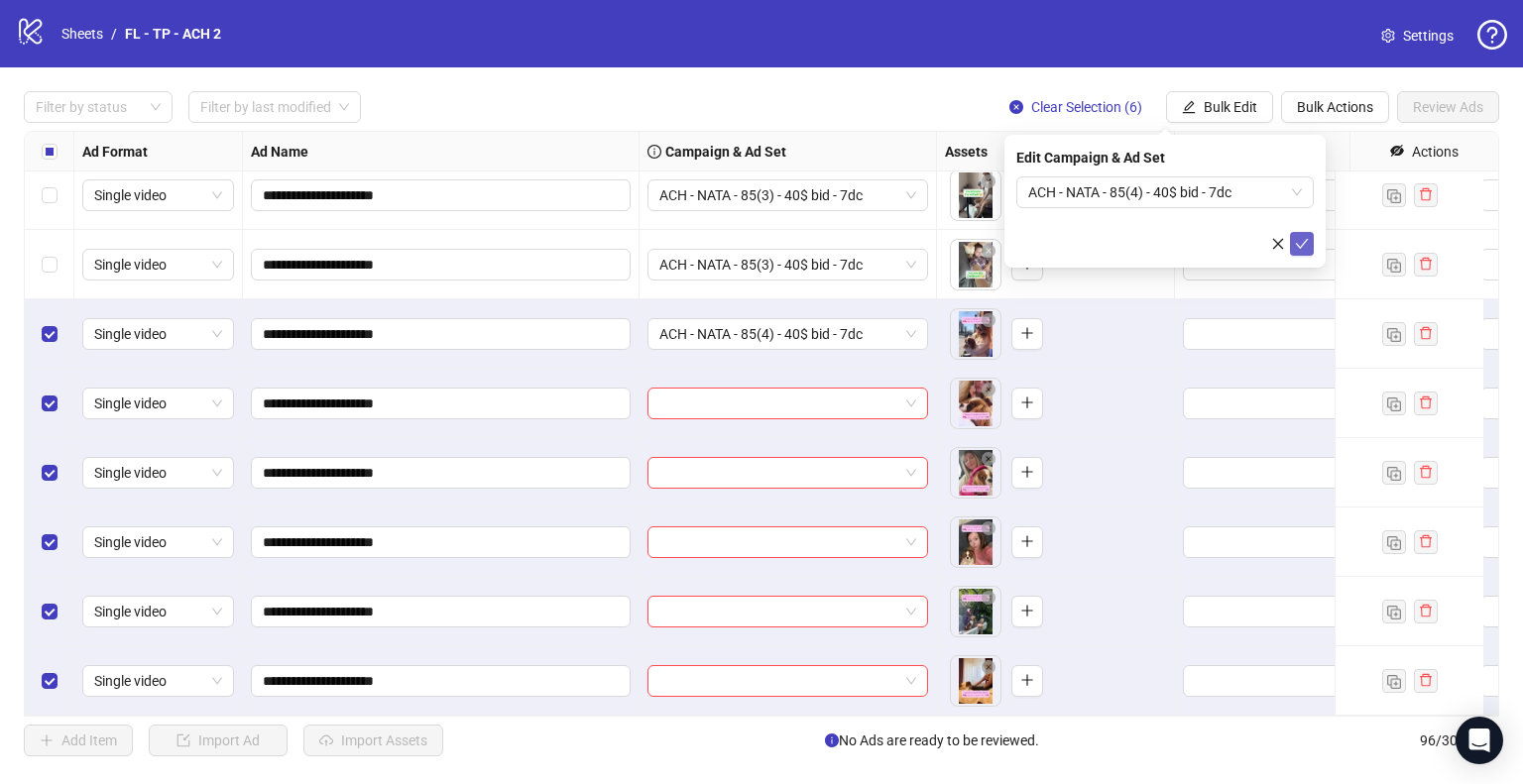 click at bounding box center (1302, 244) 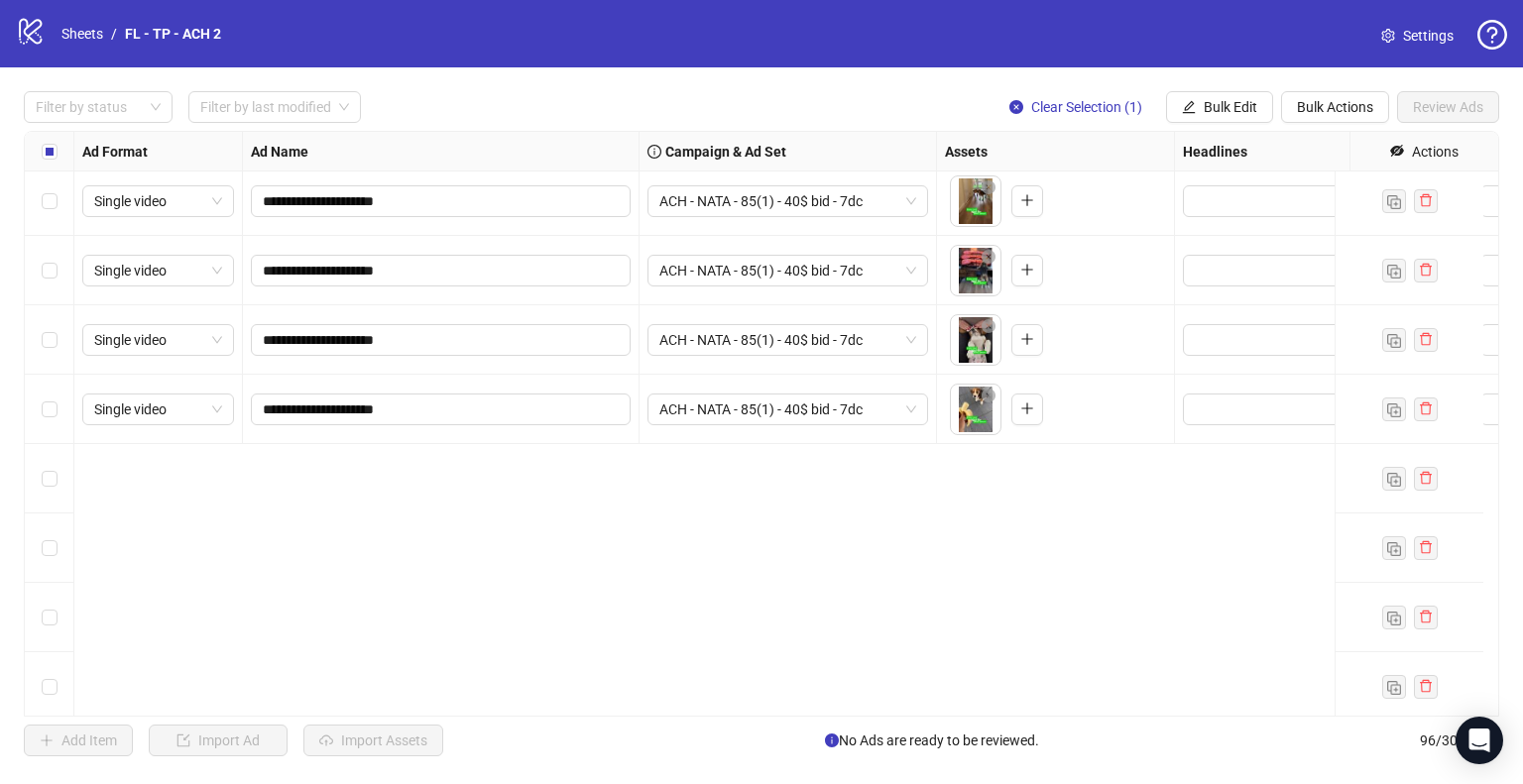 scroll, scrollTop: 4743, scrollLeft: 0, axis: vertical 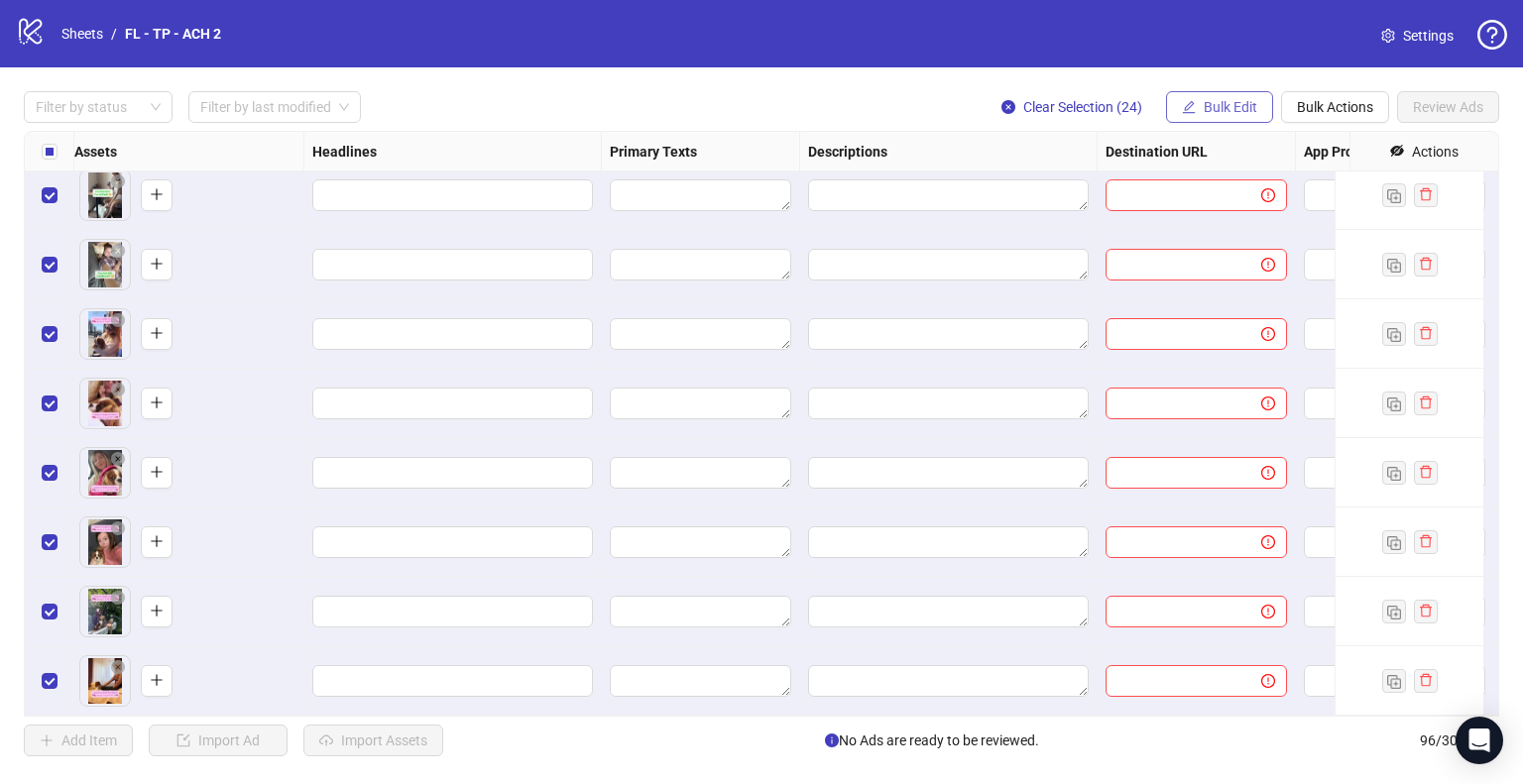 click on "Bulk Edit" at bounding box center [1230, 107] 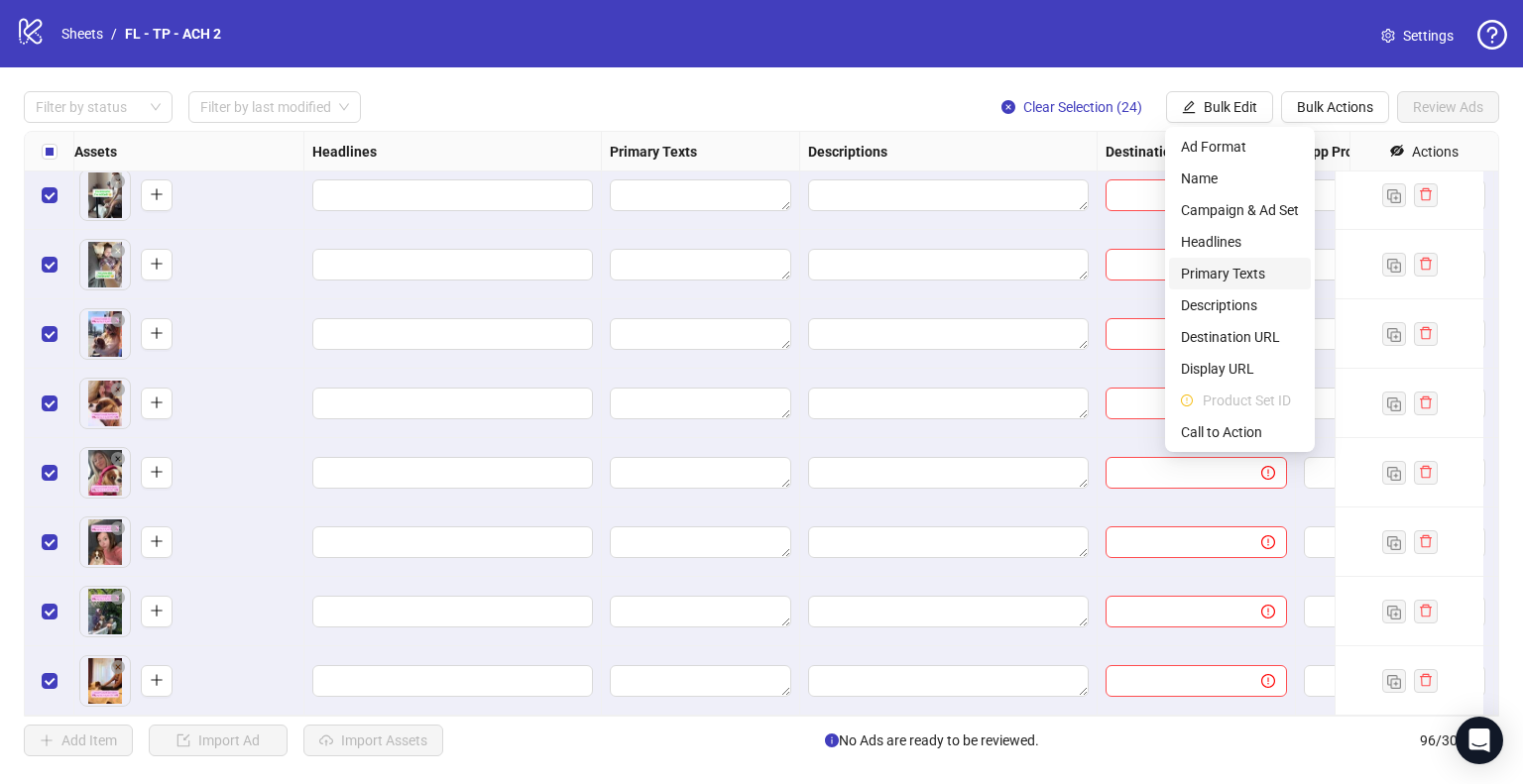 click on "Primary Texts" at bounding box center (1239, 274) 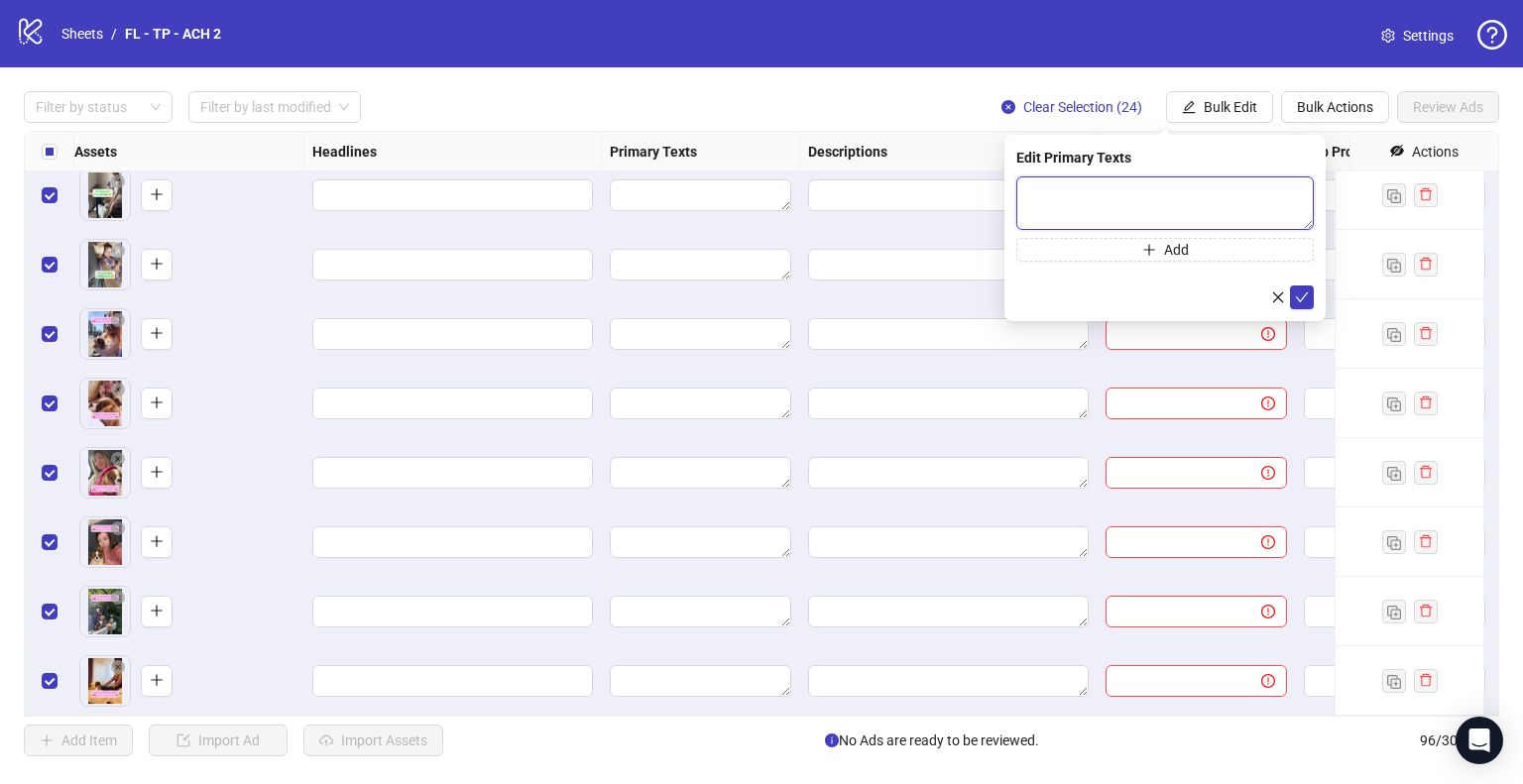click at bounding box center [1165, 203] 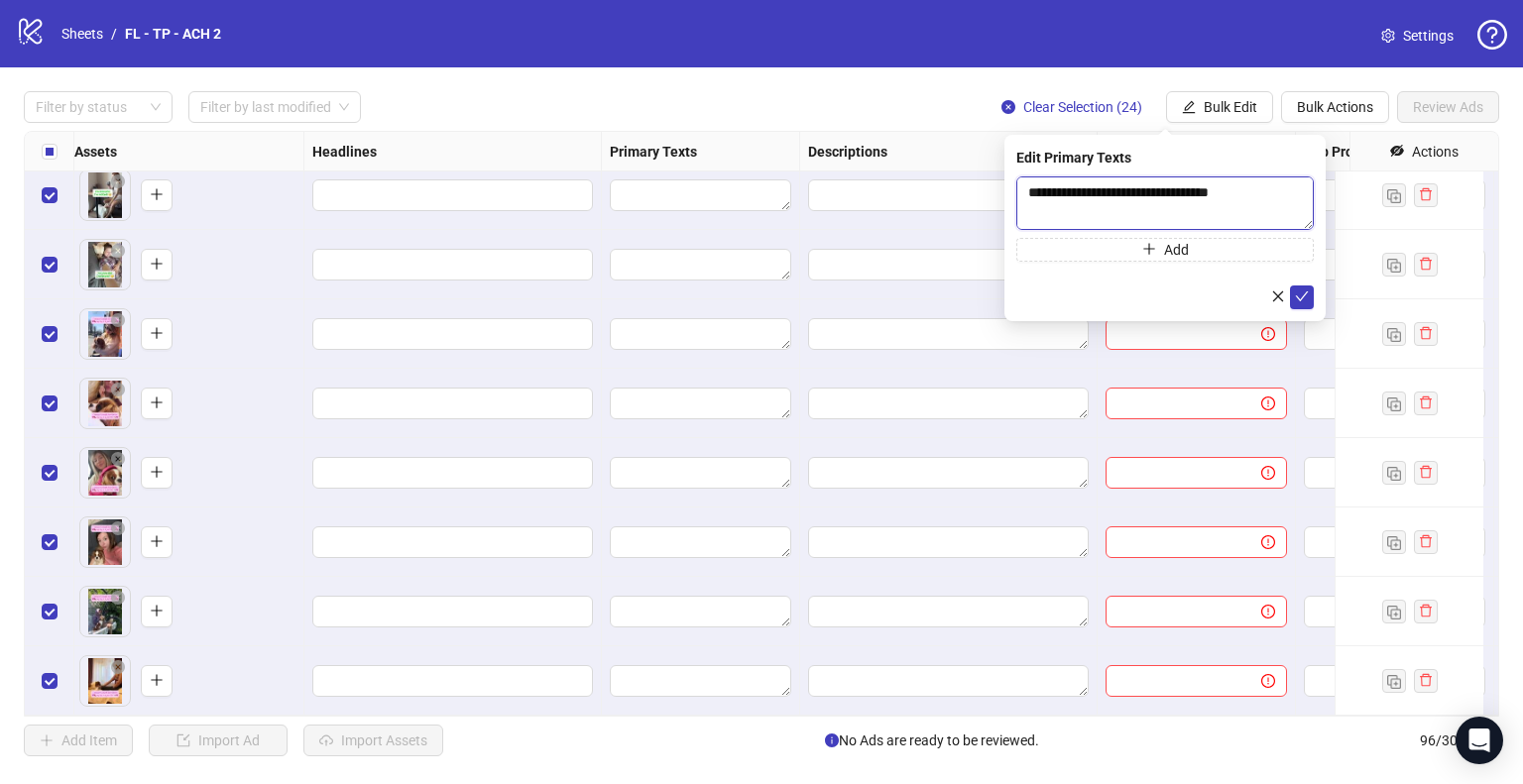 scroll, scrollTop: 321, scrollLeft: 0, axis: vertical 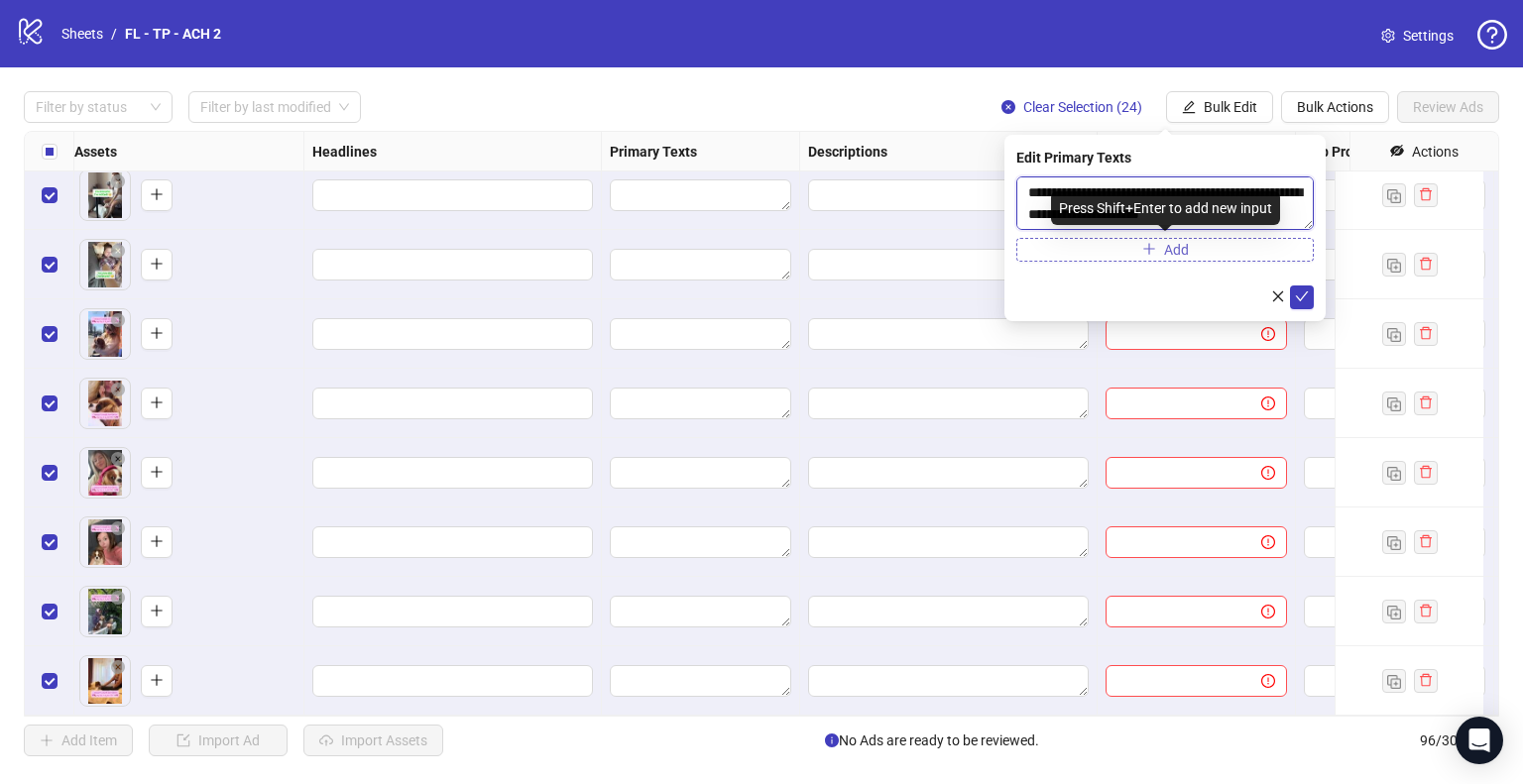 type on "**********" 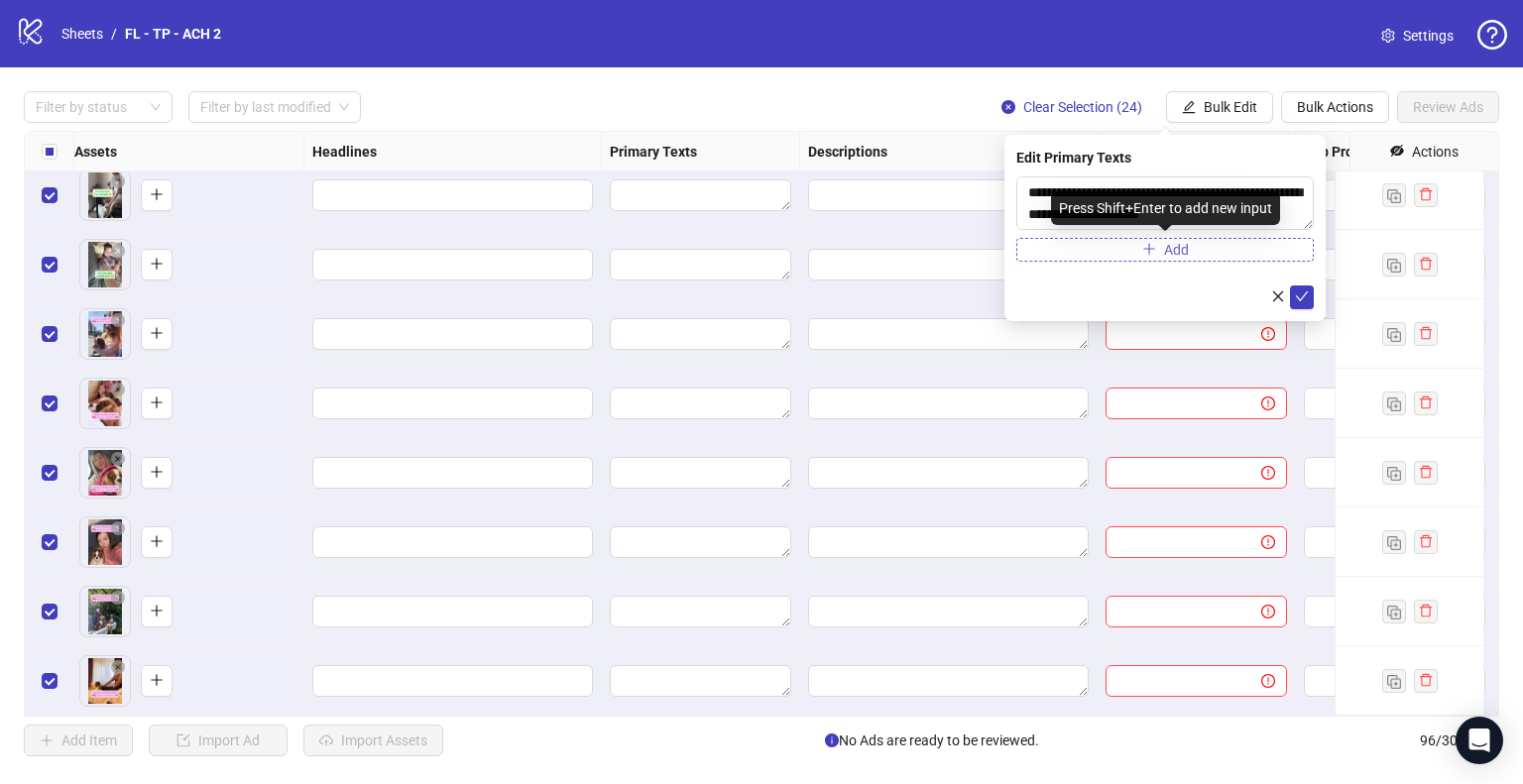 click on "Add" at bounding box center [1165, 250] 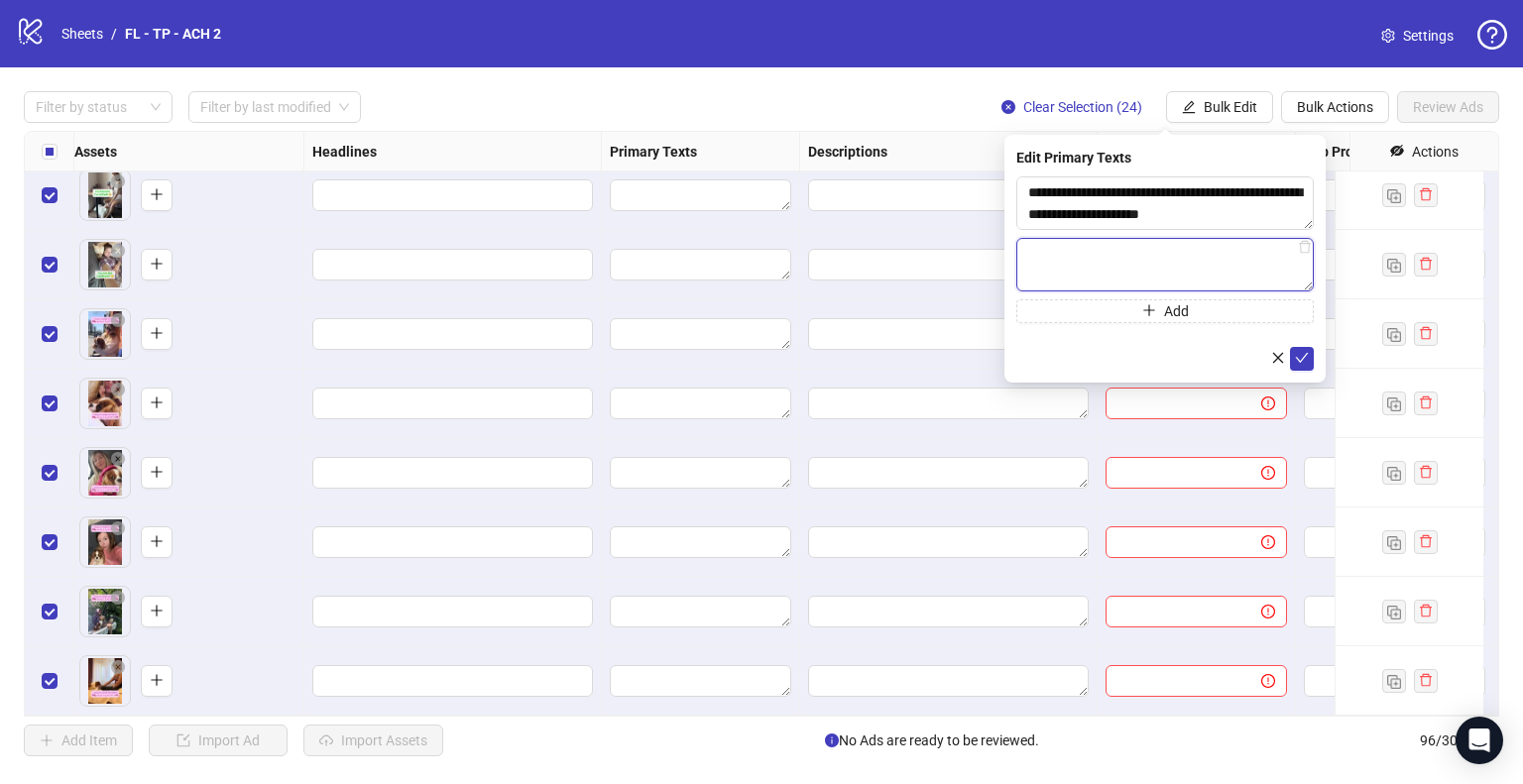paste on "**********" 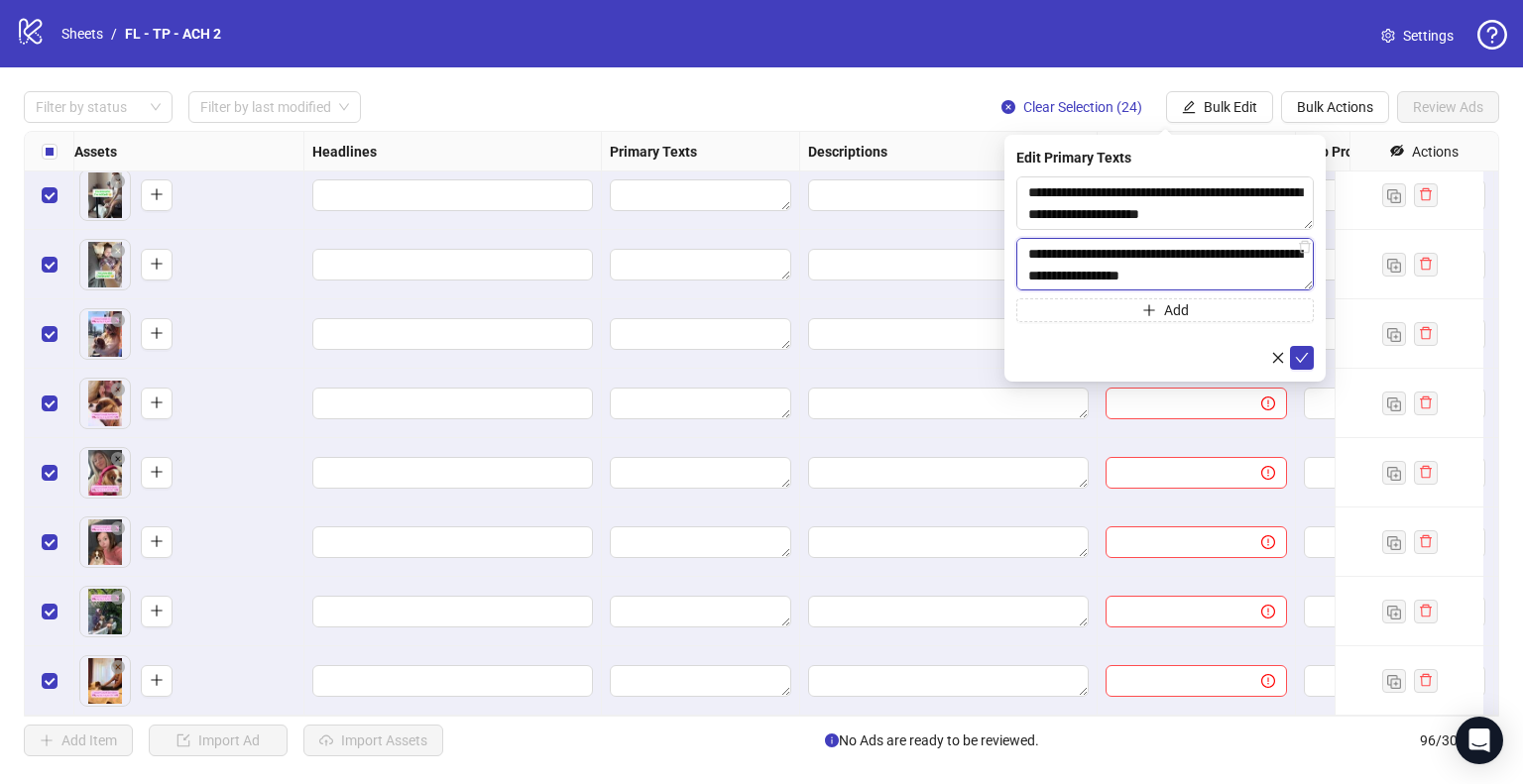 scroll, scrollTop: 321, scrollLeft: 0, axis: vertical 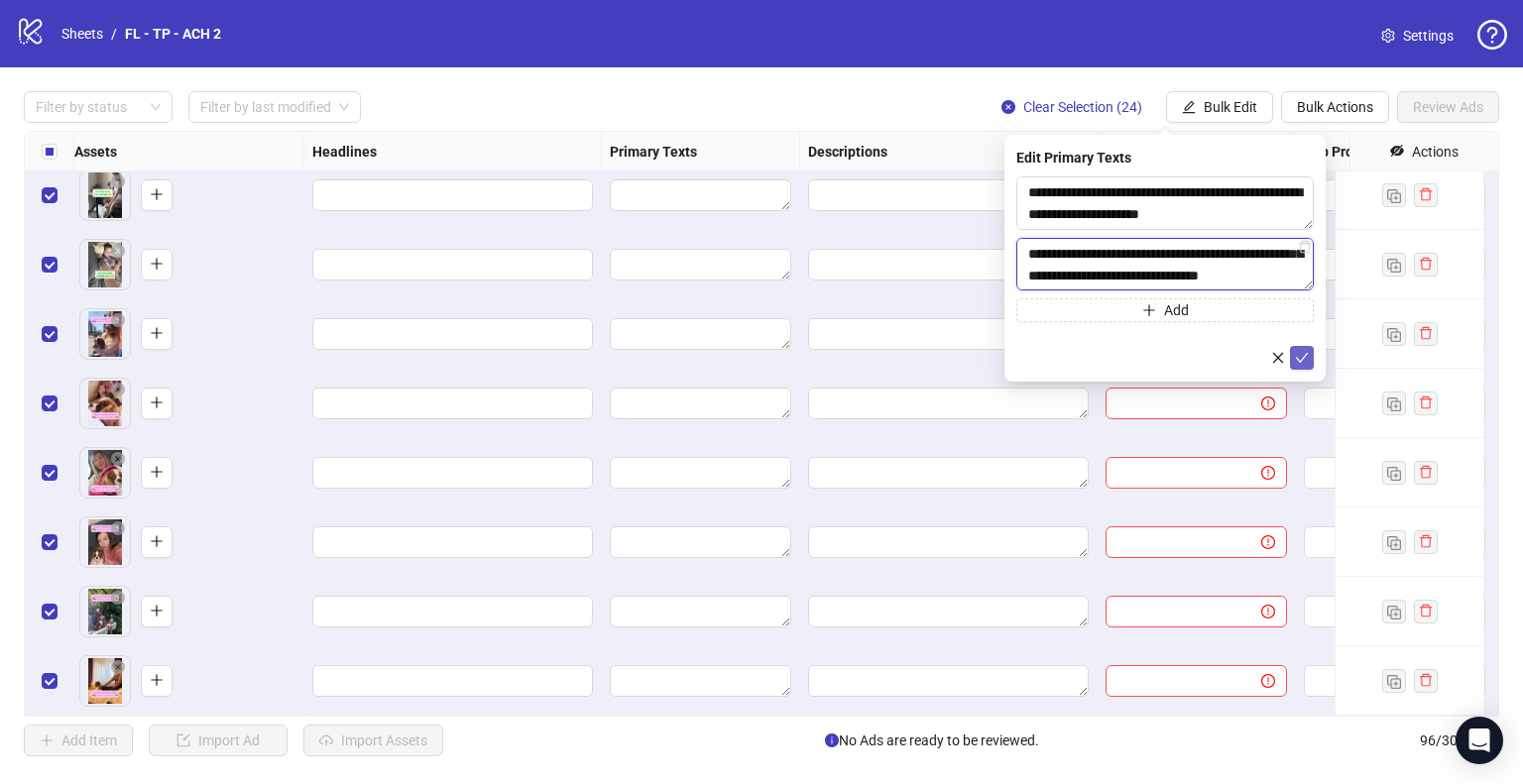 type on "**********" 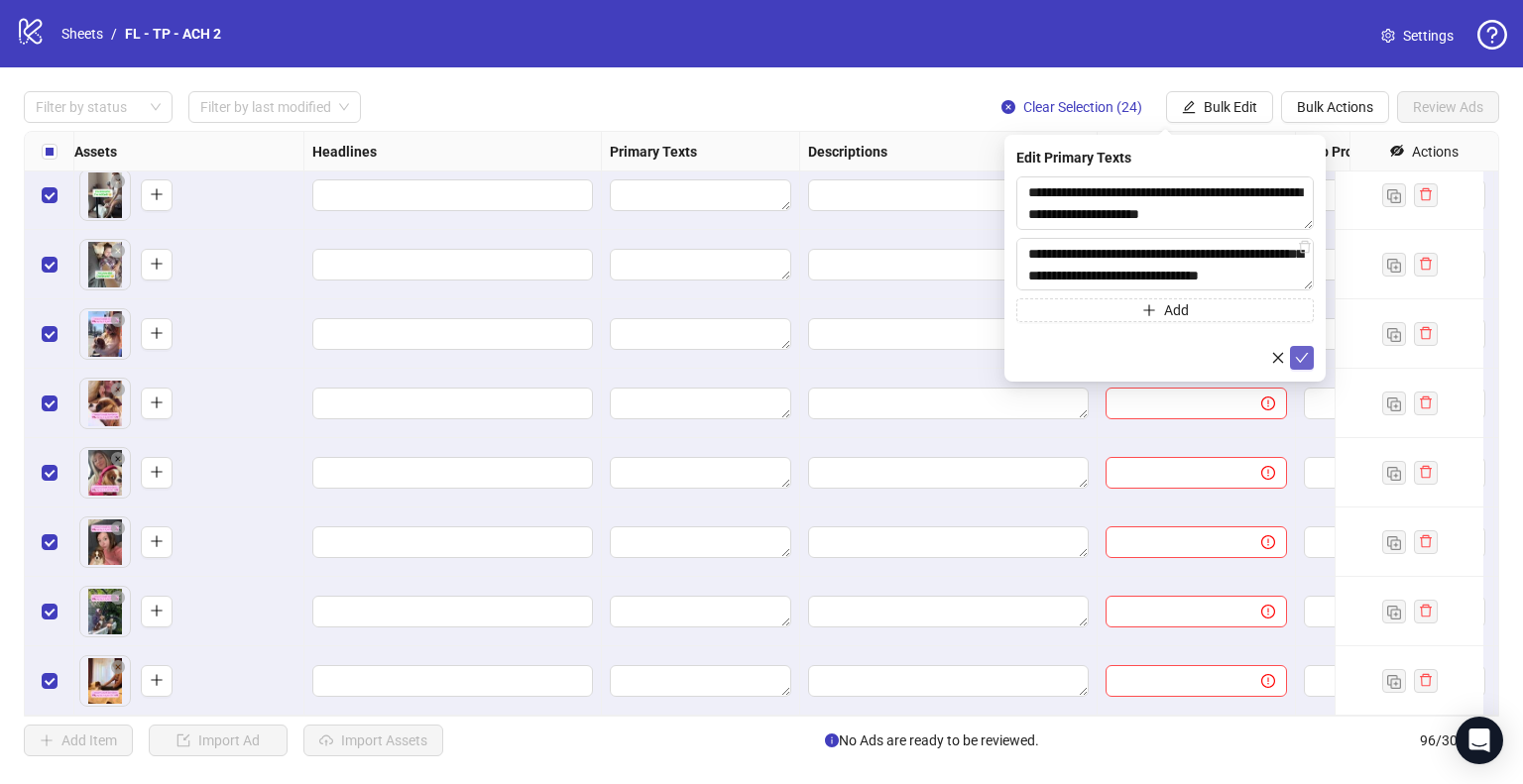click 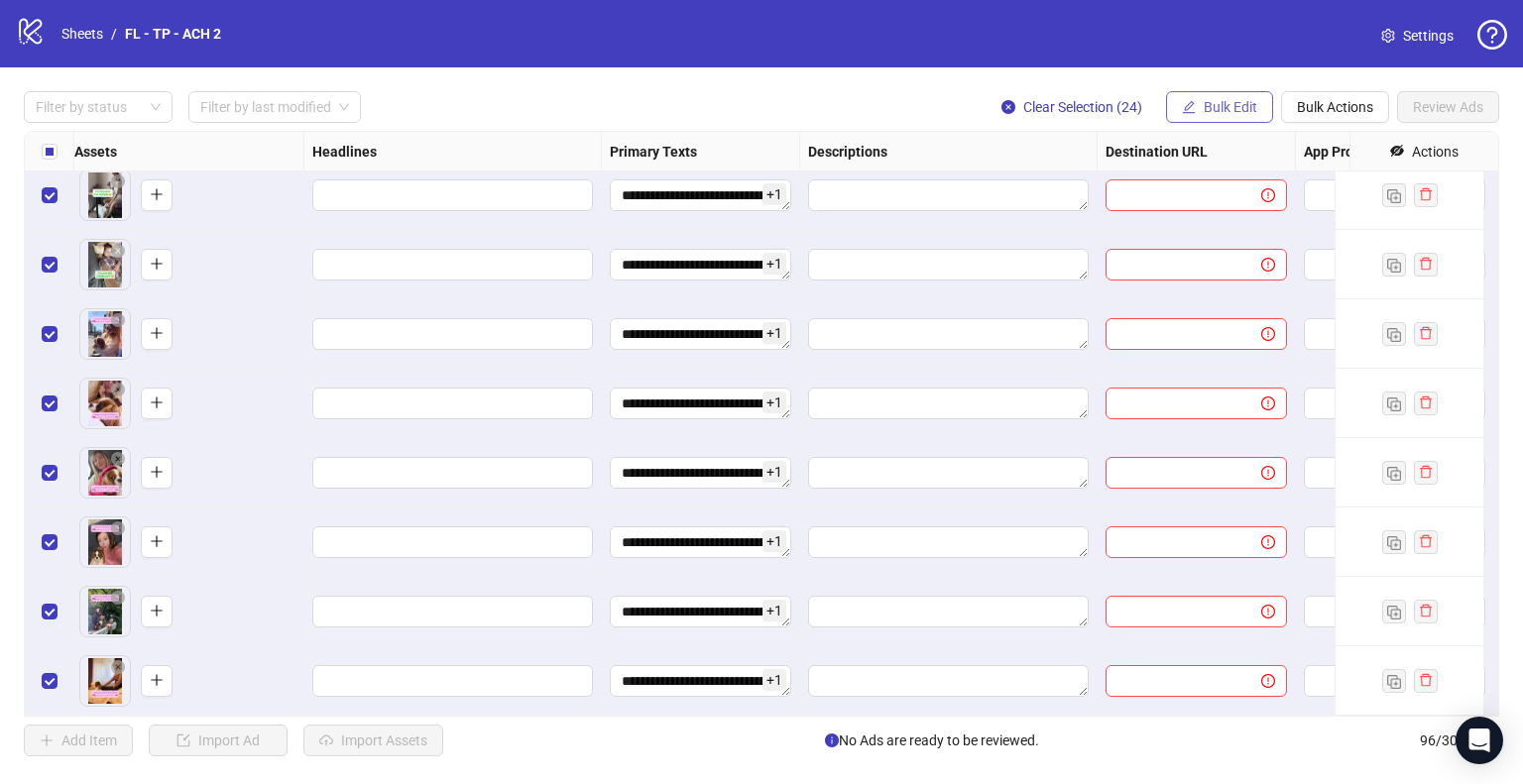 click on "Bulk Edit" at bounding box center (1230, 107) 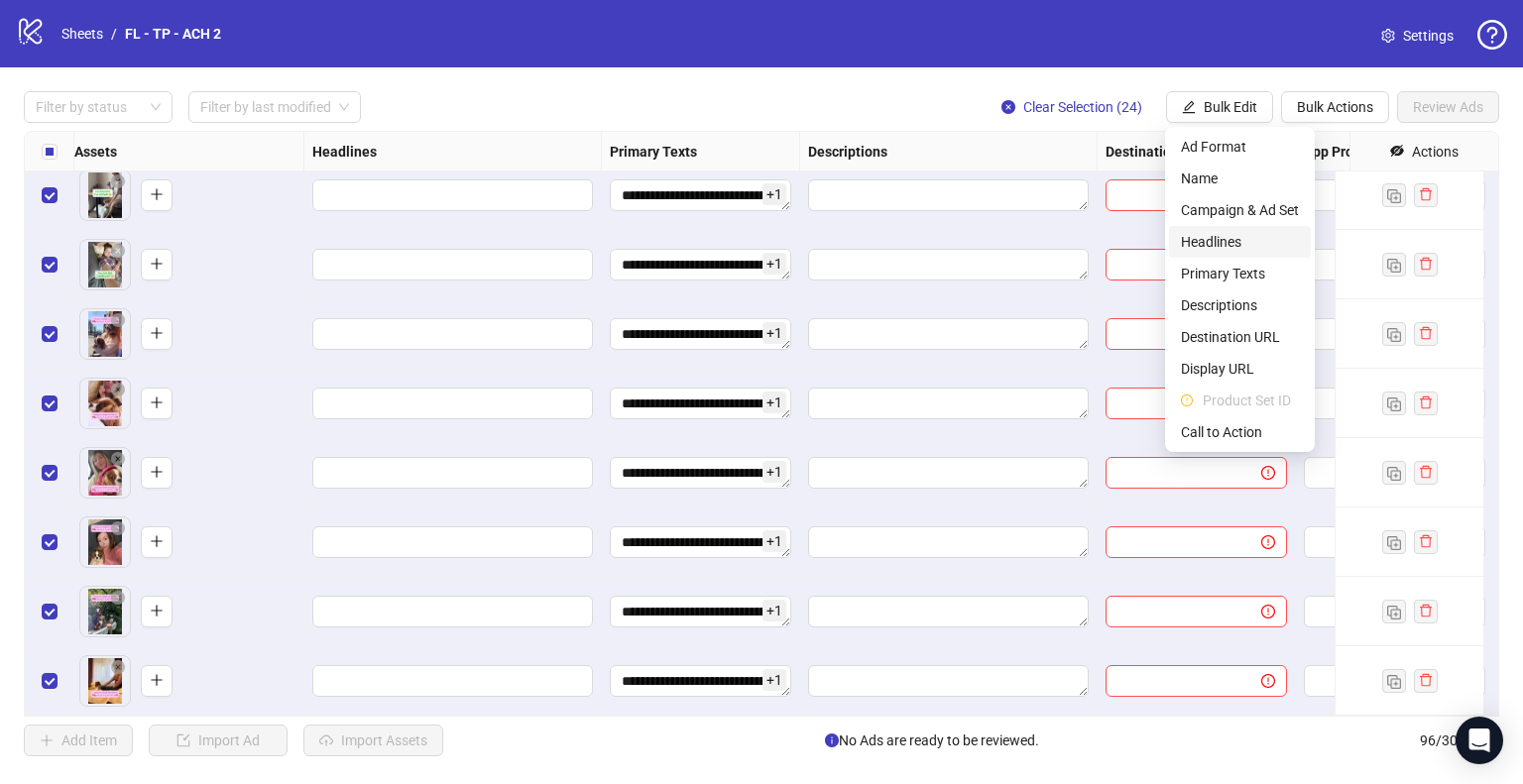 click on "Headlines" at bounding box center (1239, 242) 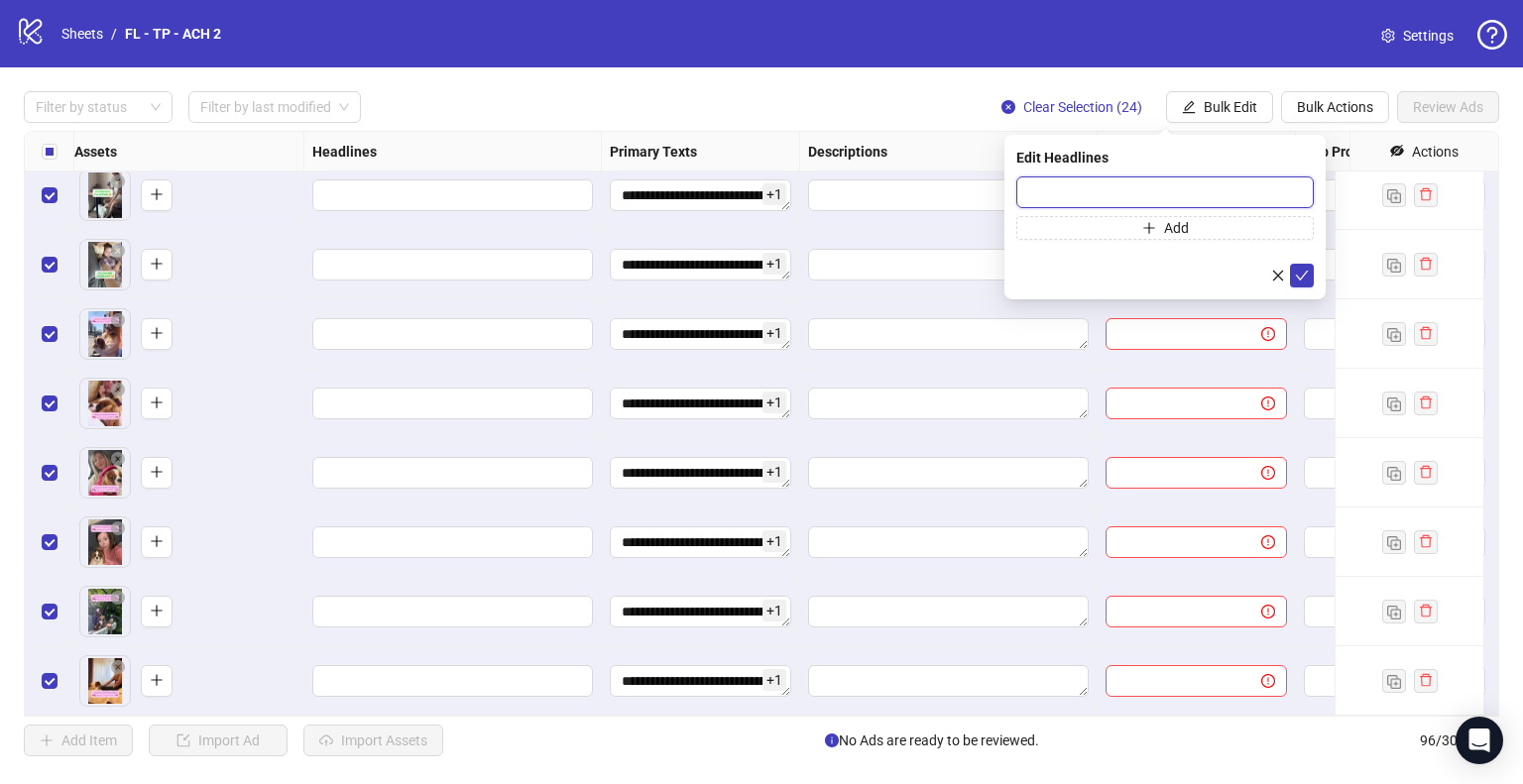 click at bounding box center [1165, 192] 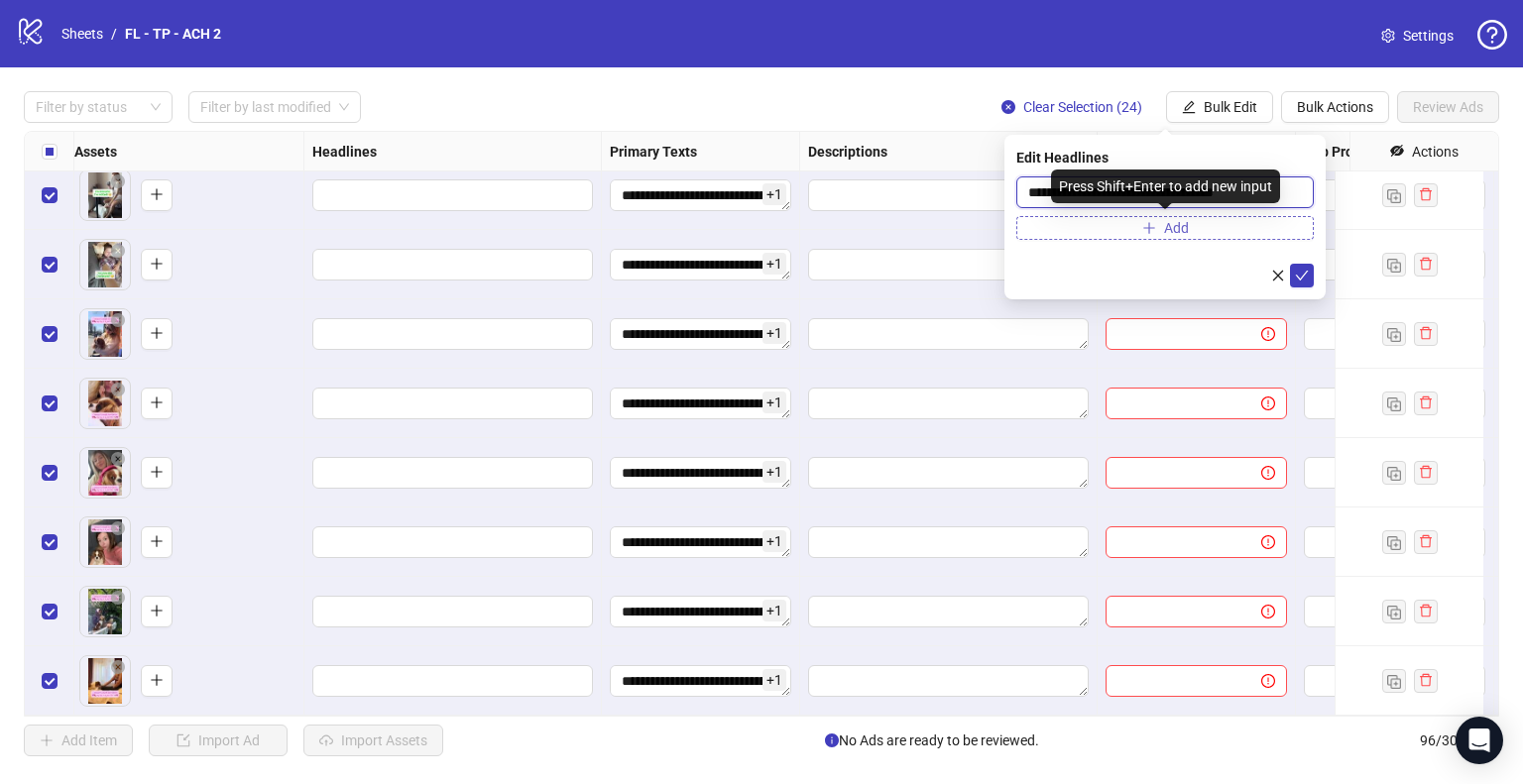 type on "**********" 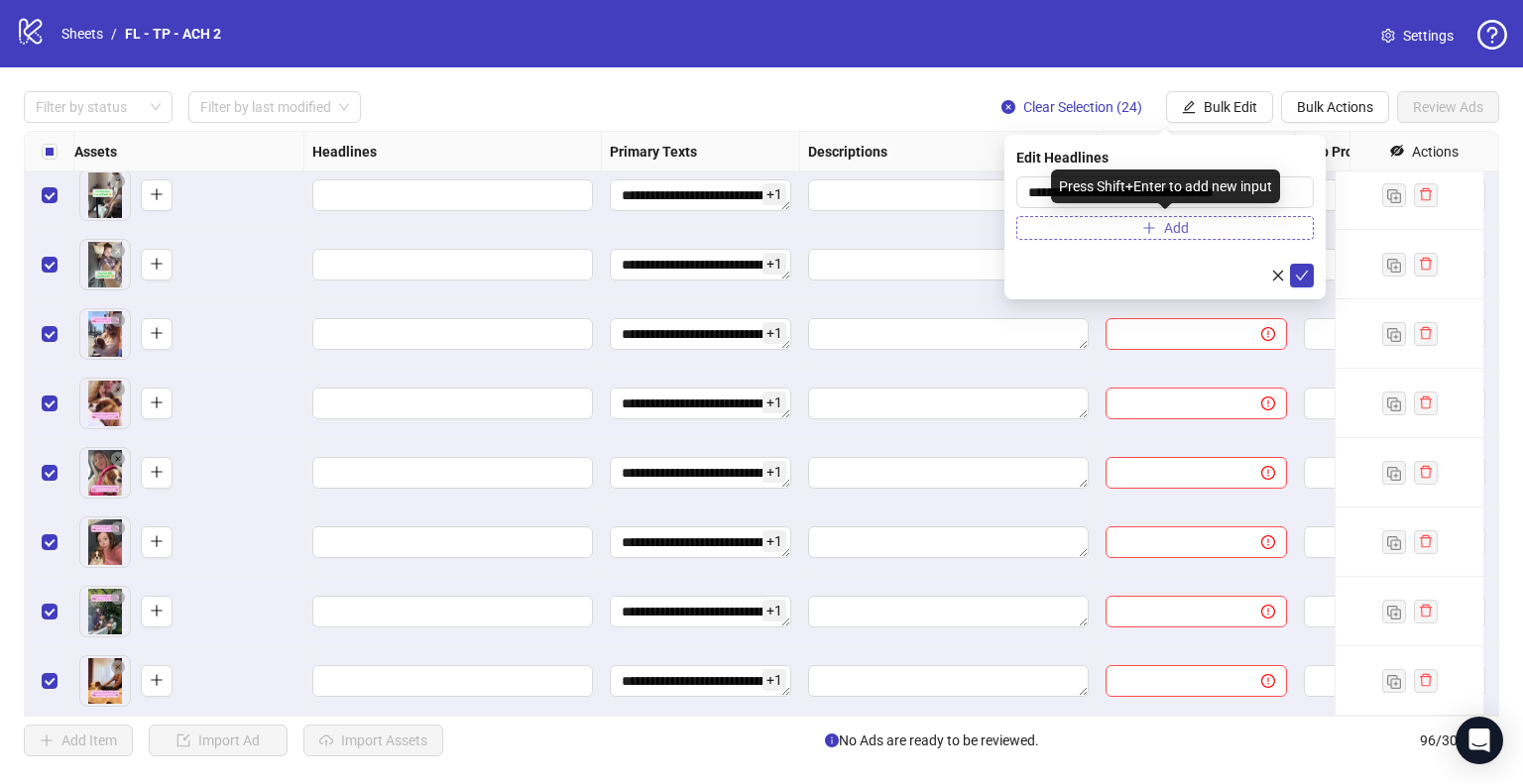 click on "Add" at bounding box center [1165, 228] 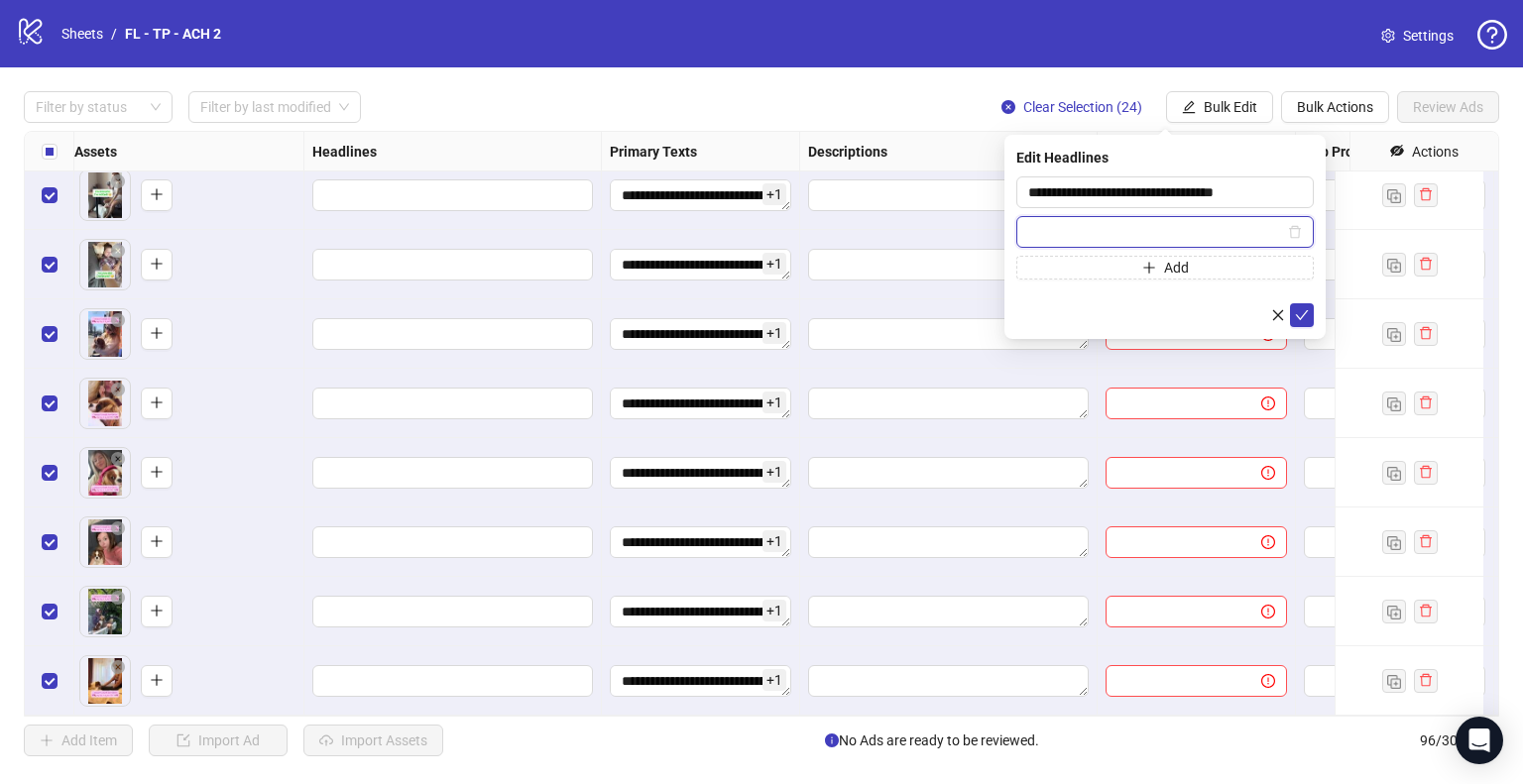 paste on "**********" 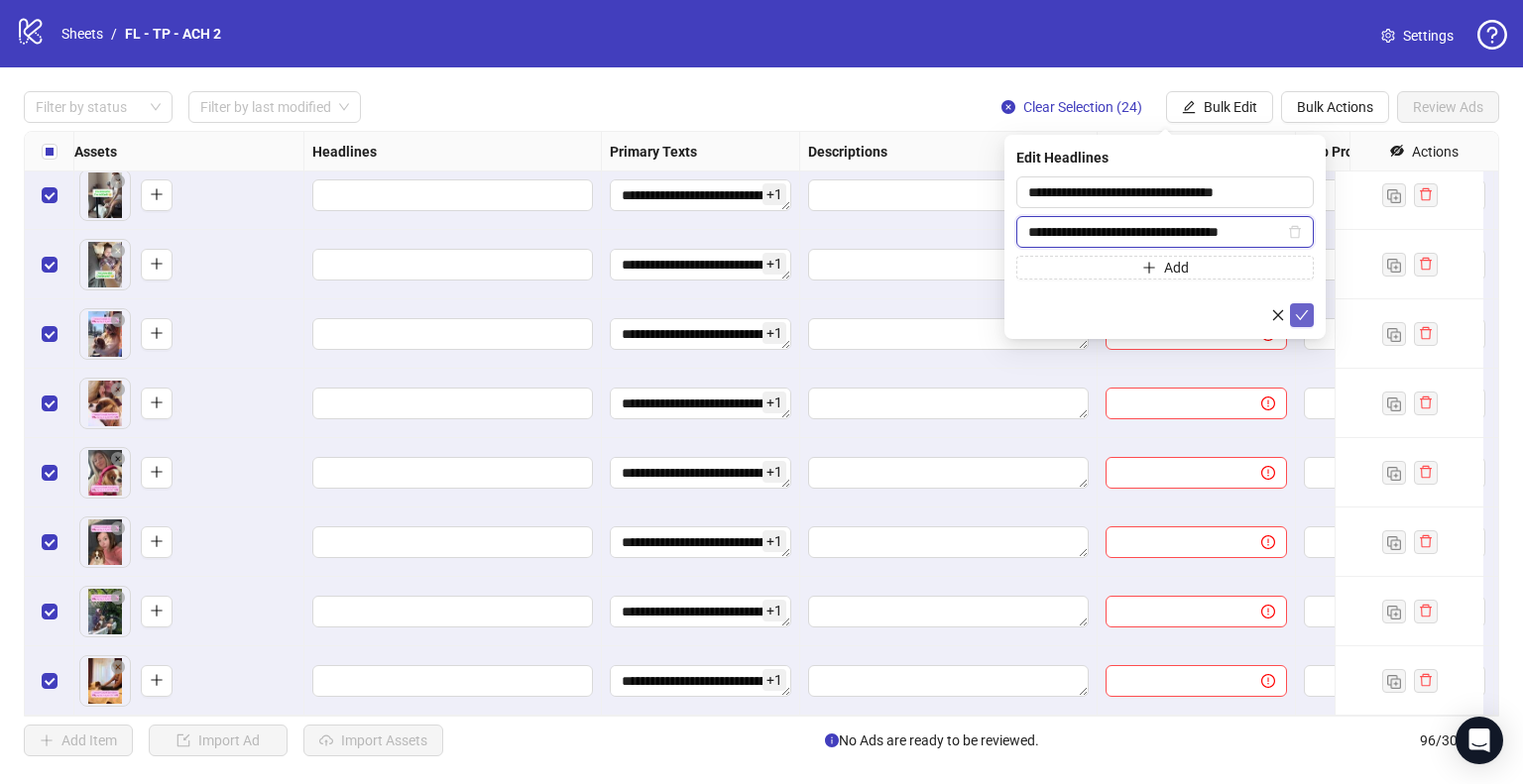 type on "**********" 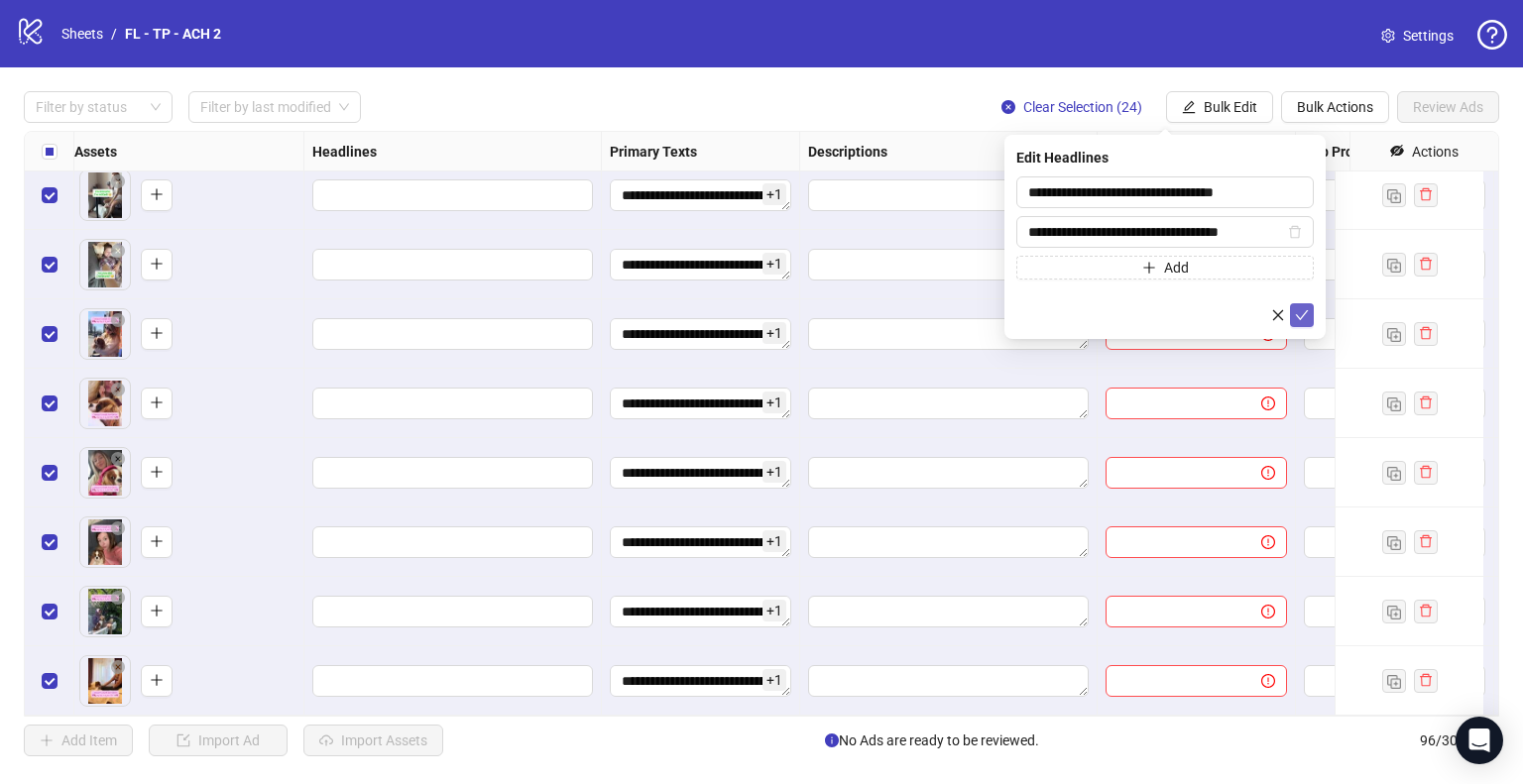 click 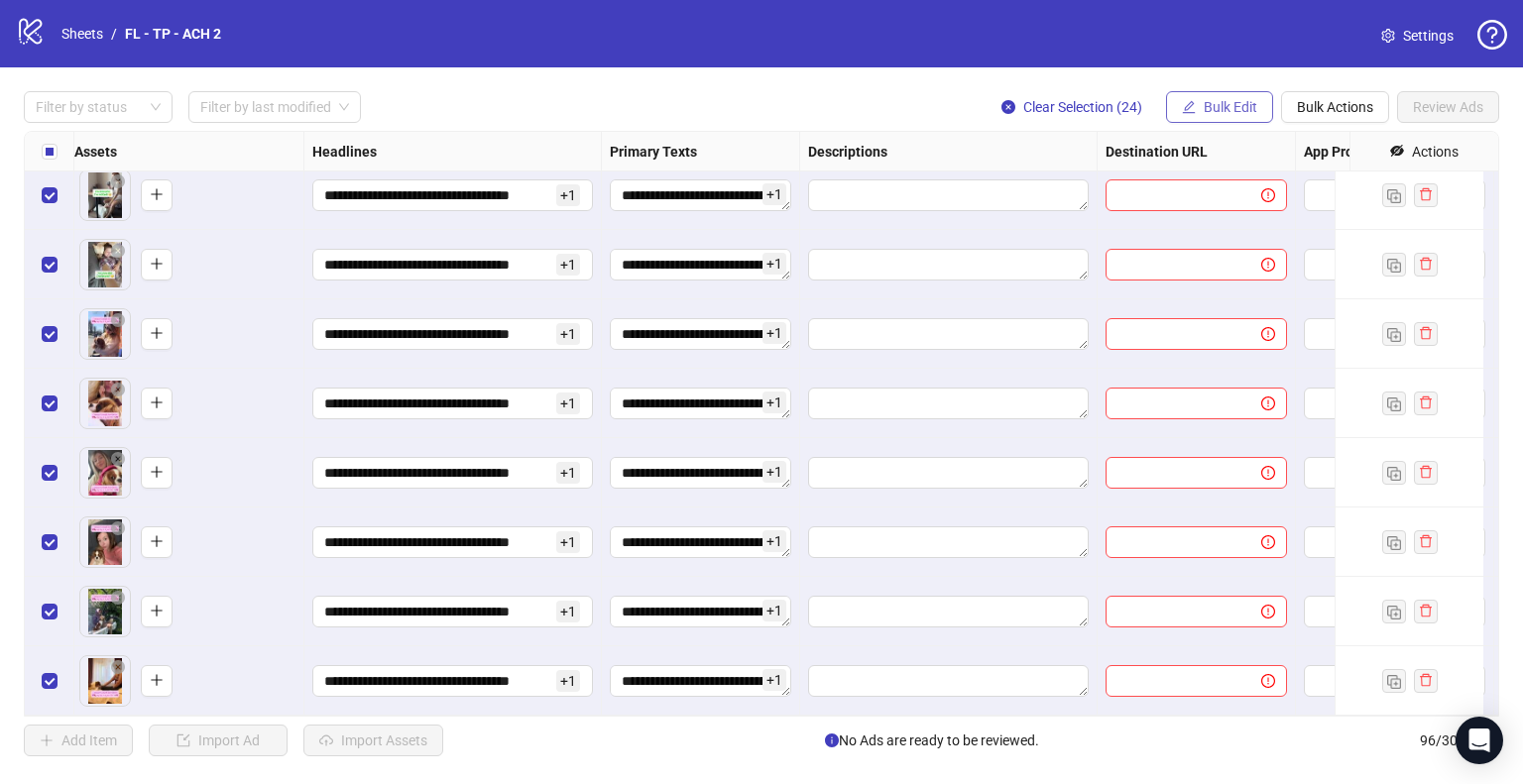 click on "Bulk Edit" at bounding box center (1230, 107) 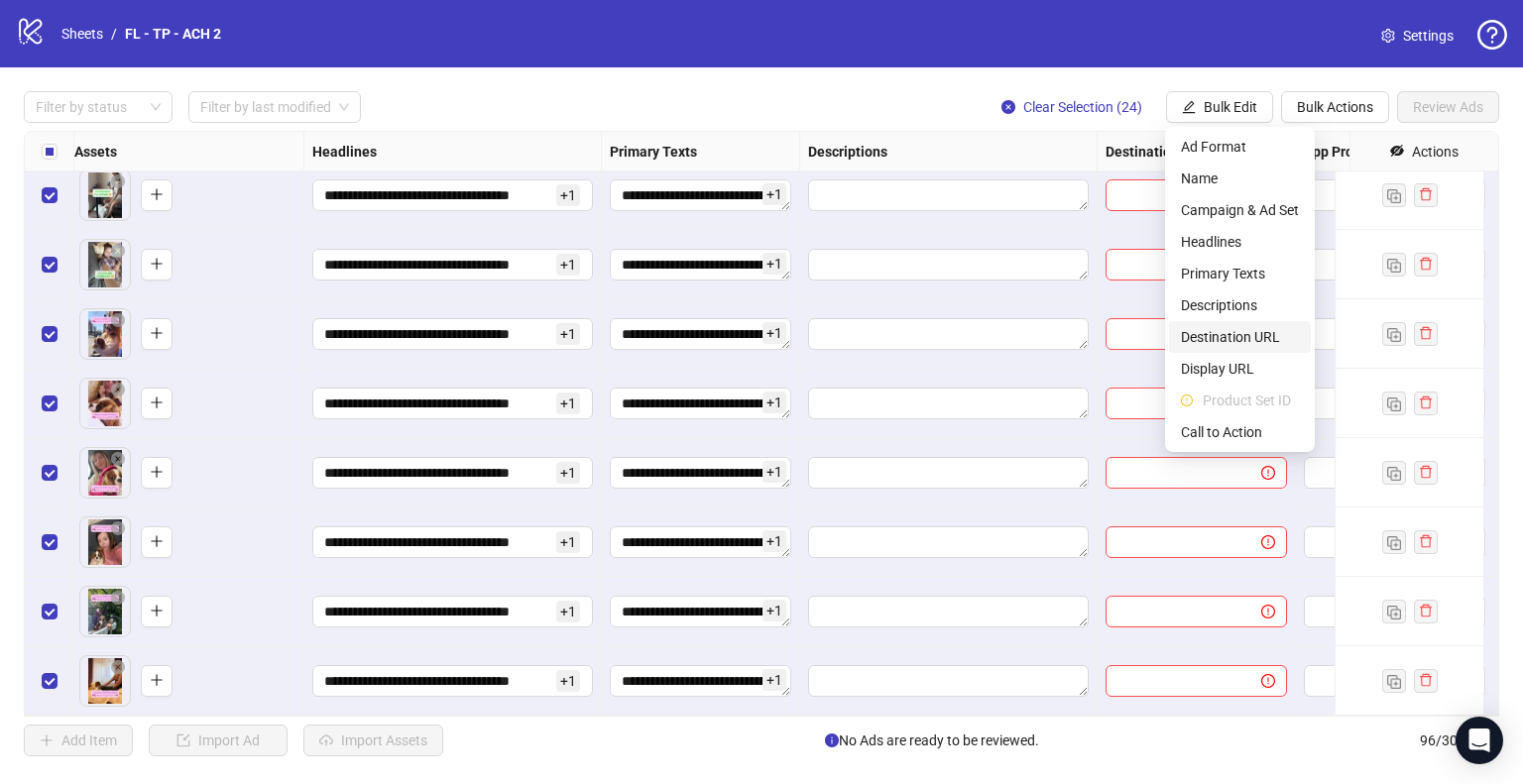click on "Destination URL" at bounding box center [1239, 337] 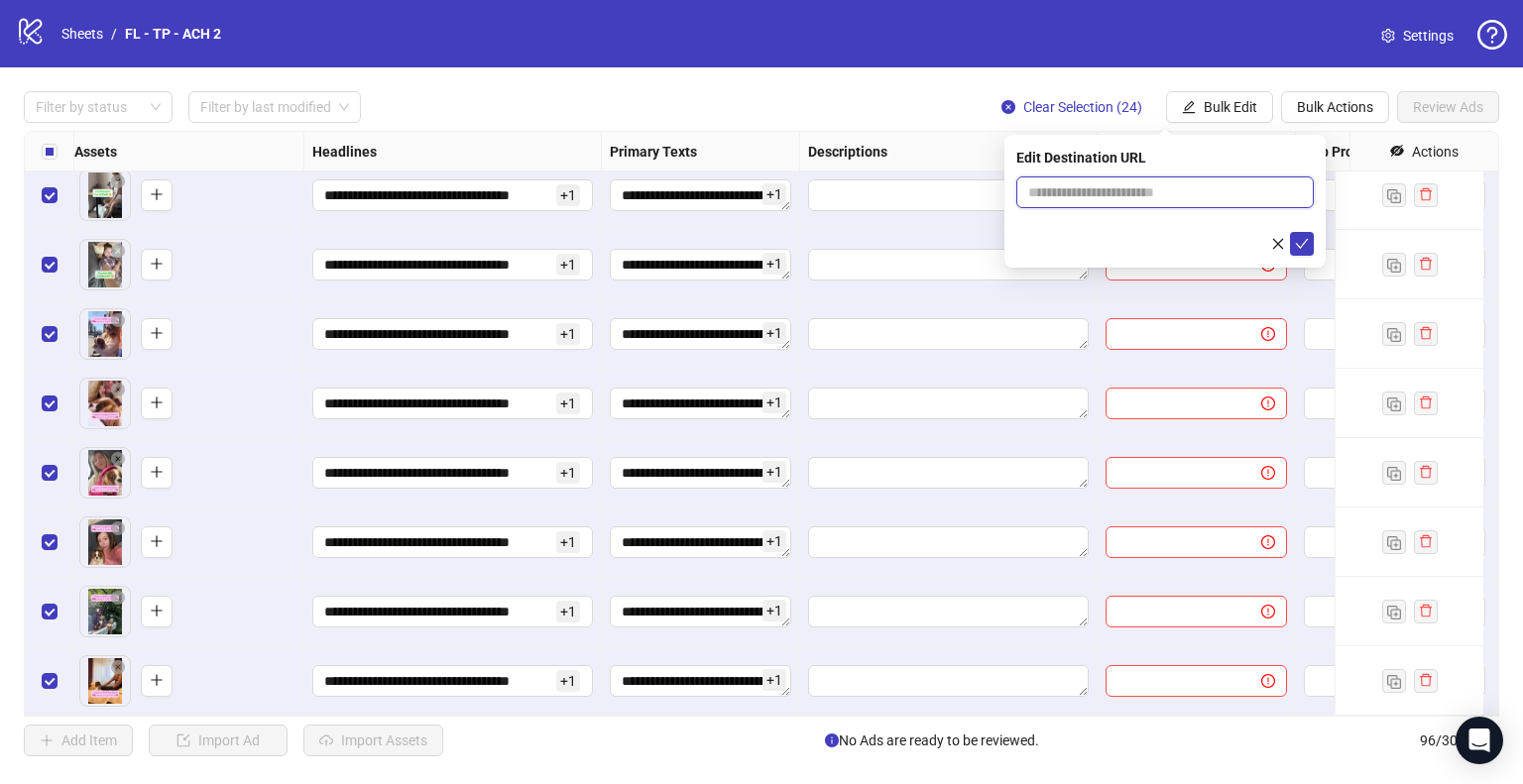 click at bounding box center [1157, 192] 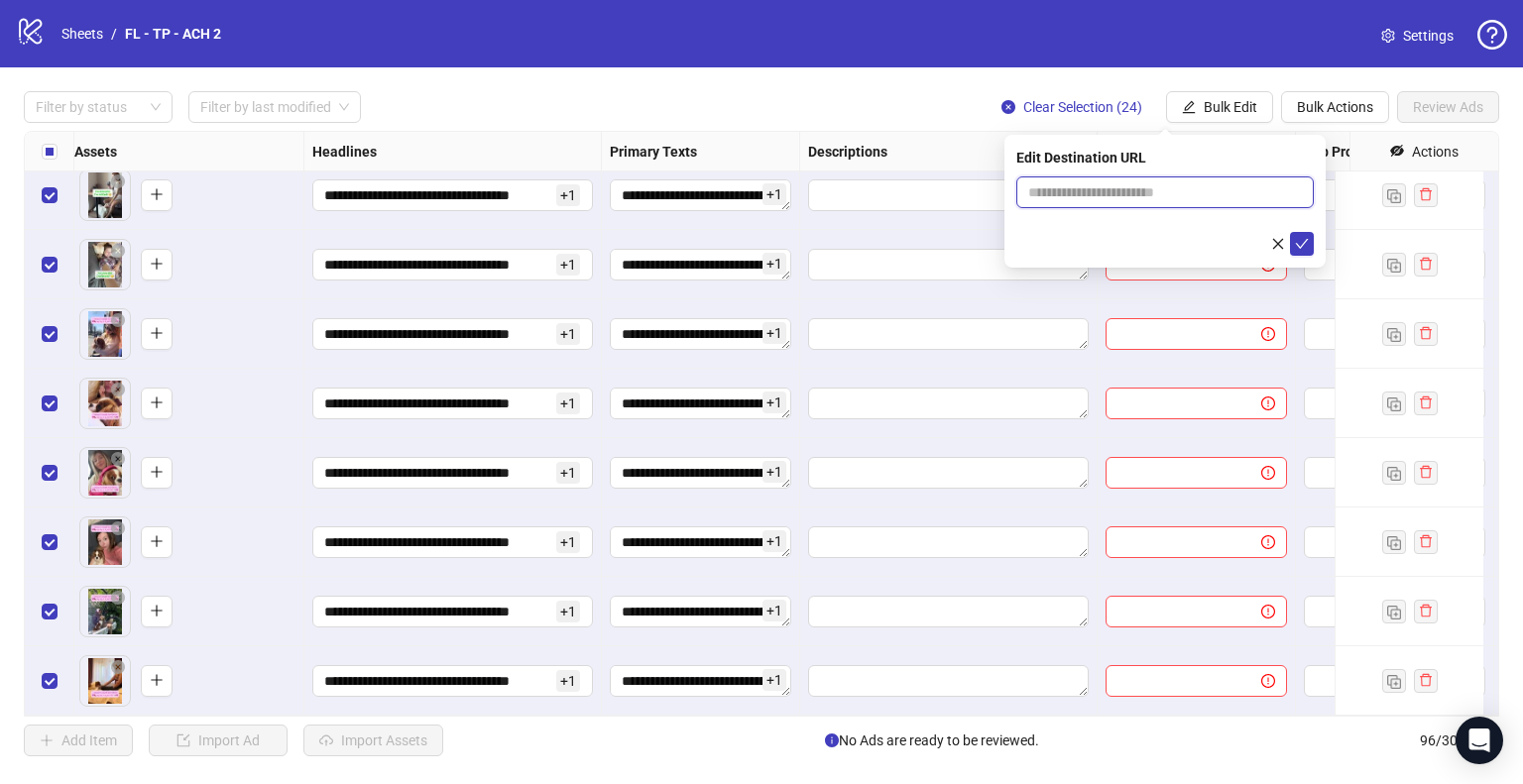 type on "**********" 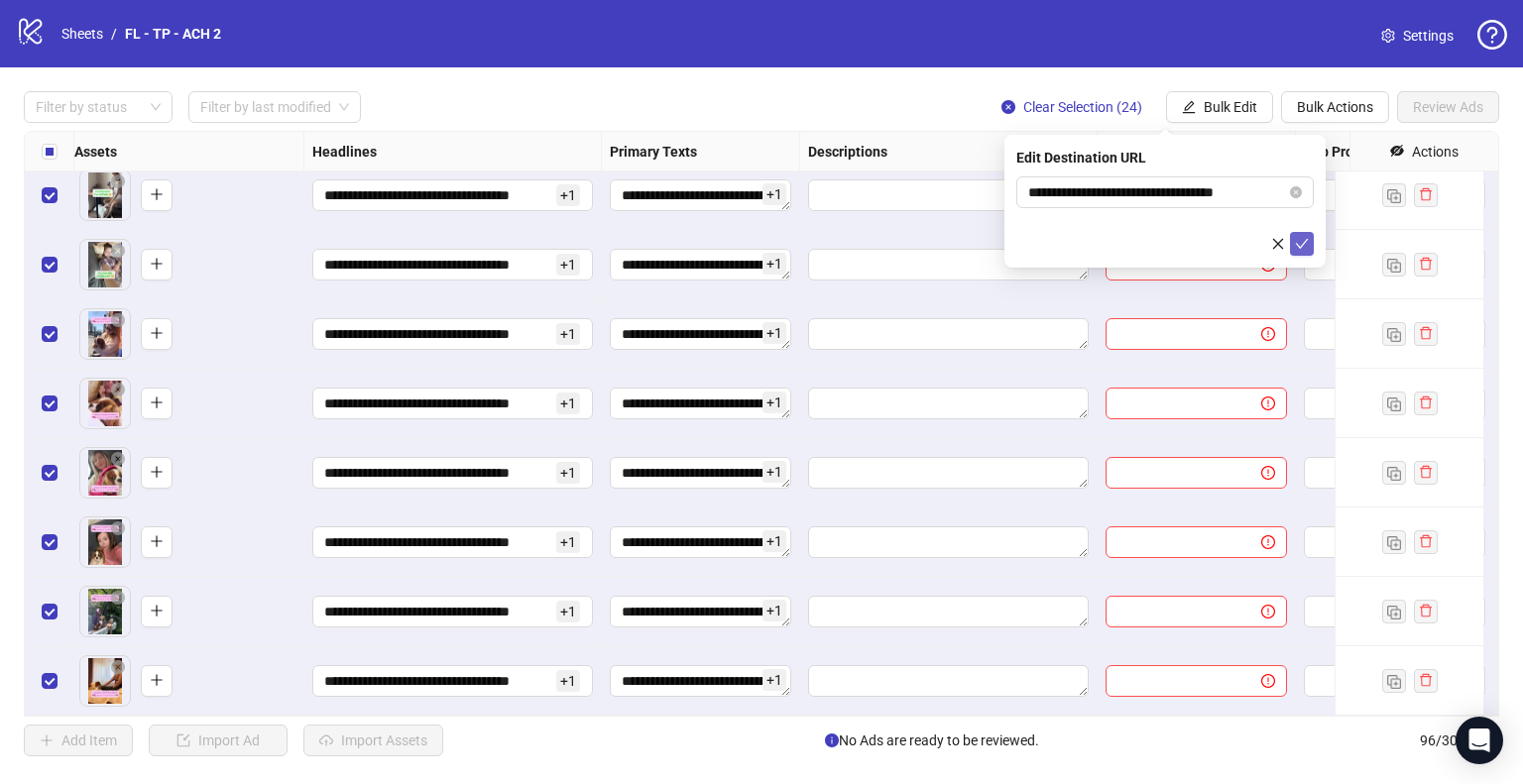click 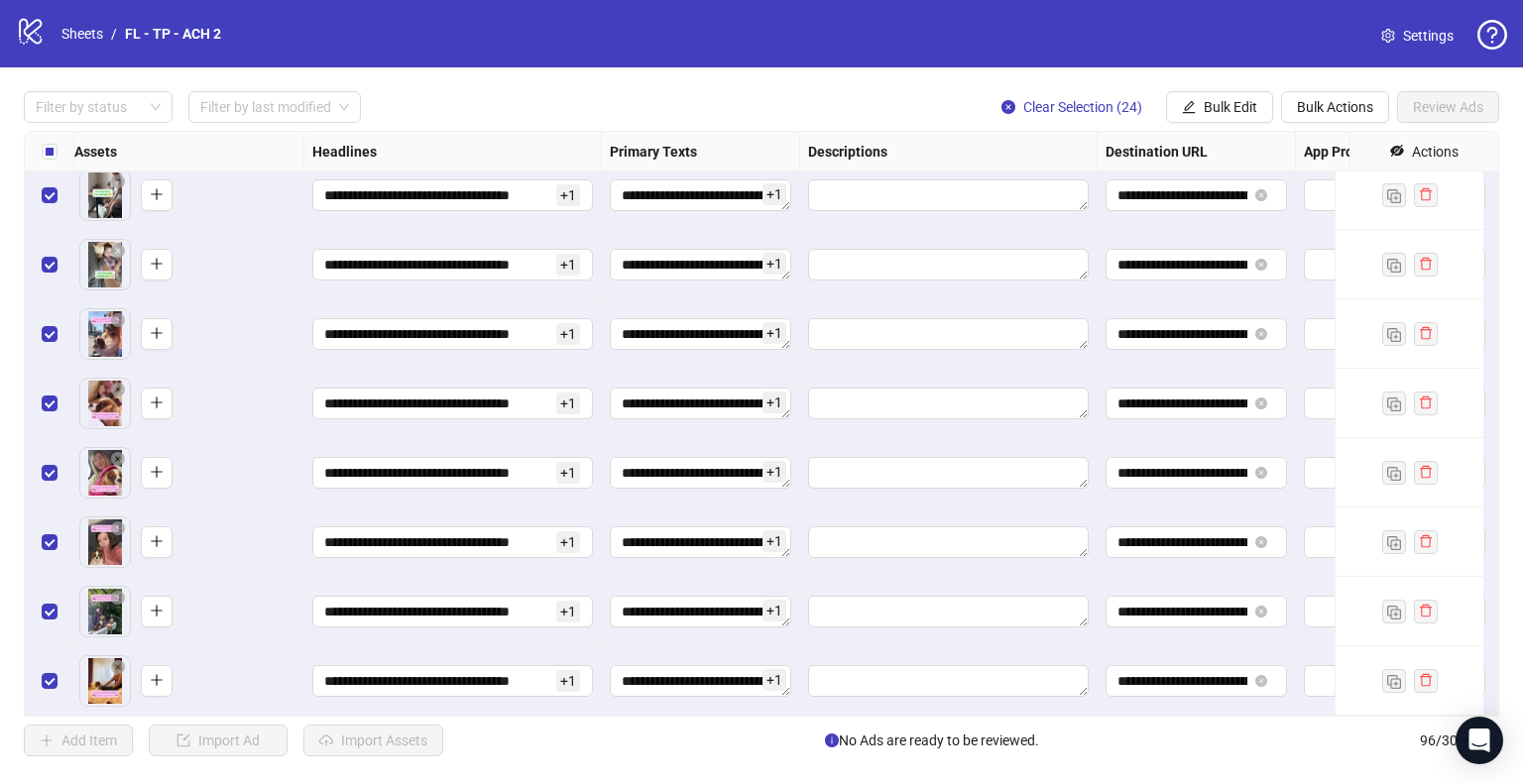 scroll, scrollTop: 6130, scrollLeft: 1634, axis: both 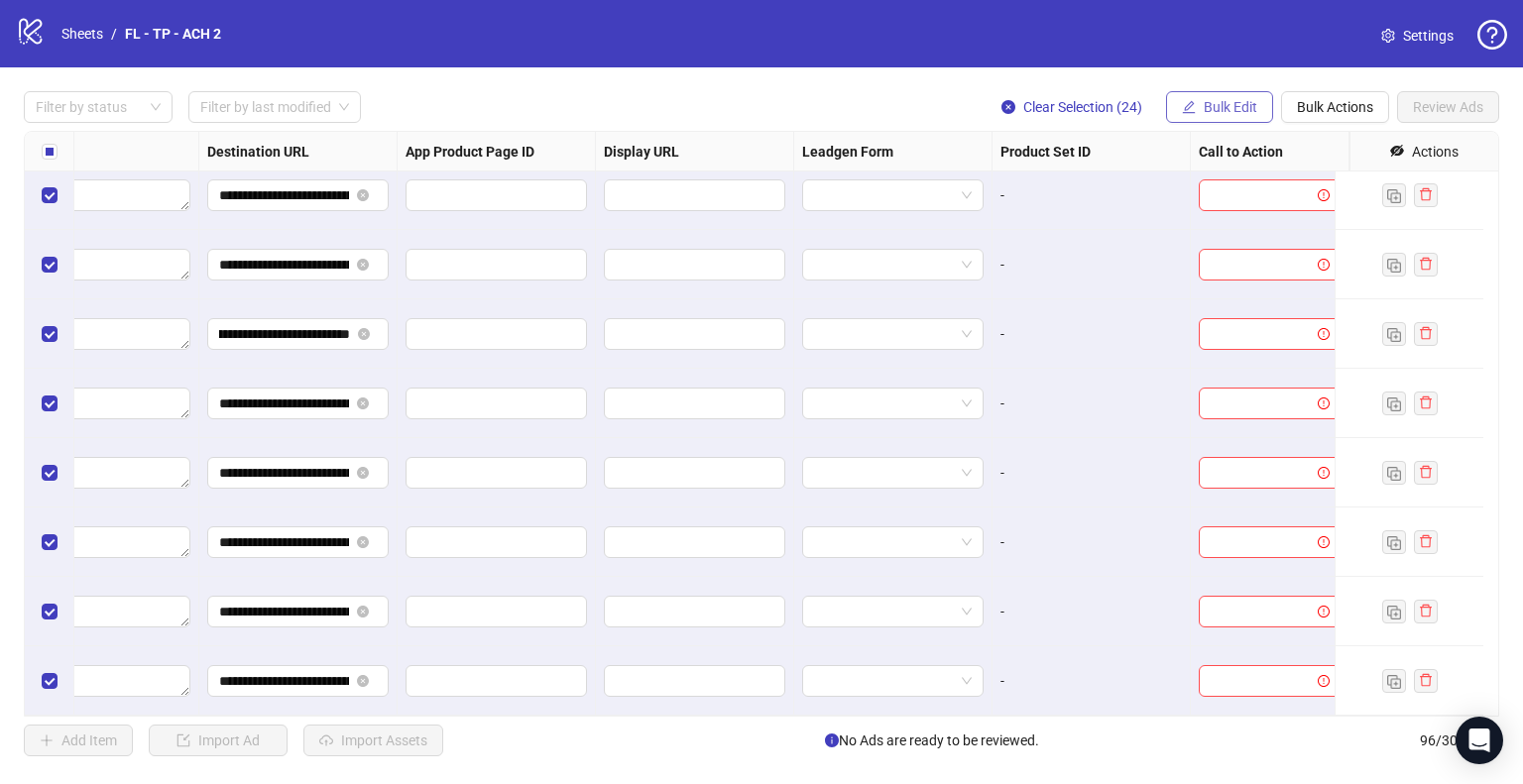 click on "Bulk Edit" at bounding box center [1230, 107] 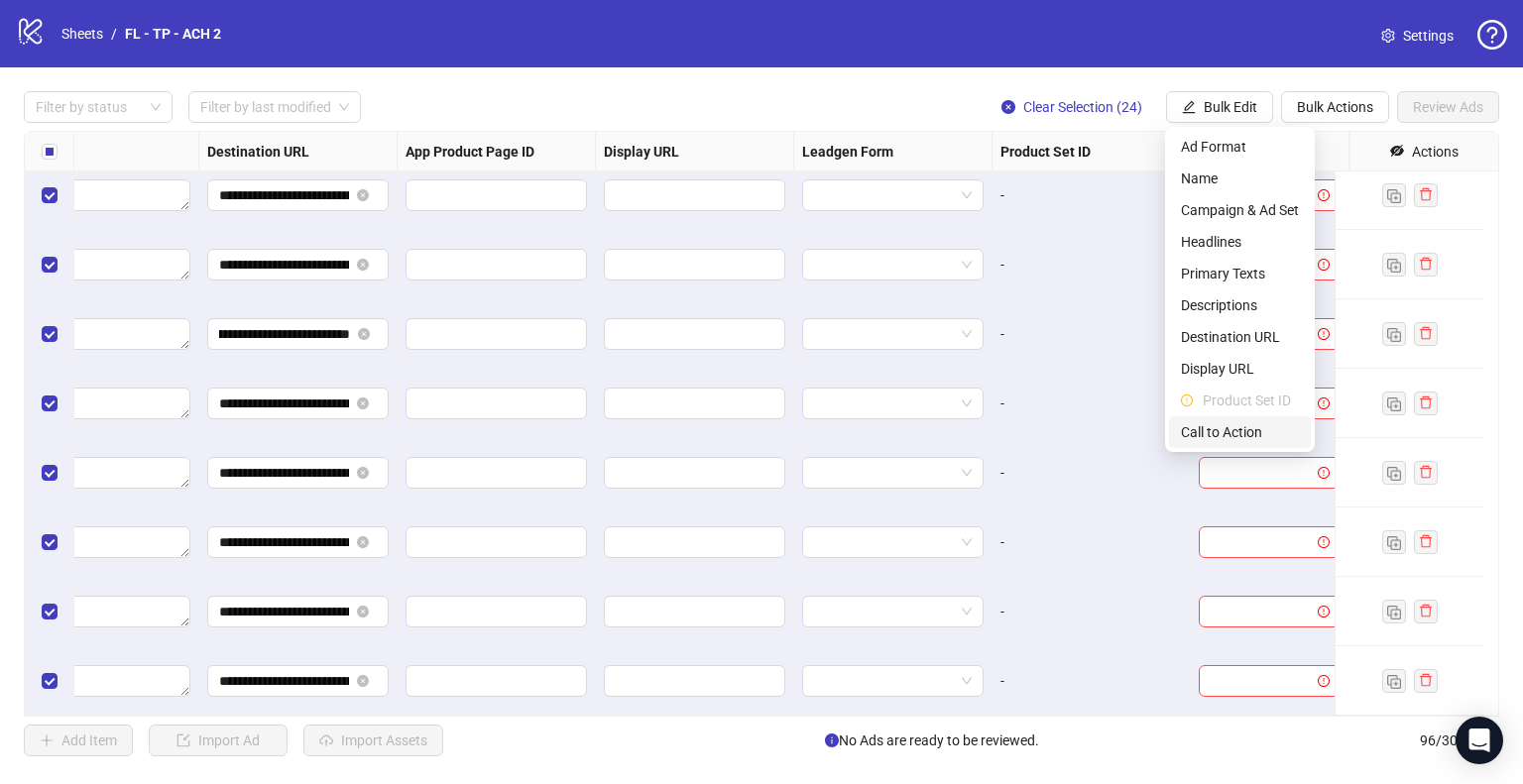 click on "Call to Action" at bounding box center (1239, 432) 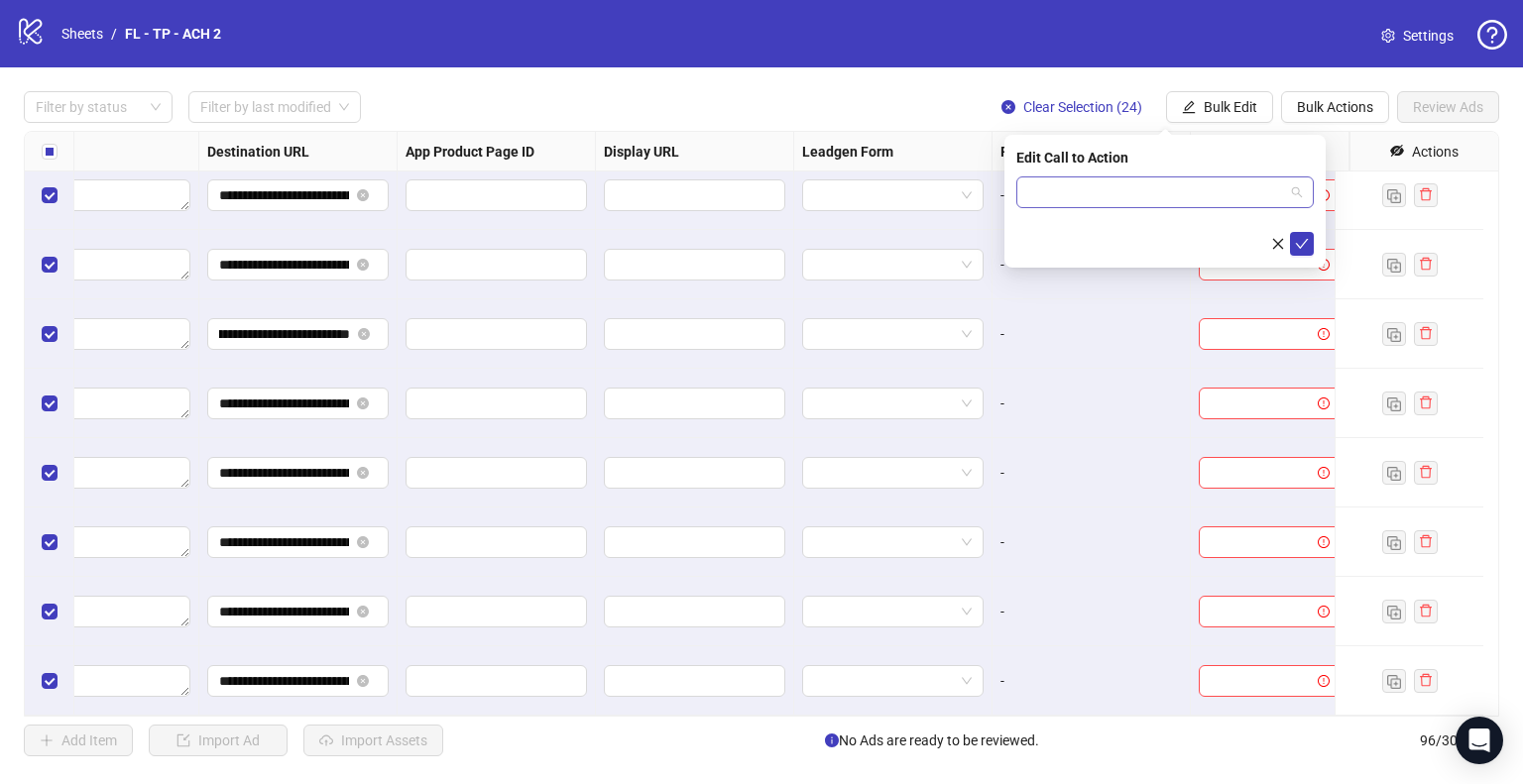 click at bounding box center [1156, 192] 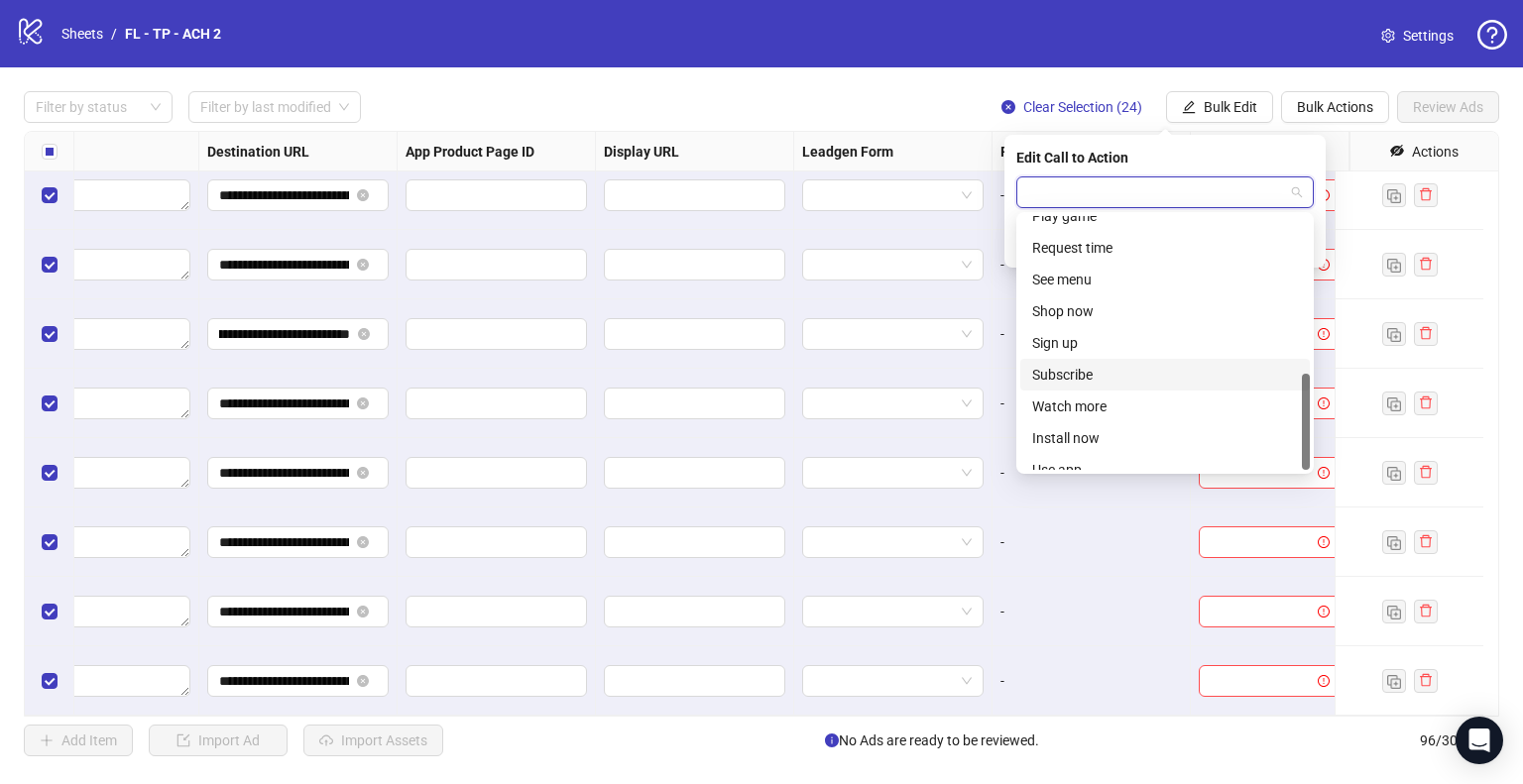scroll, scrollTop: 412, scrollLeft: 0, axis: vertical 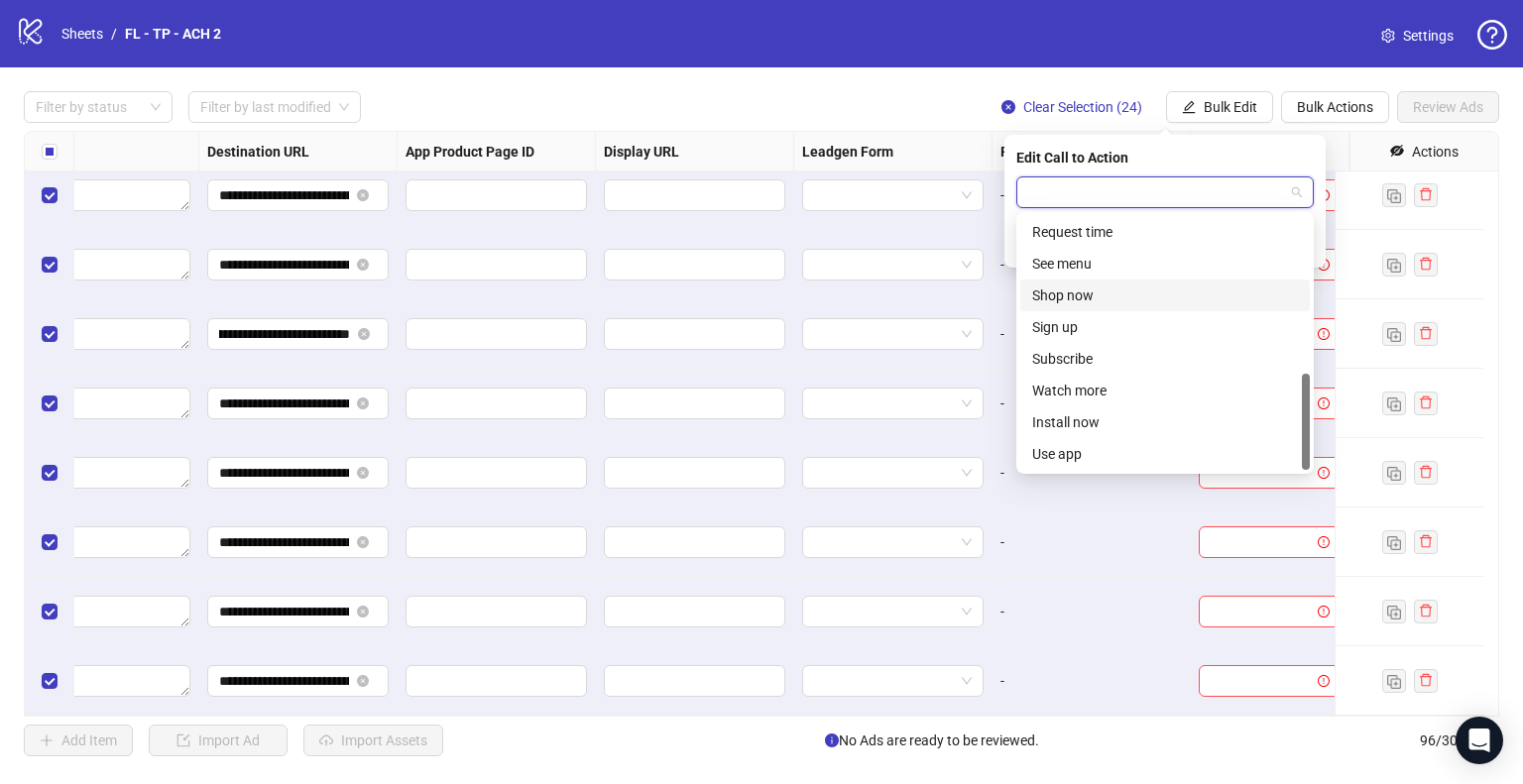 click on "Shop now" at bounding box center (1165, 295) 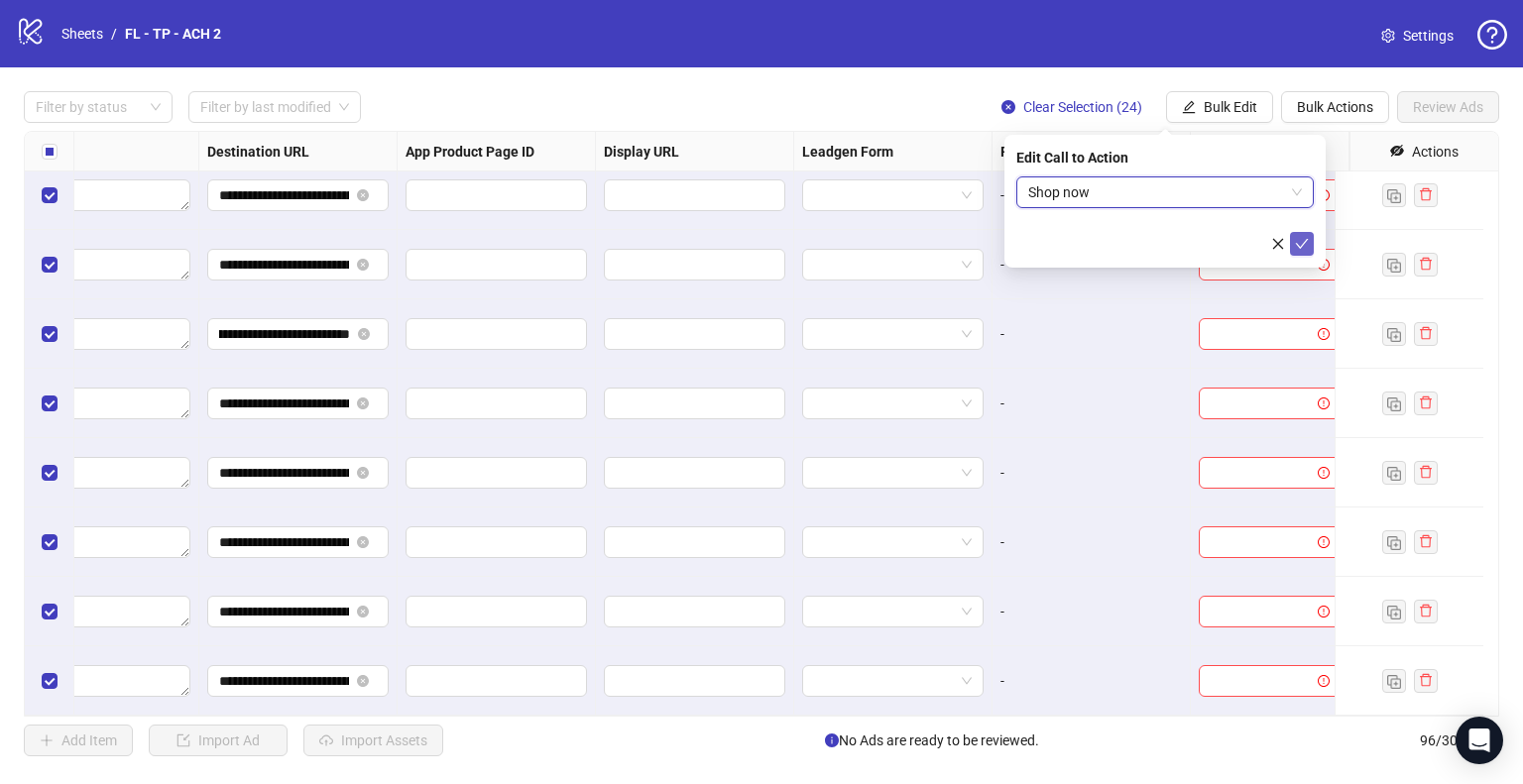 click 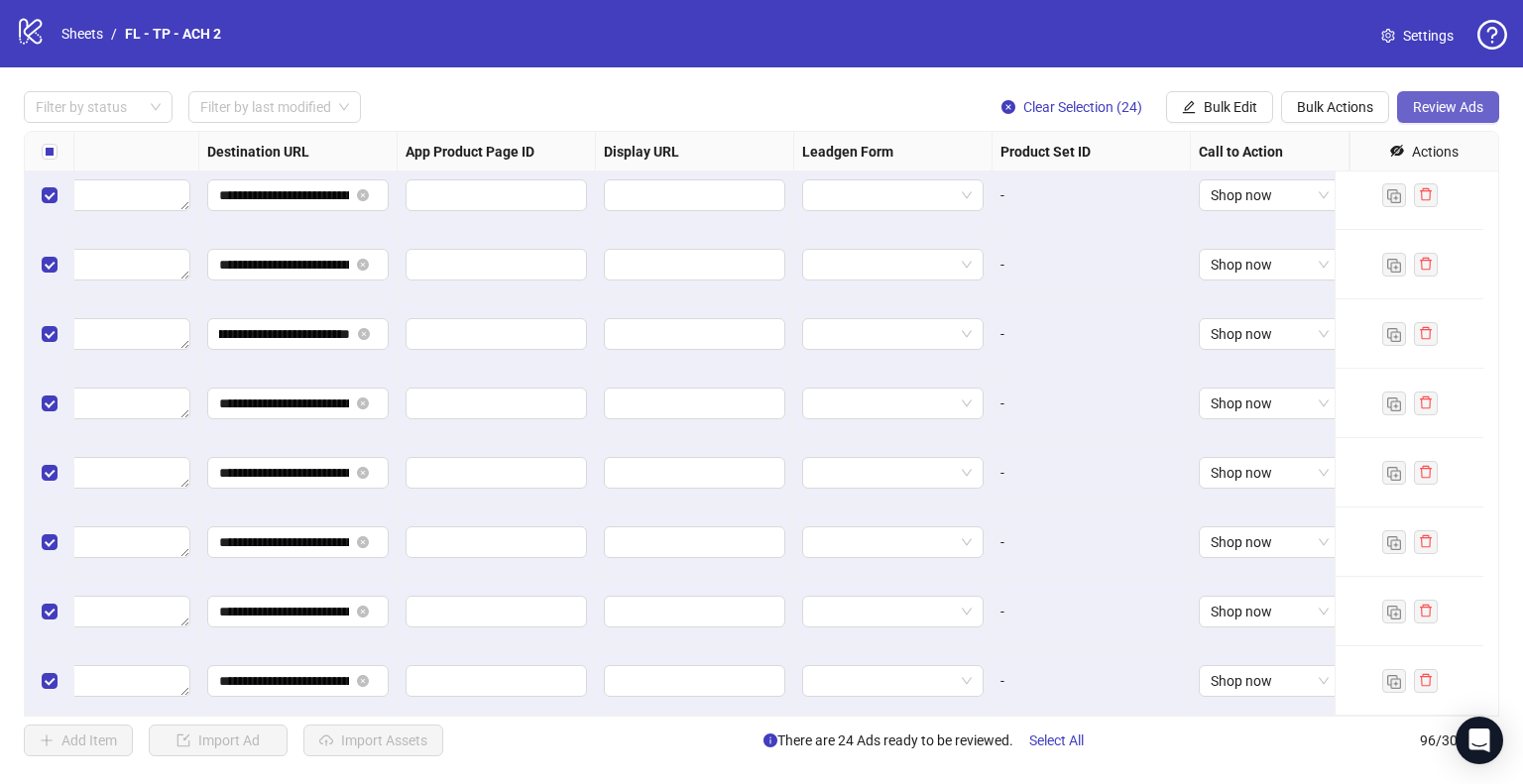 click on "Review Ads" at bounding box center (1448, 107) 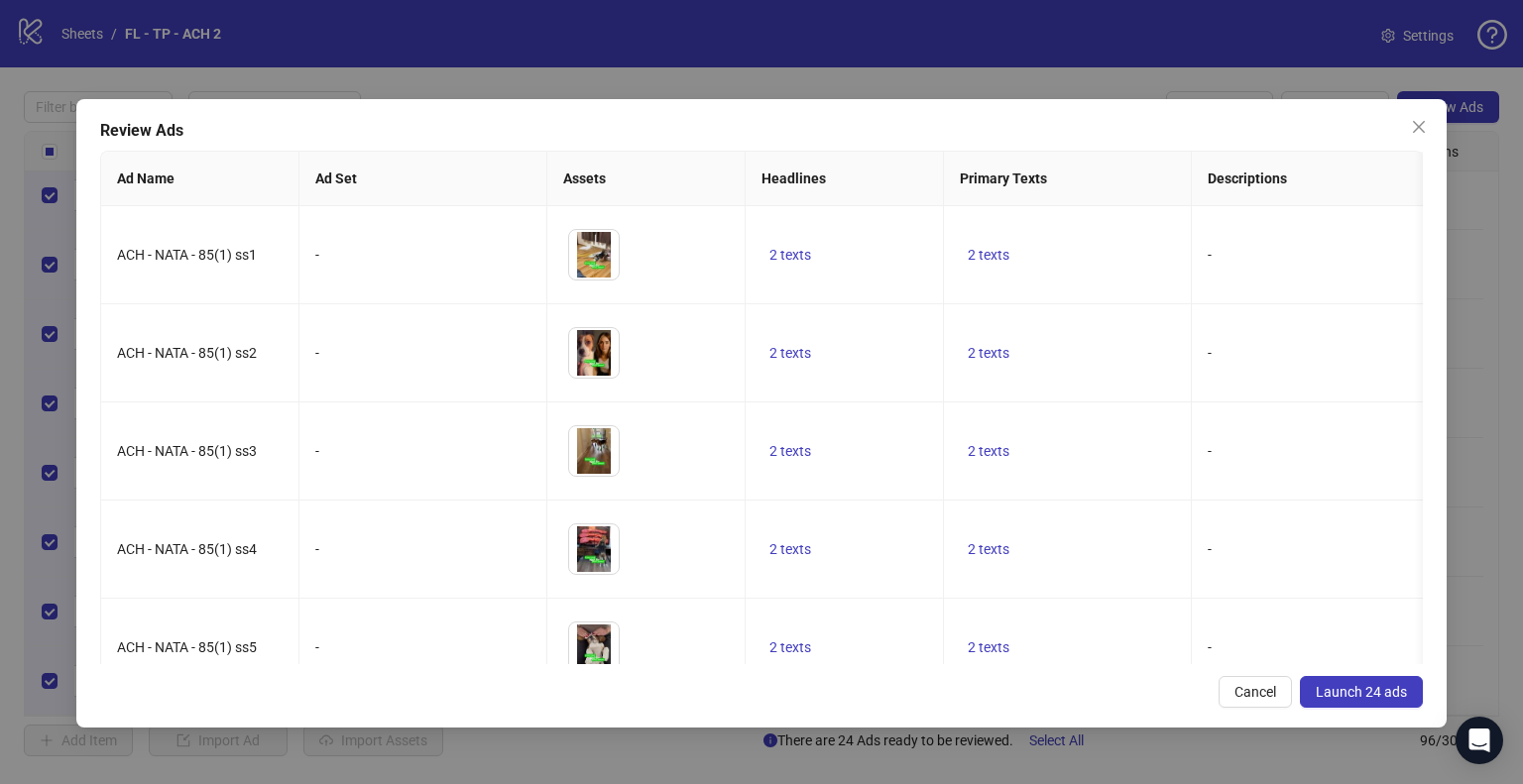 click on "Launch 24 ads" at bounding box center [1361, 692] 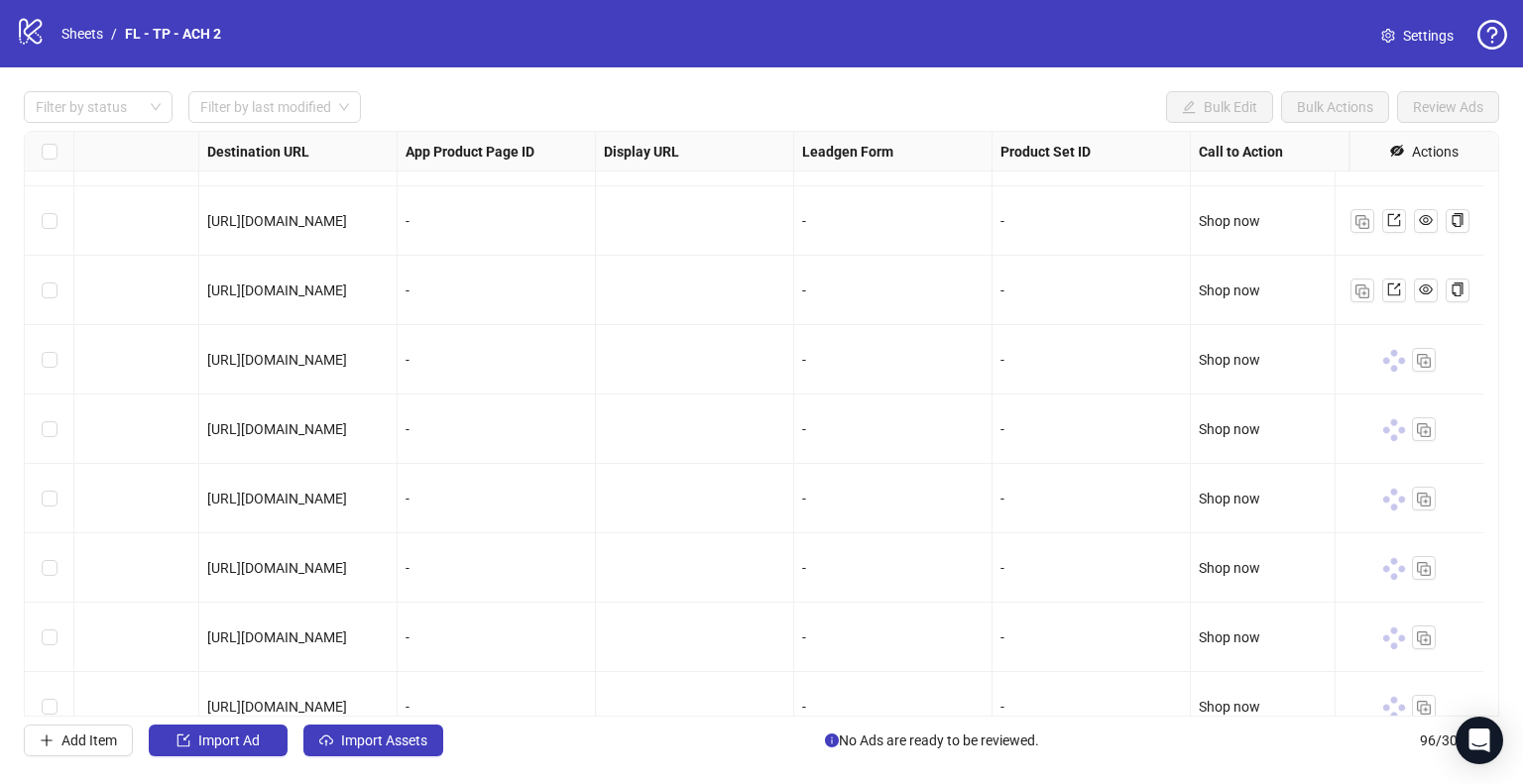 scroll, scrollTop: 4941, scrollLeft: 1784, axis: both 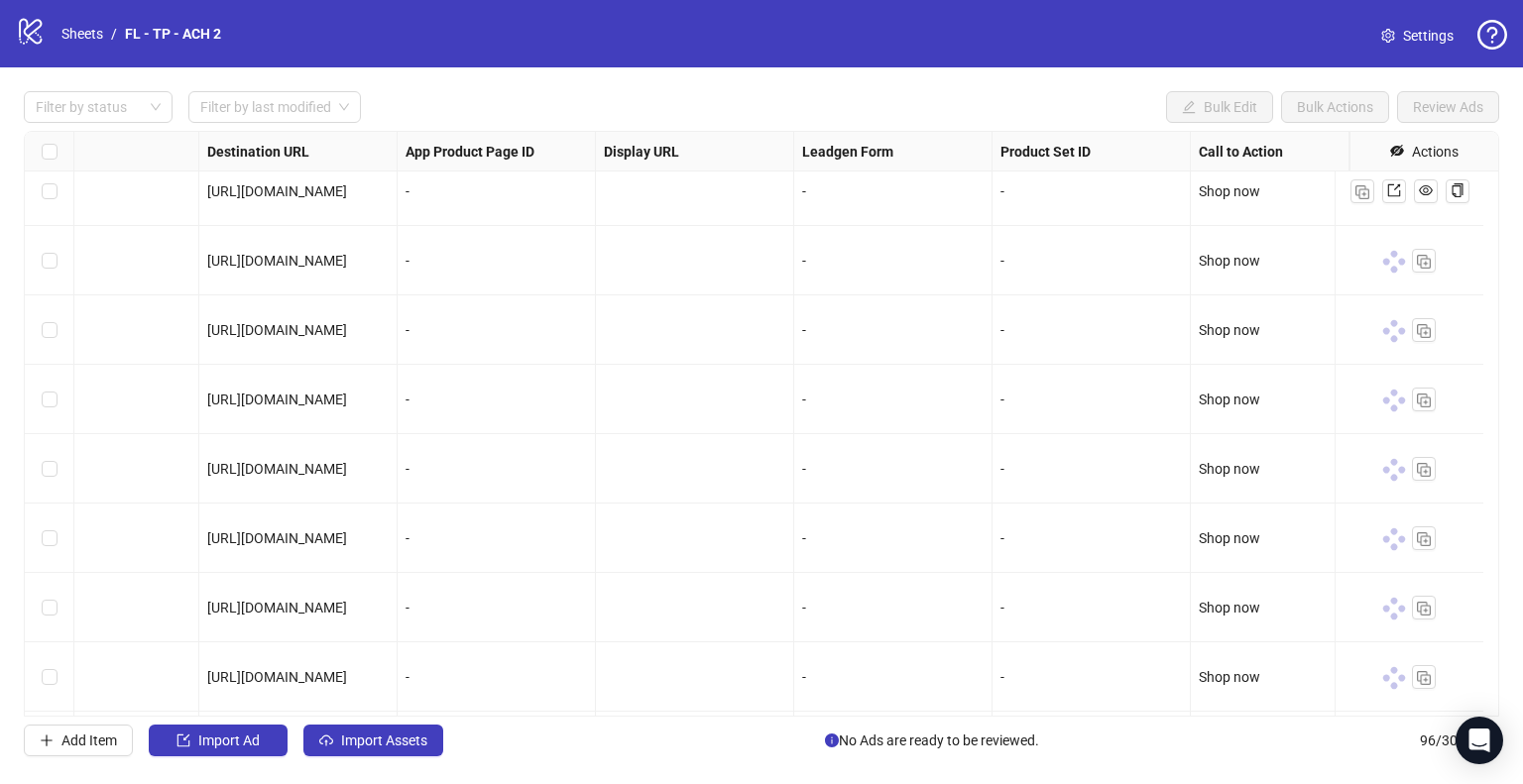 click on "-" at bounding box center [1092, 469] 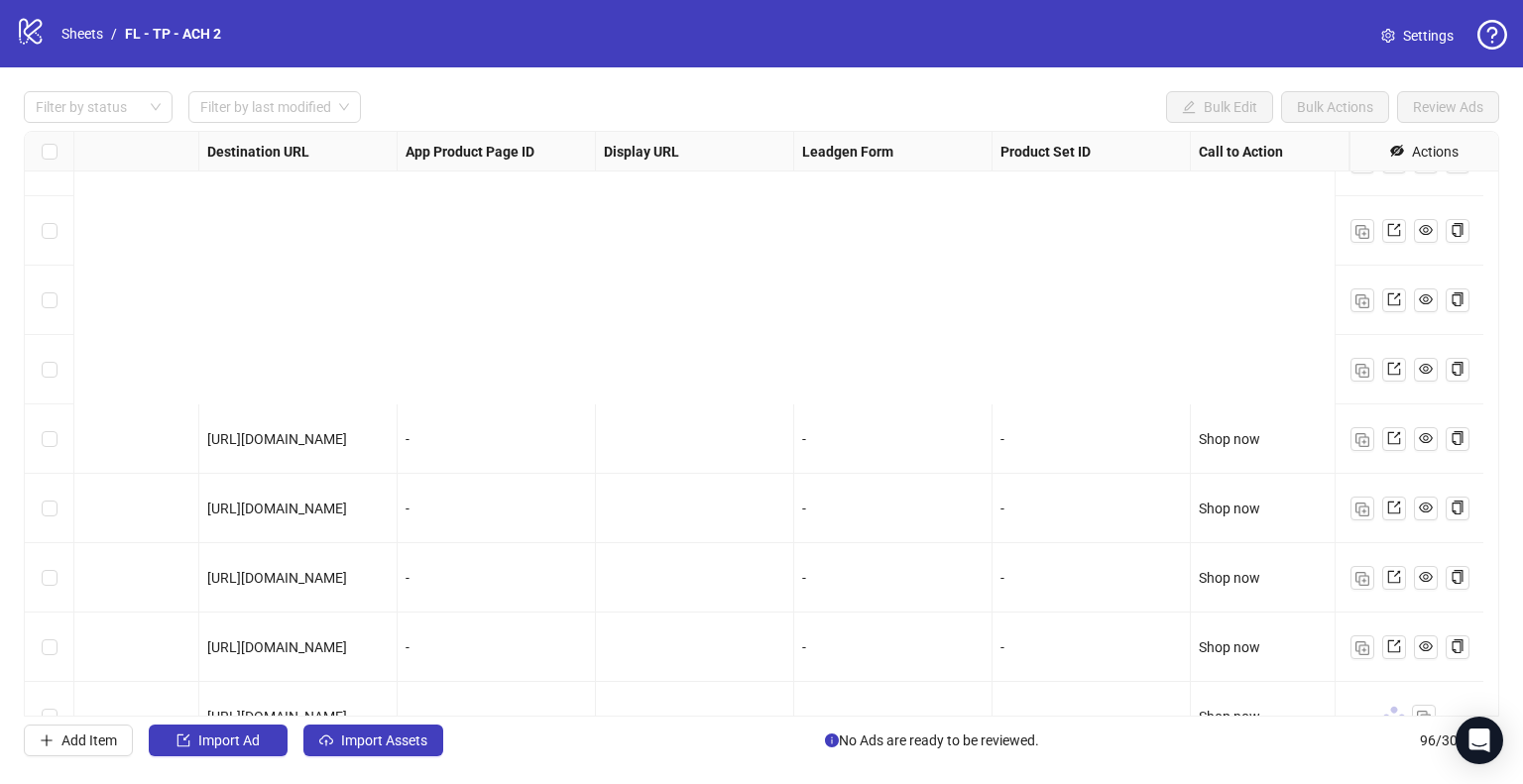 scroll, scrollTop: 6130, scrollLeft: 1784, axis: both 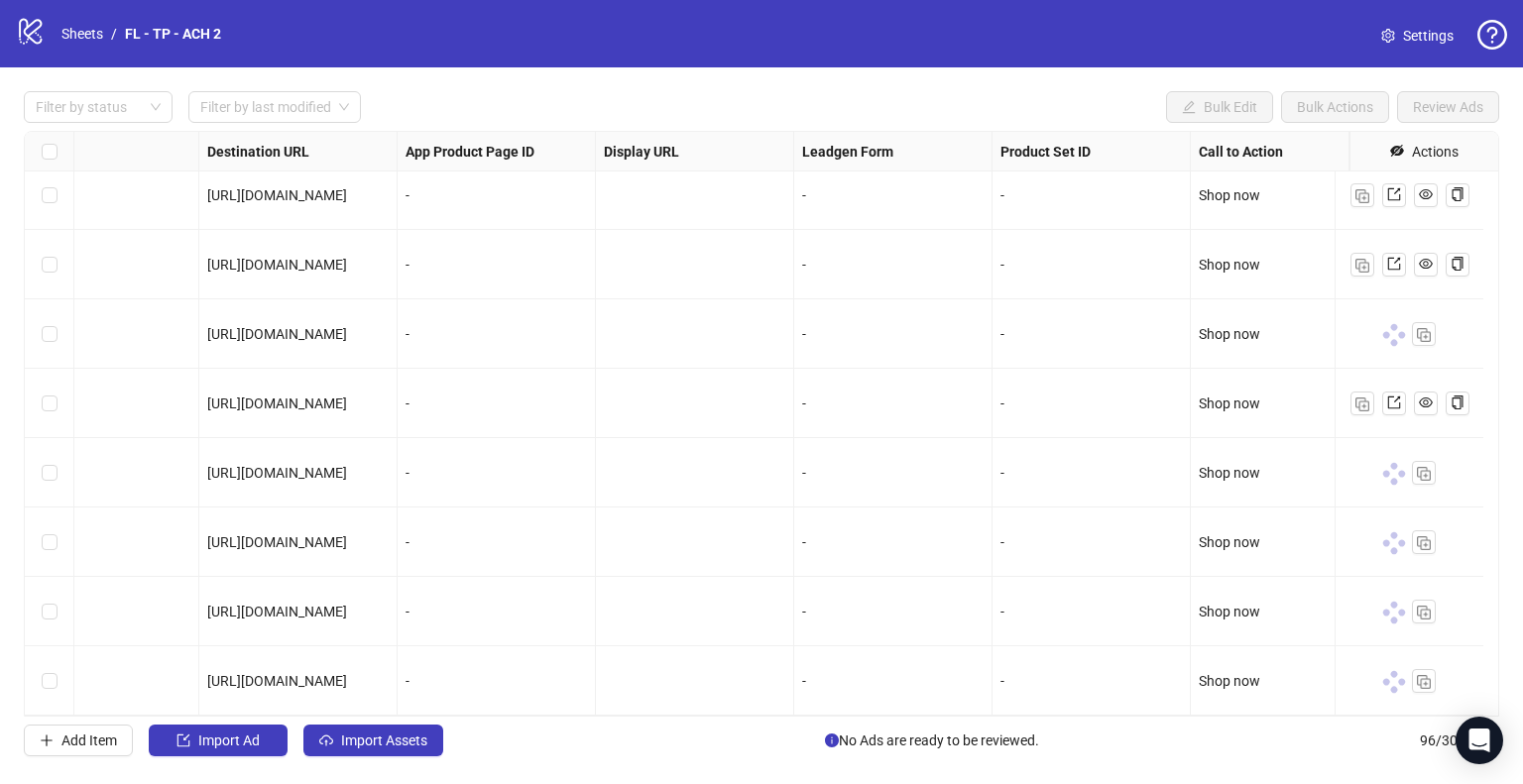 click on "-" at bounding box center [893, 473] 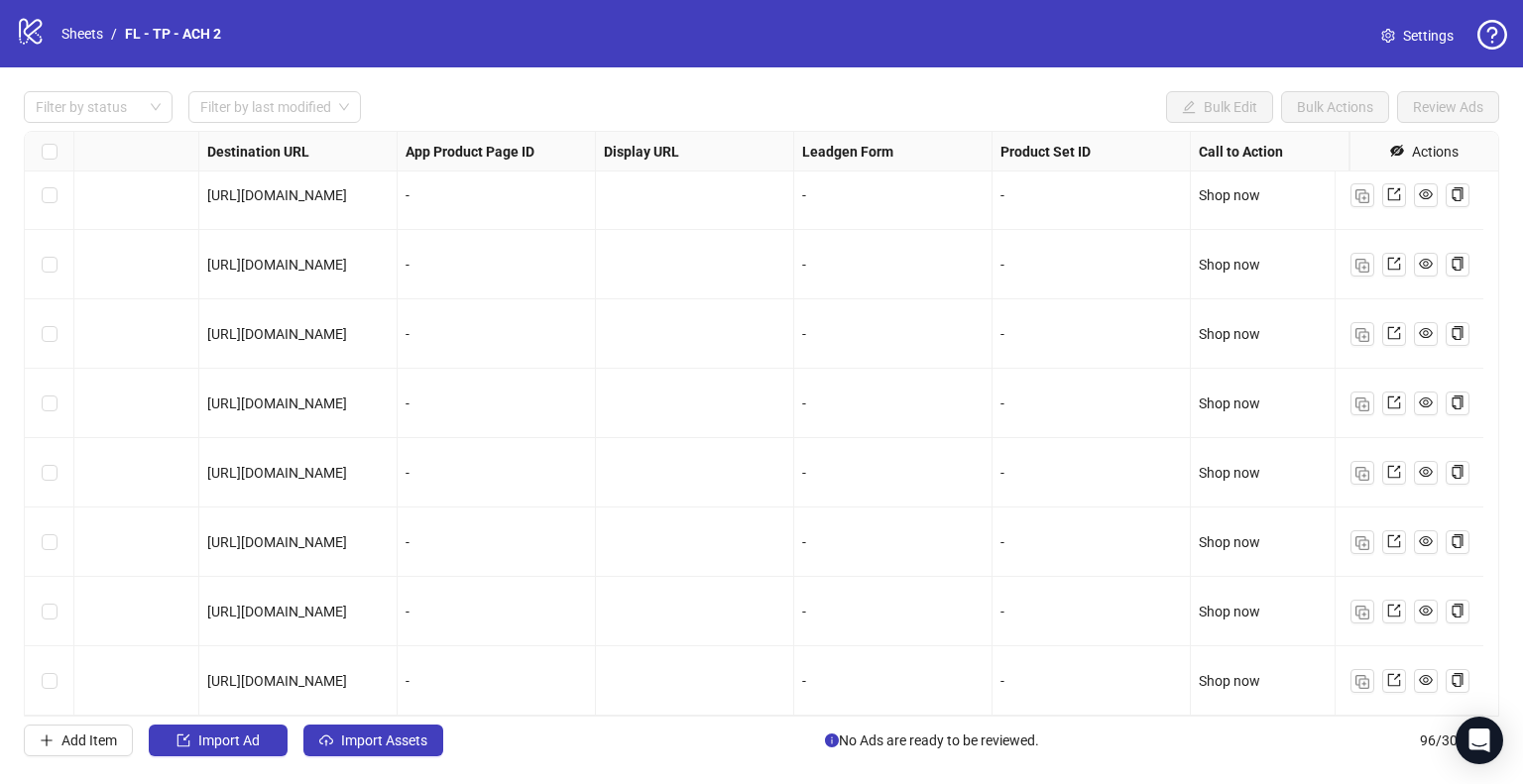 drag, startPoint x: 553, startPoint y: 284, endPoint x: 524, endPoint y: 266, distance: 34.132096 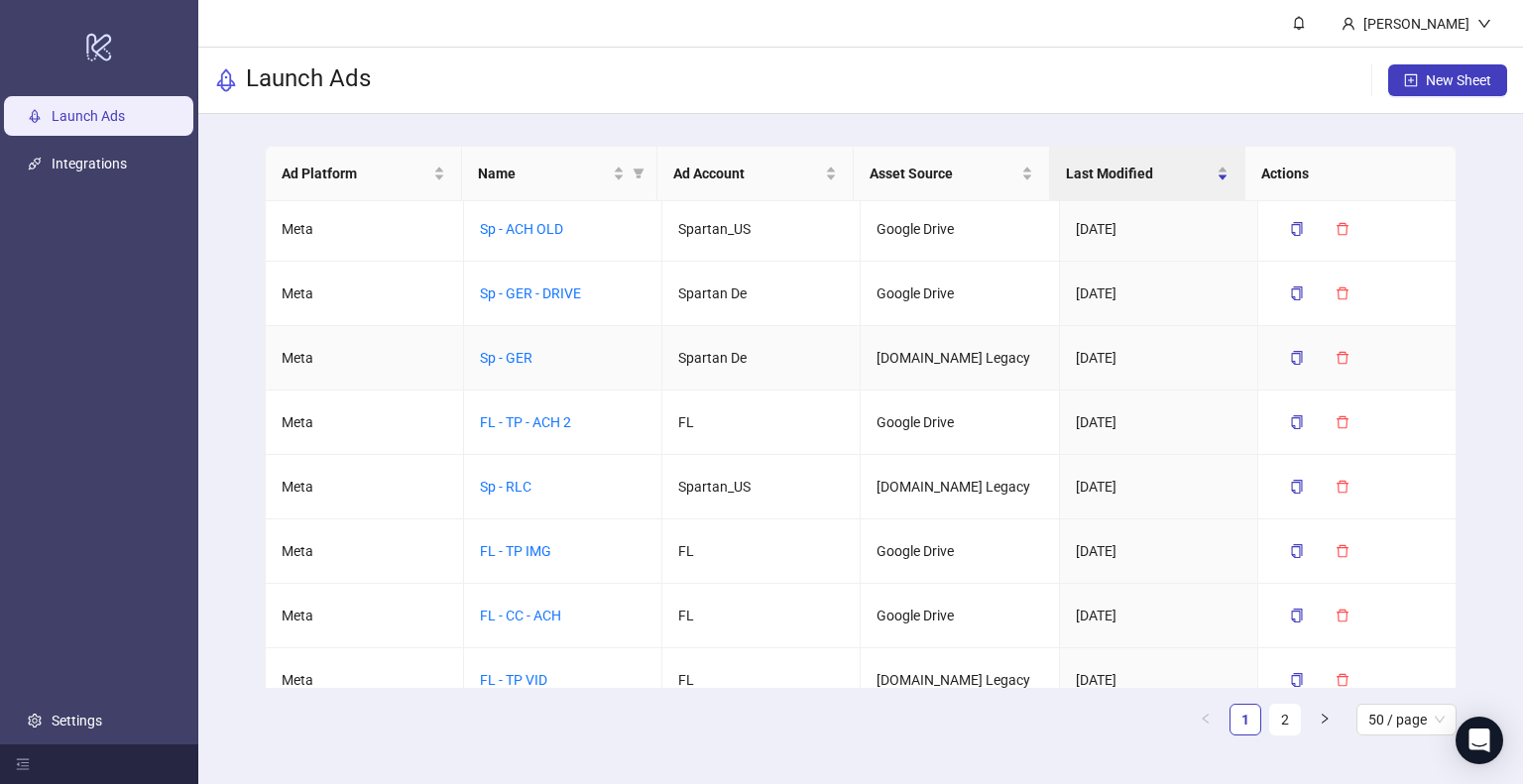 scroll, scrollTop: 198, scrollLeft: 0, axis: vertical 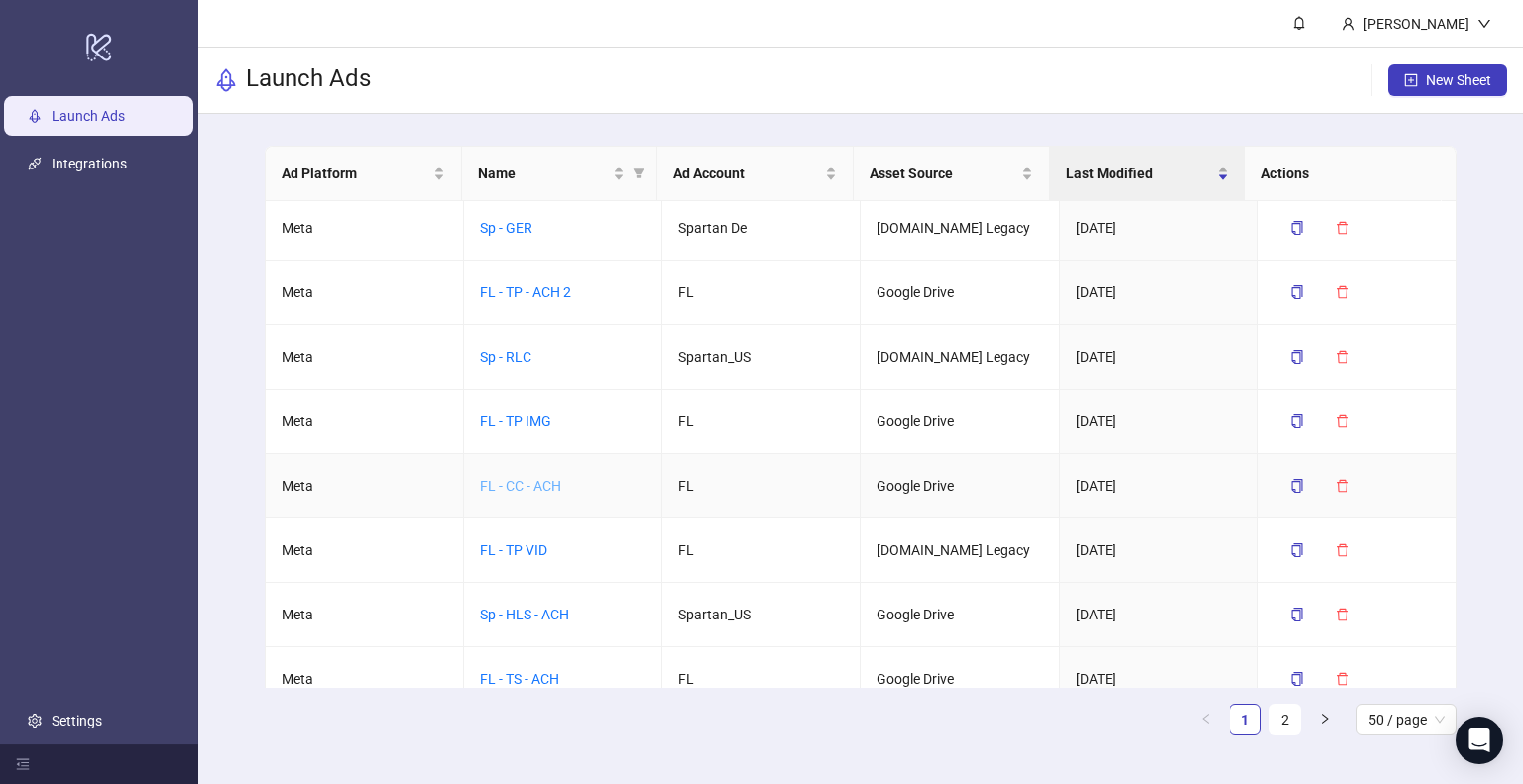 click on "FL - CC - ACH" at bounding box center [521, 486] 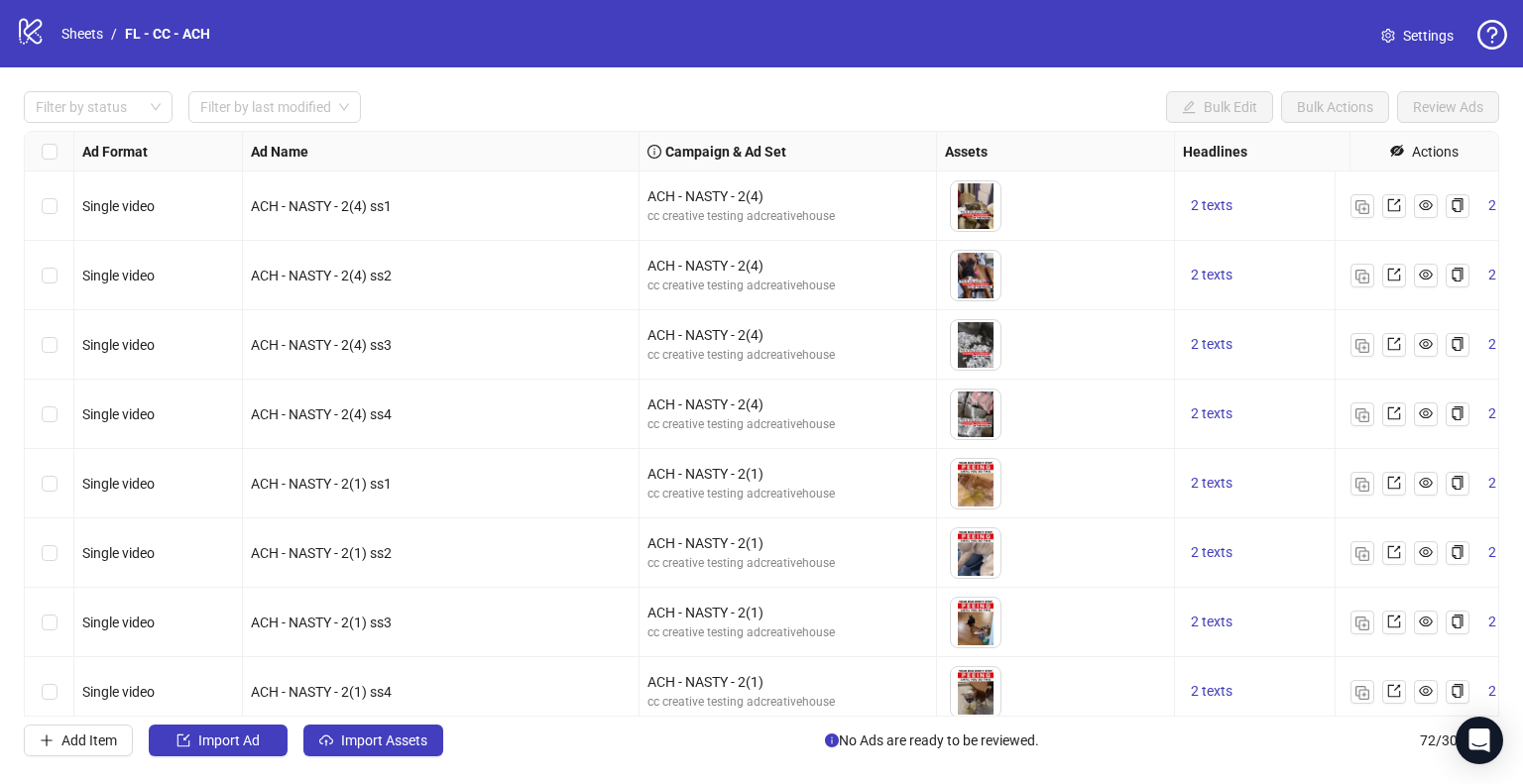 click on "Import Assets" at bounding box center [373, 740] 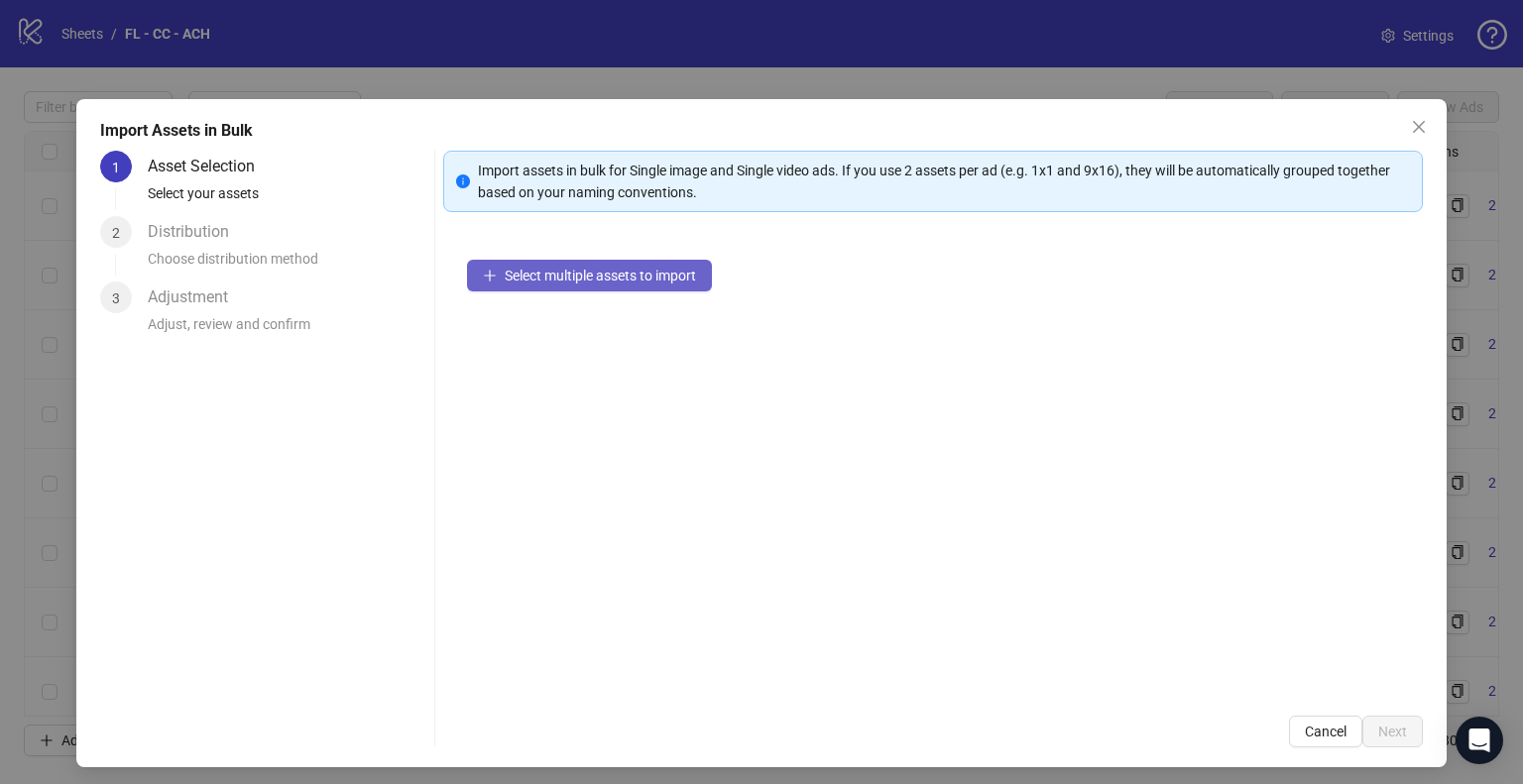 click on "Select multiple assets to import" at bounding box center (600, 276) 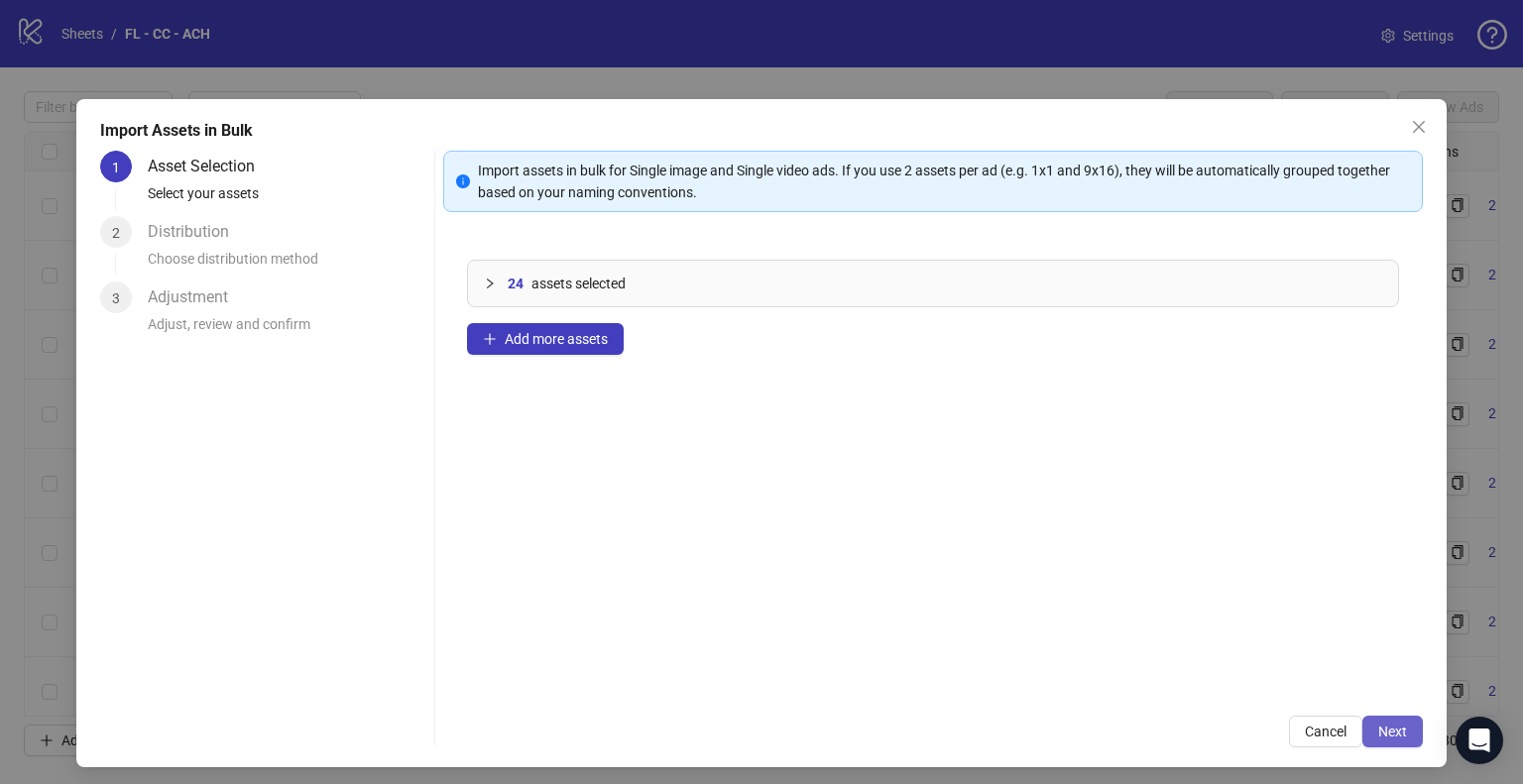 click on "Next" at bounding box center (1392, 731) 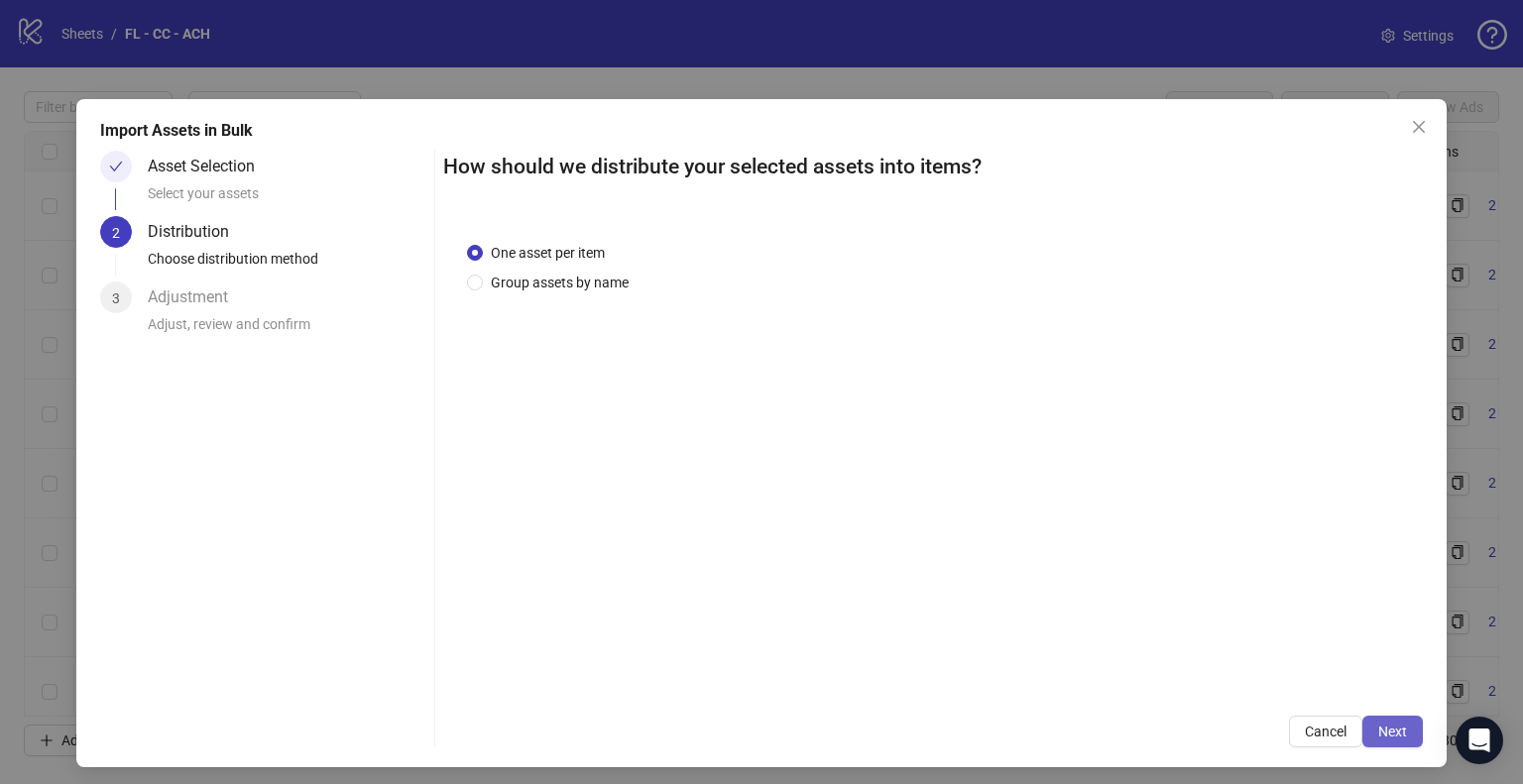 click on "Next" at bounding box center (1392, 731) 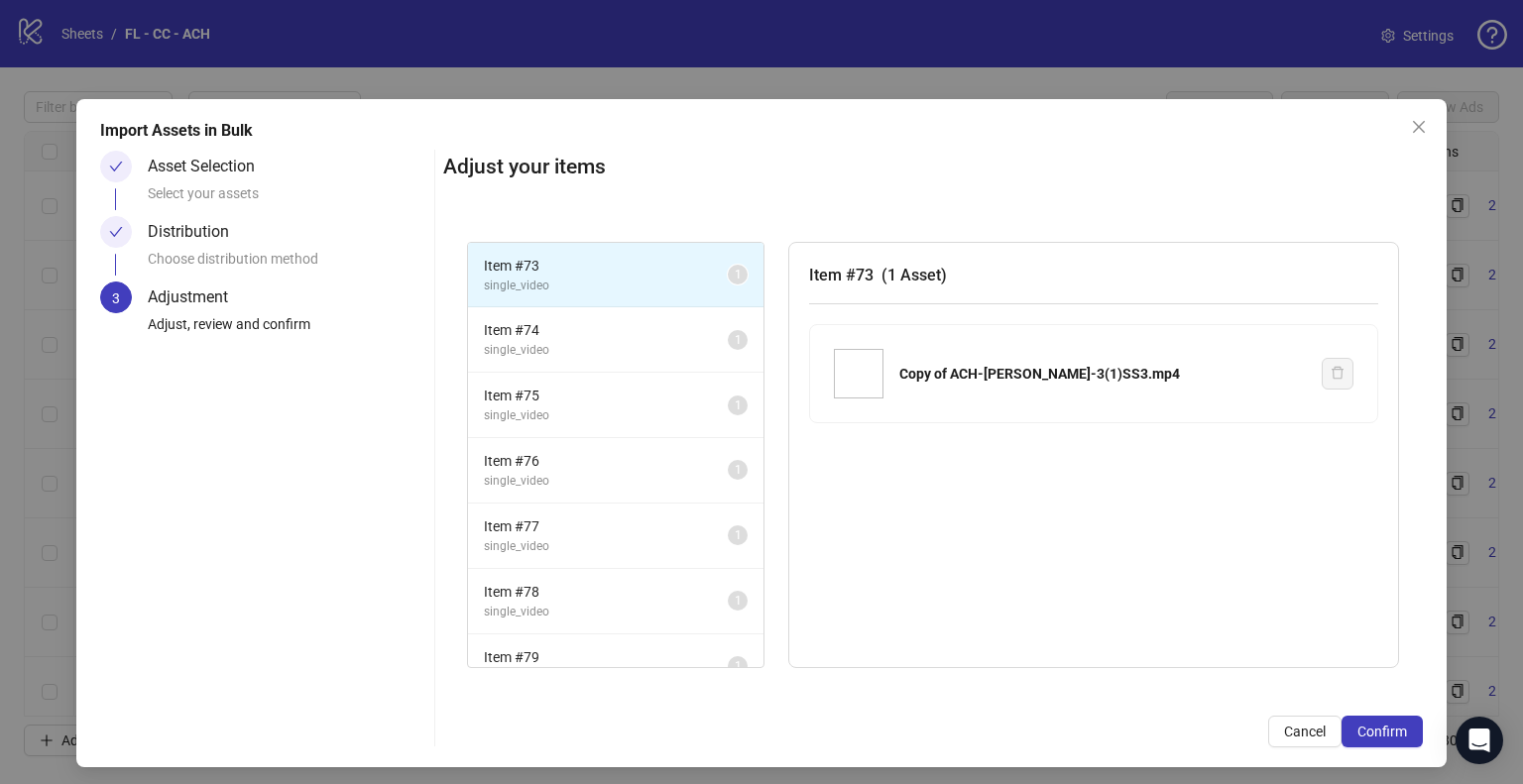 click on "Confirm" at bounding box center [1382, 731] 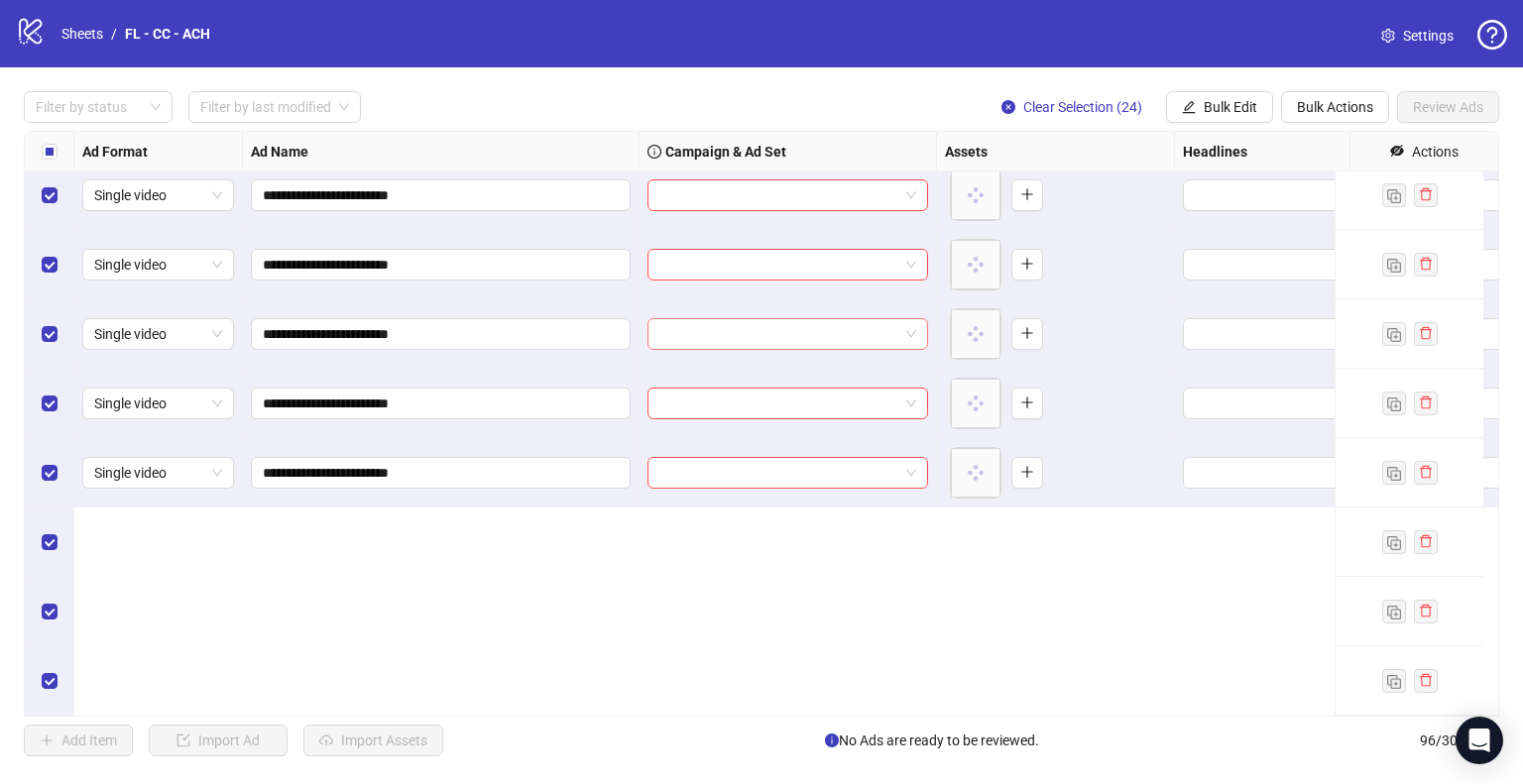 scroll, scrollTop: 5833, scrollLeft: 0, axis: vertical 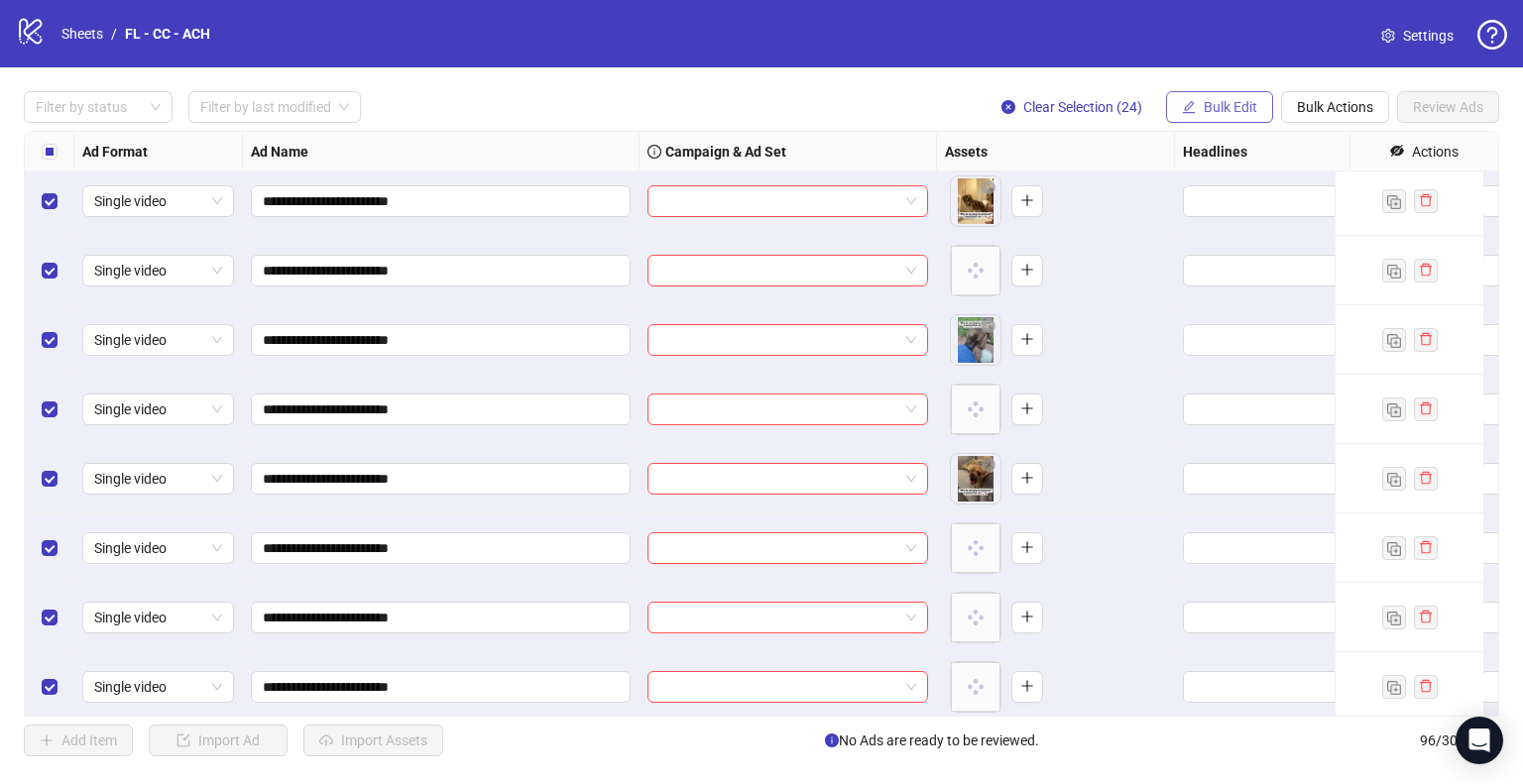click on "Bulk Edit" at bounding box center (1230, 107) 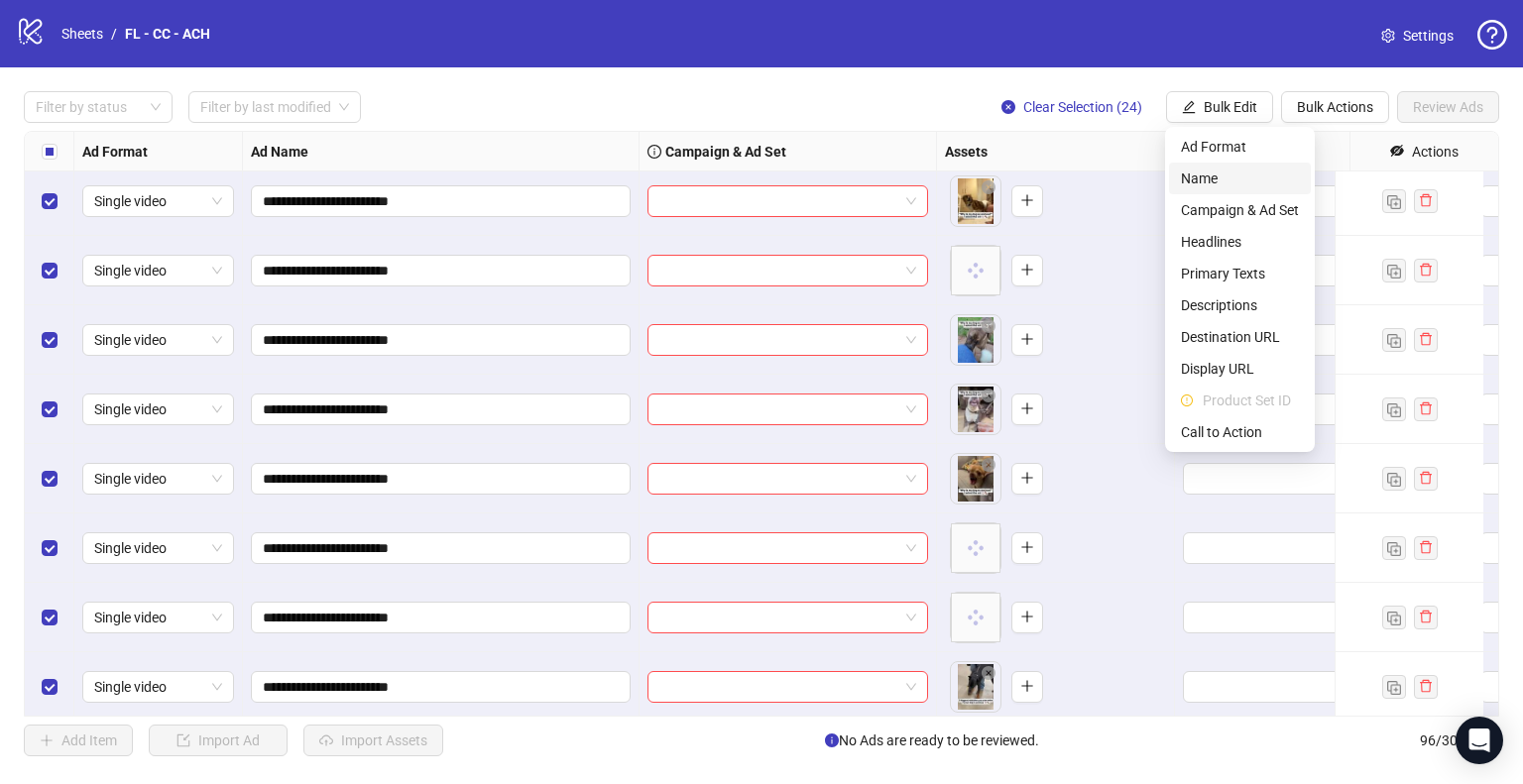 click on "Name" at bounding box center (1239, 178) 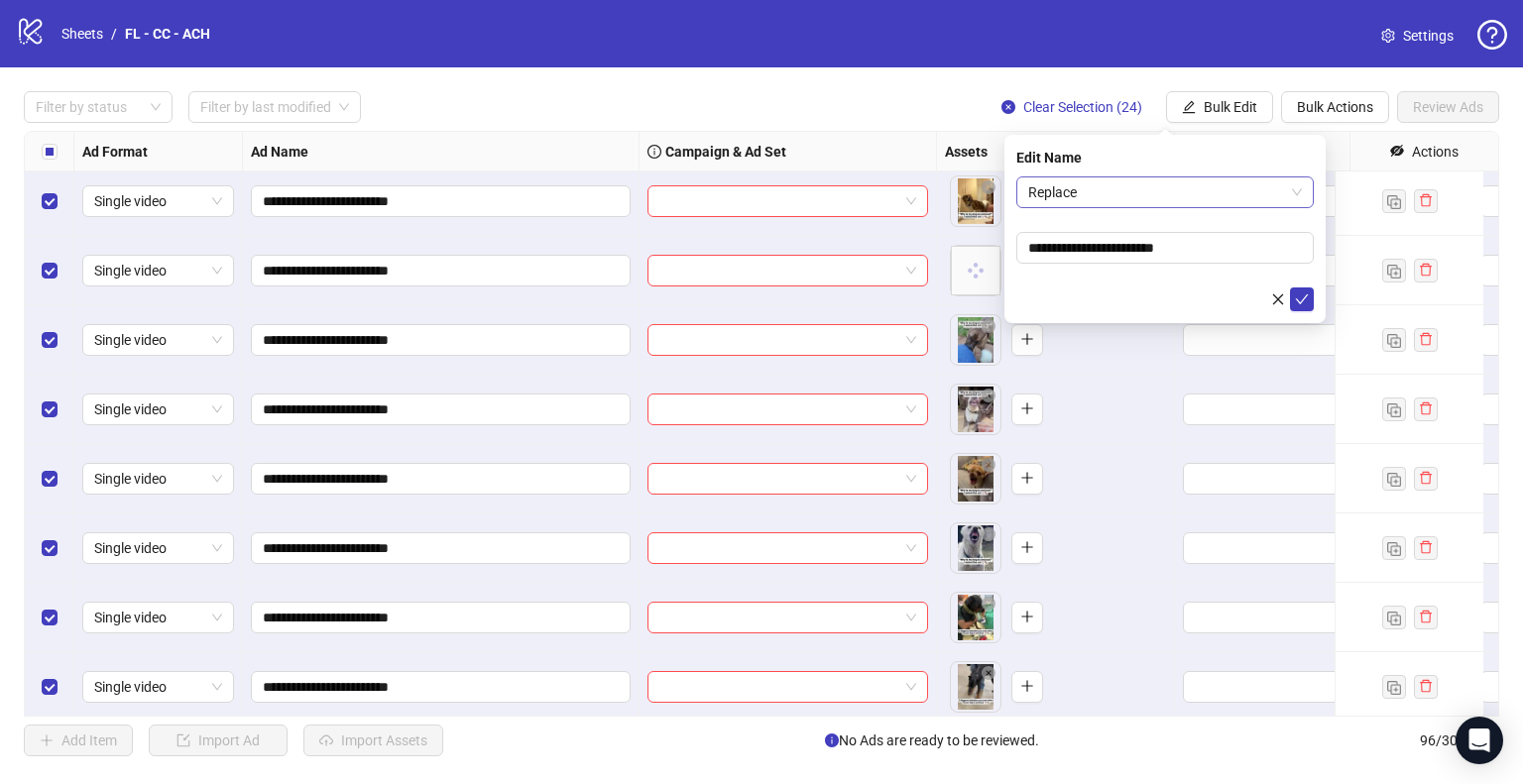 click on "Replace" at bounding box center (1165, 192) 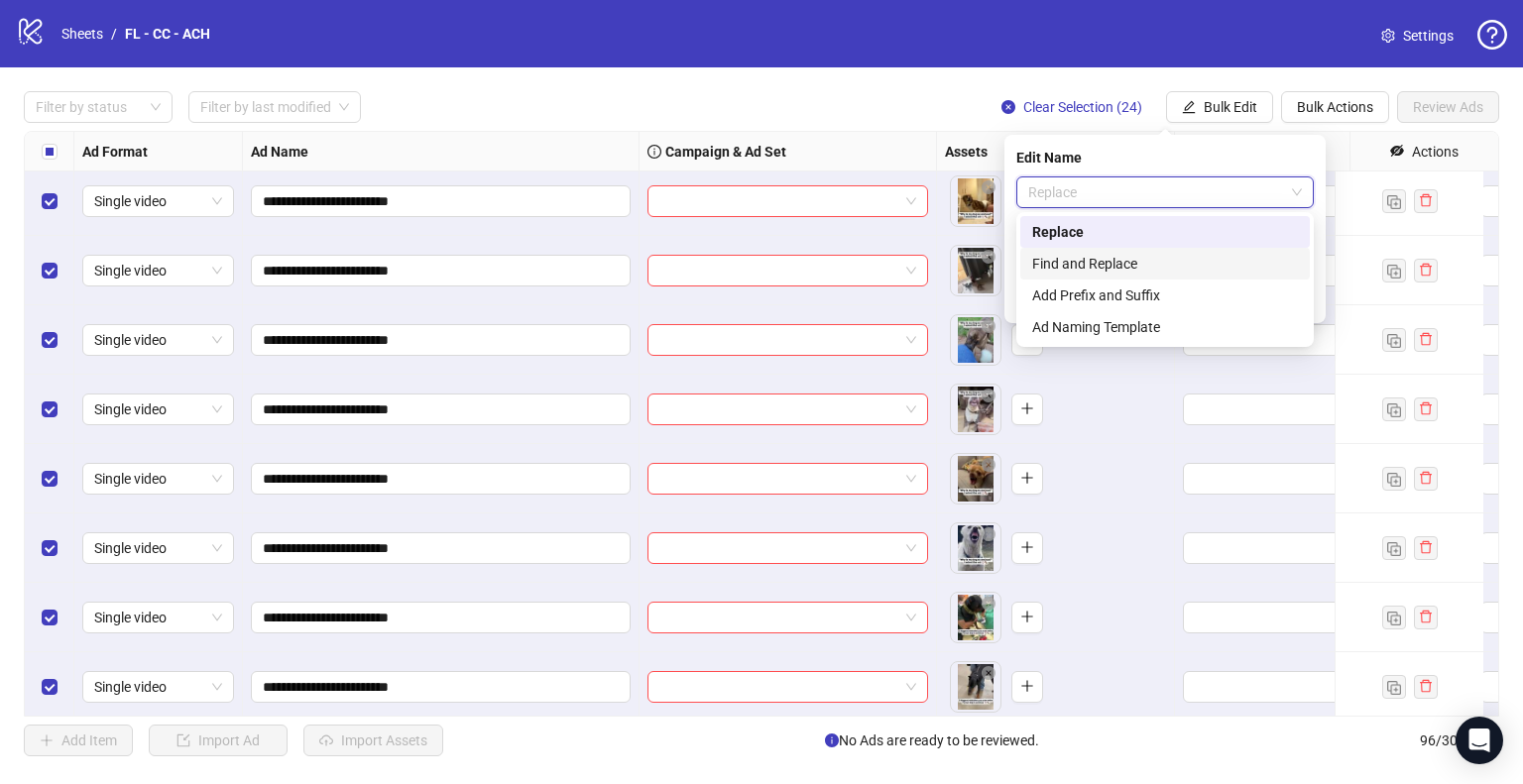 click on "Find and Replace" at bounding box center [1165, 264] 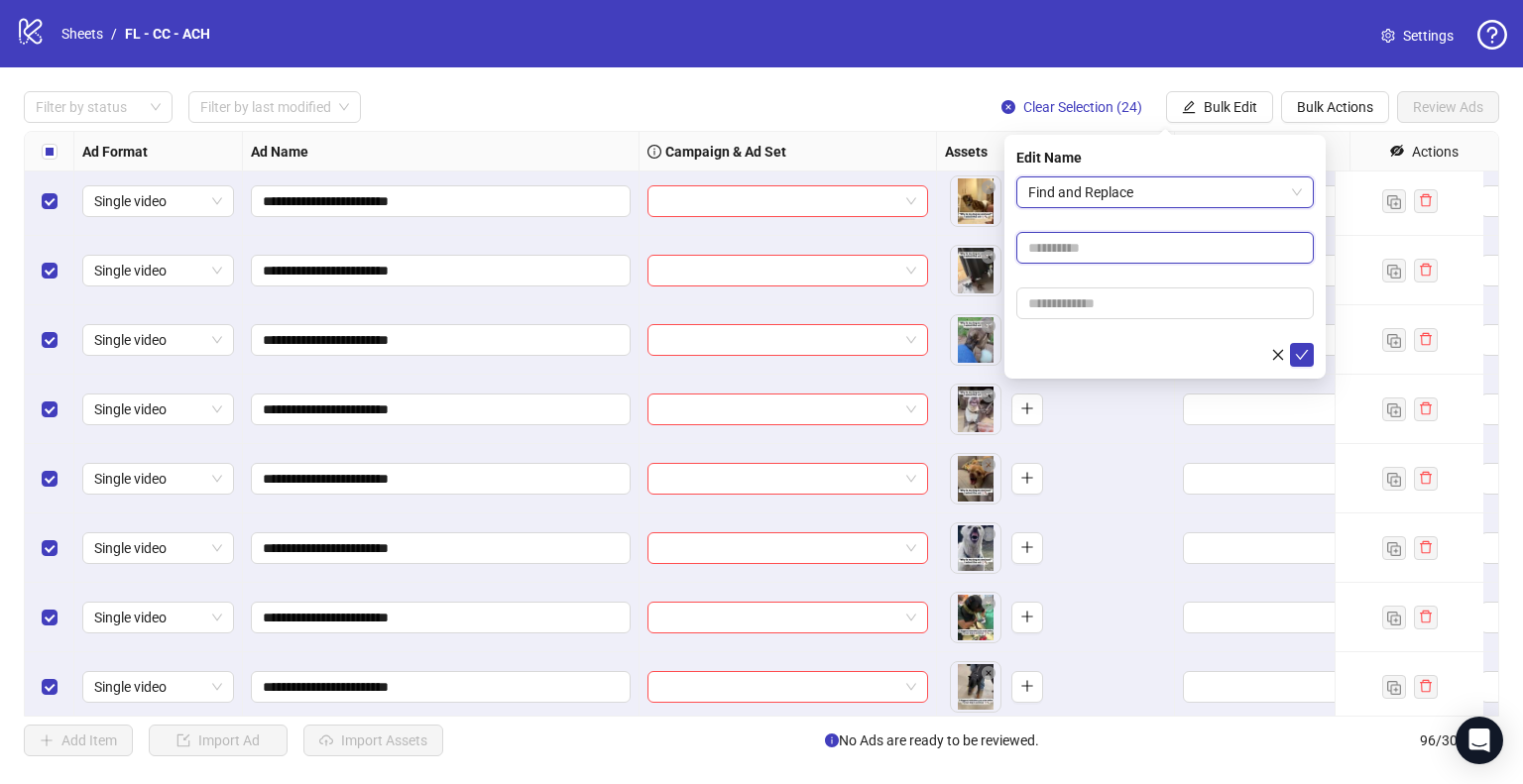 click at bounding box center [1165, 248] 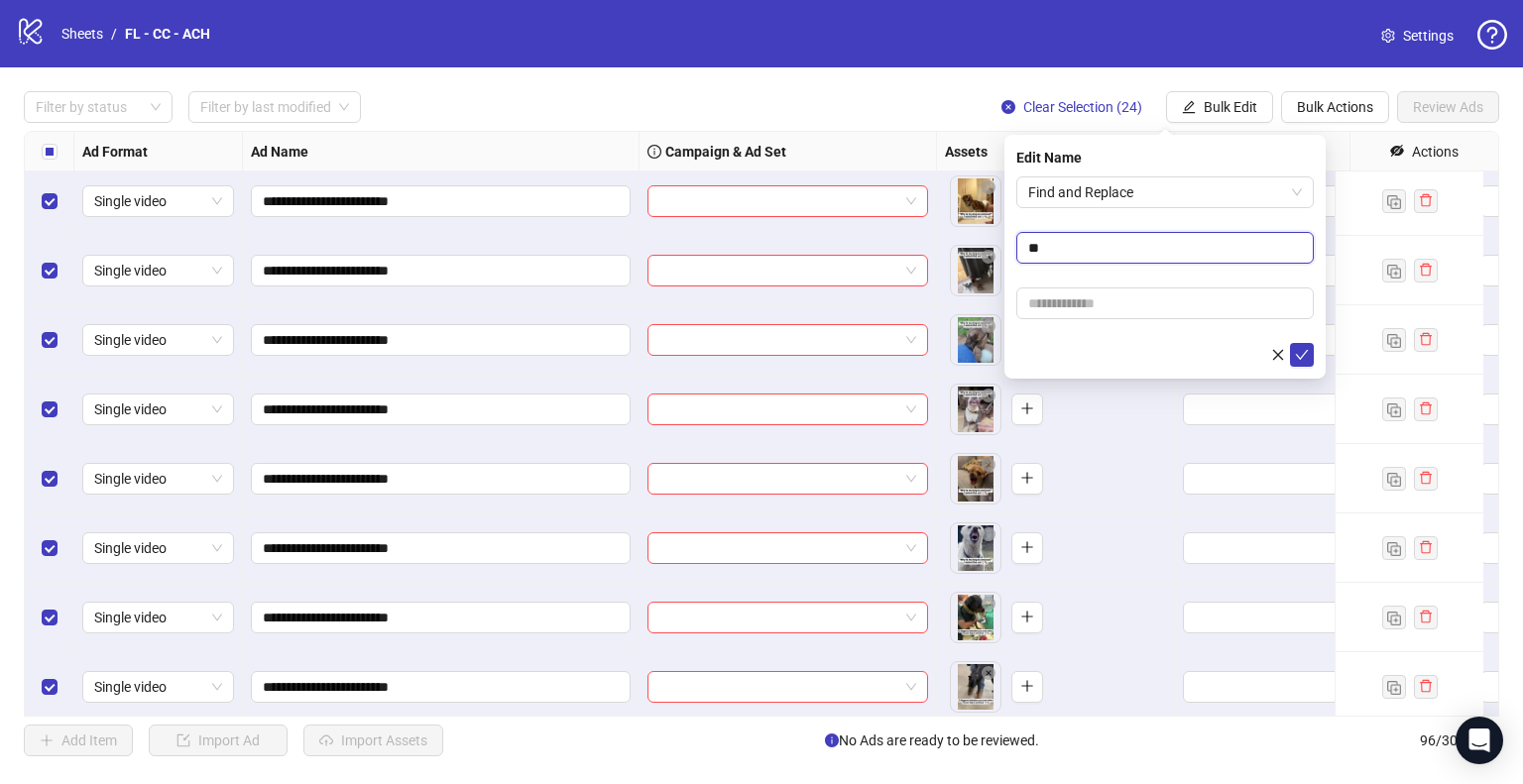 type on "**" 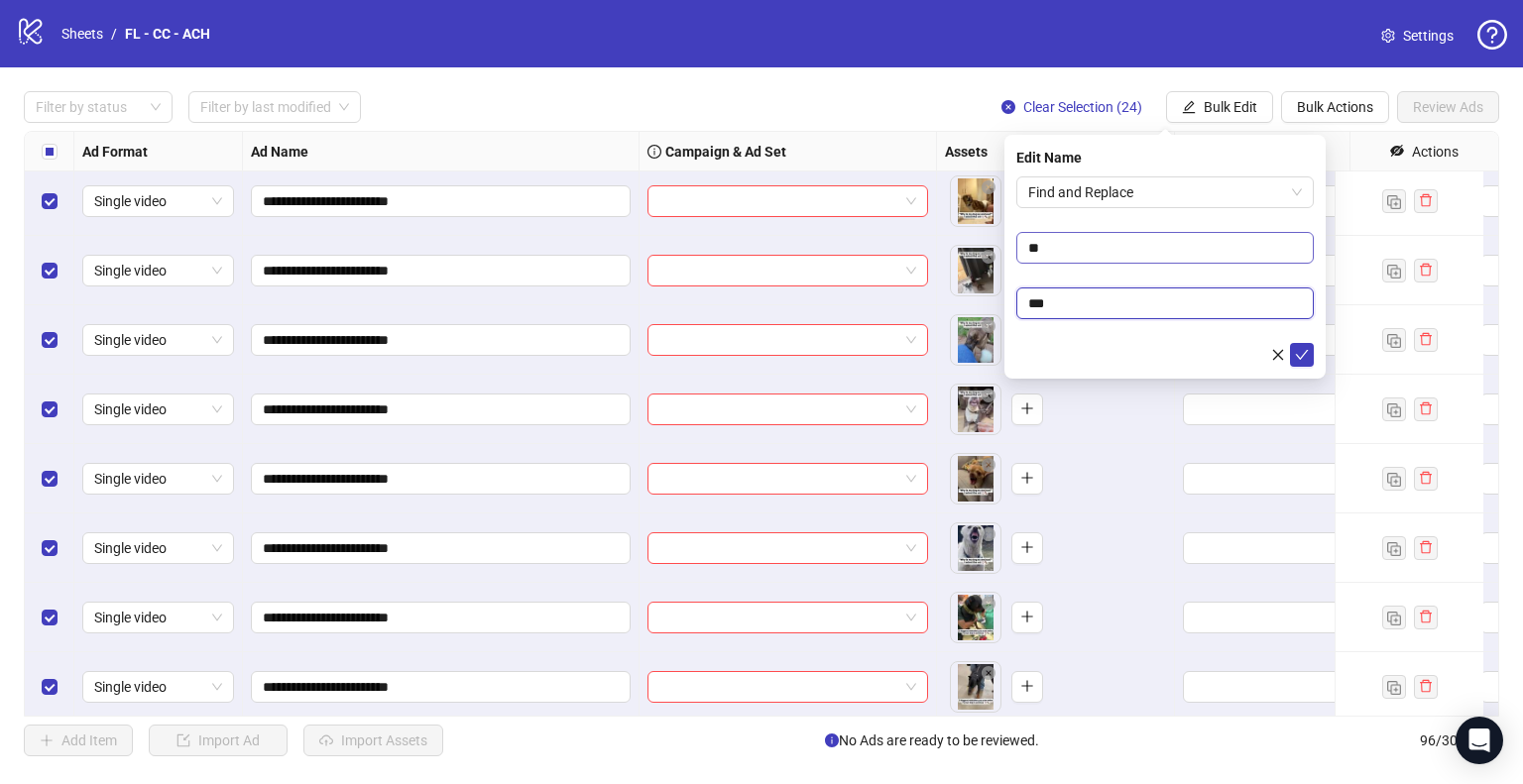 type on "**" 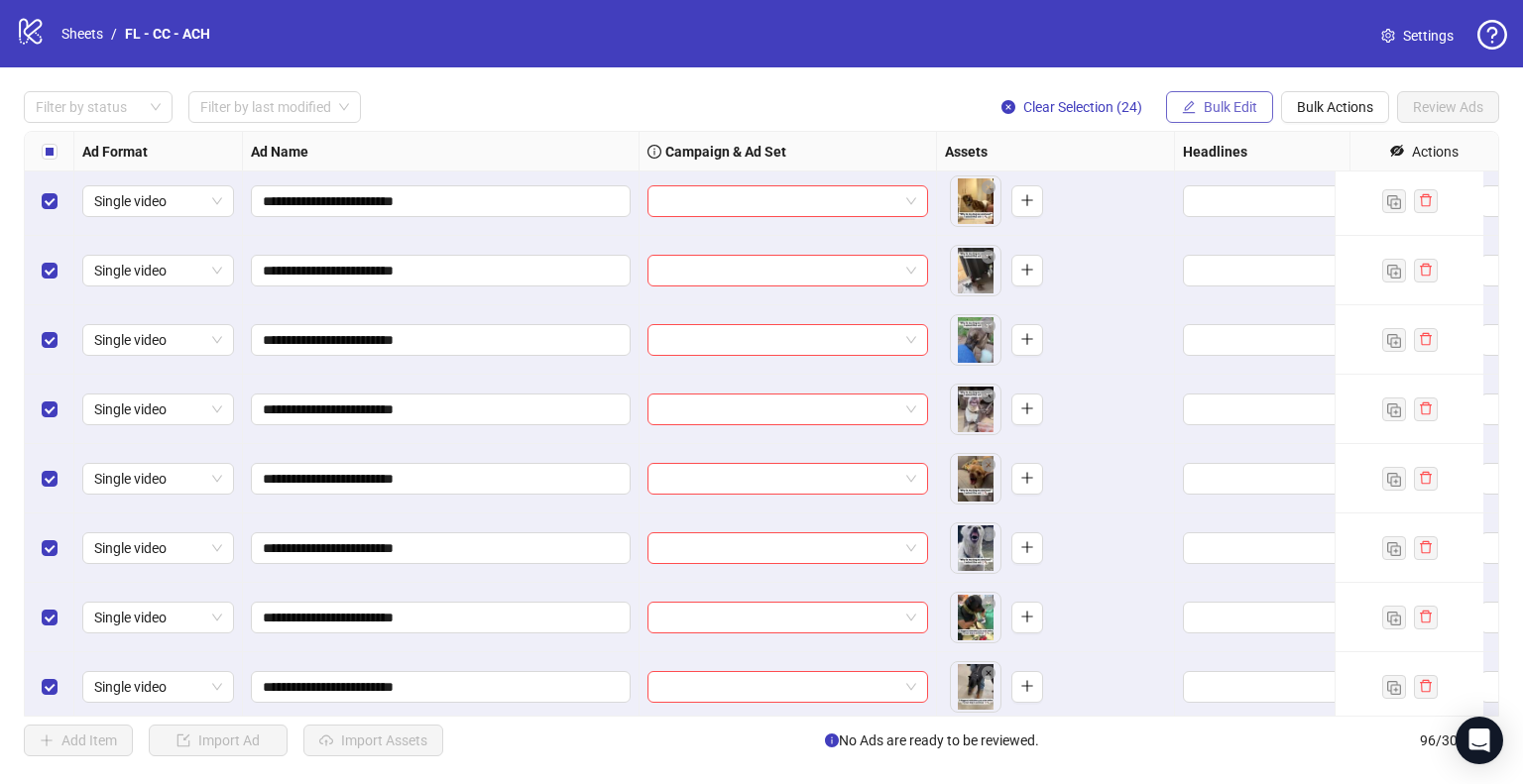 click on "Bulk Edit" at bounding box center [1230, 107] 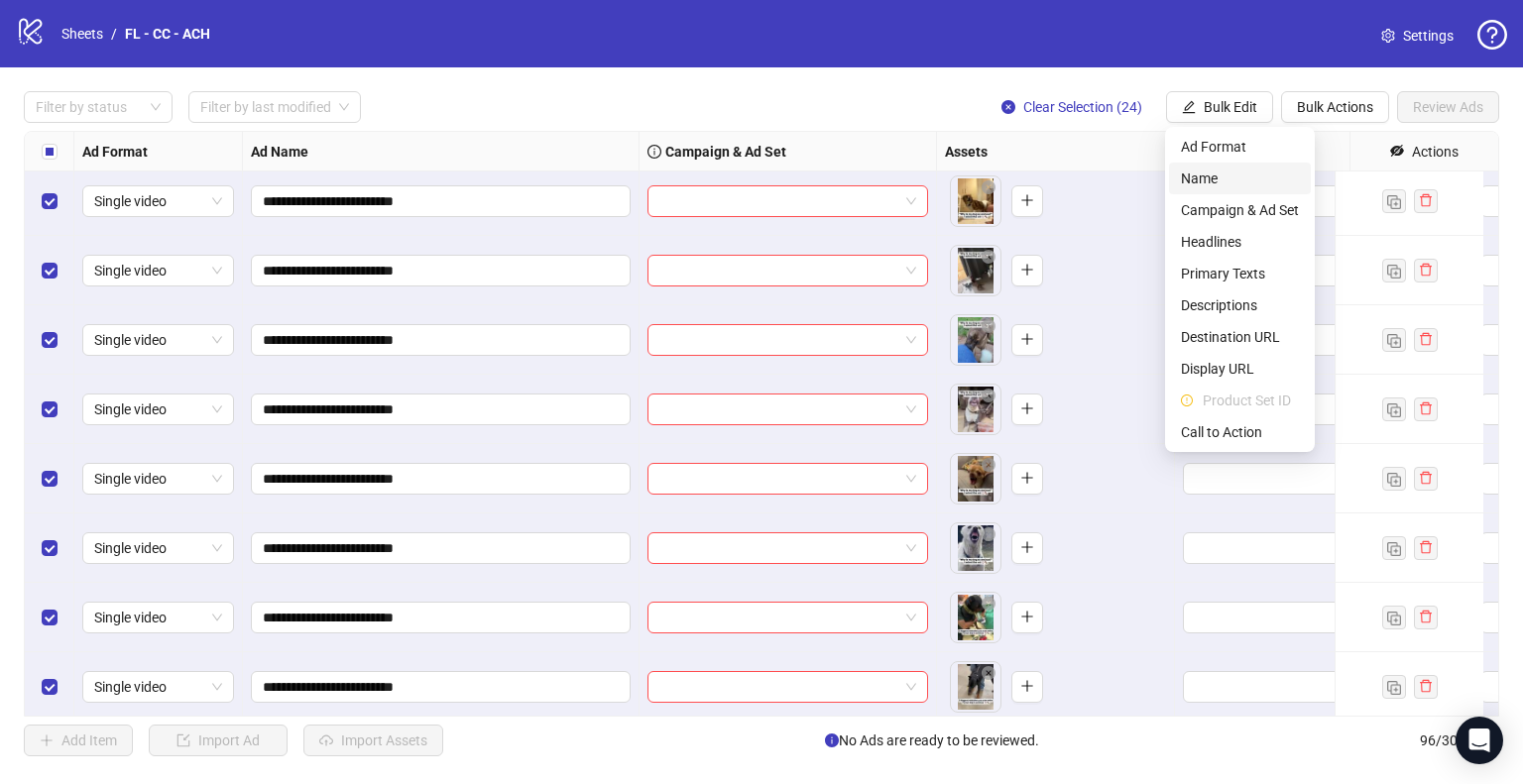 click on "Name" at bounding box center (1239, 178) 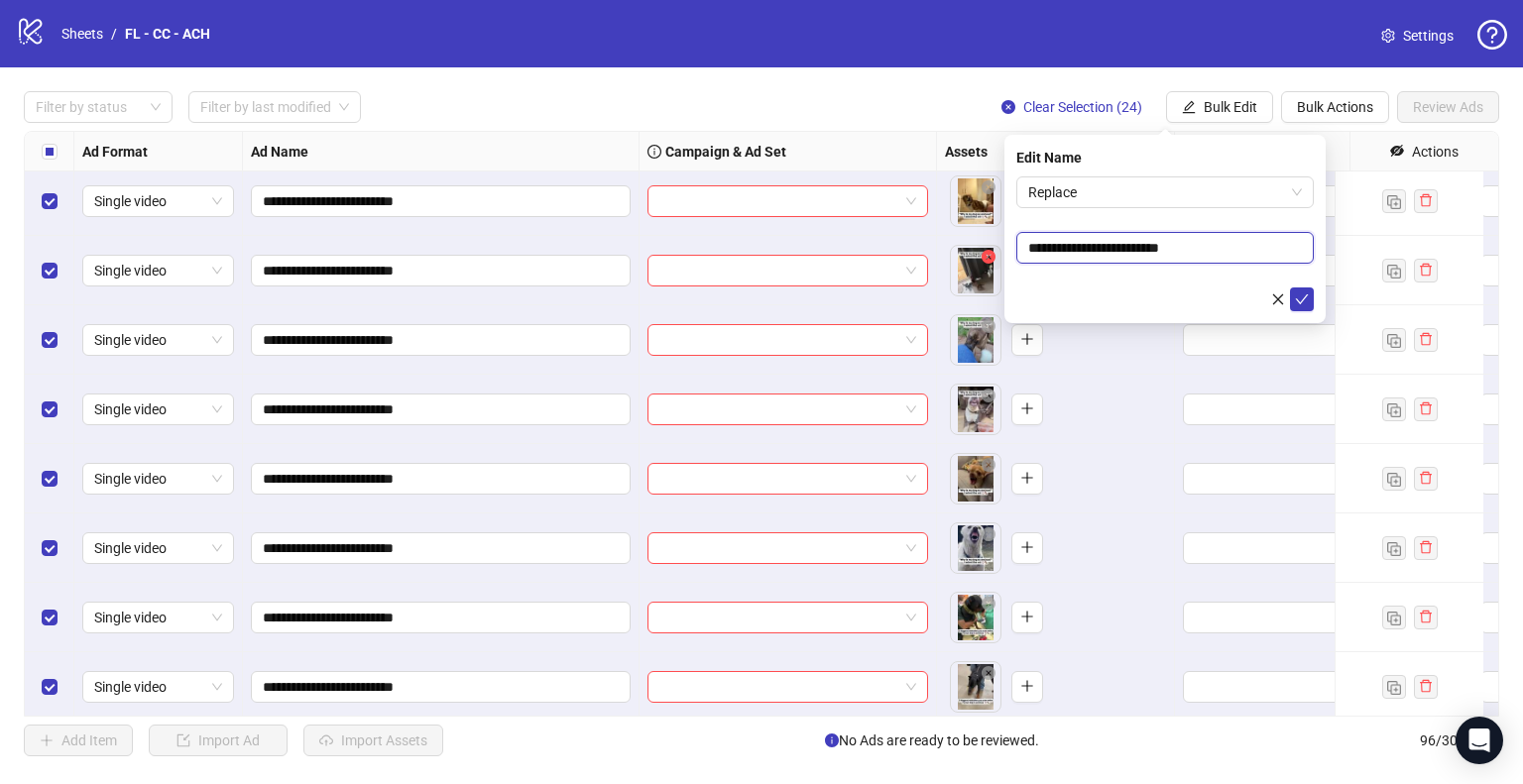 drag, startPoint x: 1152, startPoint y: 246, endPoint x: 996, endPoint y: 256, distance: 156.32018 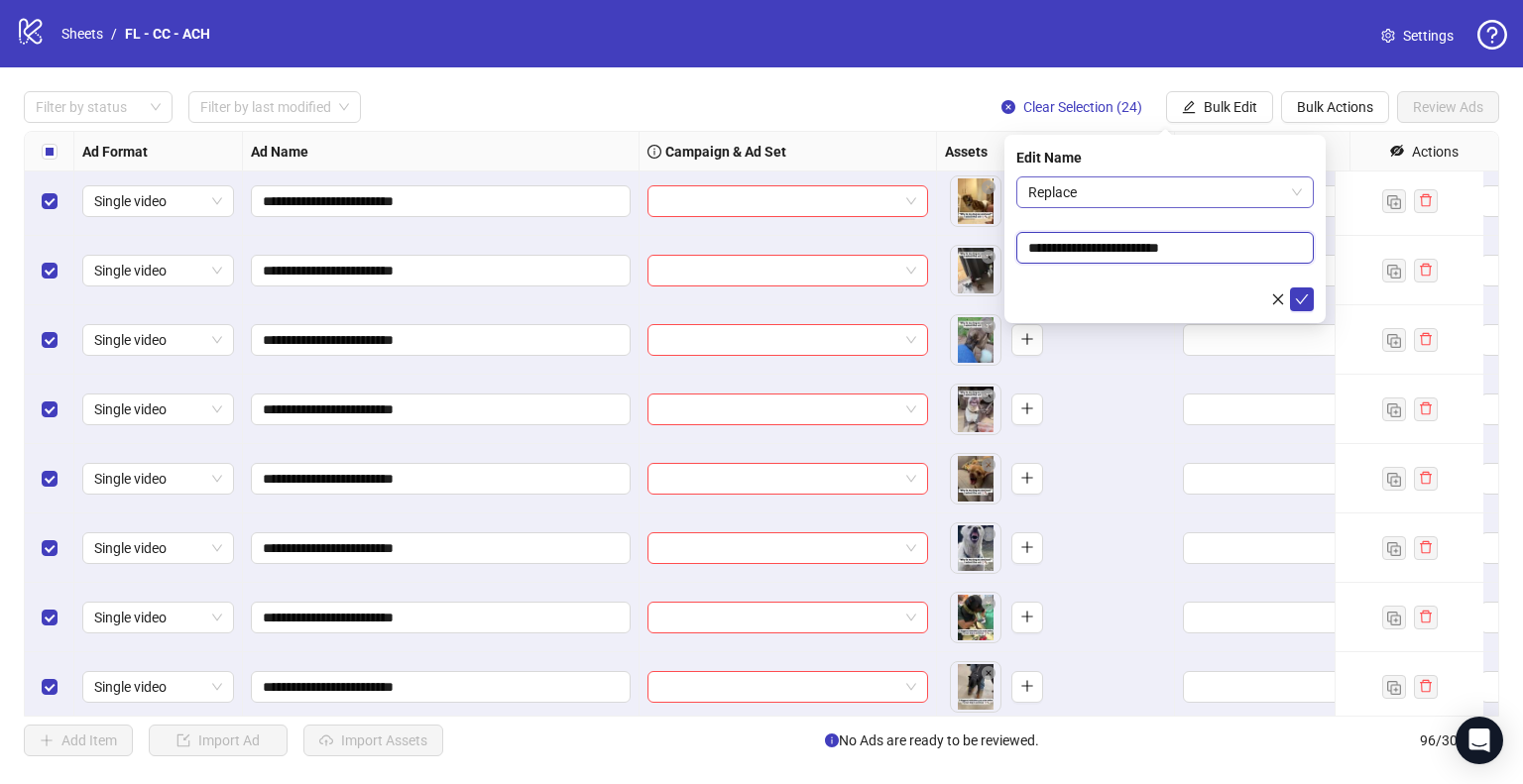 click on "Replace" at bounding box center (1165, 192) 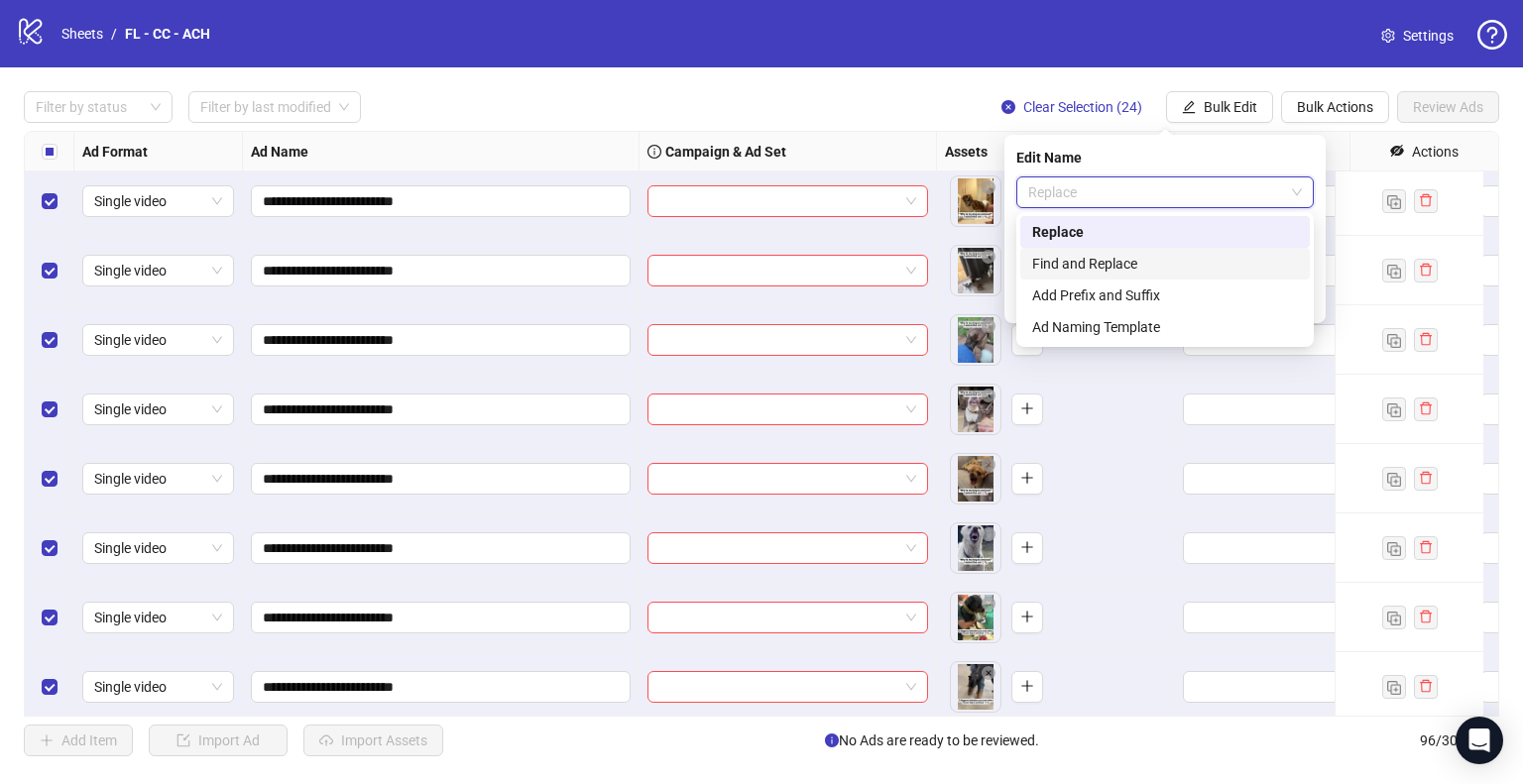 click on "Find and Replace" at bounding box center [1165, 264] 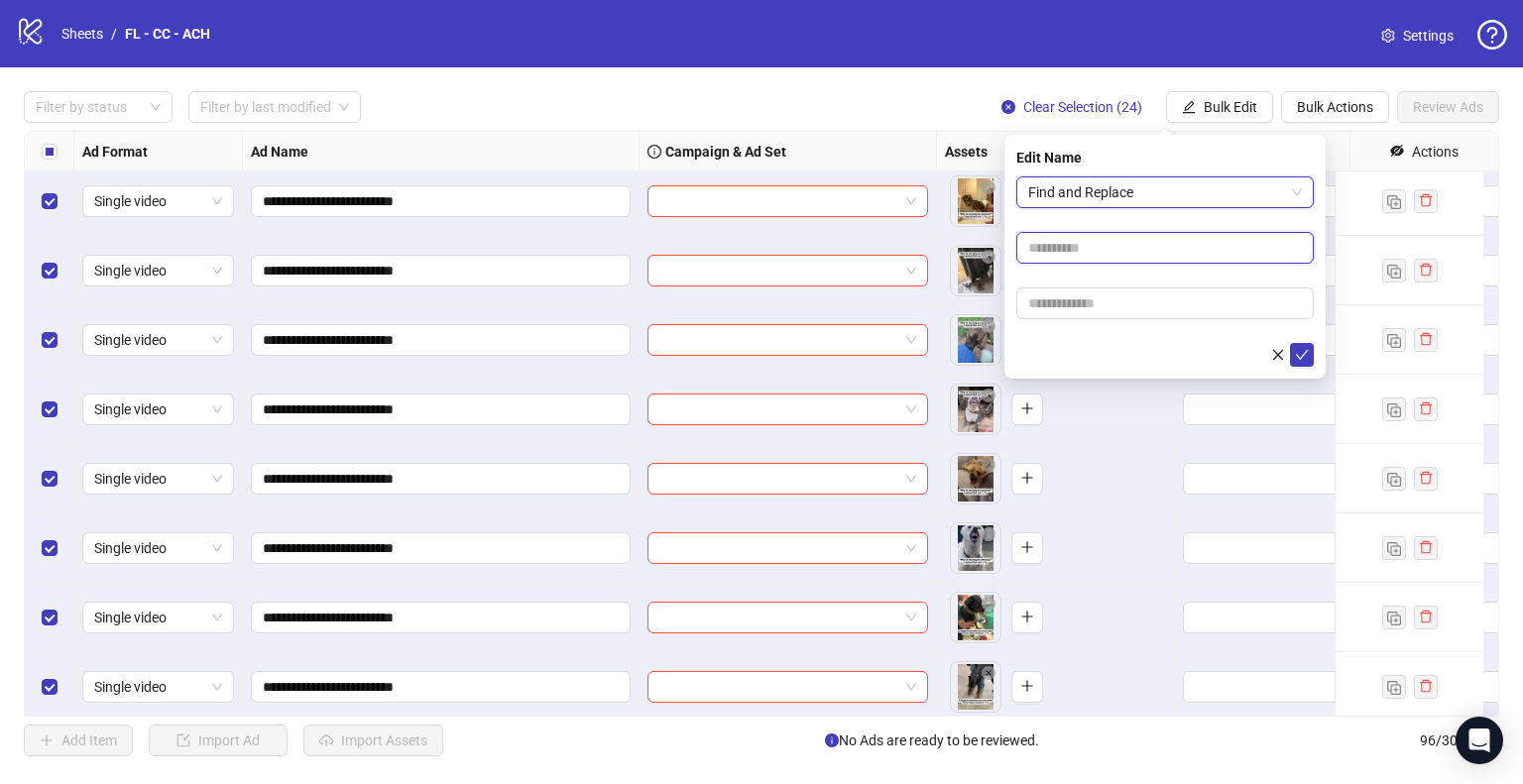 click at bounding box center (1165, 248) 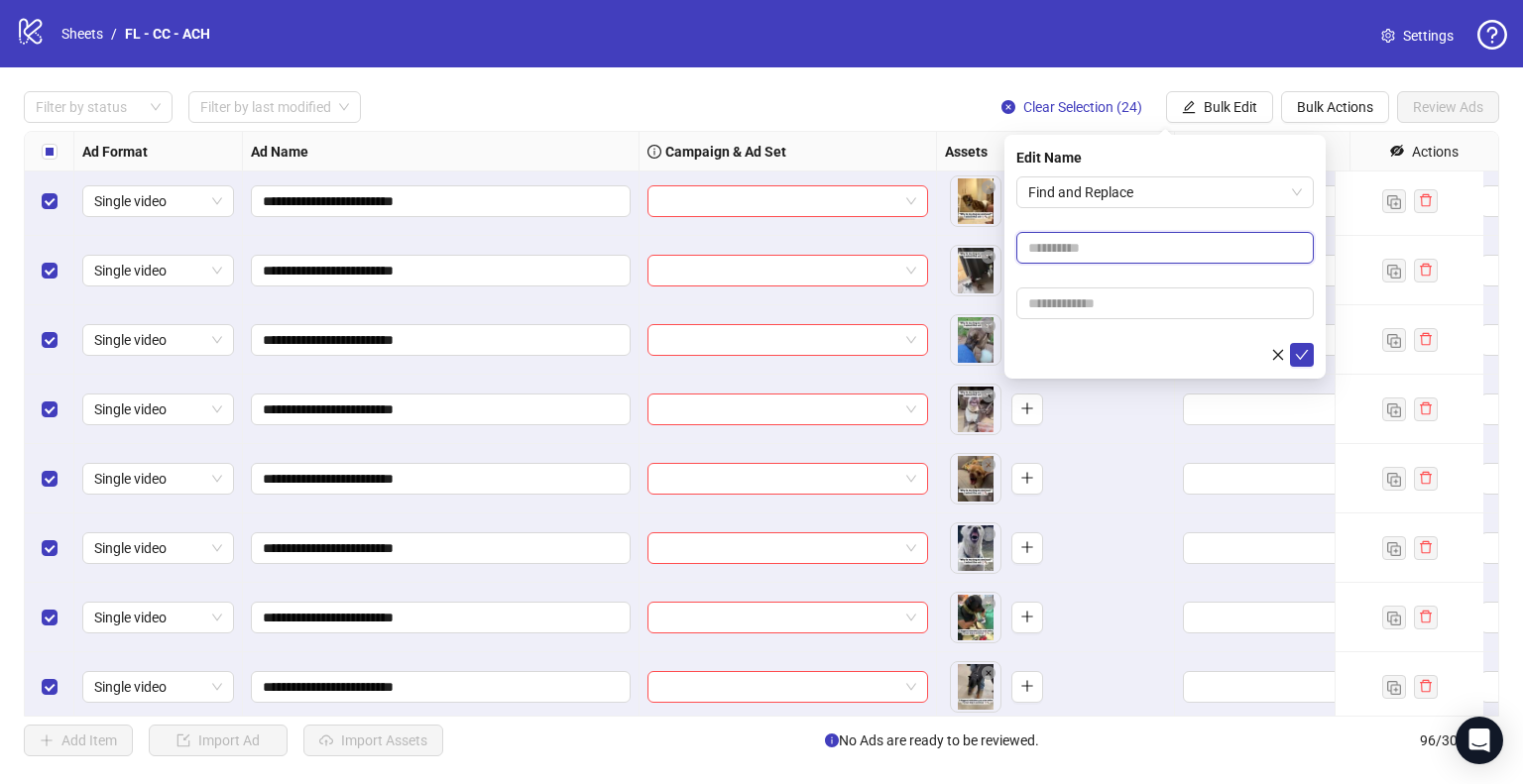 paste on "**********" 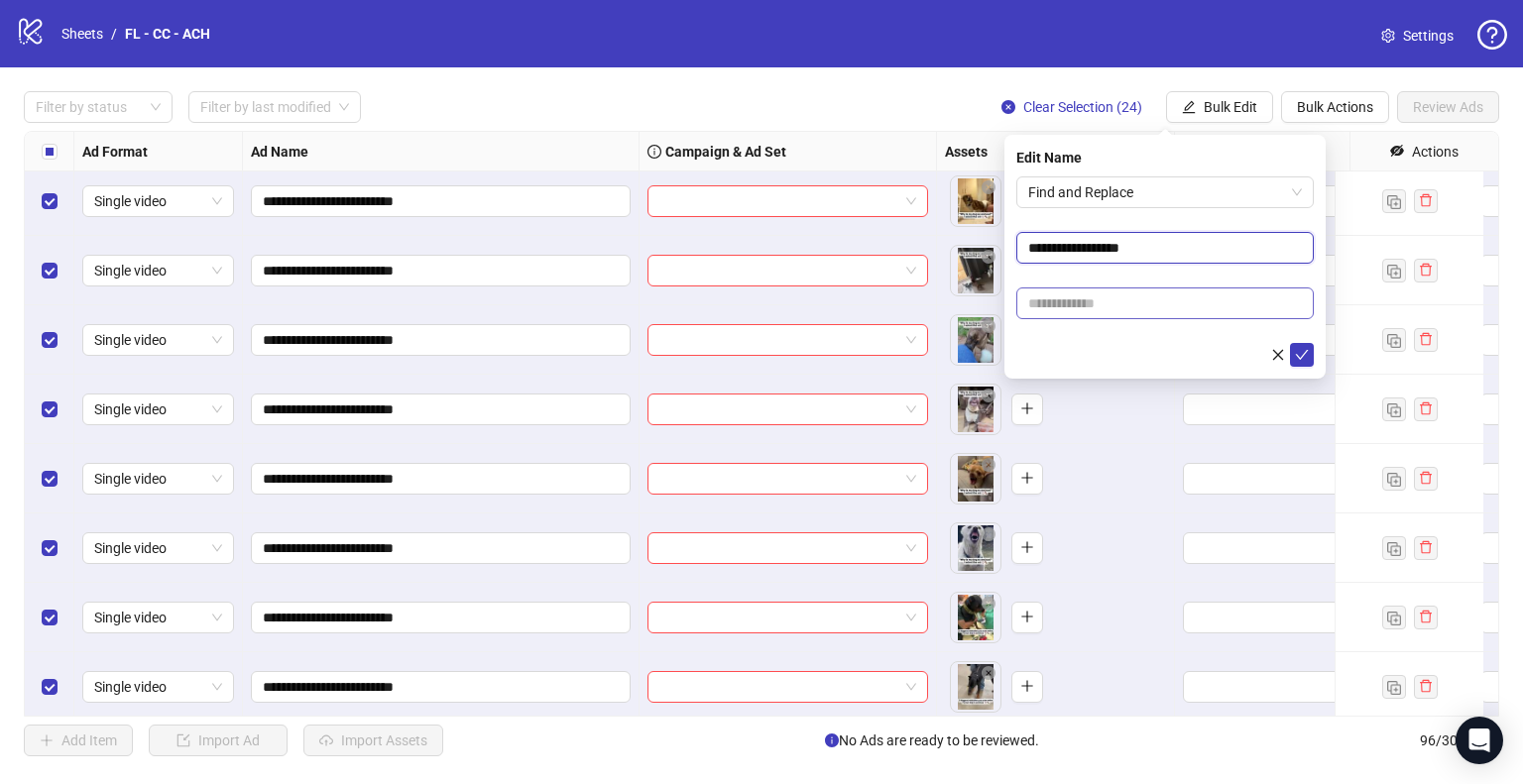 type on "**********" 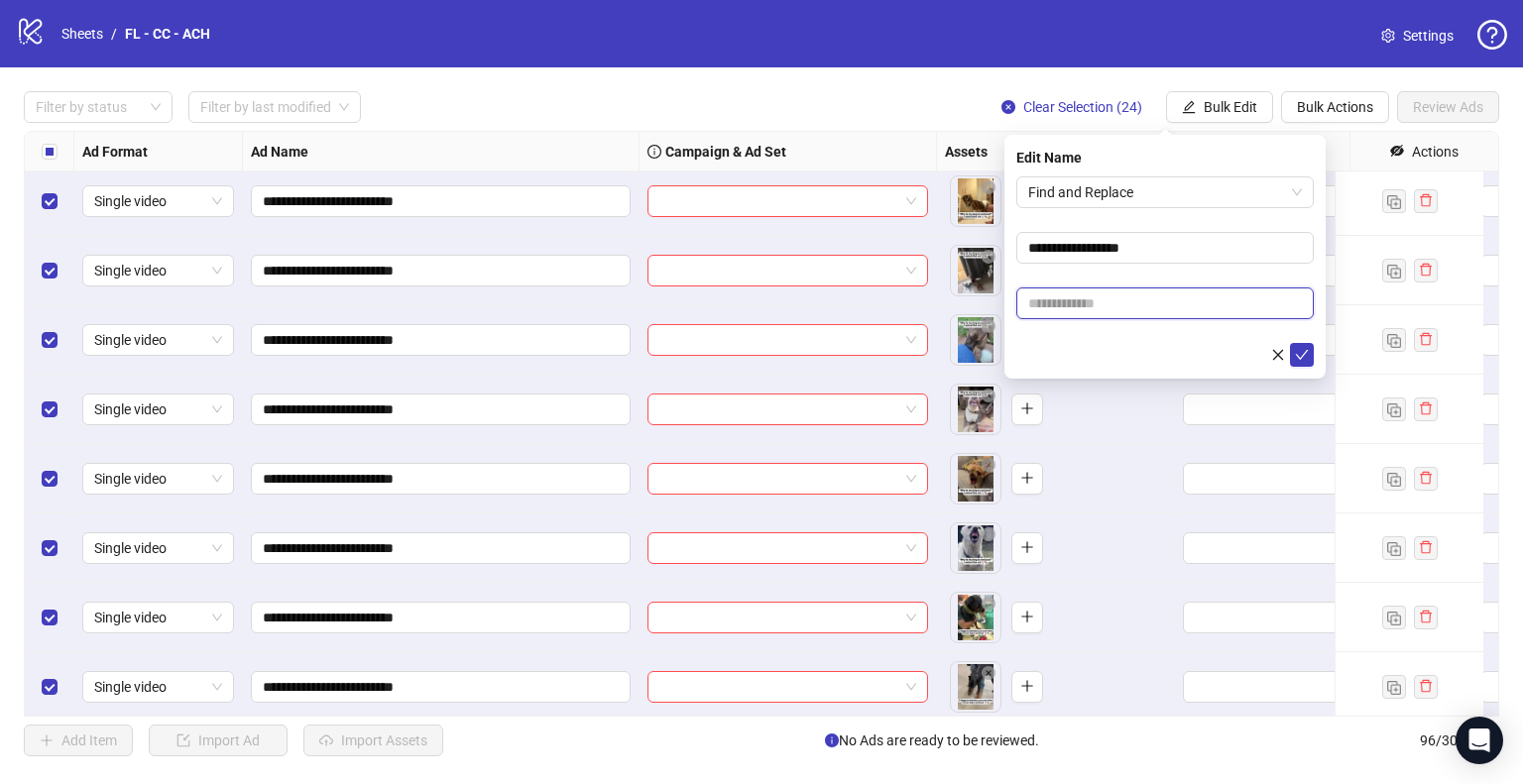 click at bounding box center [1165, 303] 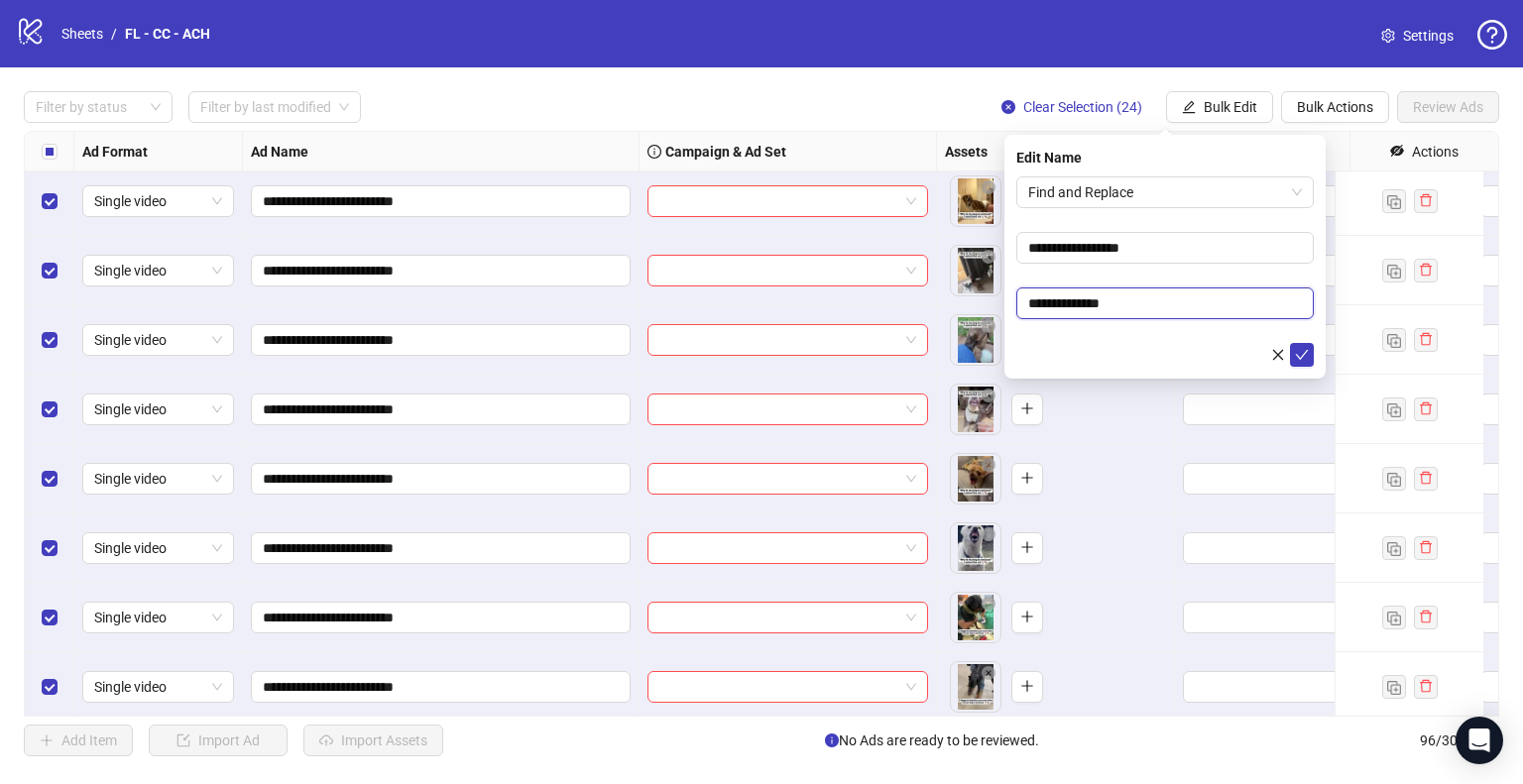 type on "**********" 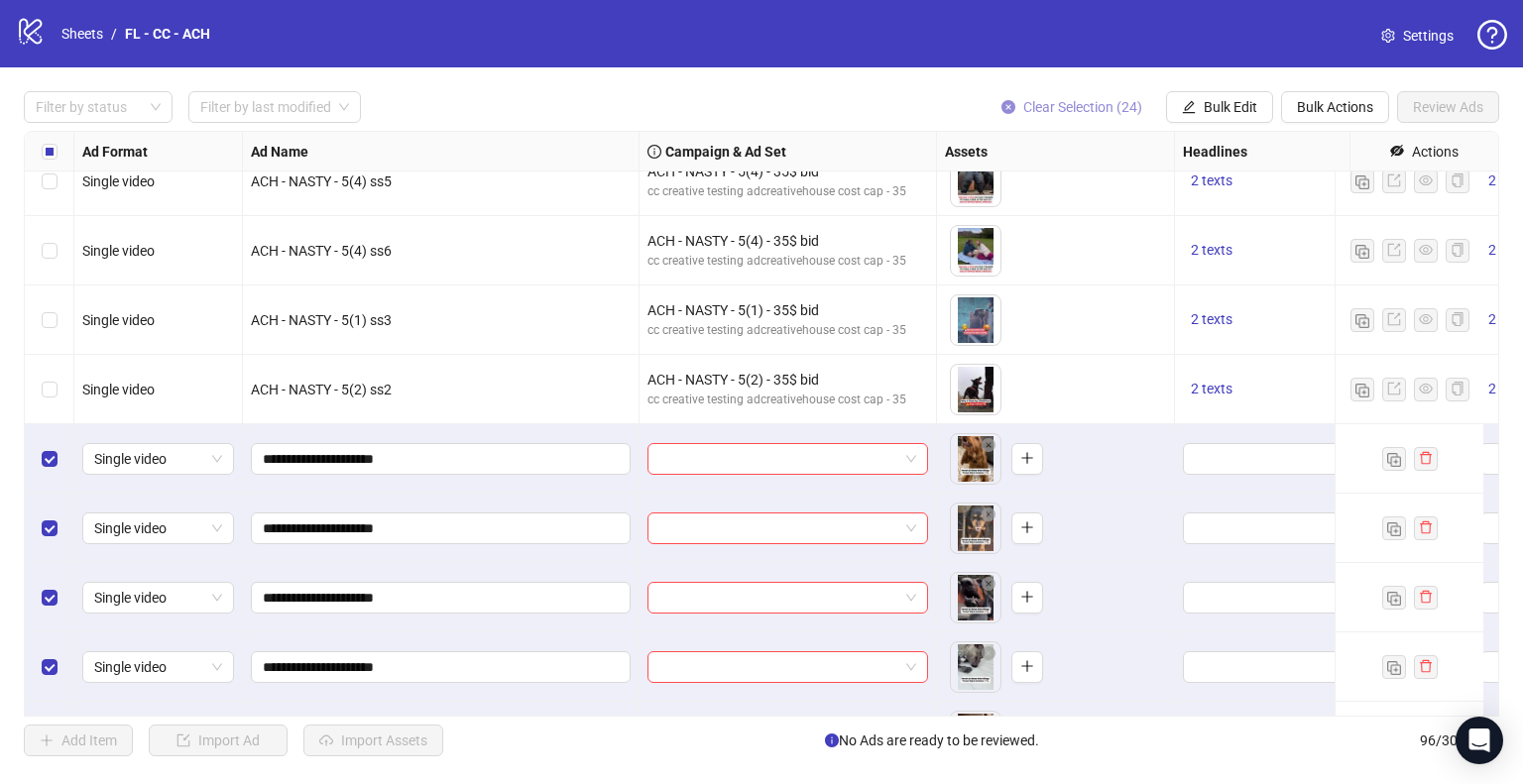scroll, scrollTop: 4842, scrollLeft: 0, axis: vertical 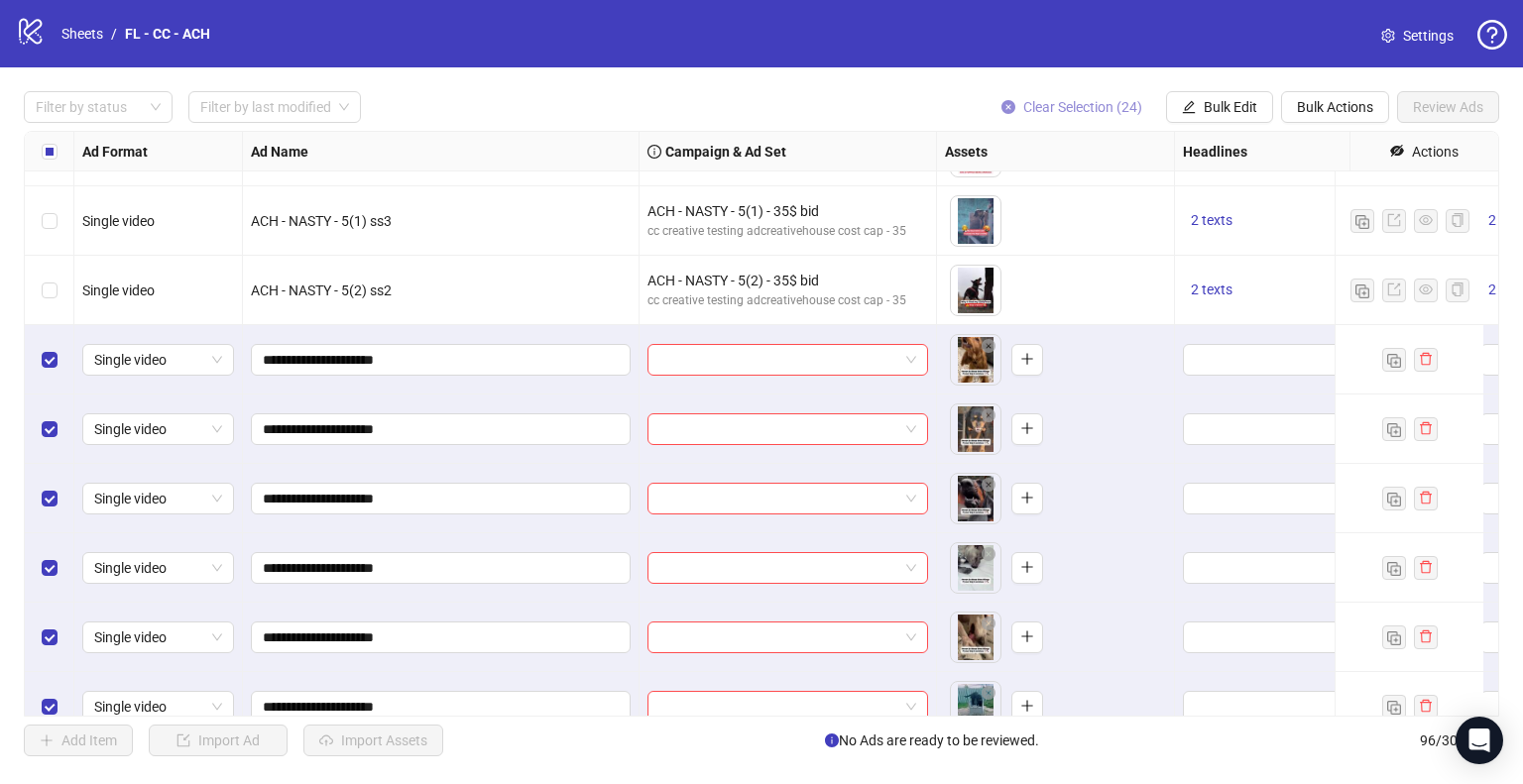 click on "Clear Selection (24)" at bounding box center (1083, 107) 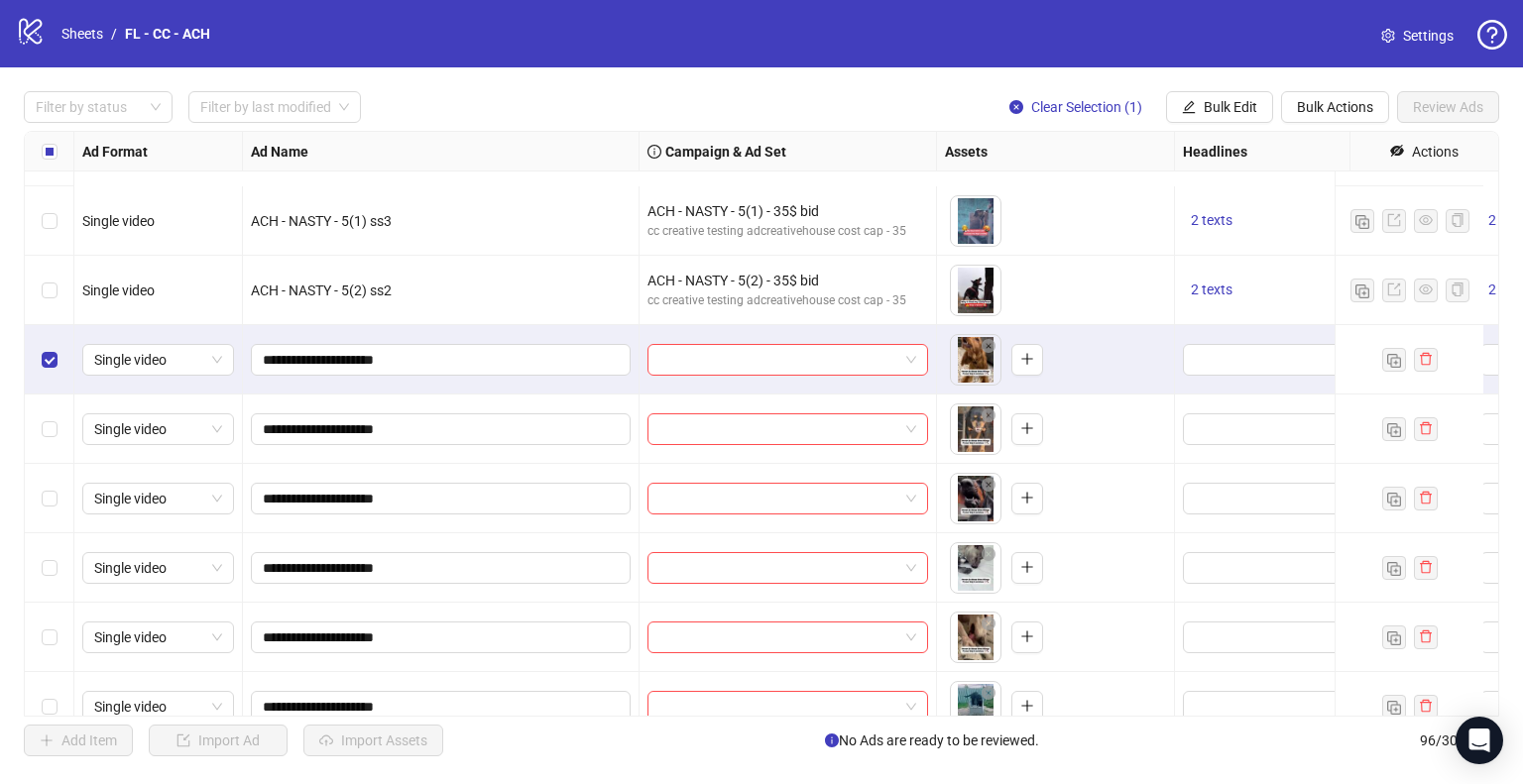 scroll, scrollTop: 5040, scrollLeft: 0, axis: vertical 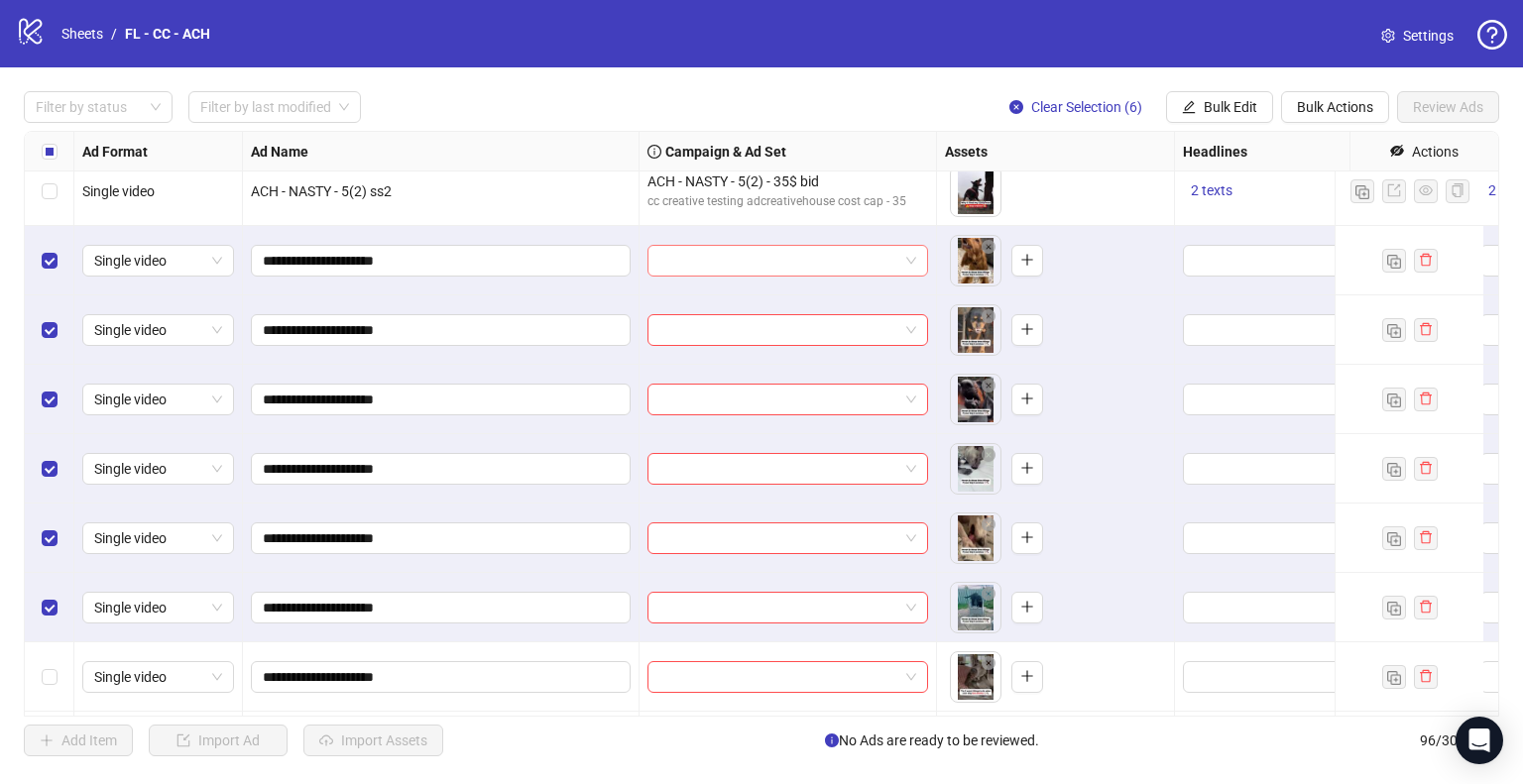 click at bounding box center [778, 261] 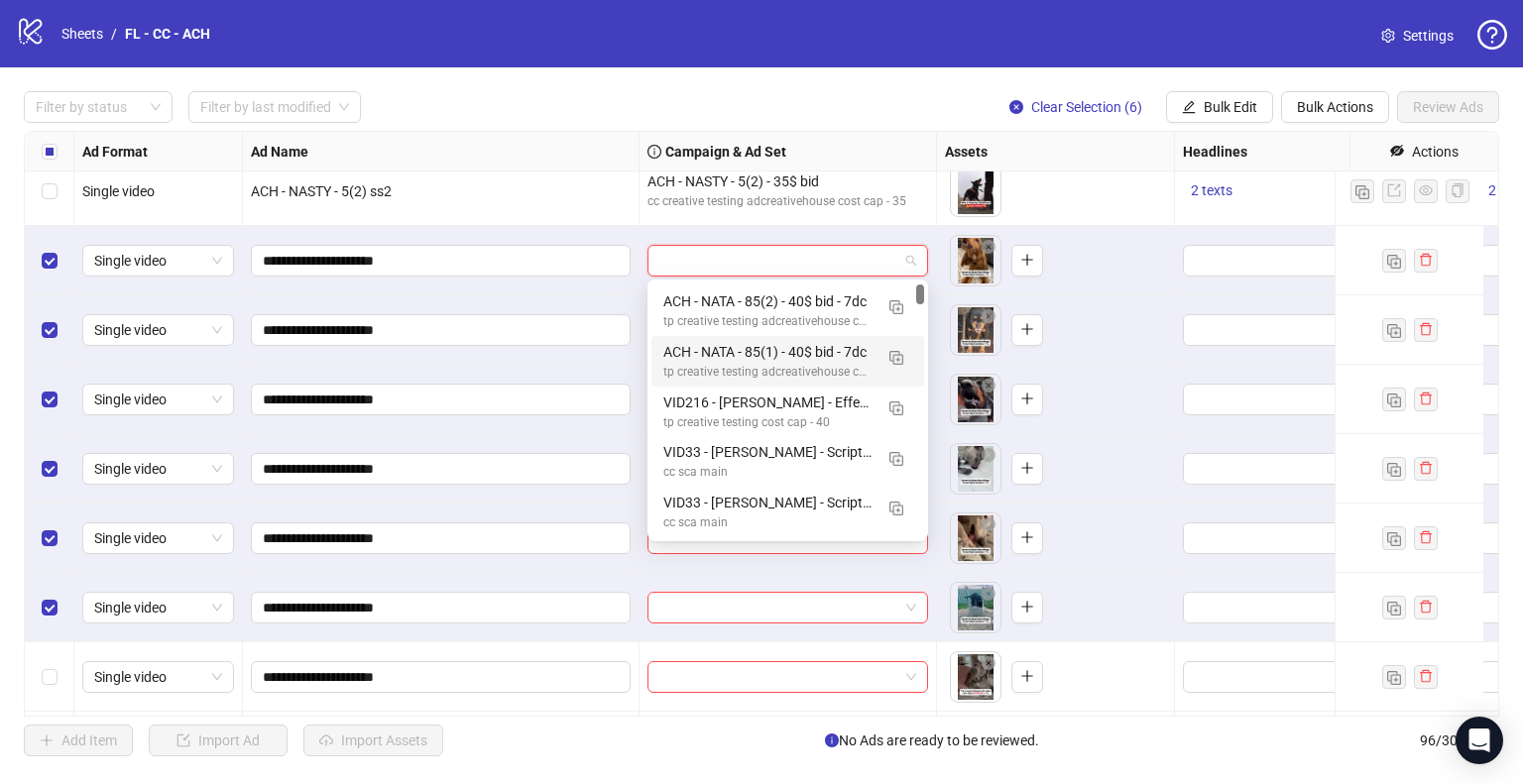 scroll, scrollTop: 198, scrollLeft: 0, axis: vertical 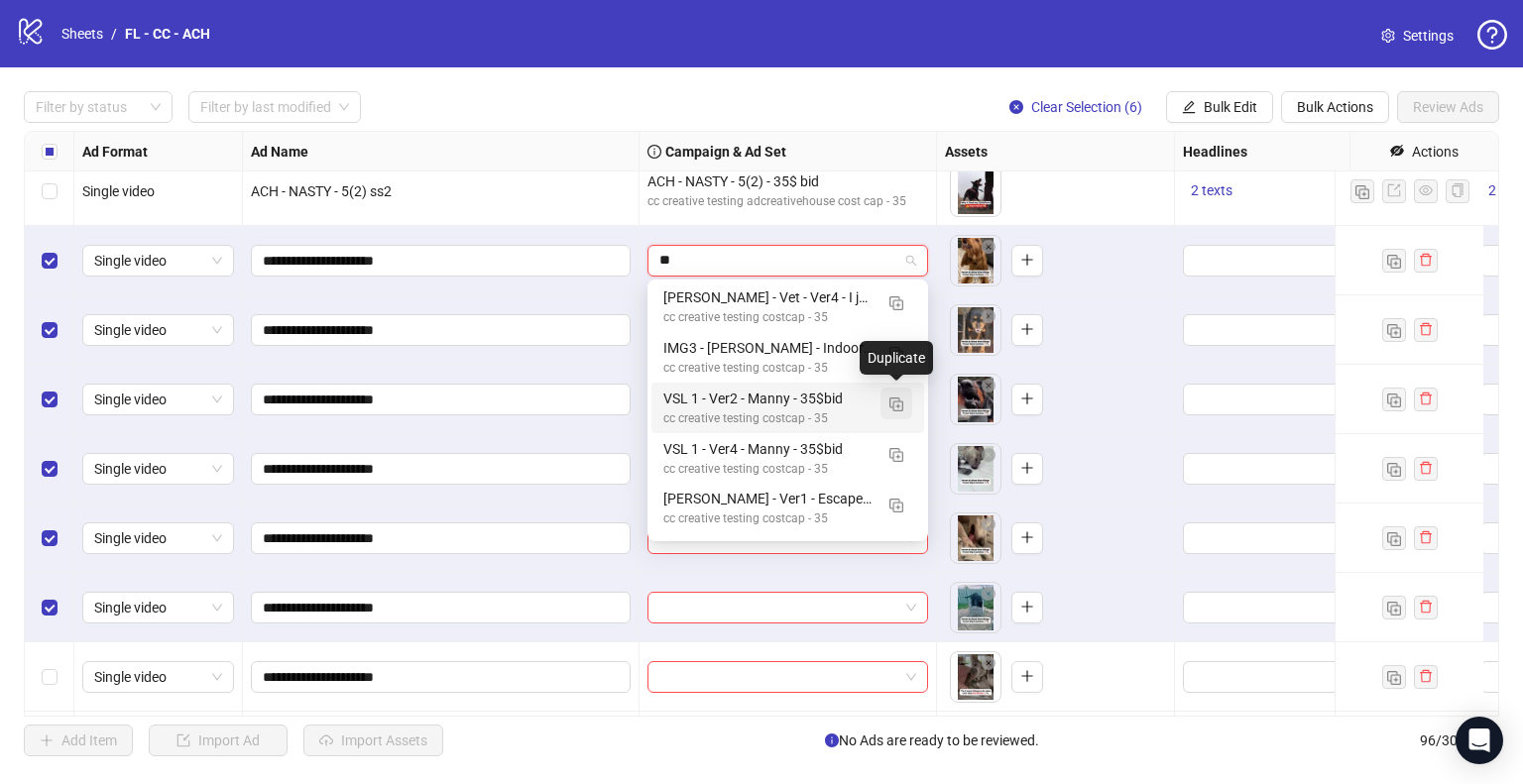 click at bounding box center [896, 403] 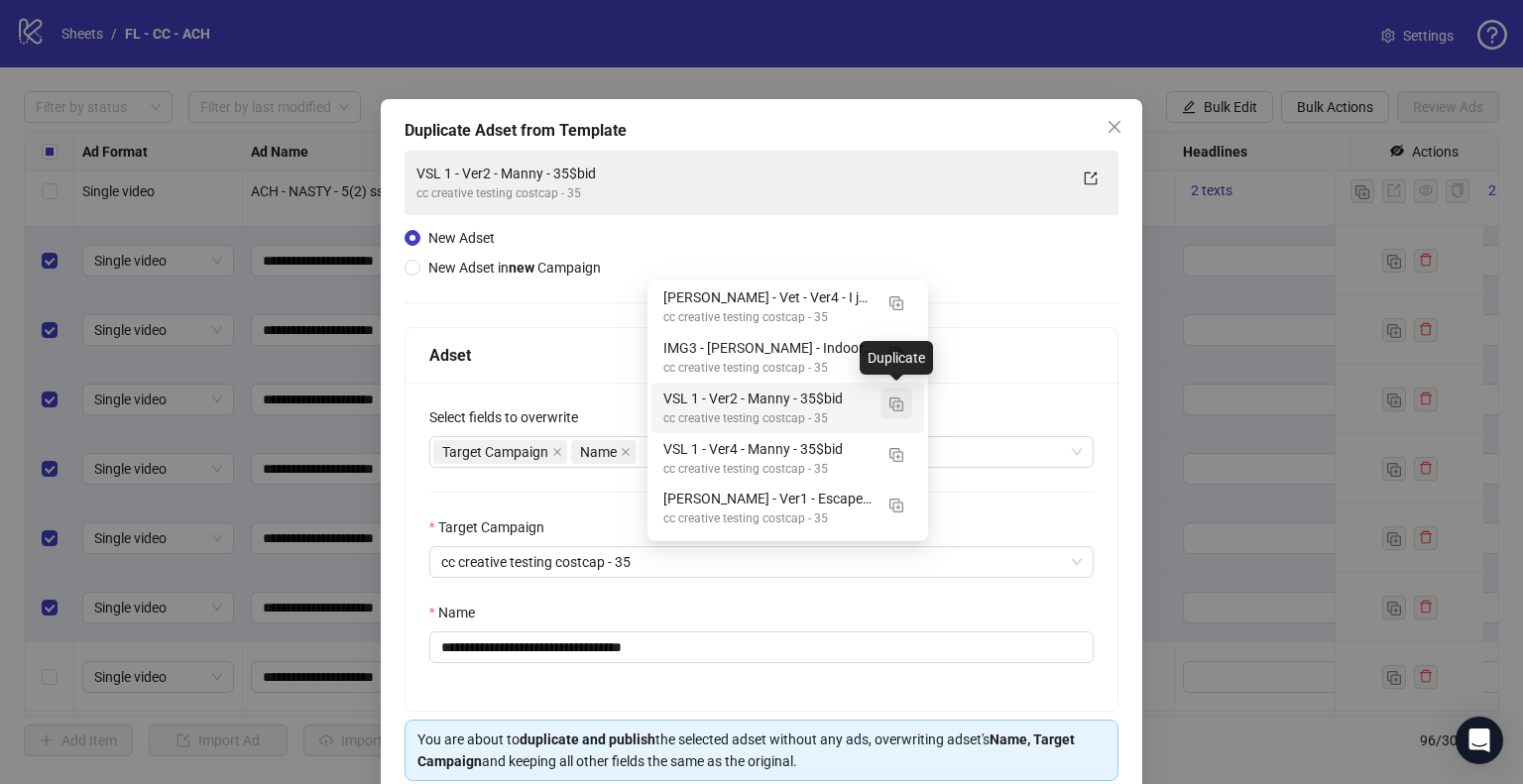 type on "**" 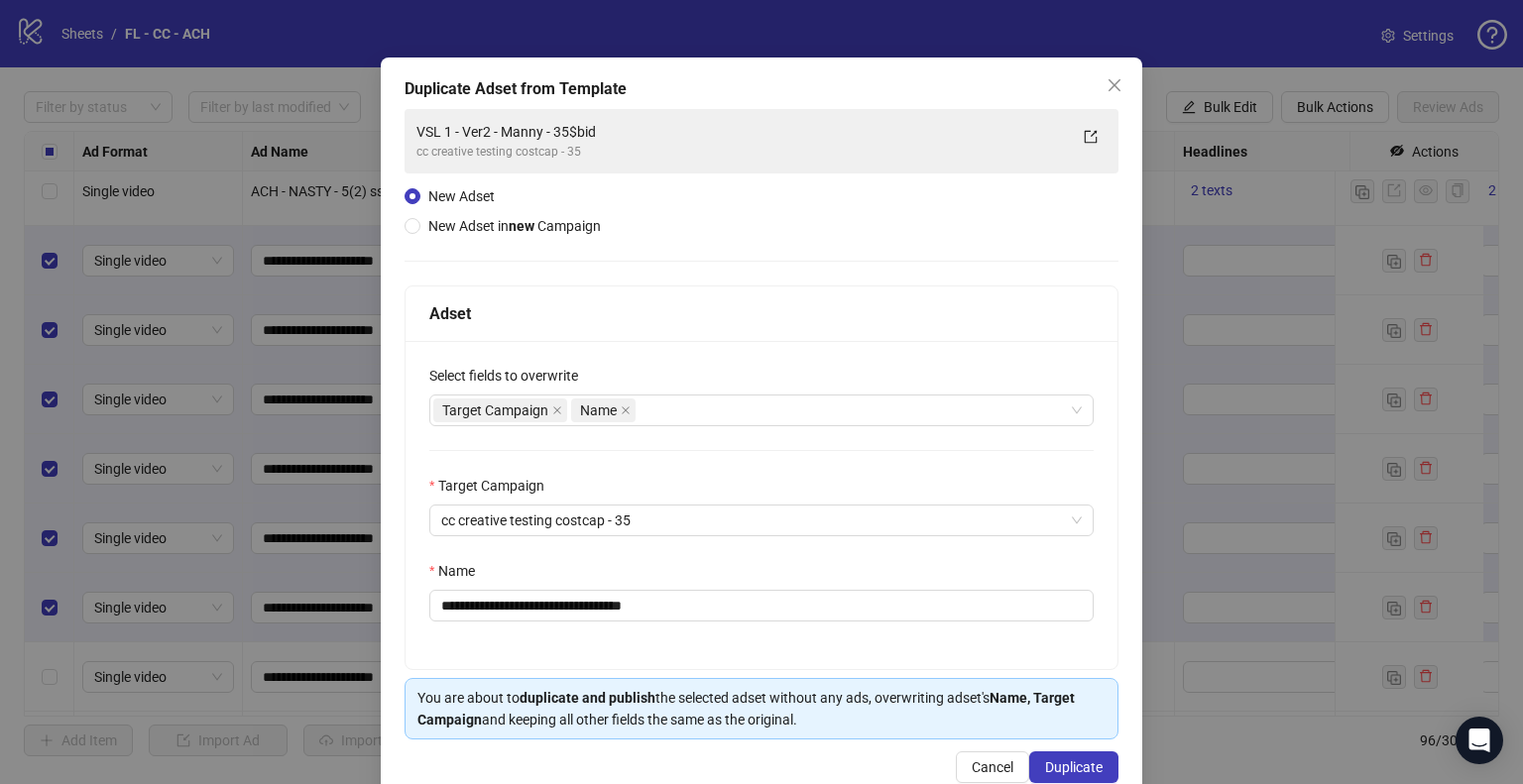 scroll, scrollTop: 83, scrollLeft: 0, axis: vertical 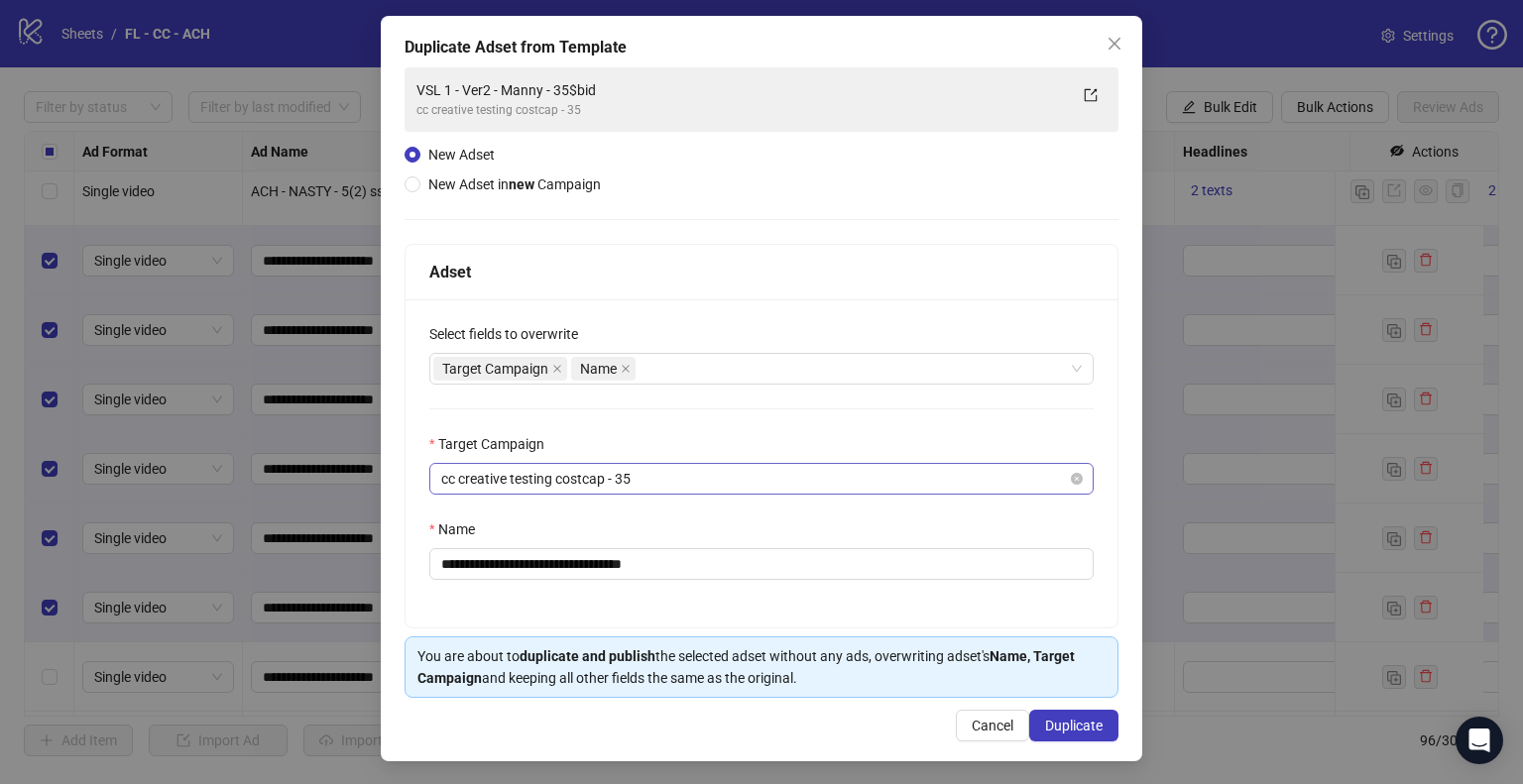 click on "cc creative testing costcap - 35" at bounding box center [762, 479] 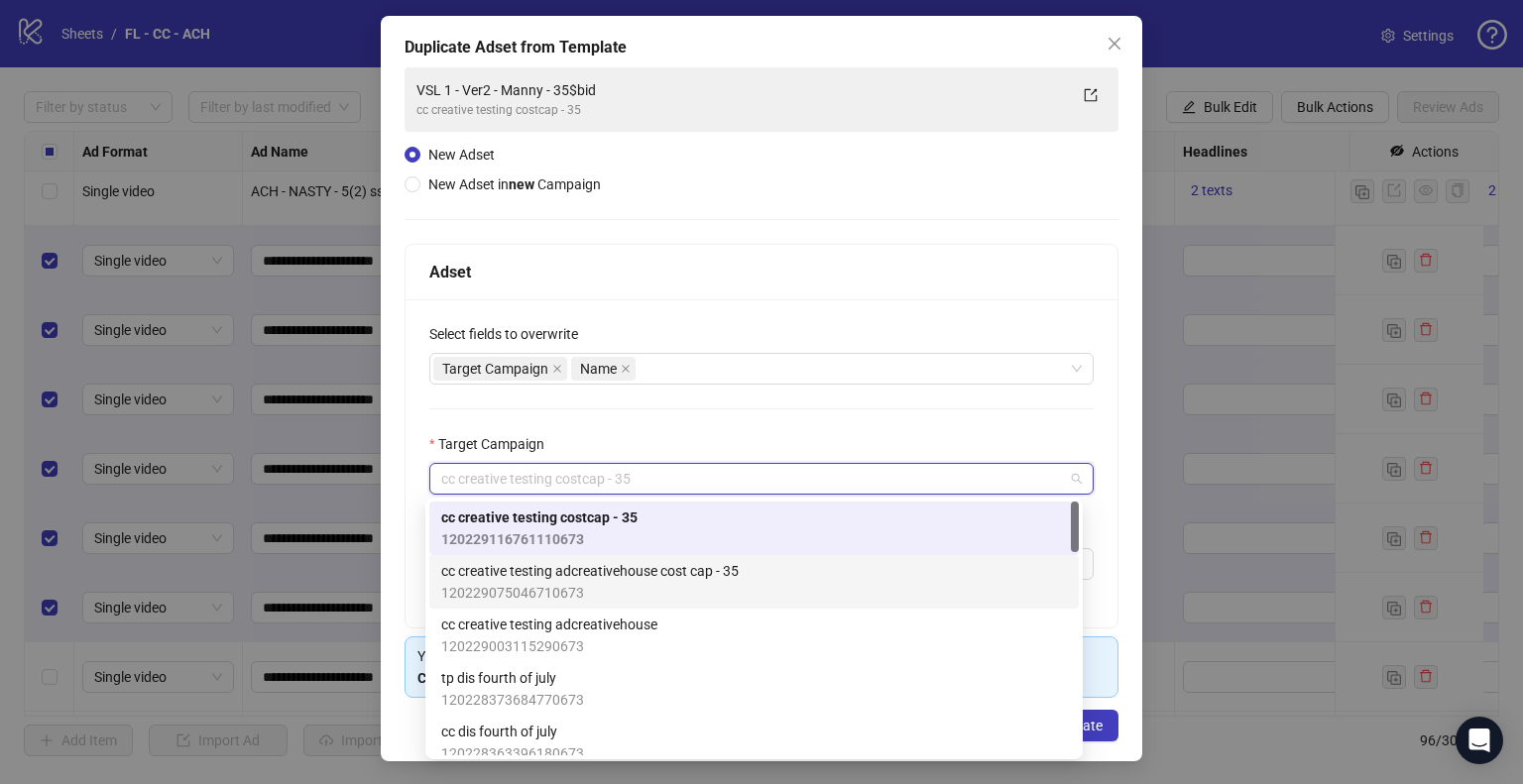 click on "120229075046710673" at bounding box center [590, 593] 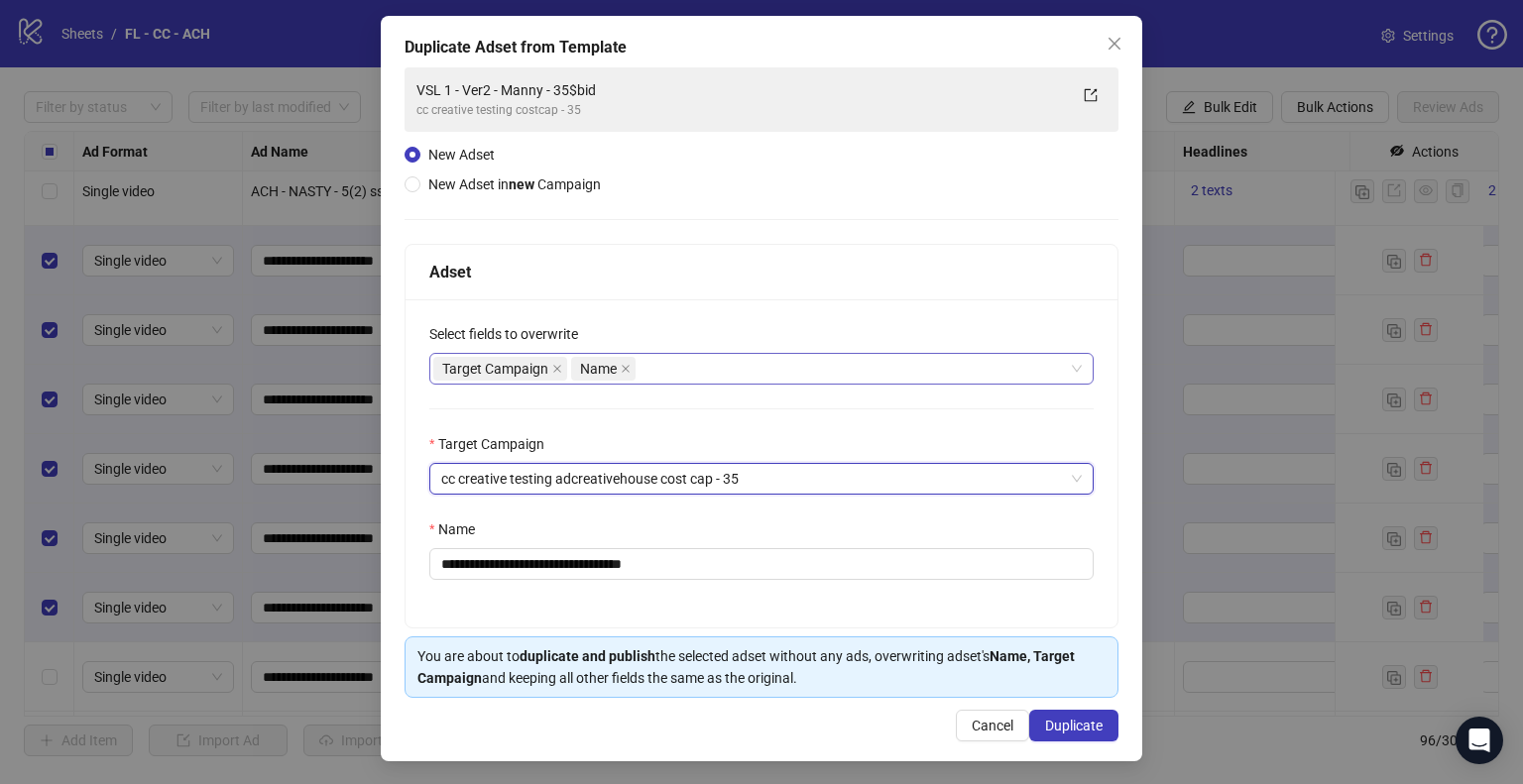 click on "Target Campaign Name" at bounding box center [751, 369] 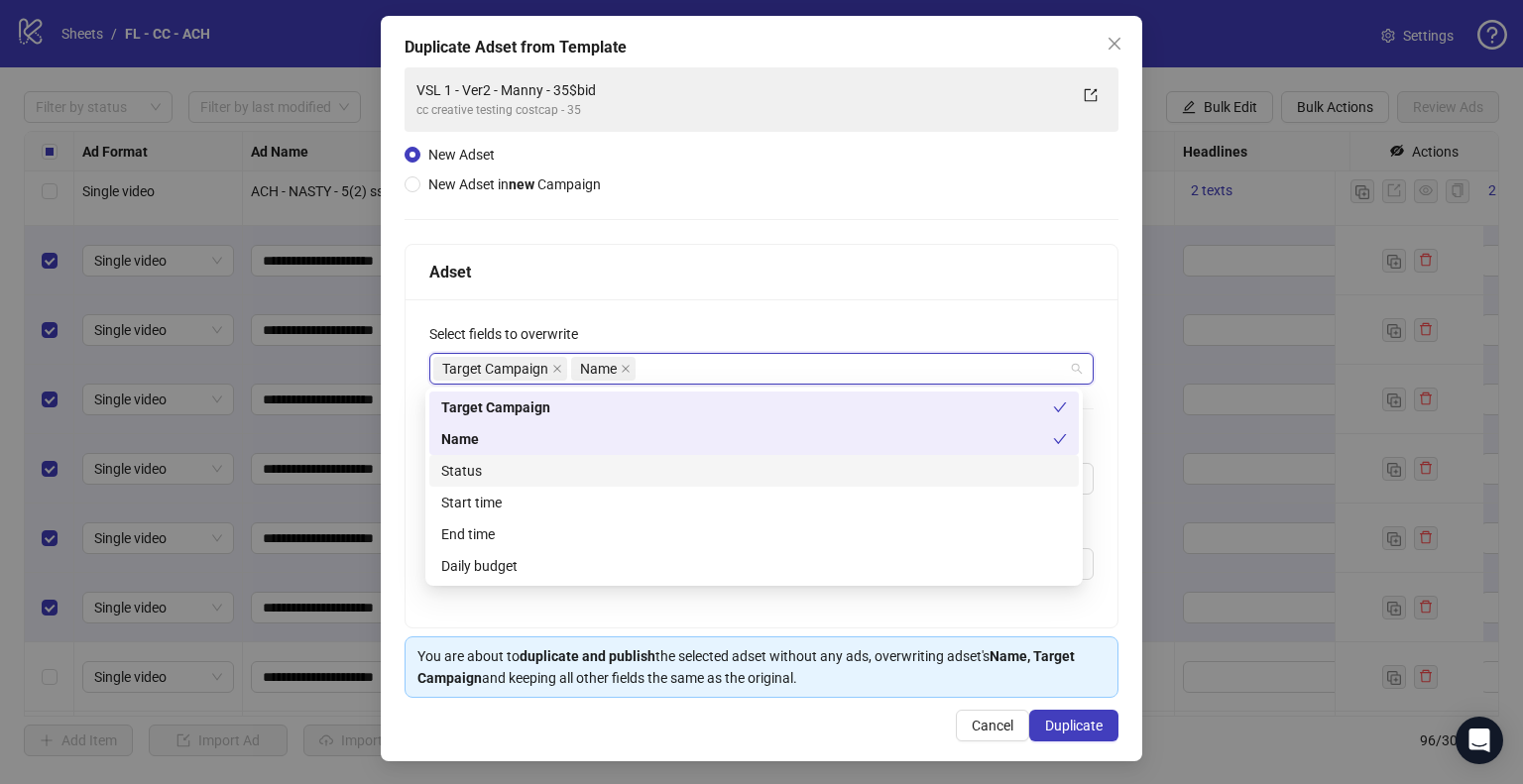 click on "Status" at bounding box center (754, 471) 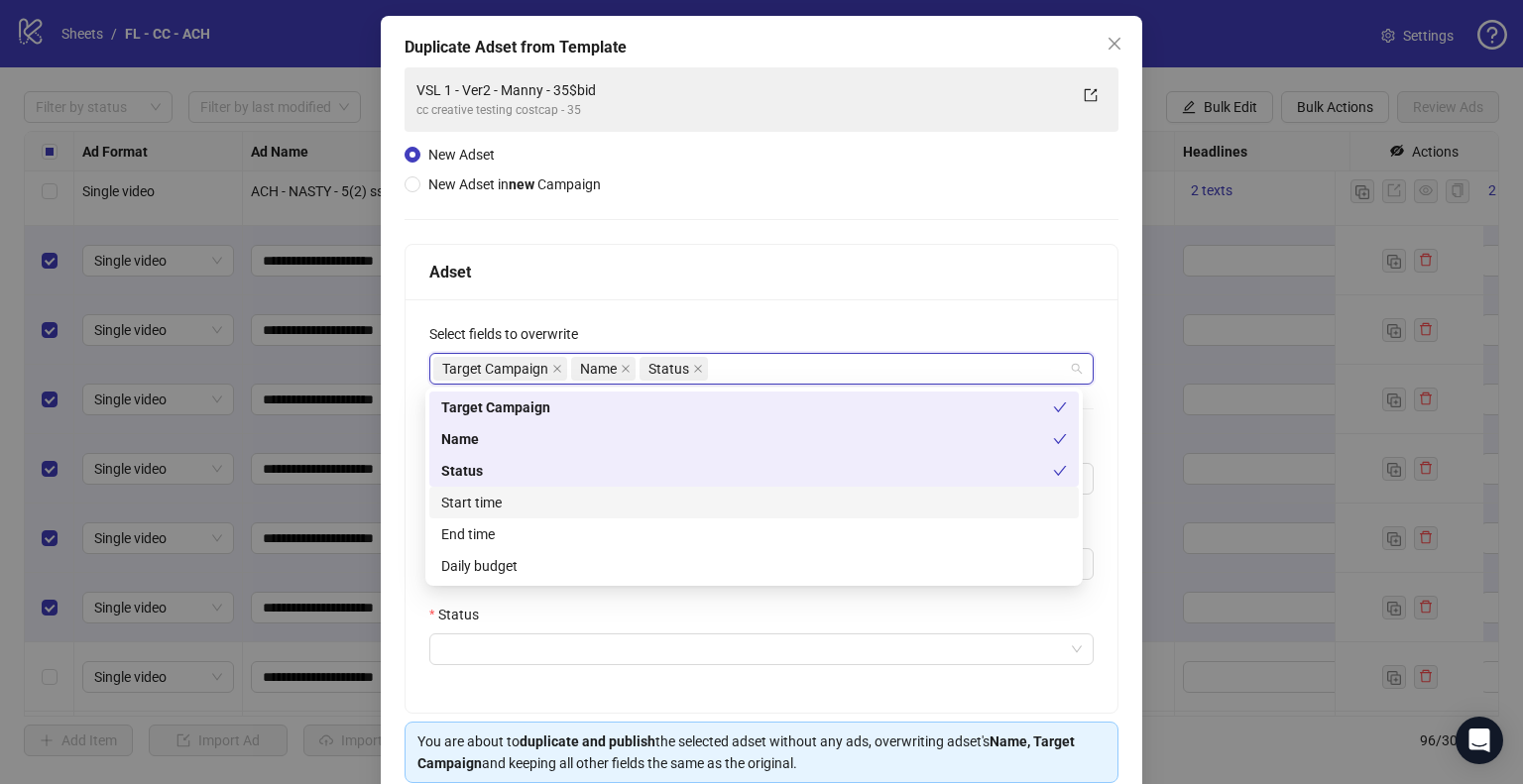 click on "Start time" at bounding box center (754, 503) 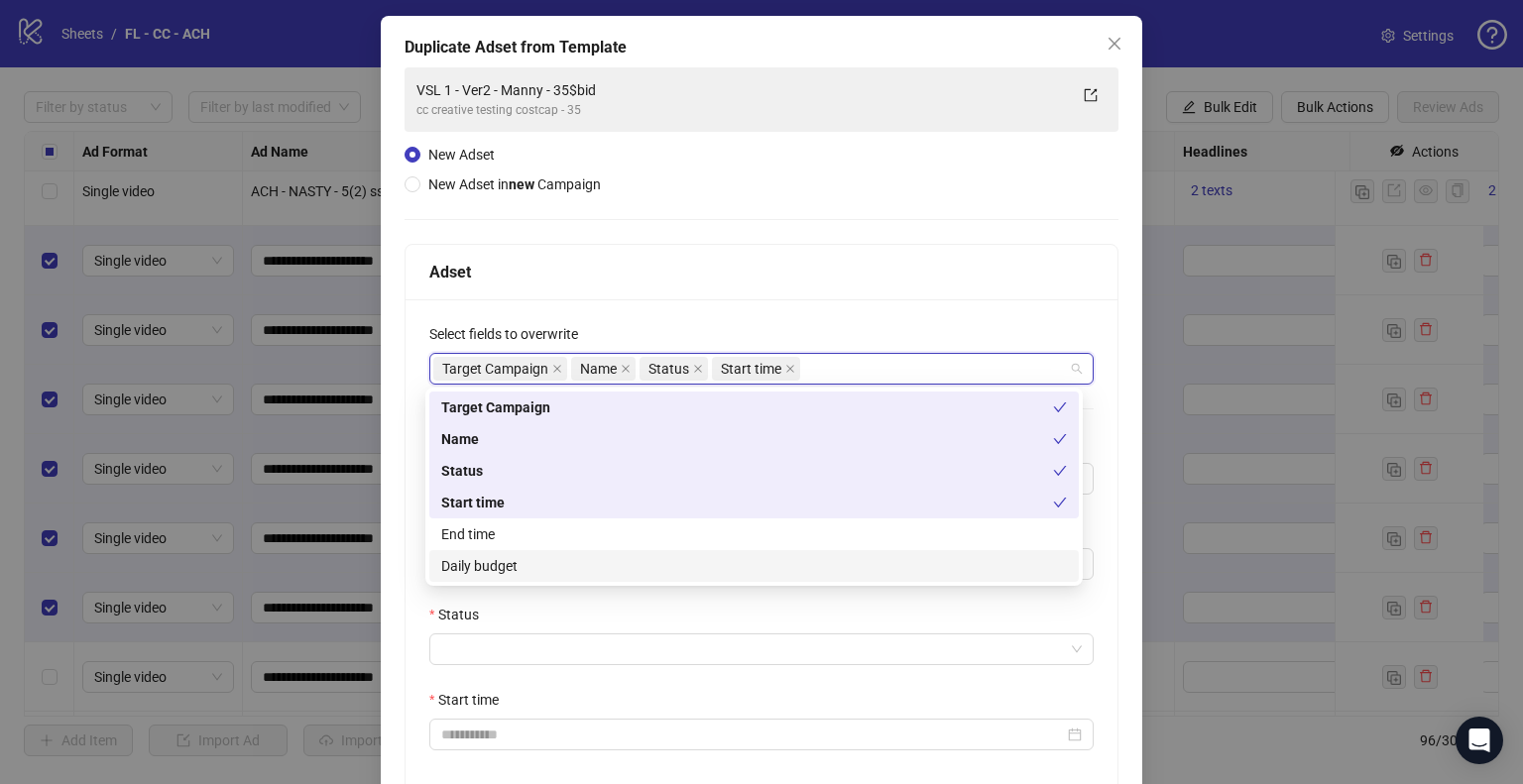 drag, startPoint x: 498, startPoint y: 569, endPoint x: 420, endPoint y: 548, distance: 80.77747 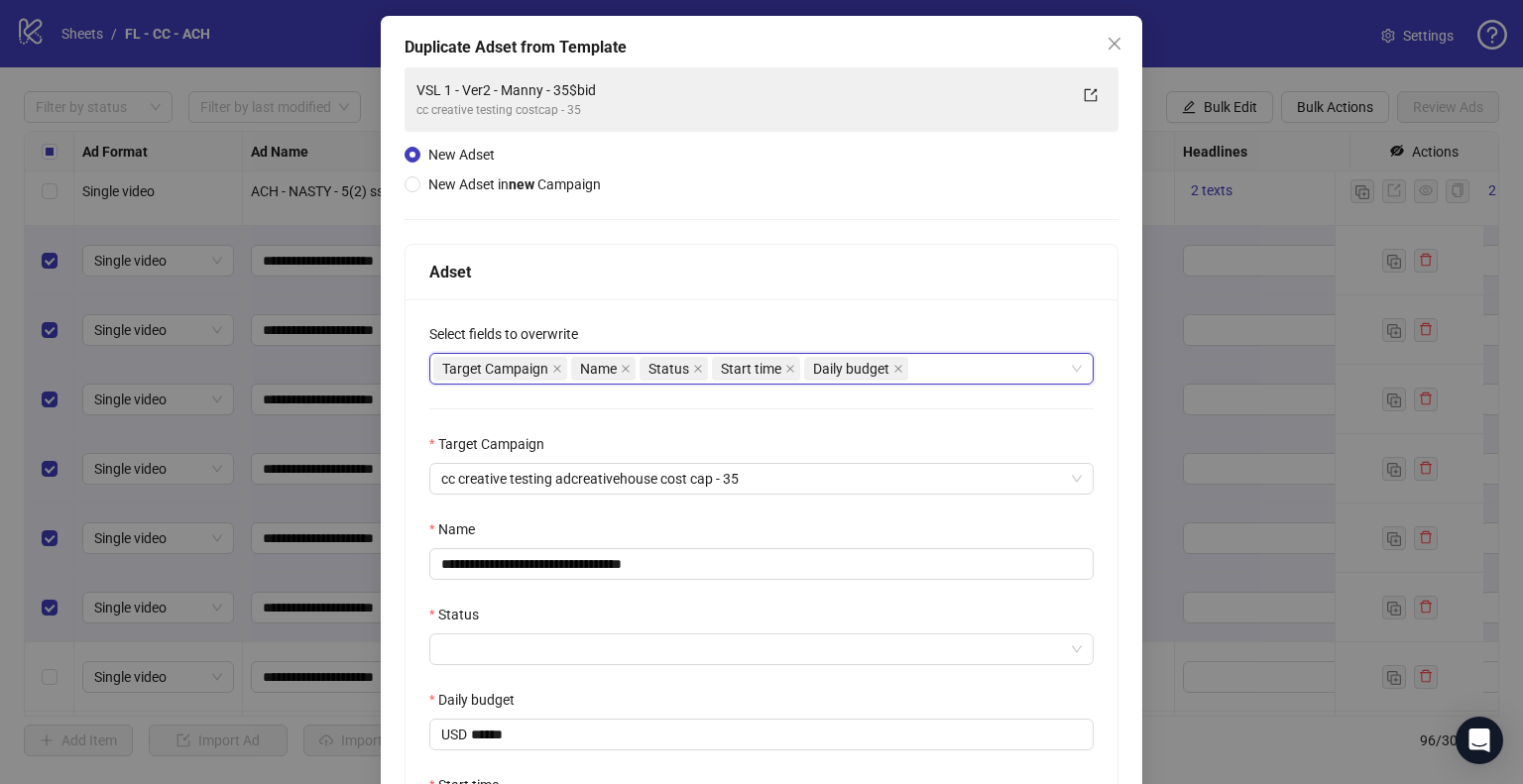 click on "**********" at bounding box center (762, 591) 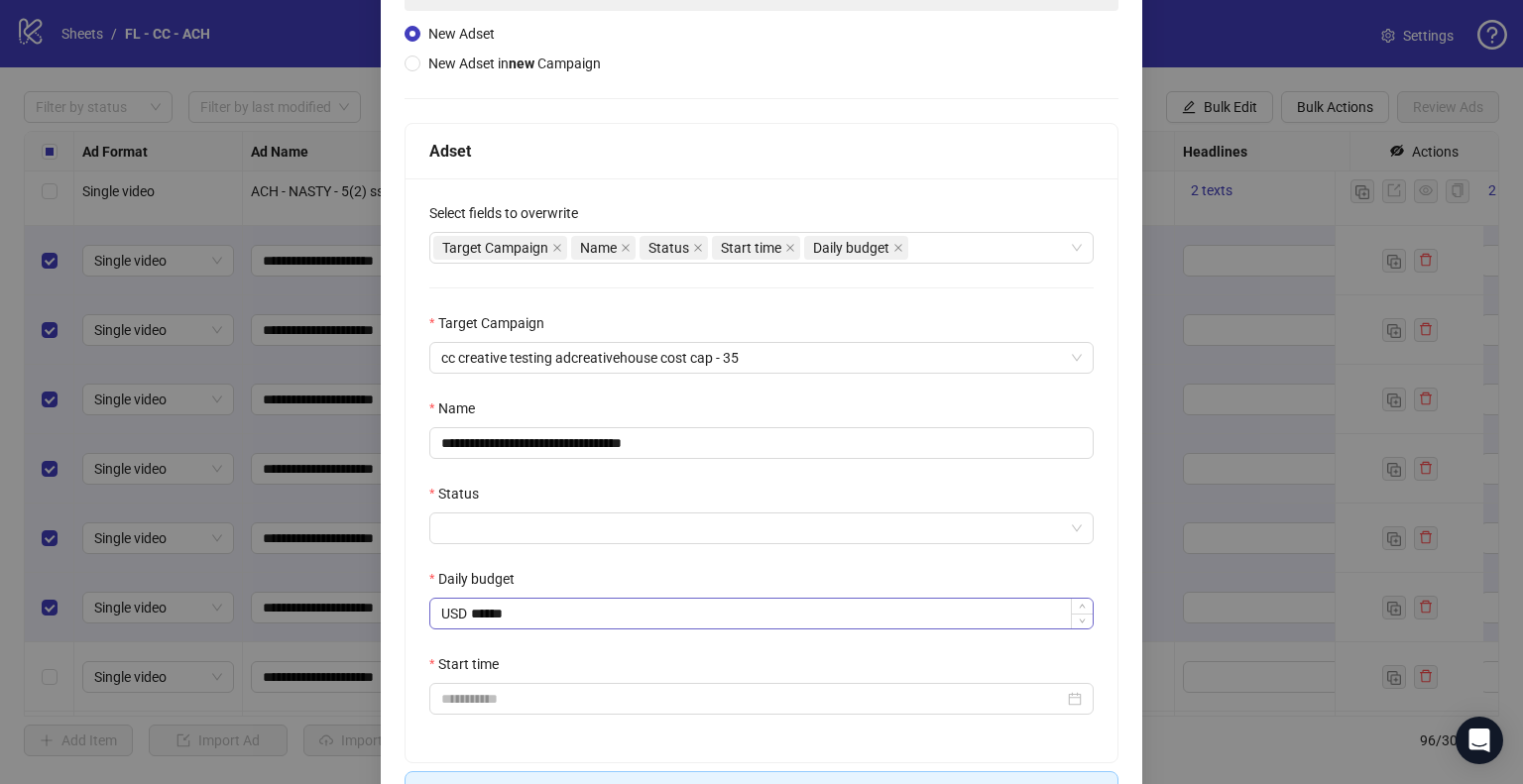 scroll, scrollTop: 239, scrollLeft: 0, axis: vertical 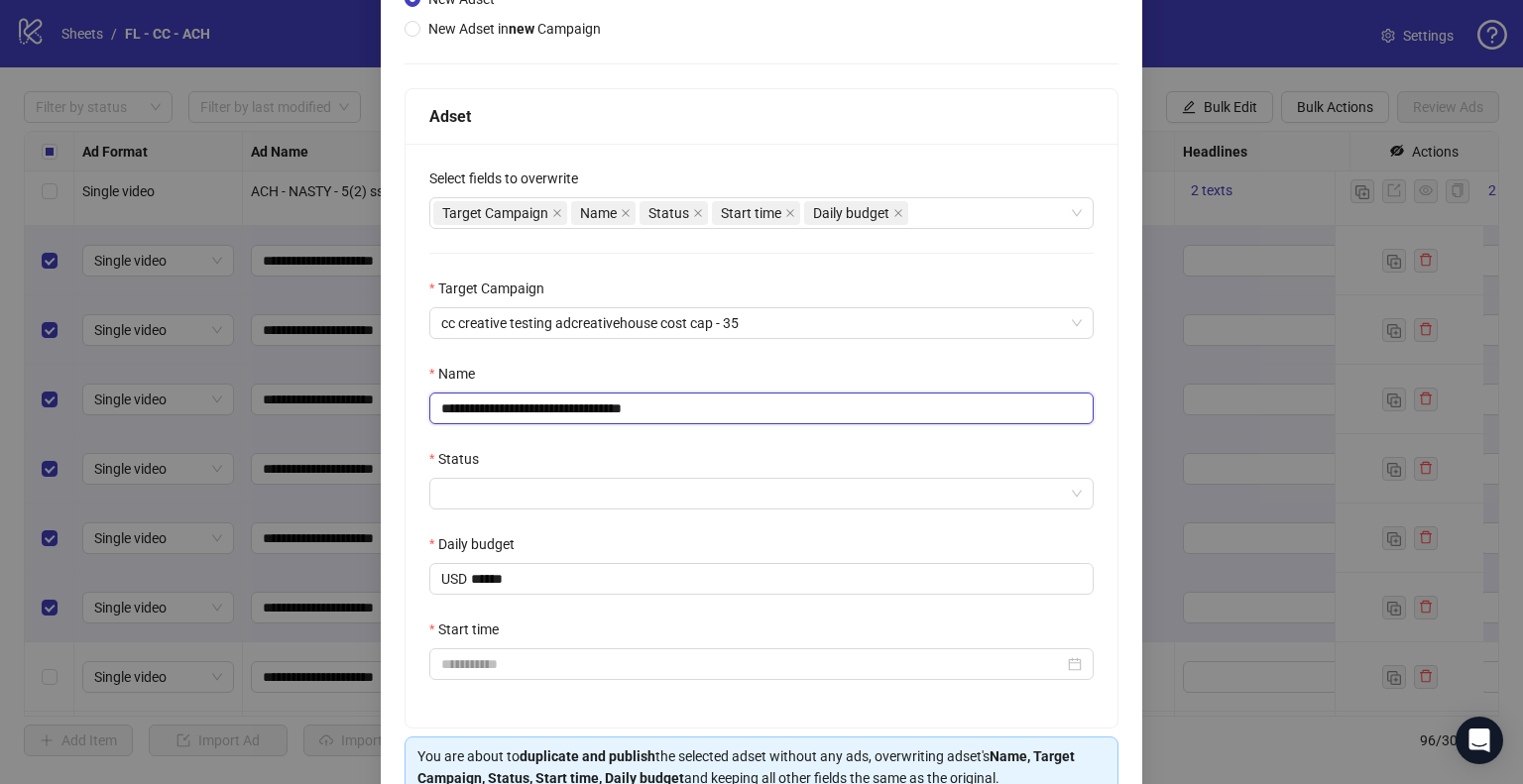 drag, startPoint x: 563, startPoint y: 404, endPoint x: 448, endPoint y: 407, distance: 115.03912 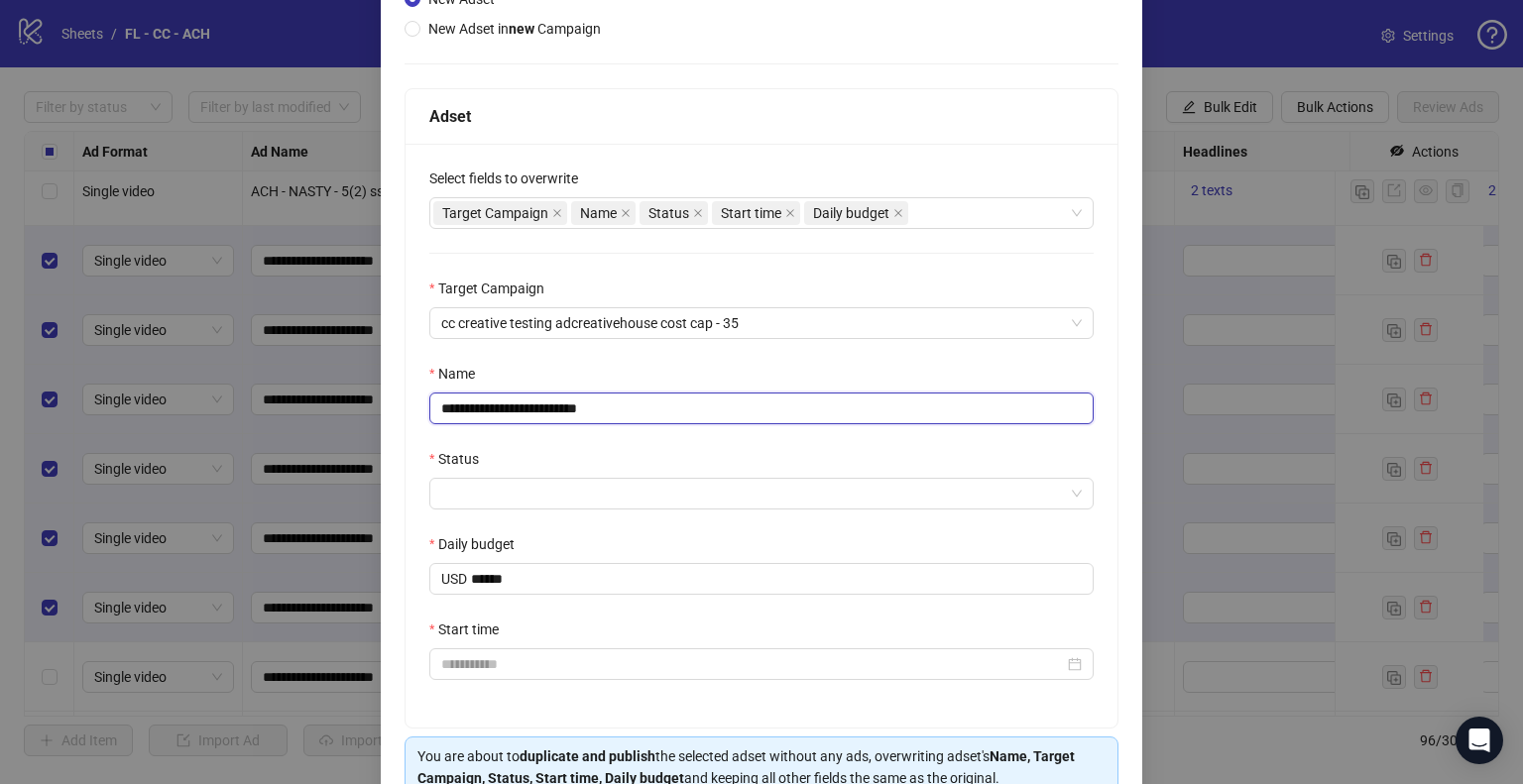 type on "**********" 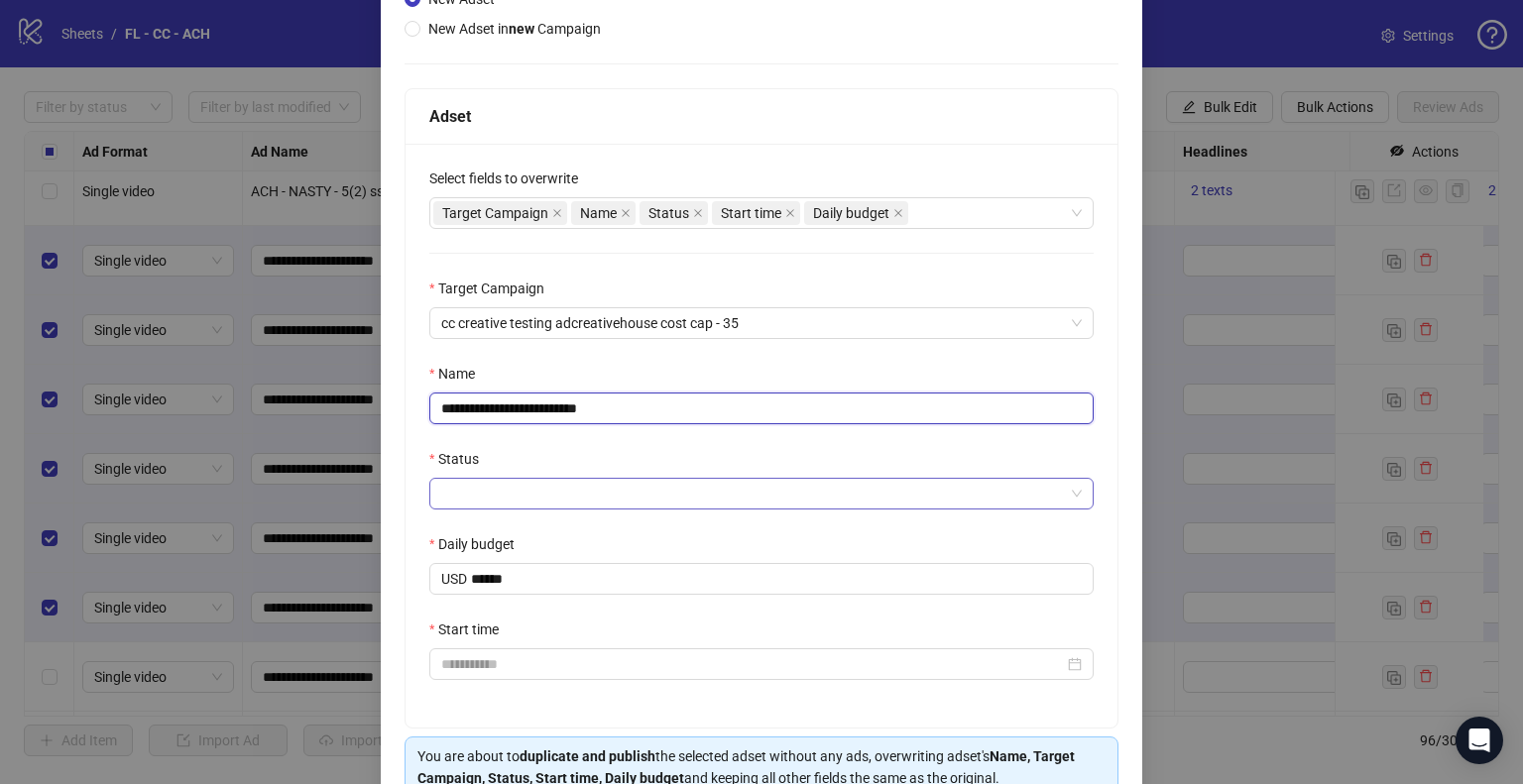 scroll, scrollTop: 338, scrollLeft: 0, axis: vertical 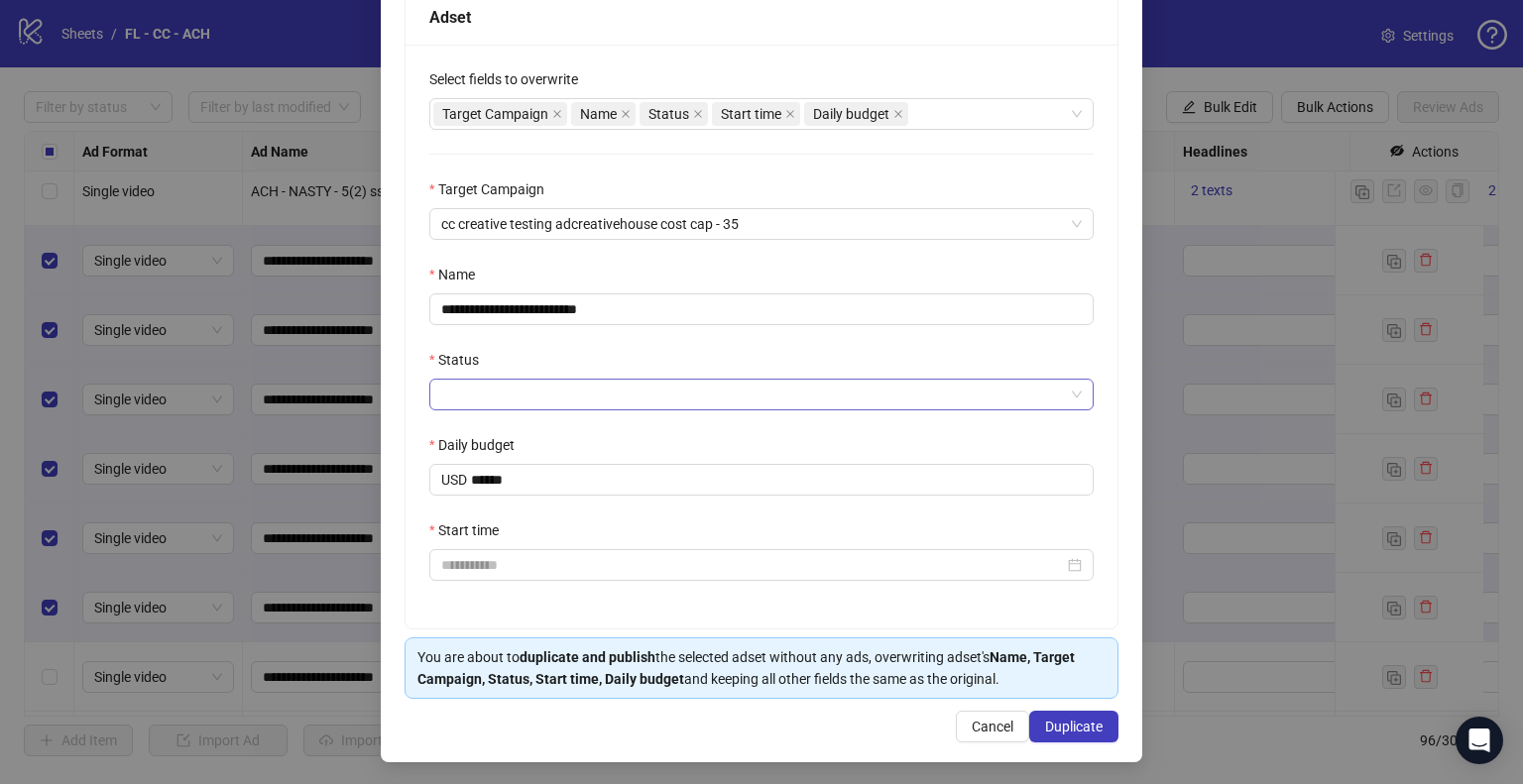click on "Status" at bounding box center (753, 394) 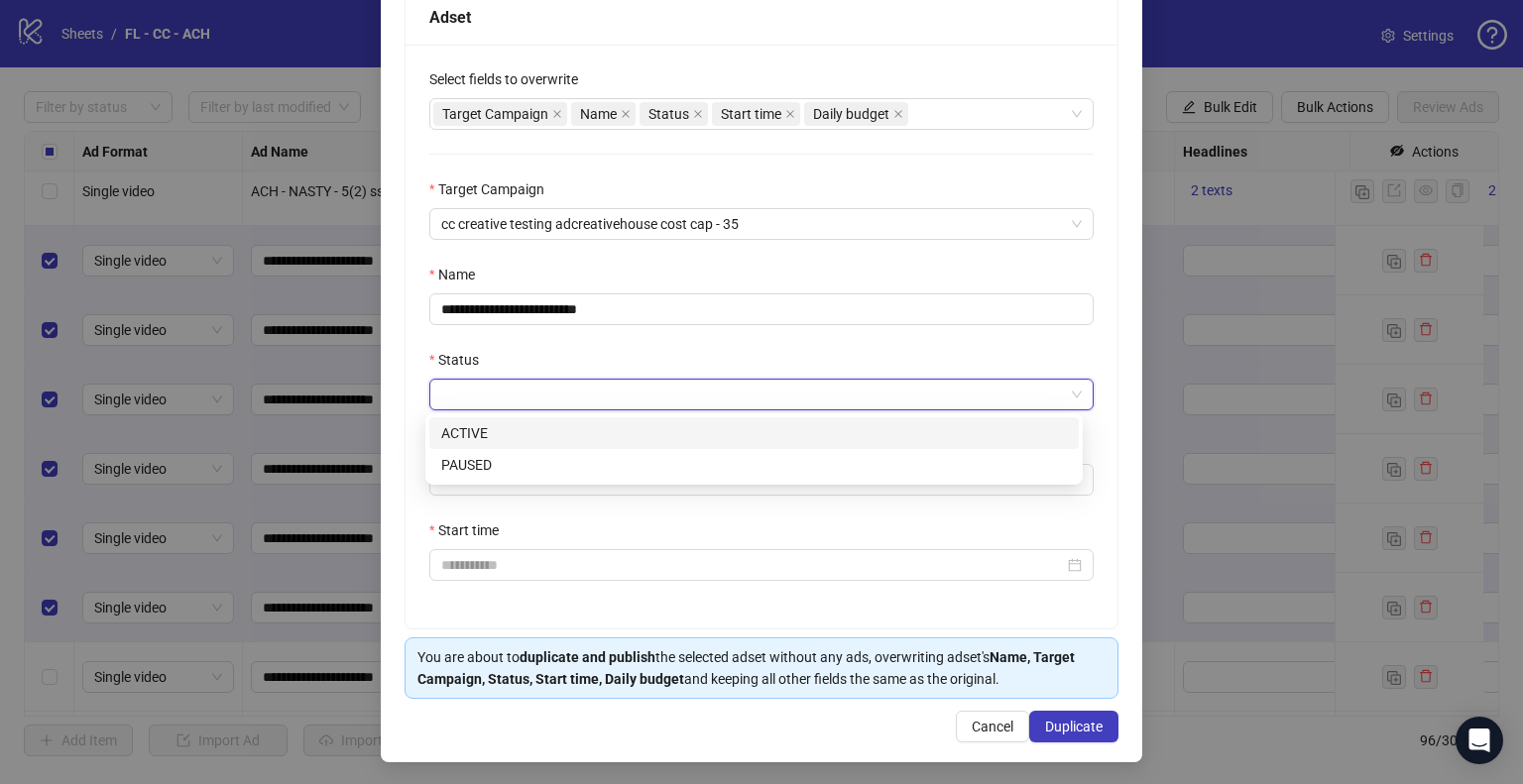 click on "ACTIVE" at bounding box center (754, 433) 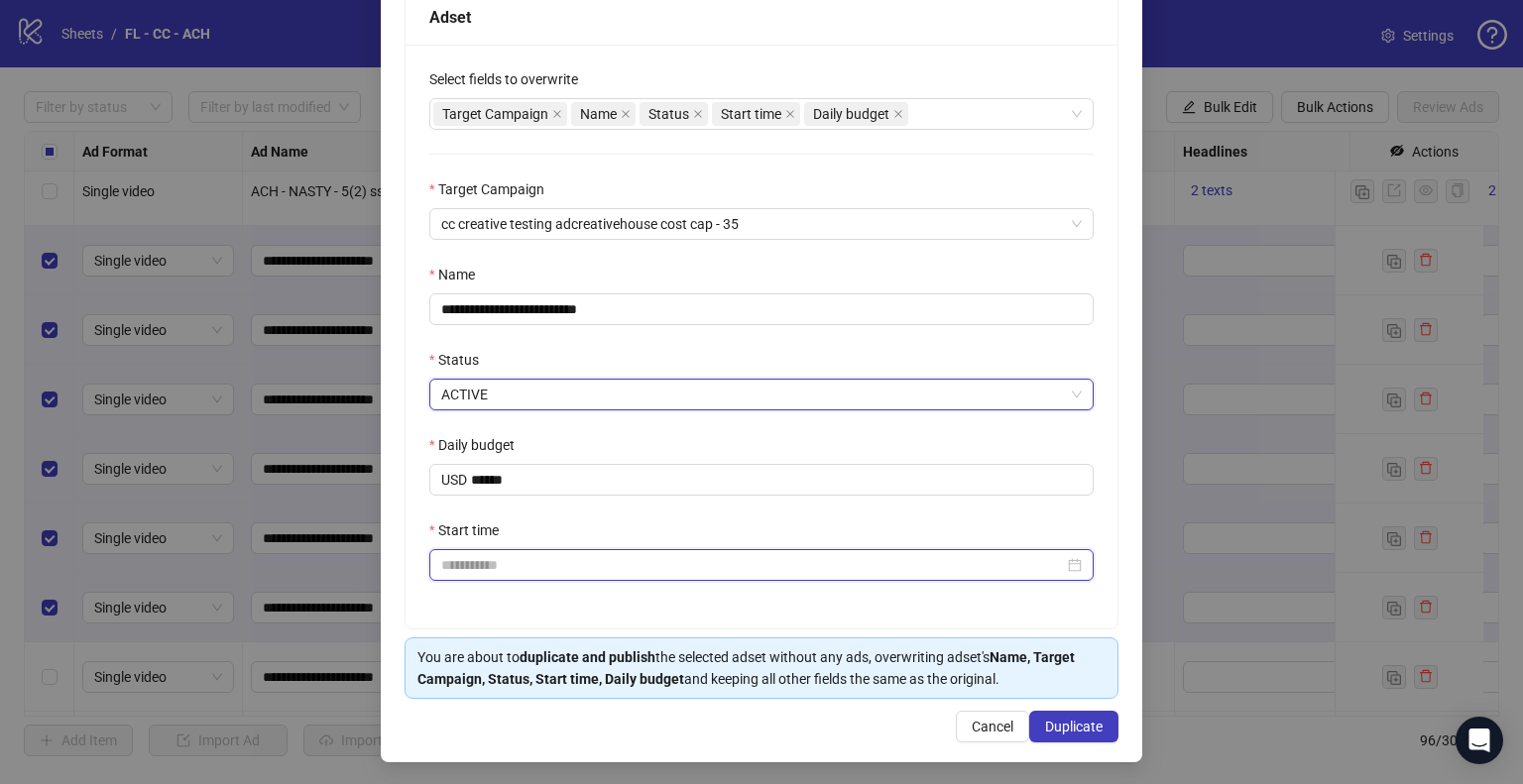 click on "Start time" at bounding box center (753, 565) 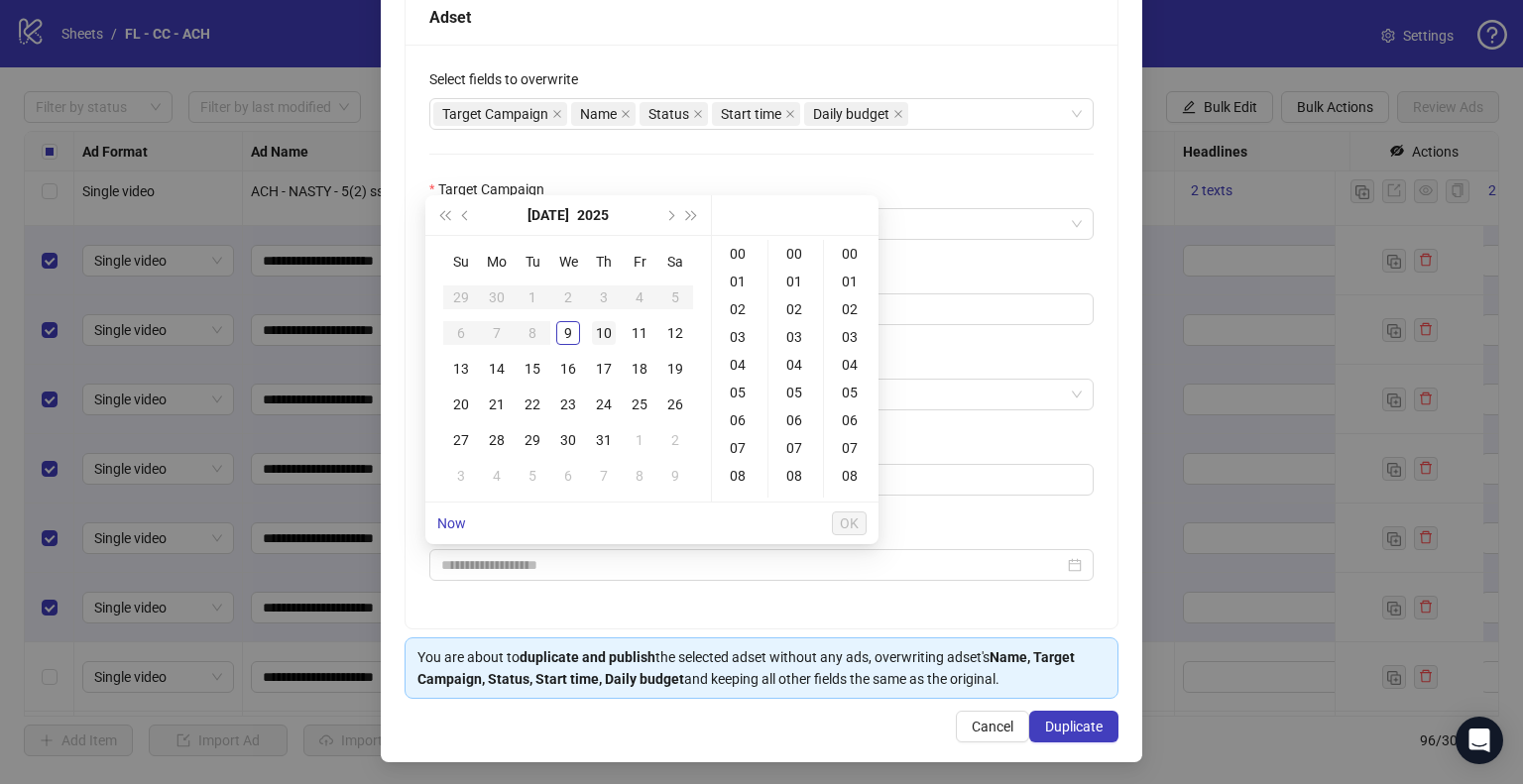 click on "10" at bounding box center (604, 333) 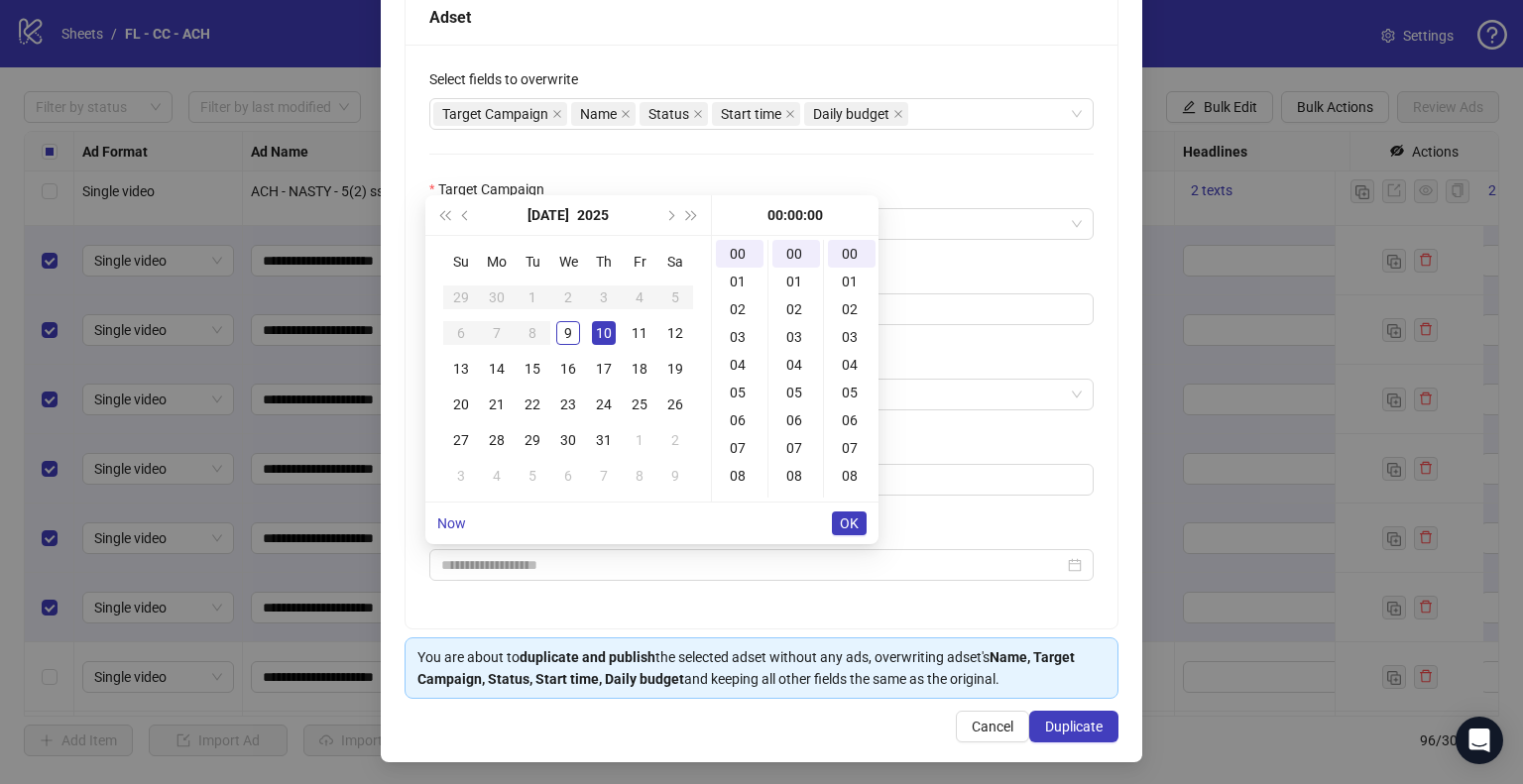 type on "**********" 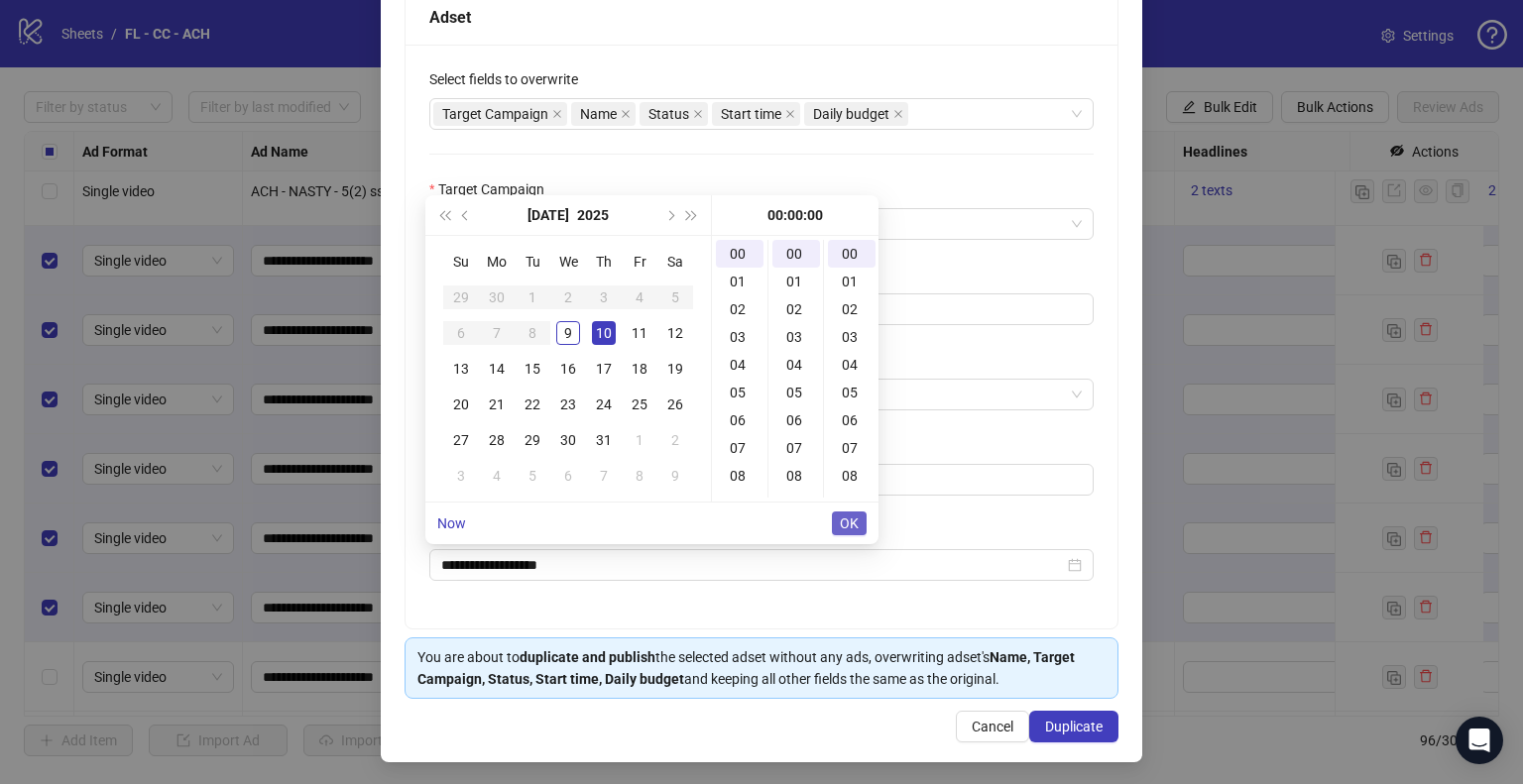 click on "OK" at bounding box center (849, 523) 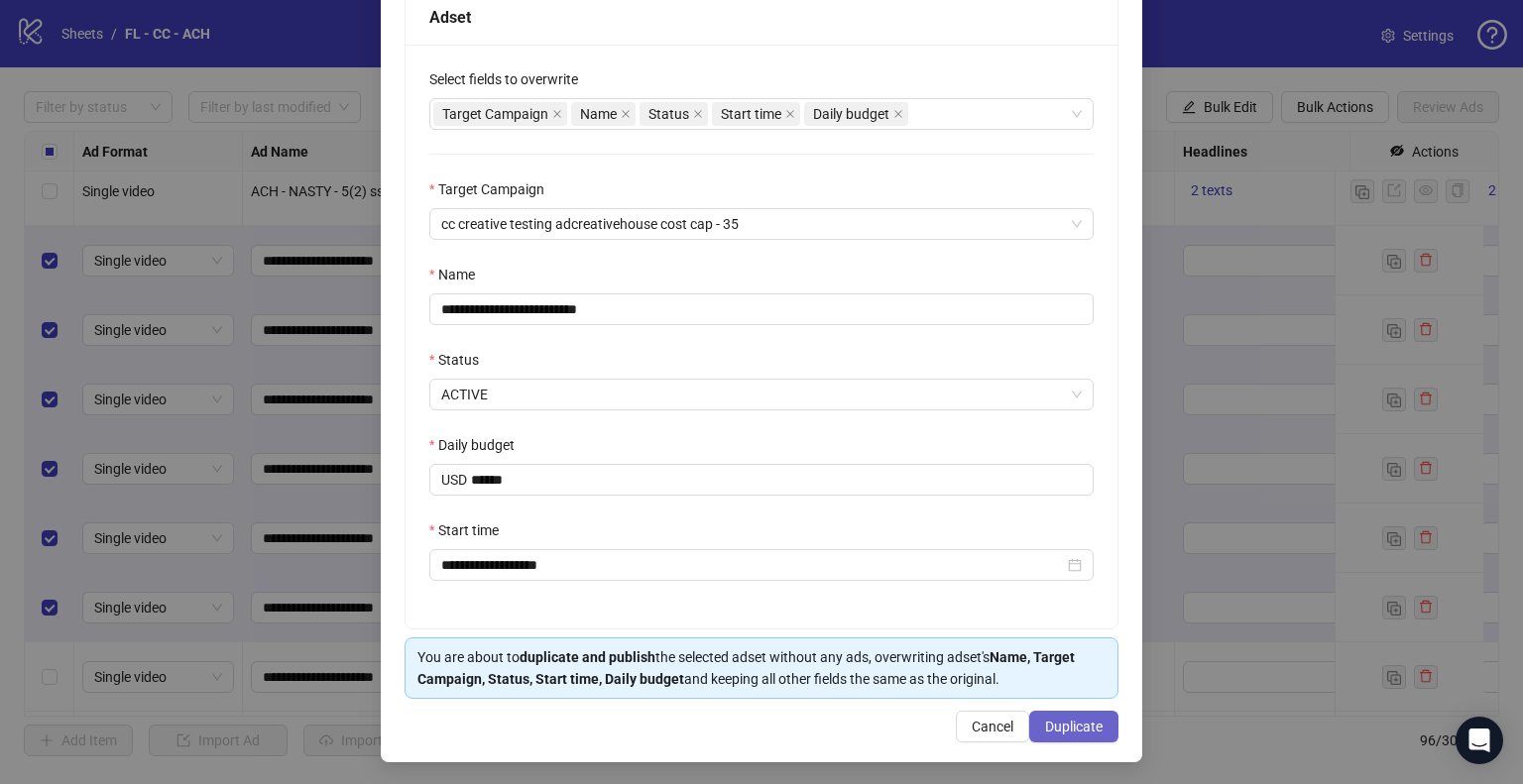 click on "Duplicate" at bounding box center [1074, 727] 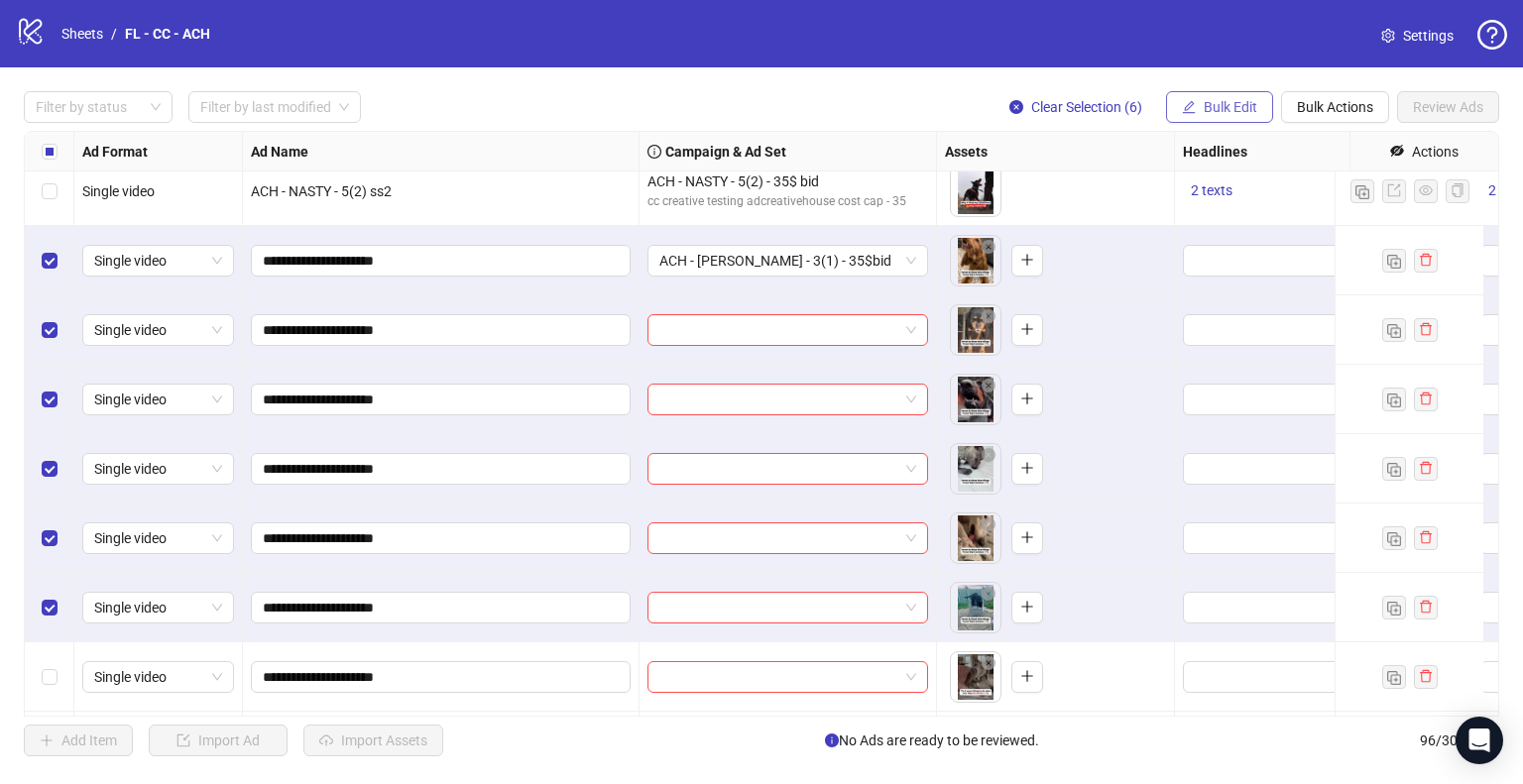 click on "Bulk Edit" at bounding box center (1220, 107) 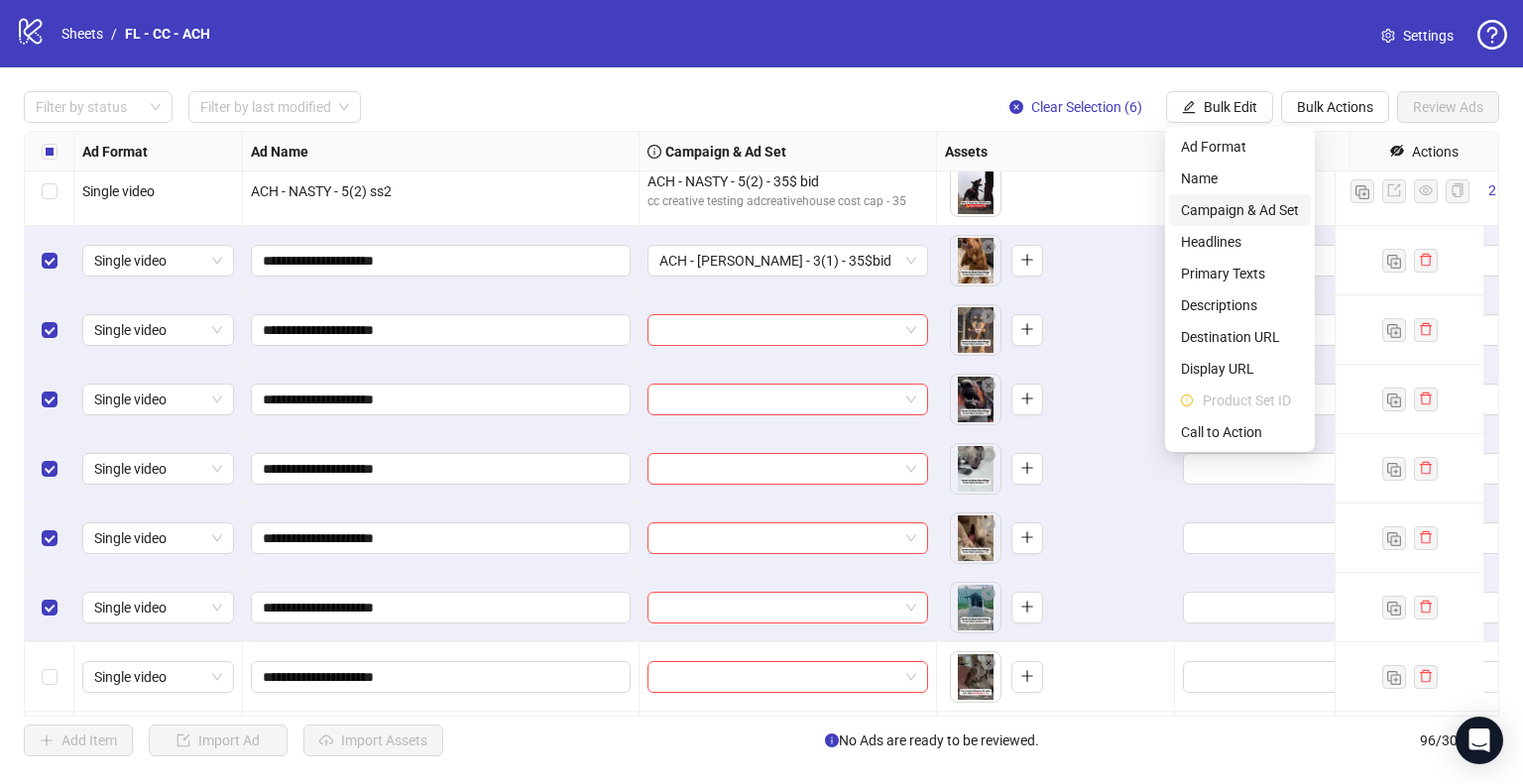 click on "Campaign & Ad Set" at bounding box center (1239, 210) 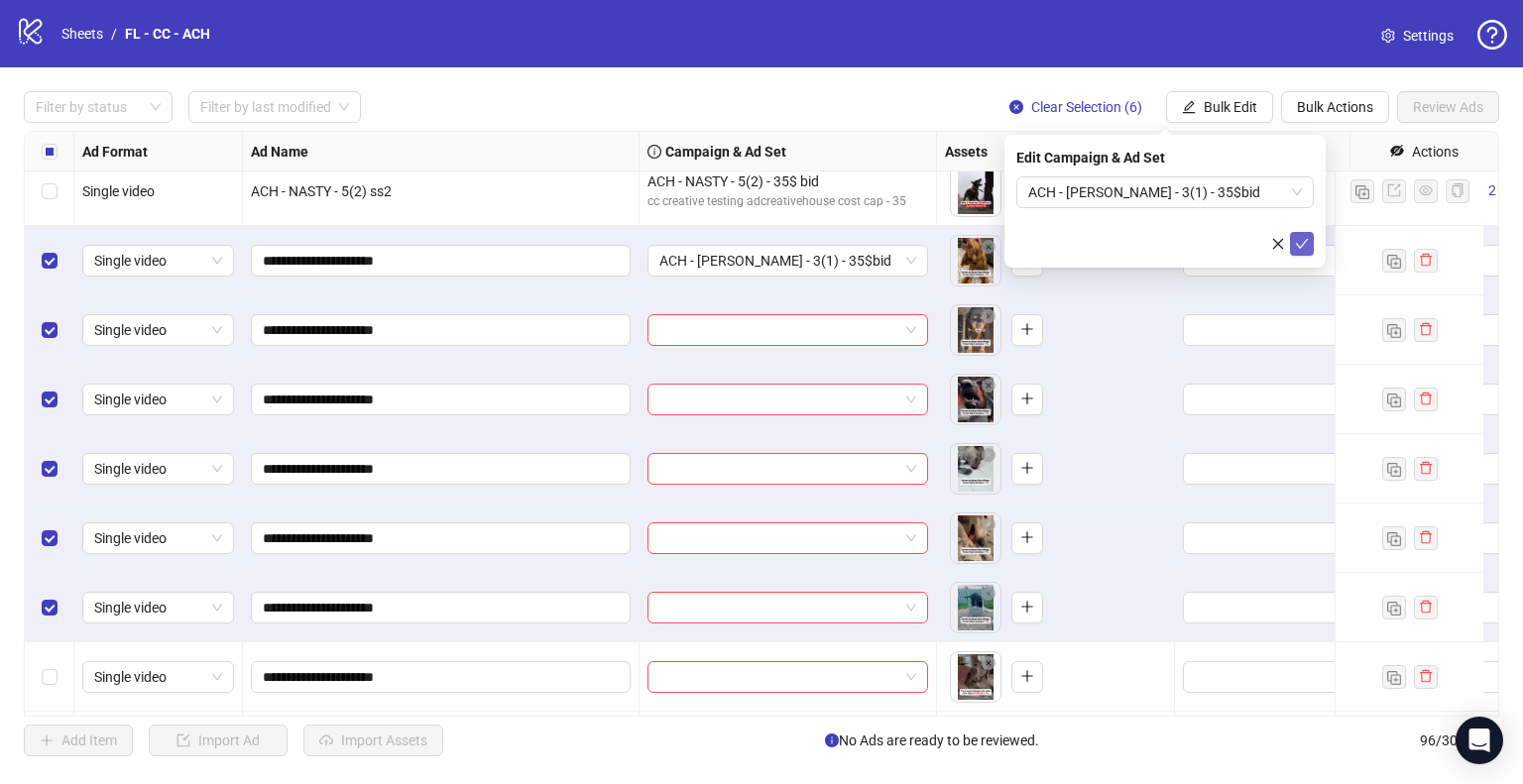 click 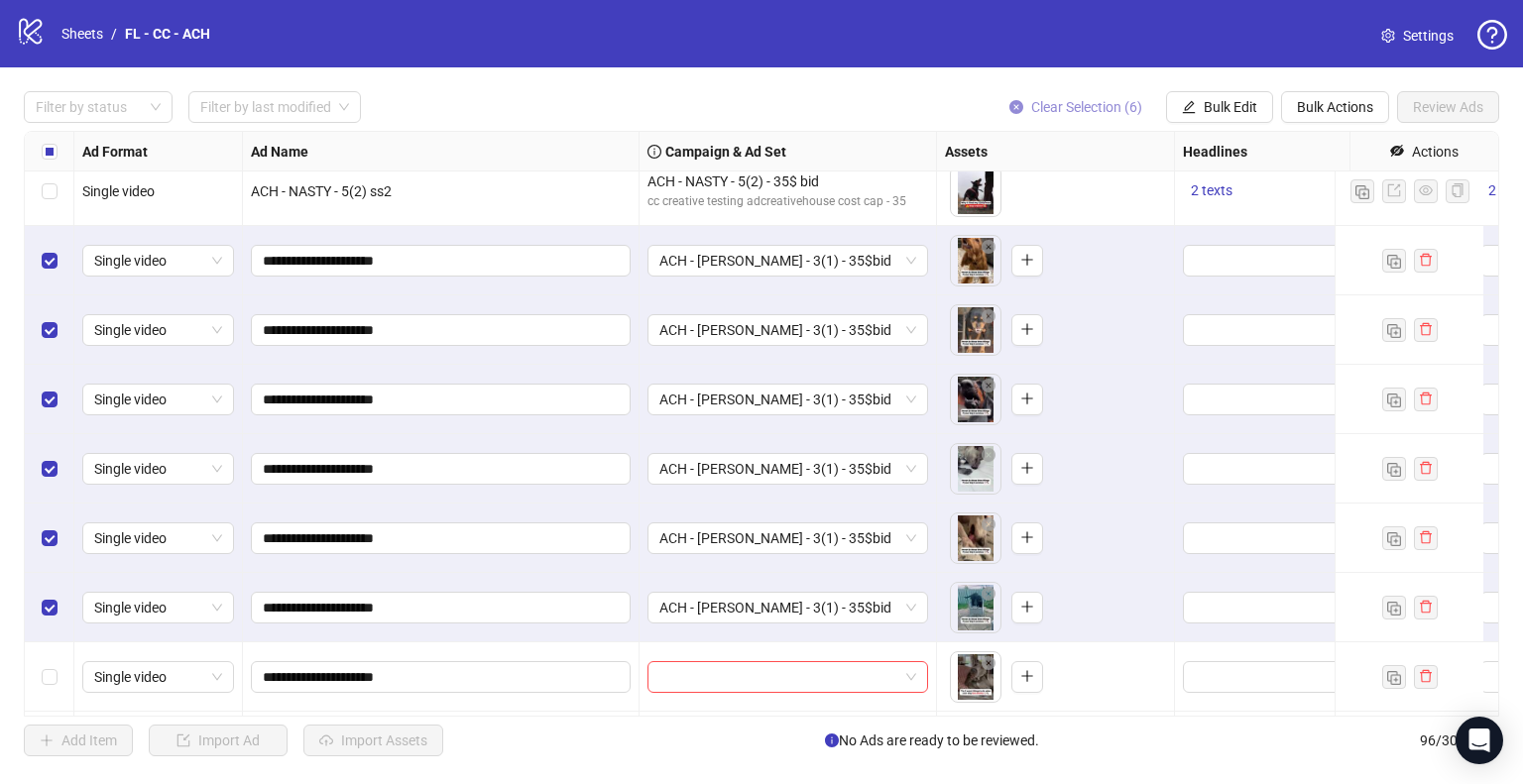 click on "Clear Selection (6)" at bounding box center (1087, 107) 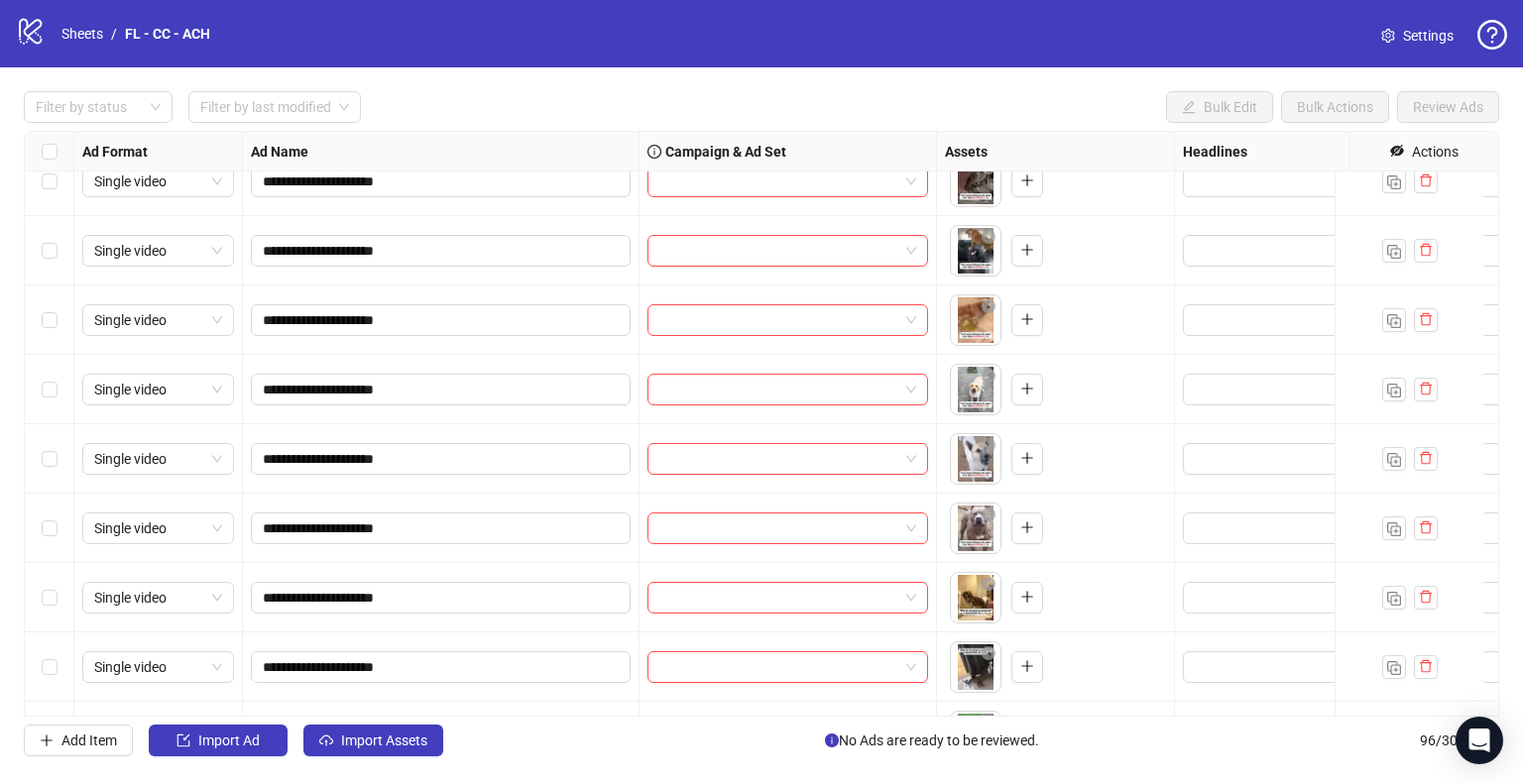scroll, scrollTop: 5337, scrollLeft: 0, axis: vertical 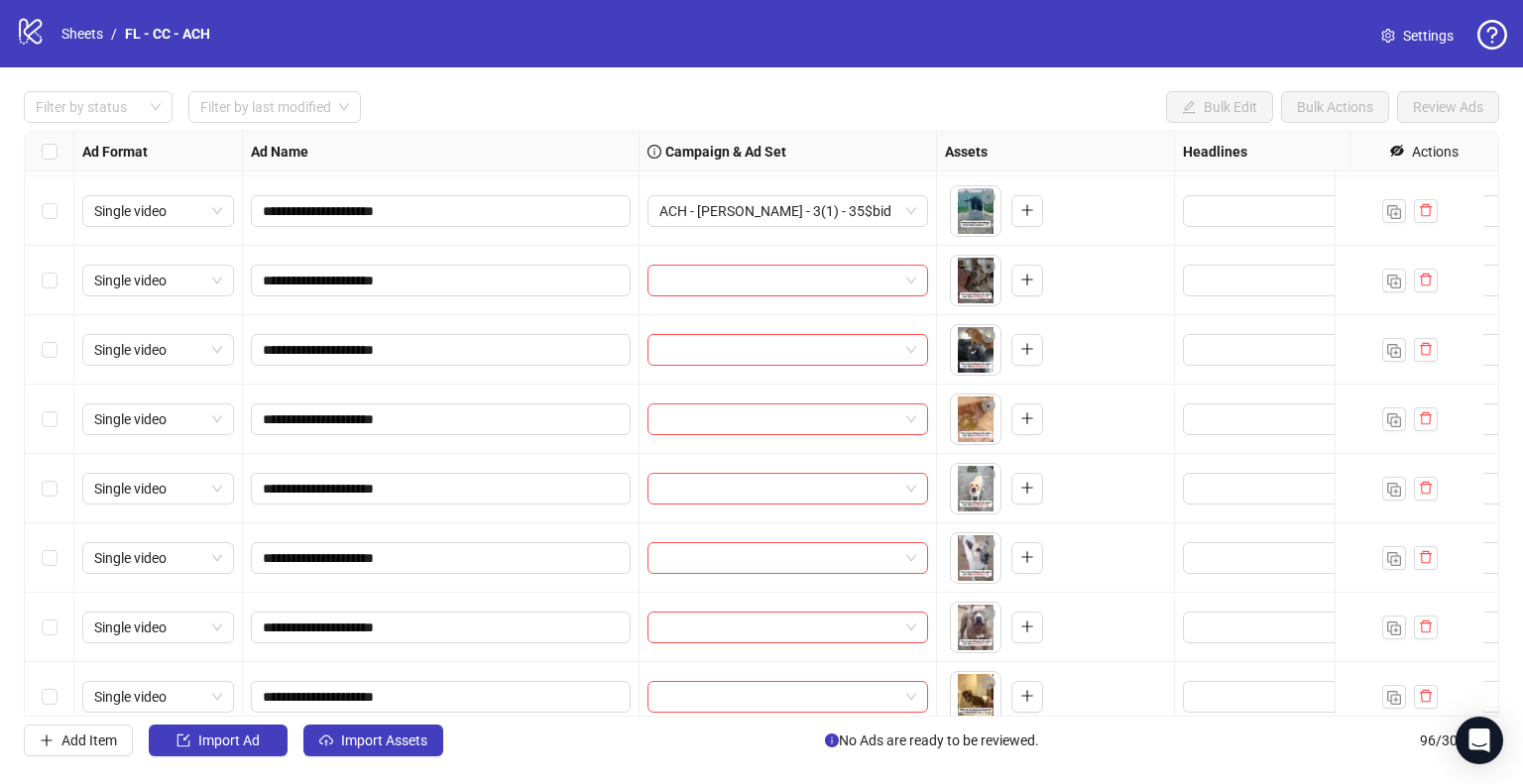 click at bounding box center (50, 280) 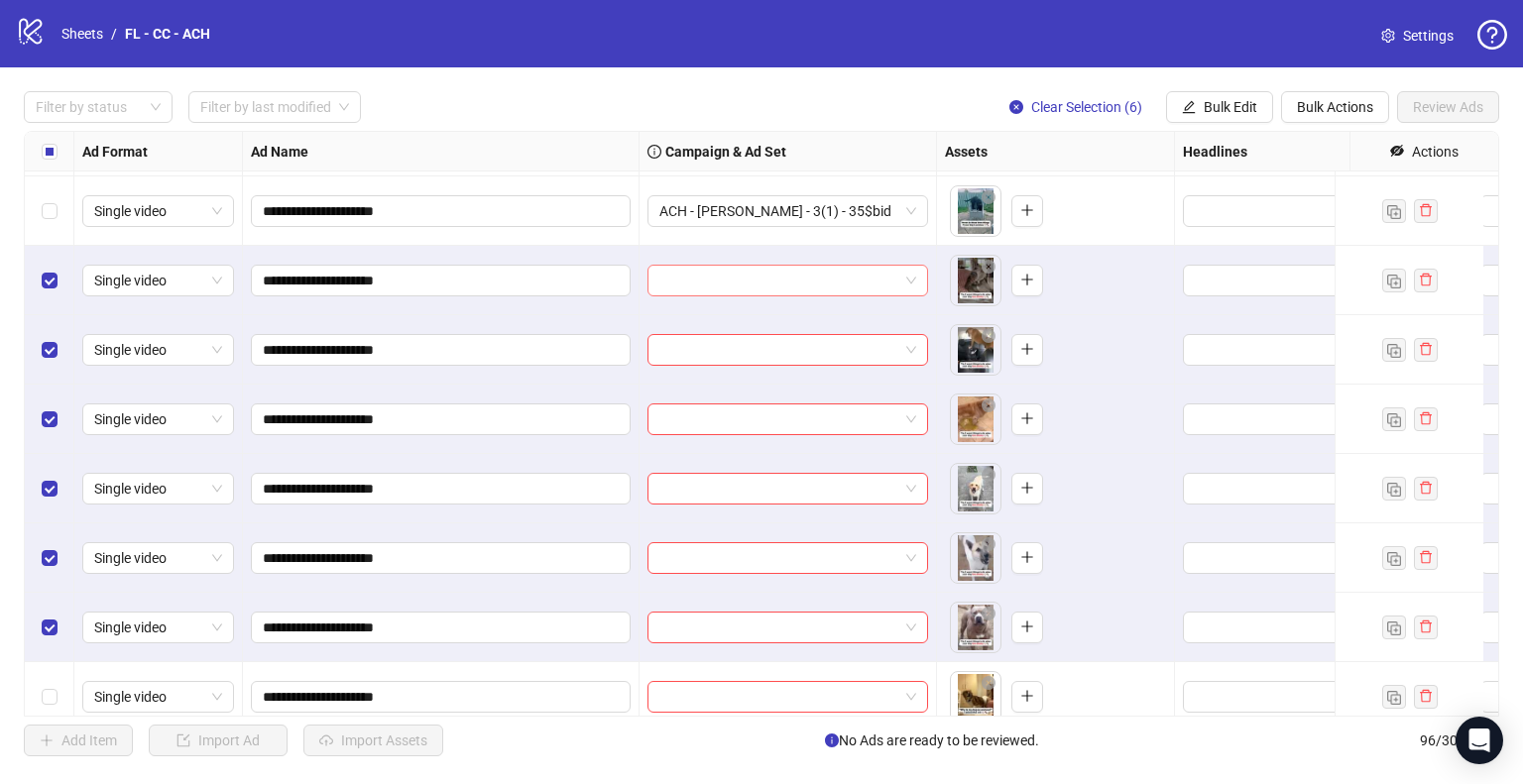 click at bounding box center (778, 280) 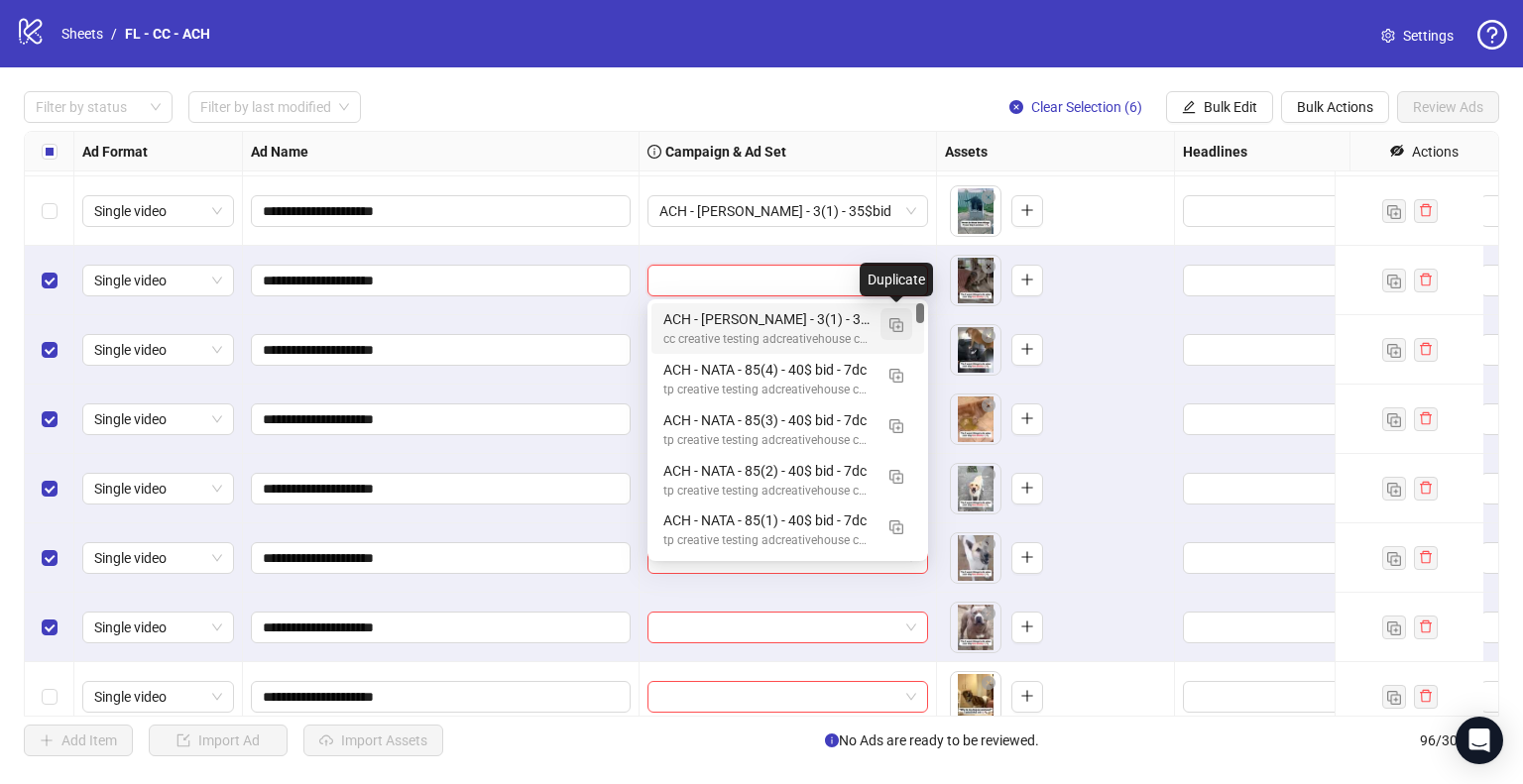 click at bounding box center [896, 324] 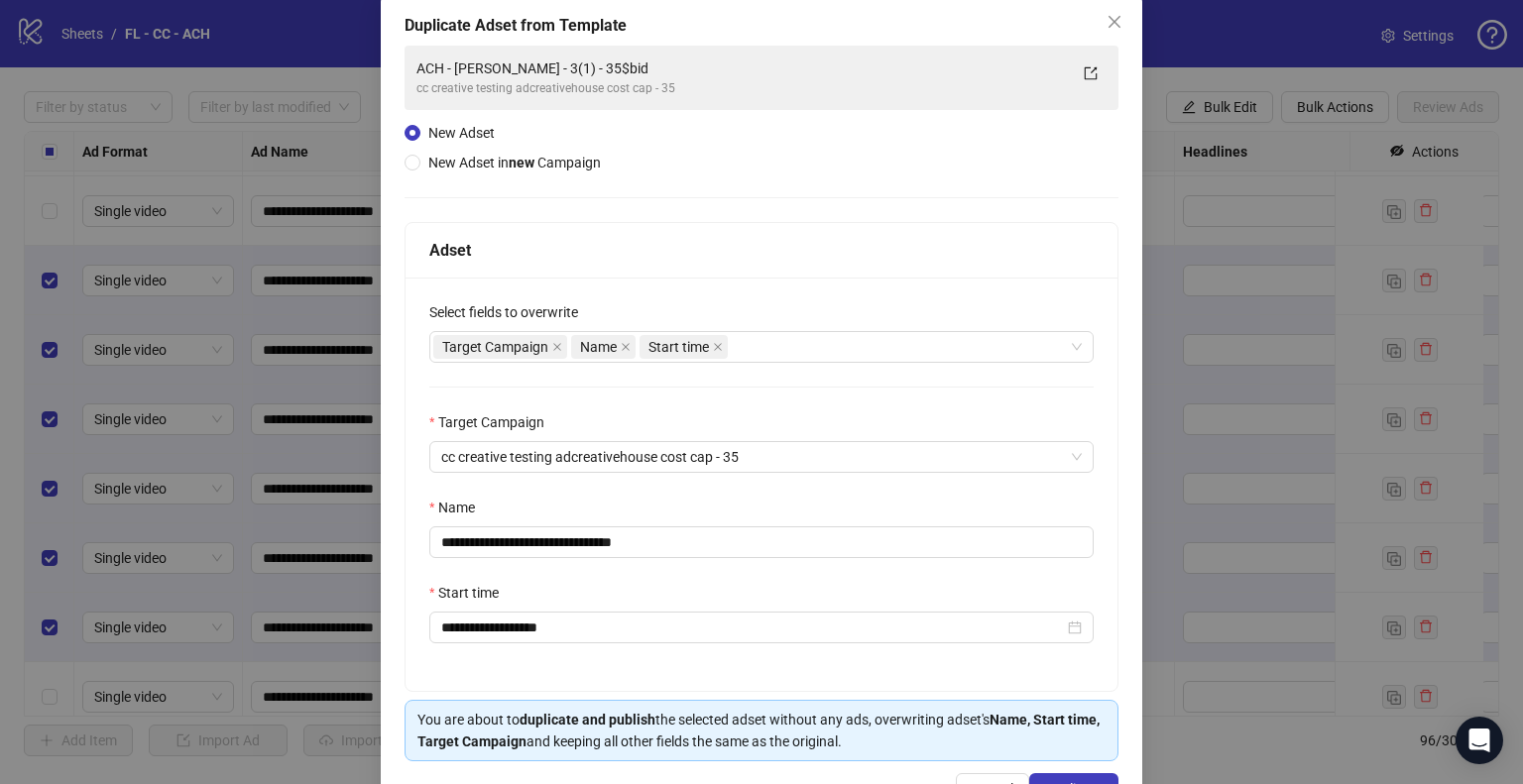 scroll, scrollTop: 168, scrollLeft: 0, axis: vertical 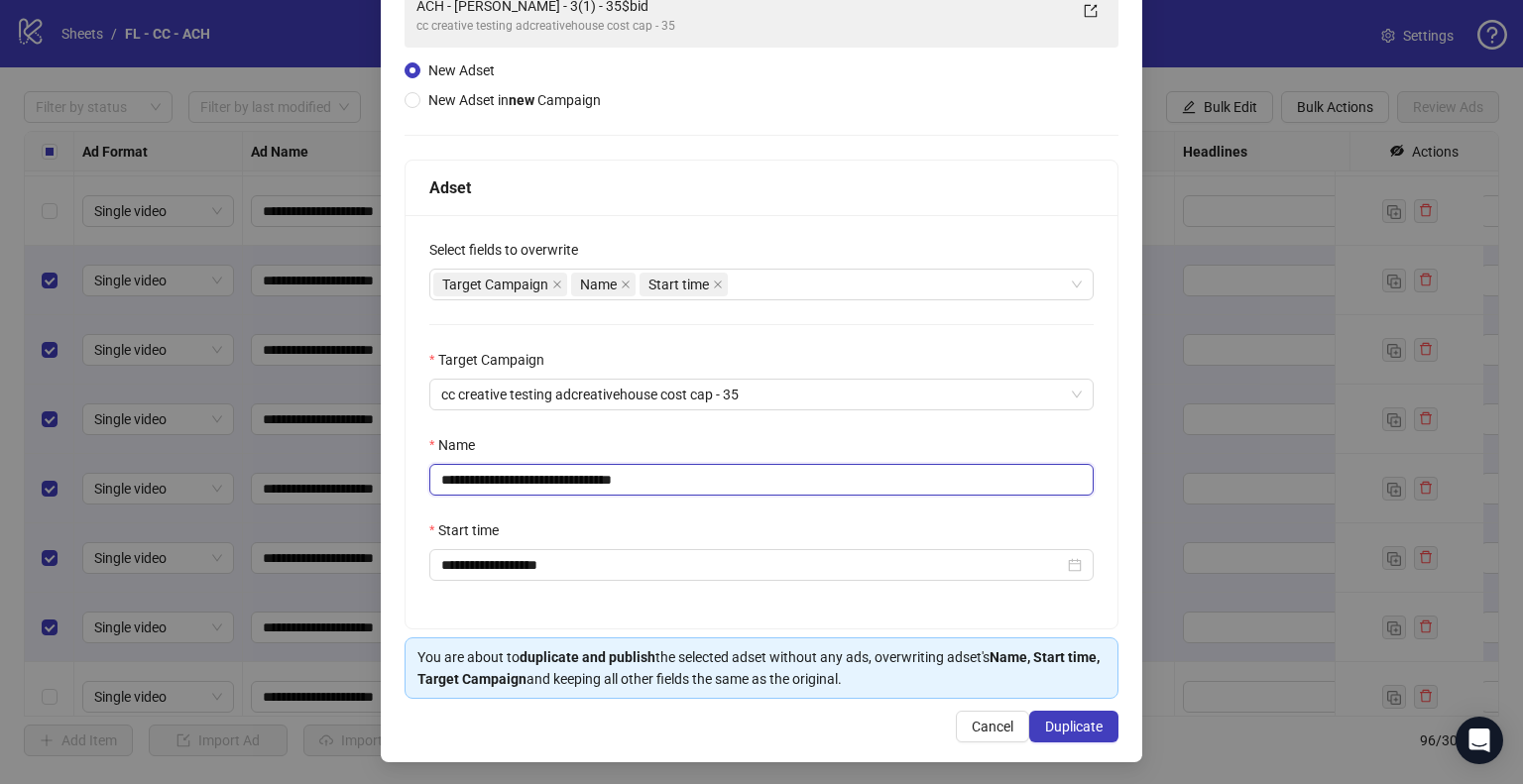 click on "**********" at bounding box center [762, 480] 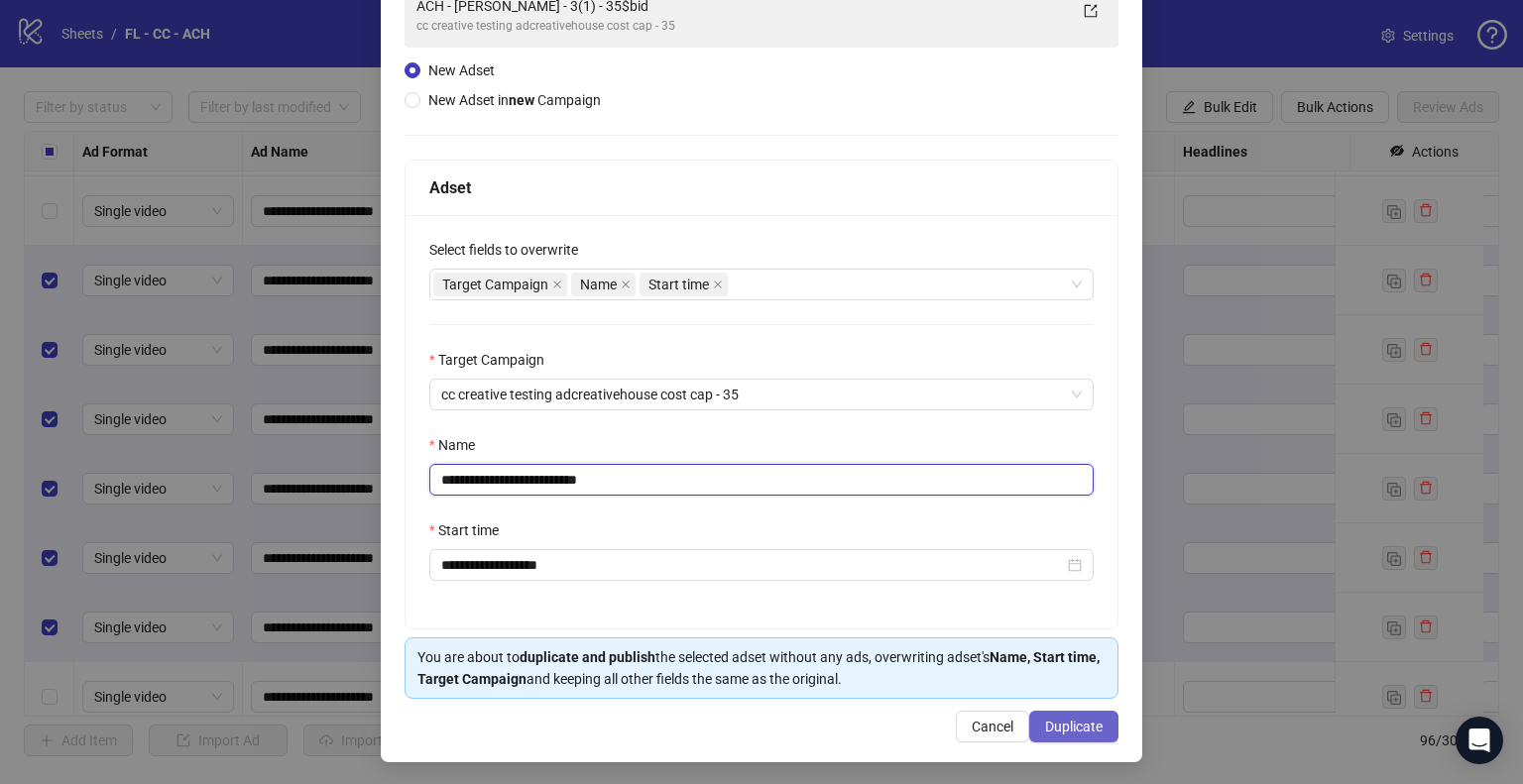type on "**********" 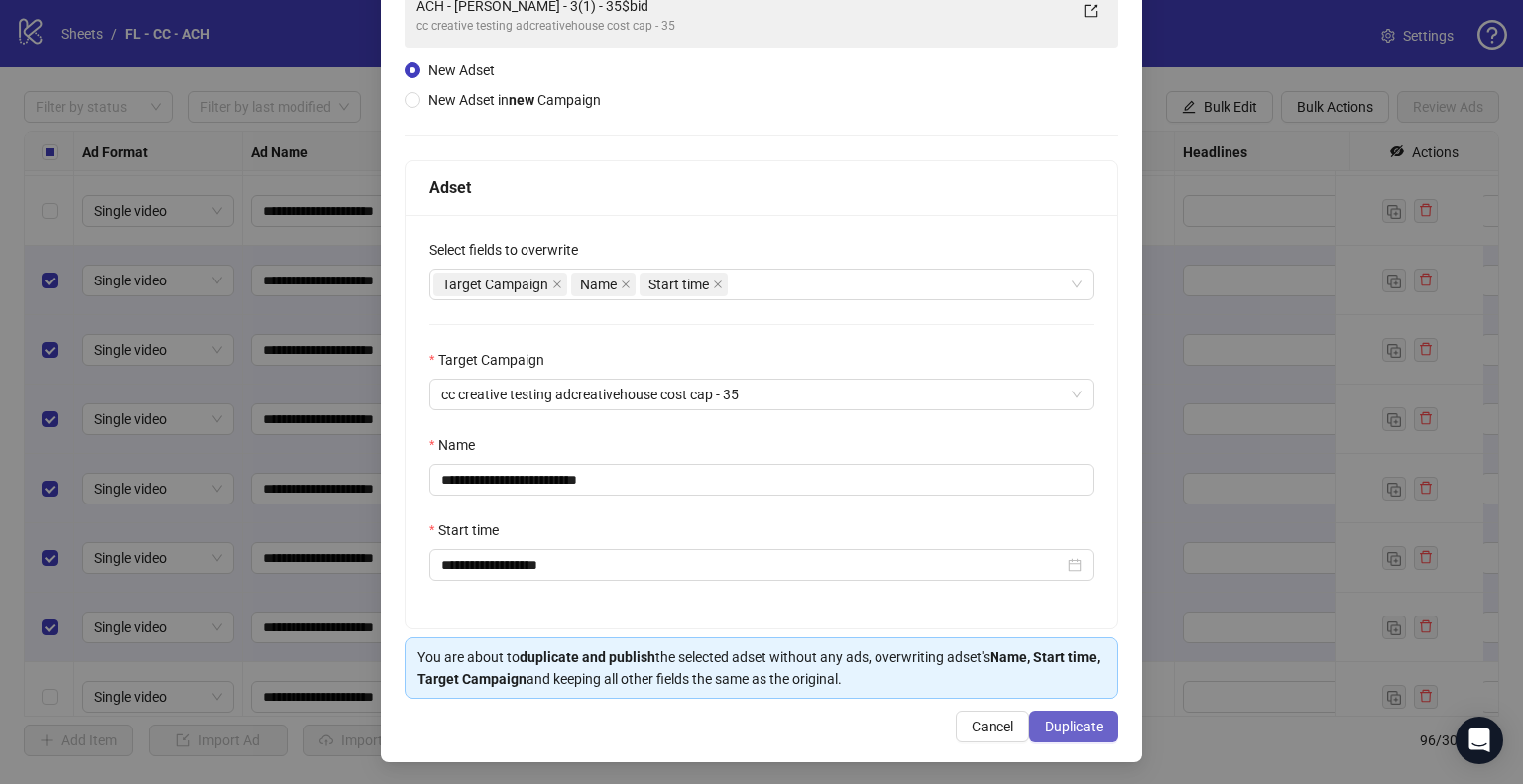 click on "Duplicate" at bounding box center (1074, 727) 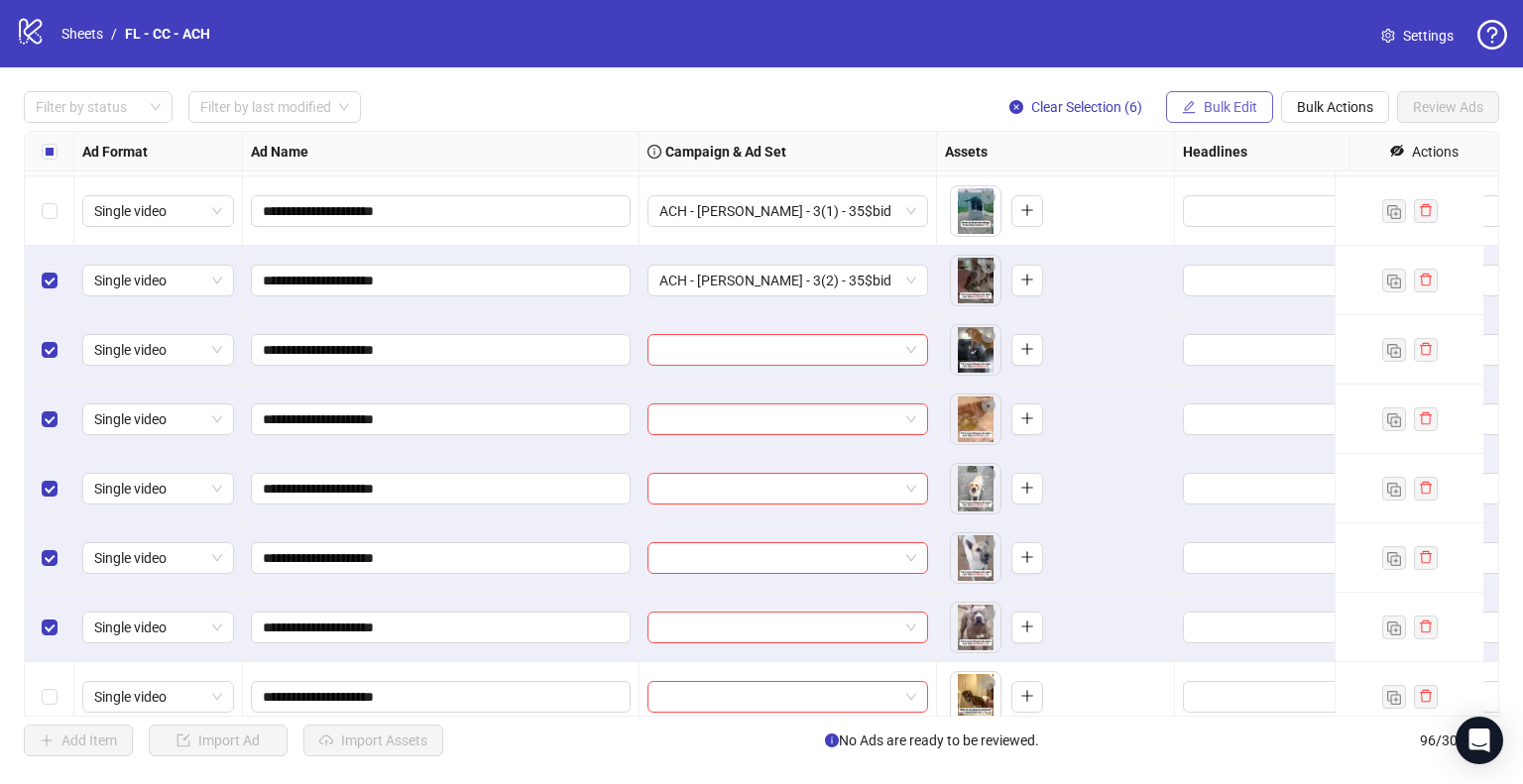 click on "Bulk Edit" at bounding box center (1220, 107) 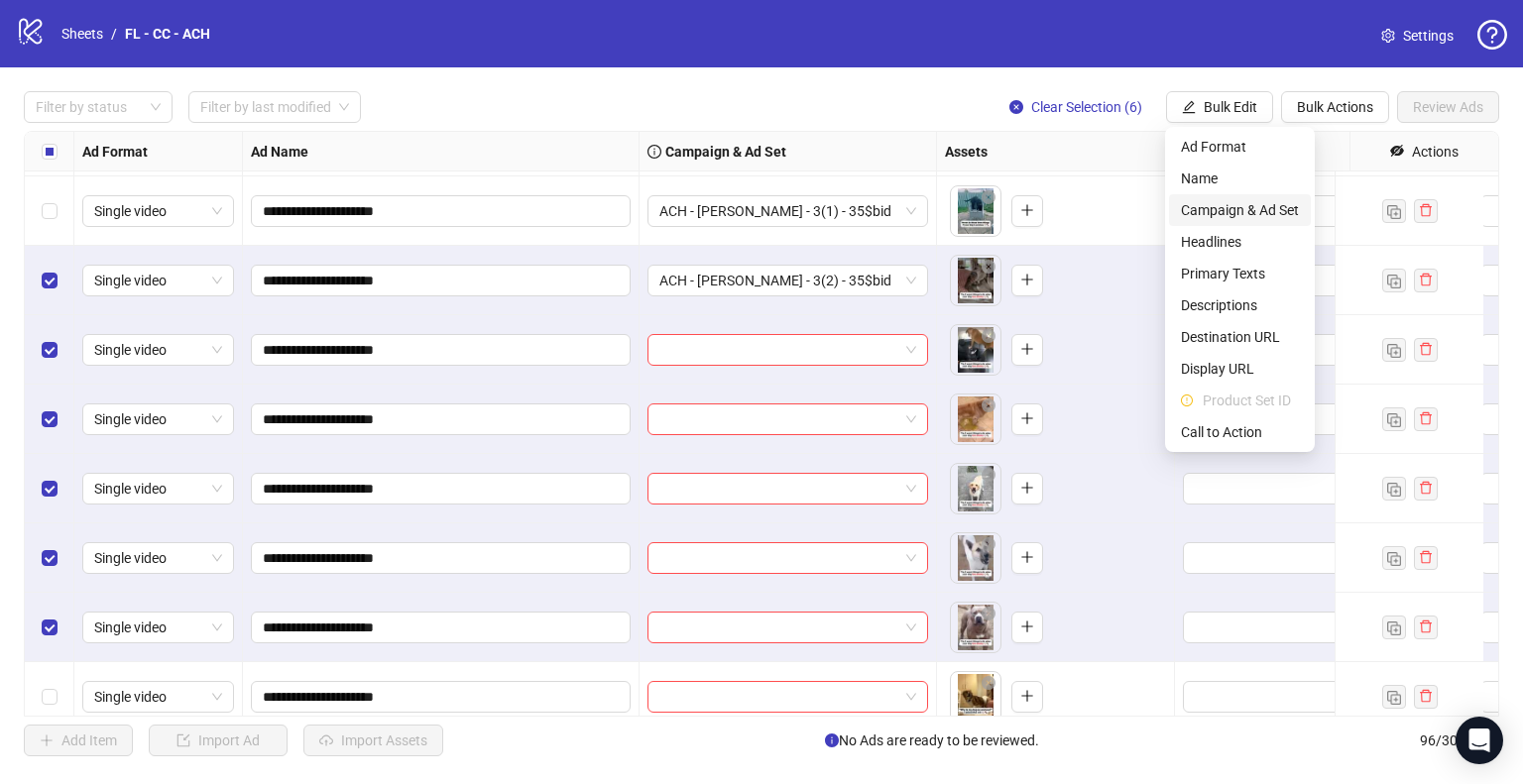 click on "Campaign & Ad Set" at bounding box center (1239, 210) 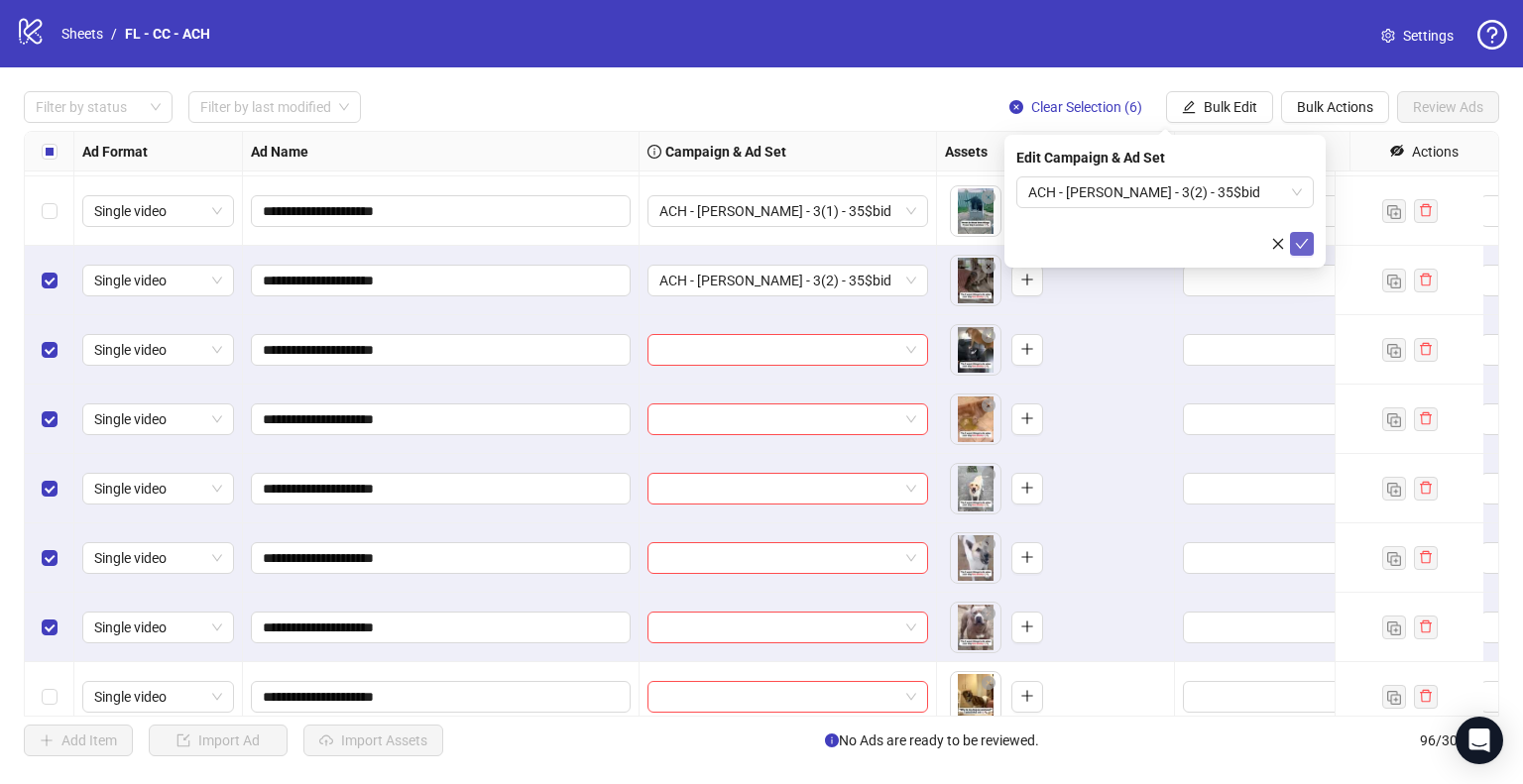click 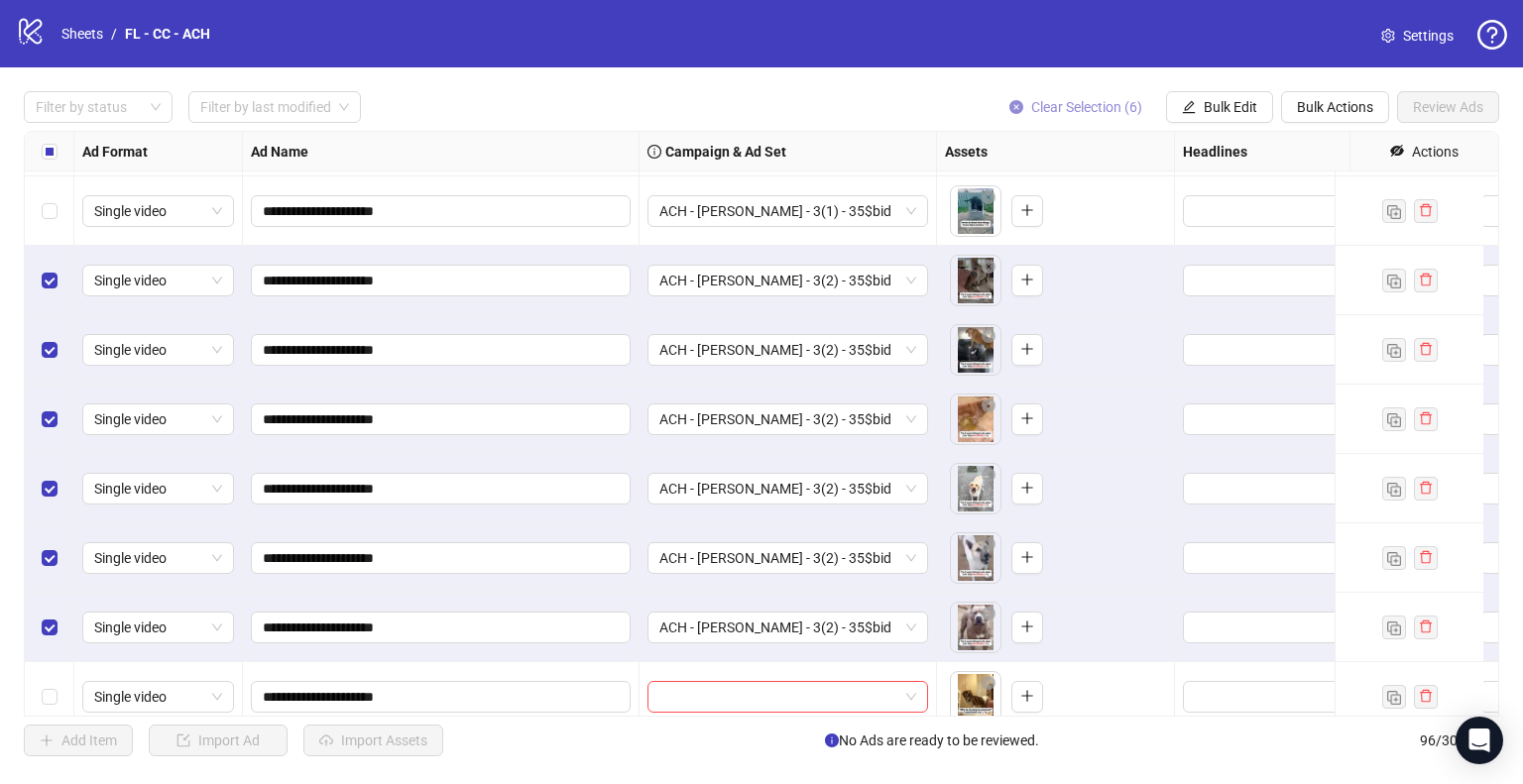 click on "Clear Selection (6)" at bounding box center [1087, 107] 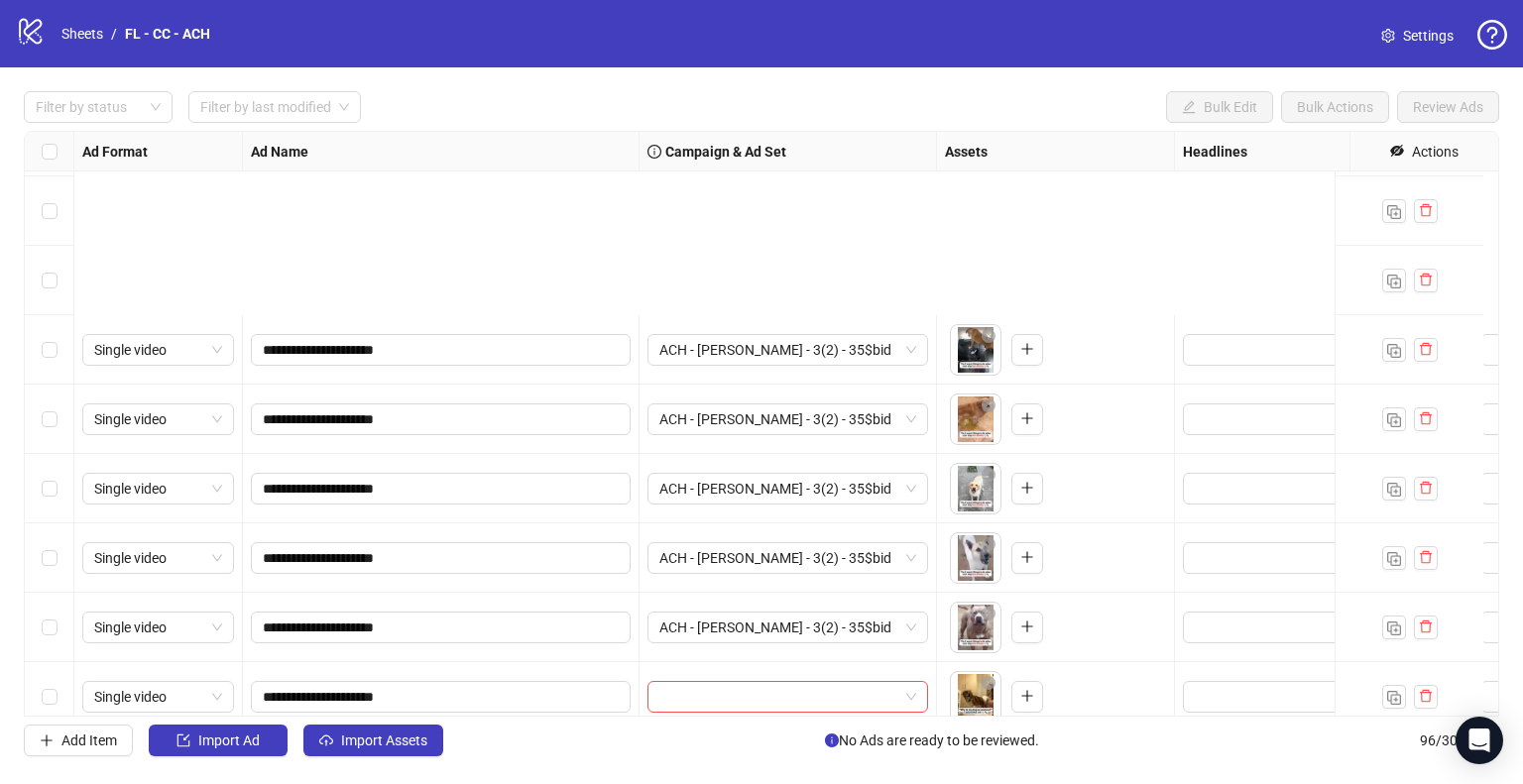 scroll, scrollTop: 5635, scrollLeft: 0, axis: vertical 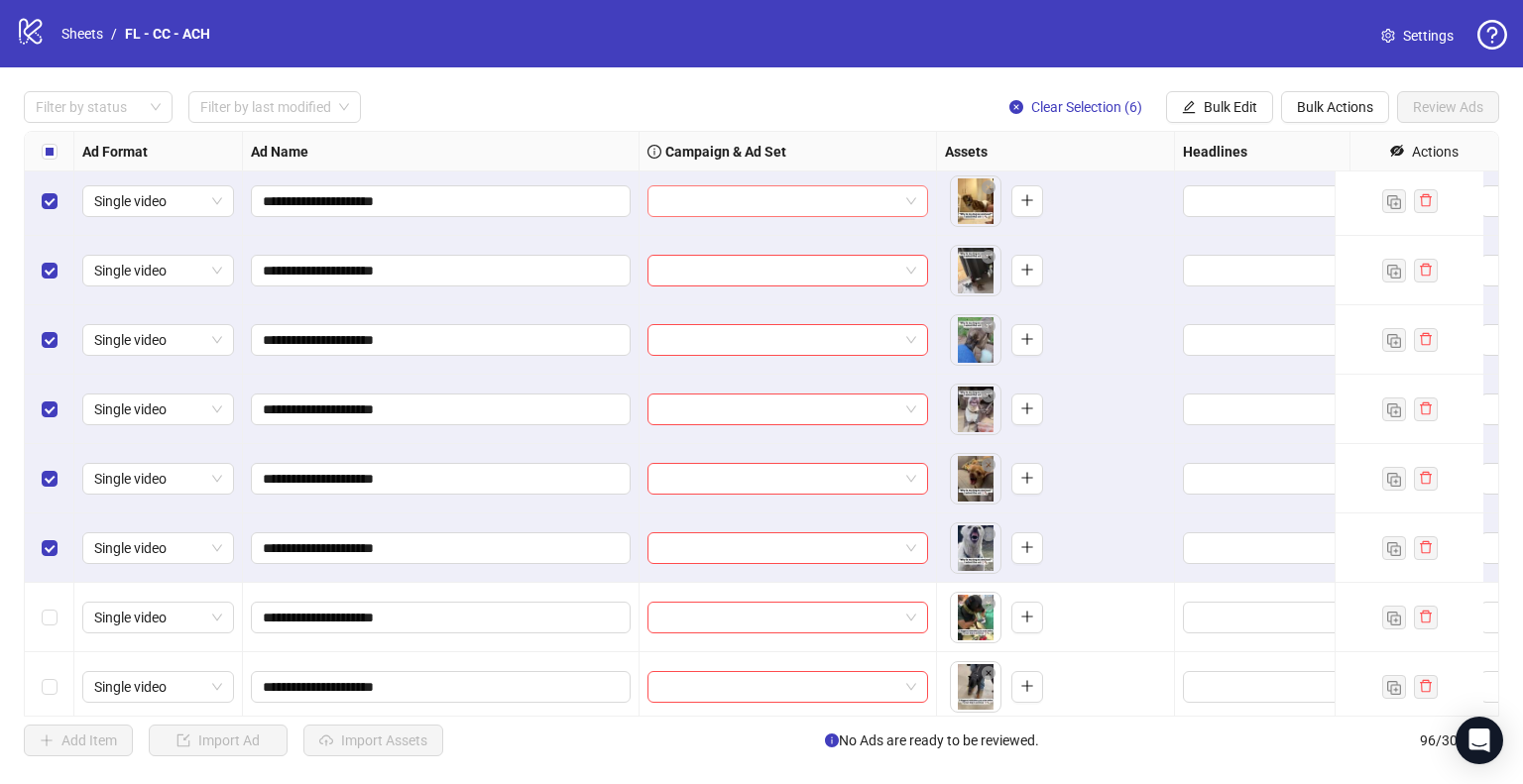 click at bounding box center [778, 201] 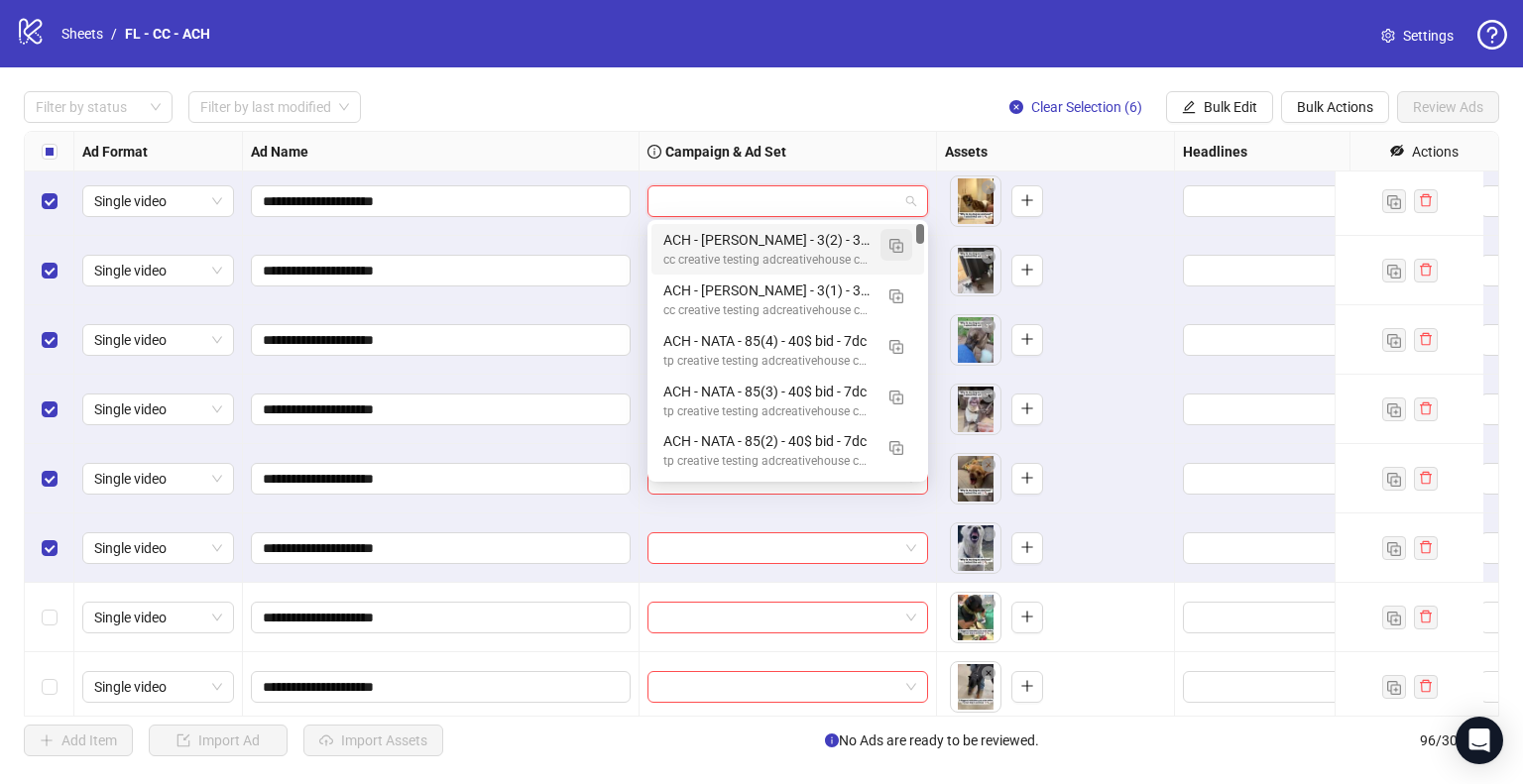 click at bounding box center [896, 245] 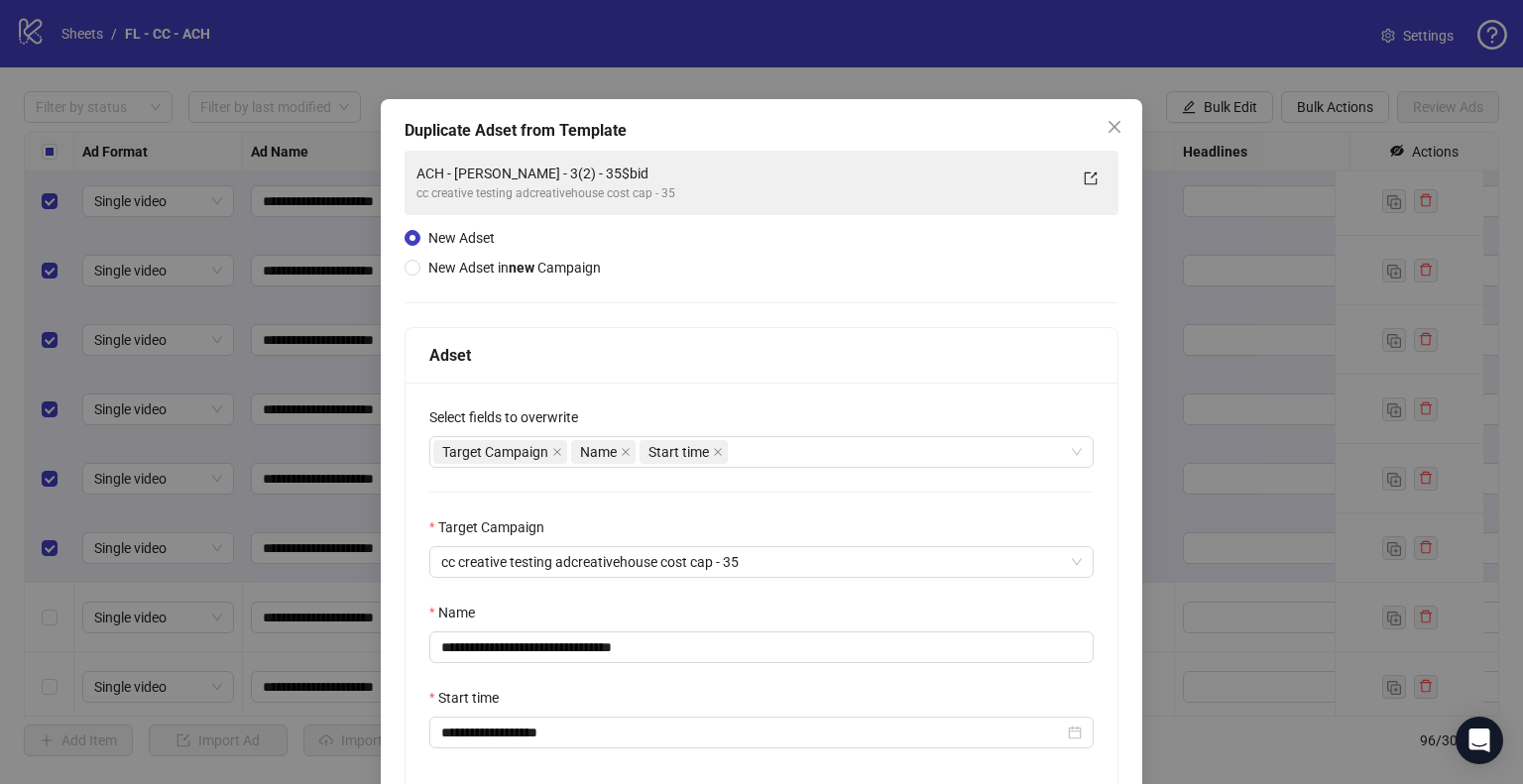 scroll, scrollTop: 168, scrollLeft: 0, axis: vertical 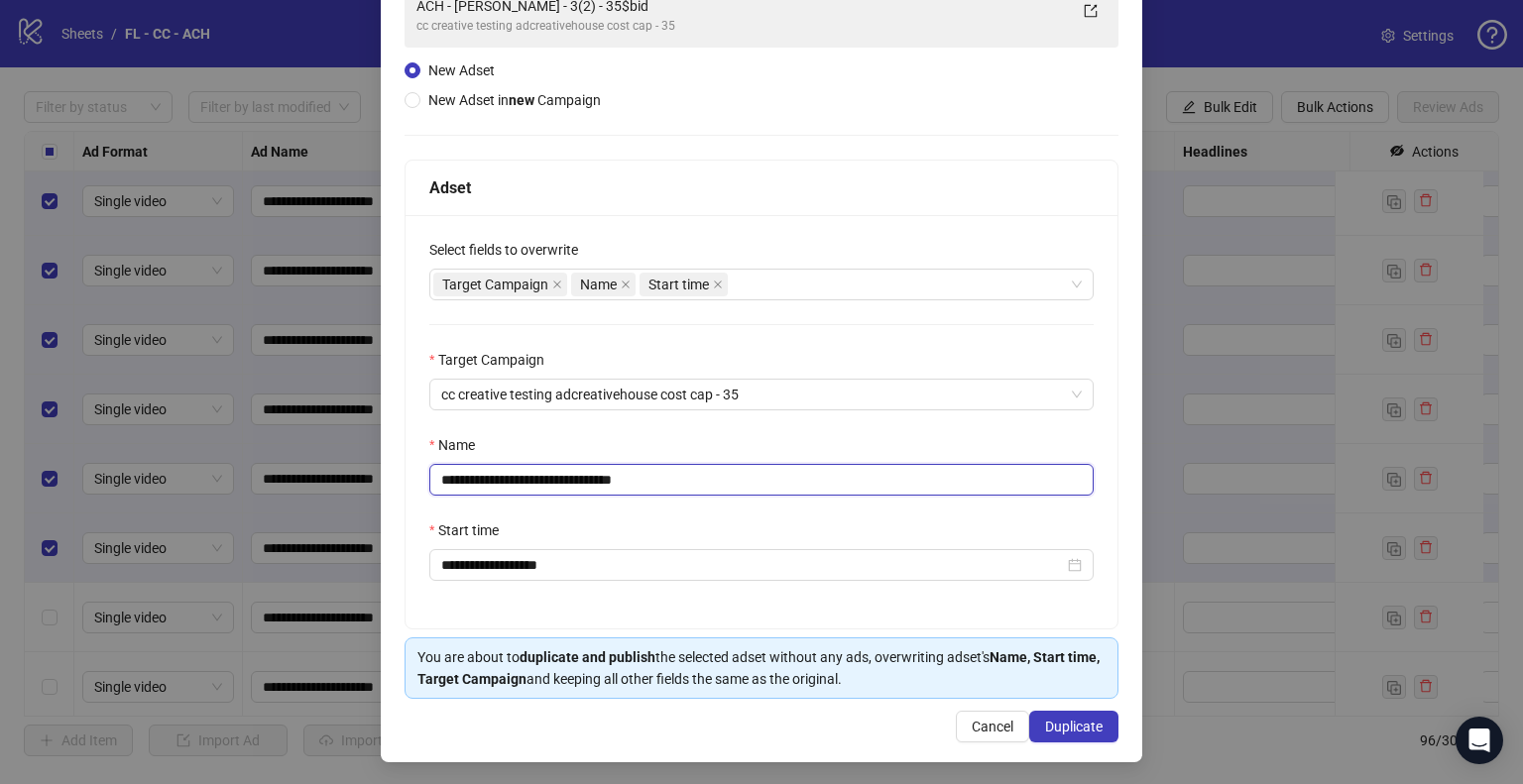 click on "**********" at bounding box center (762, 480) 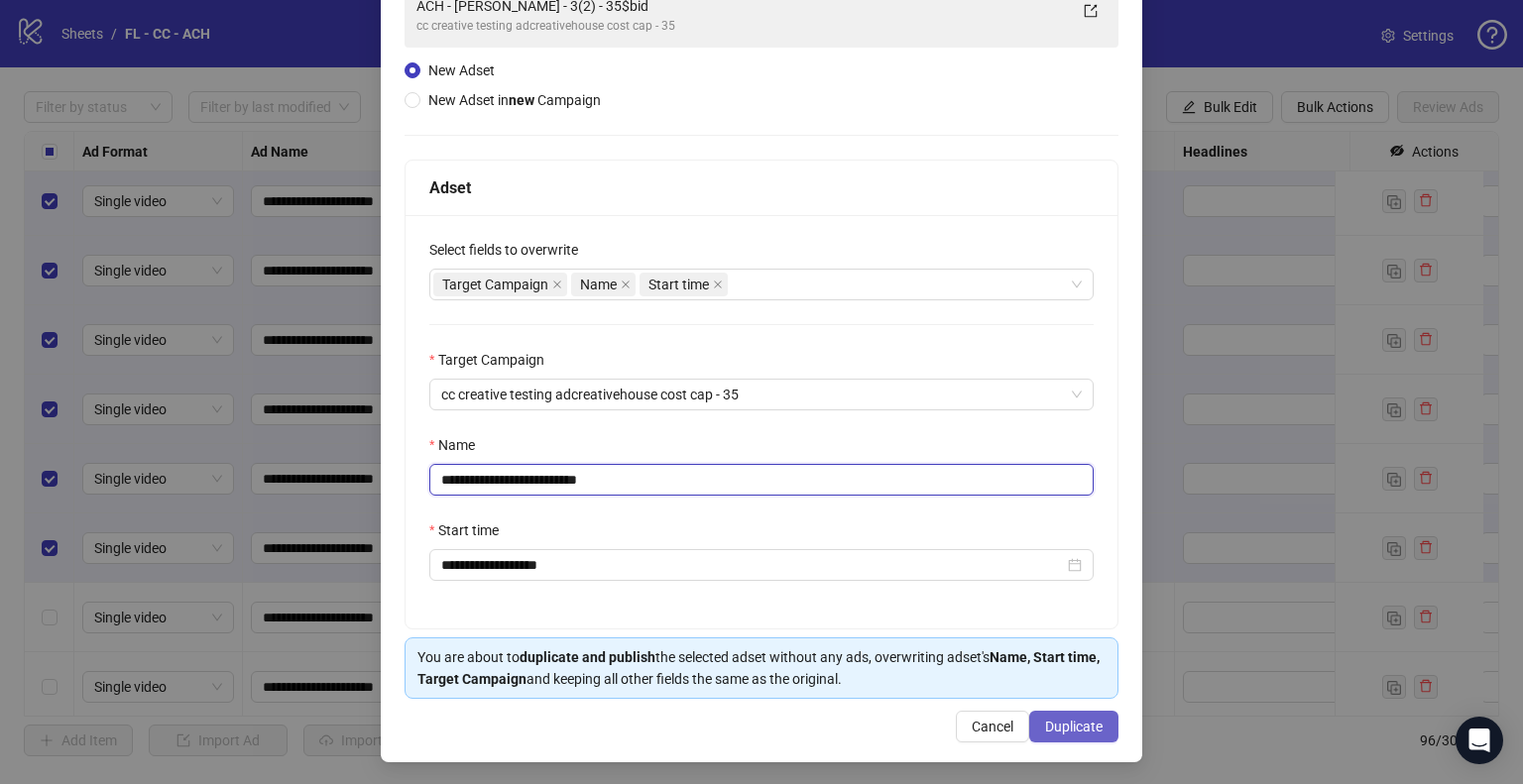 type on "**********" 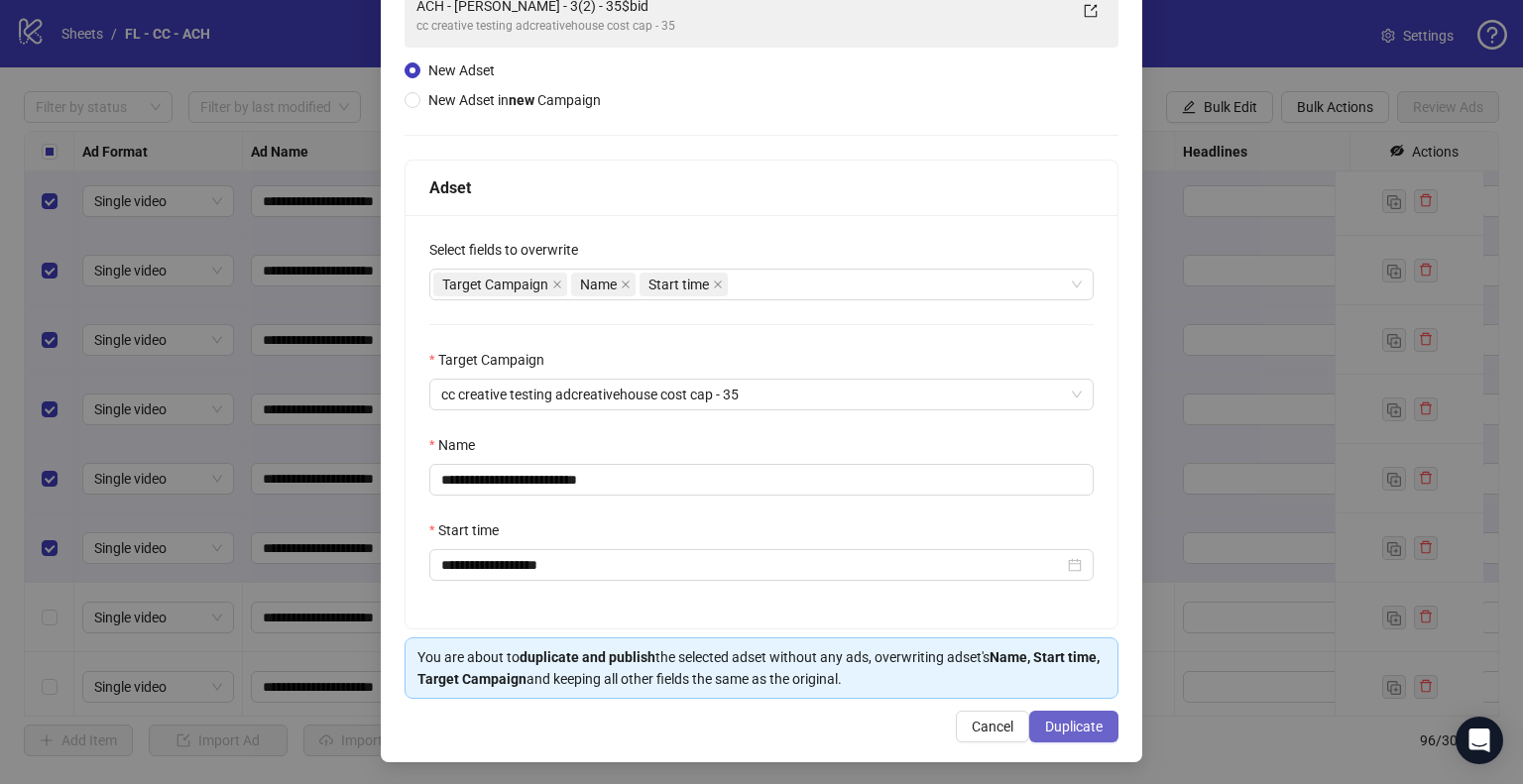 click on "Duplicate" at bounding box center (1074, 727) 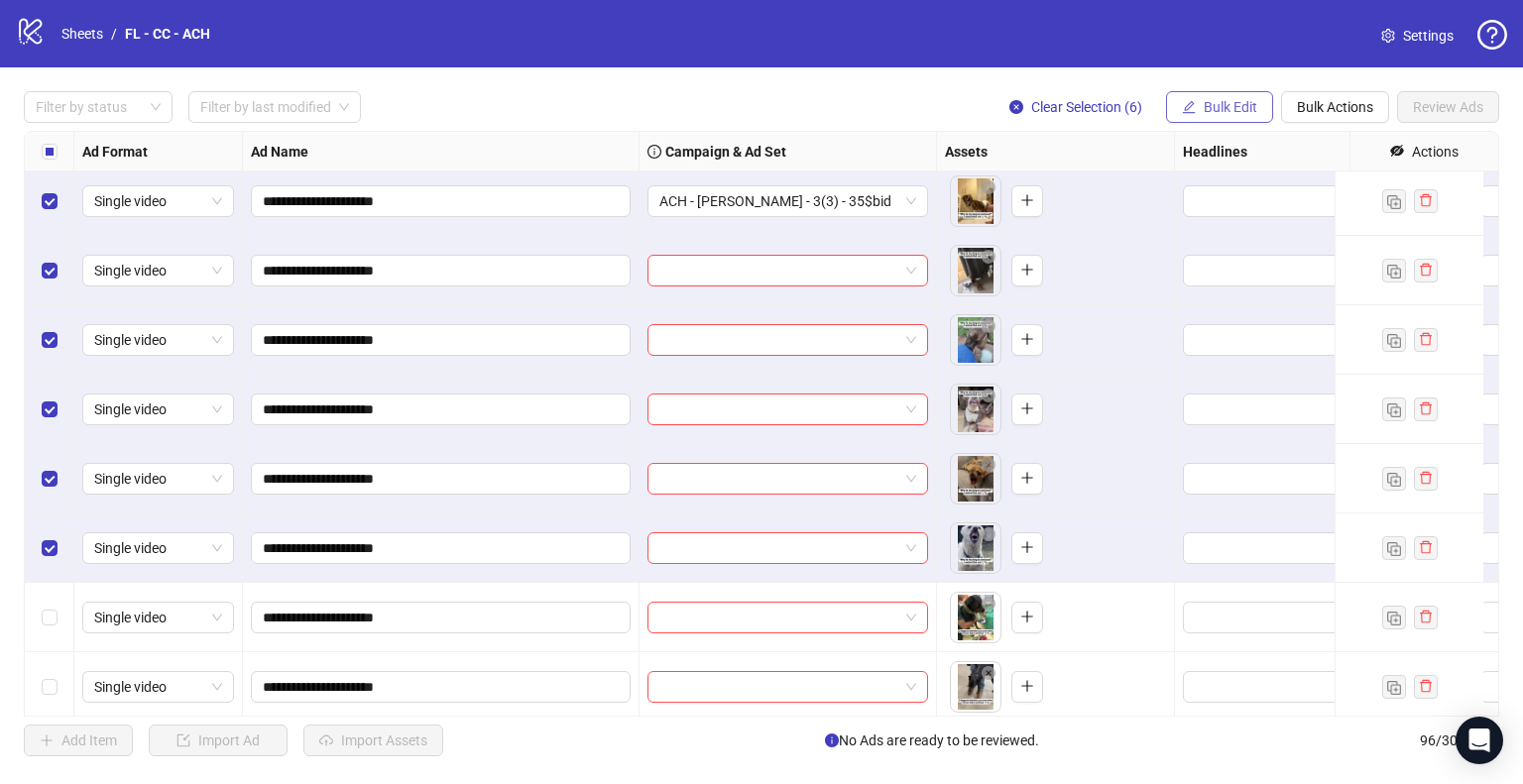 click on "Bulk Edit" at bounding box center [1230, 107] 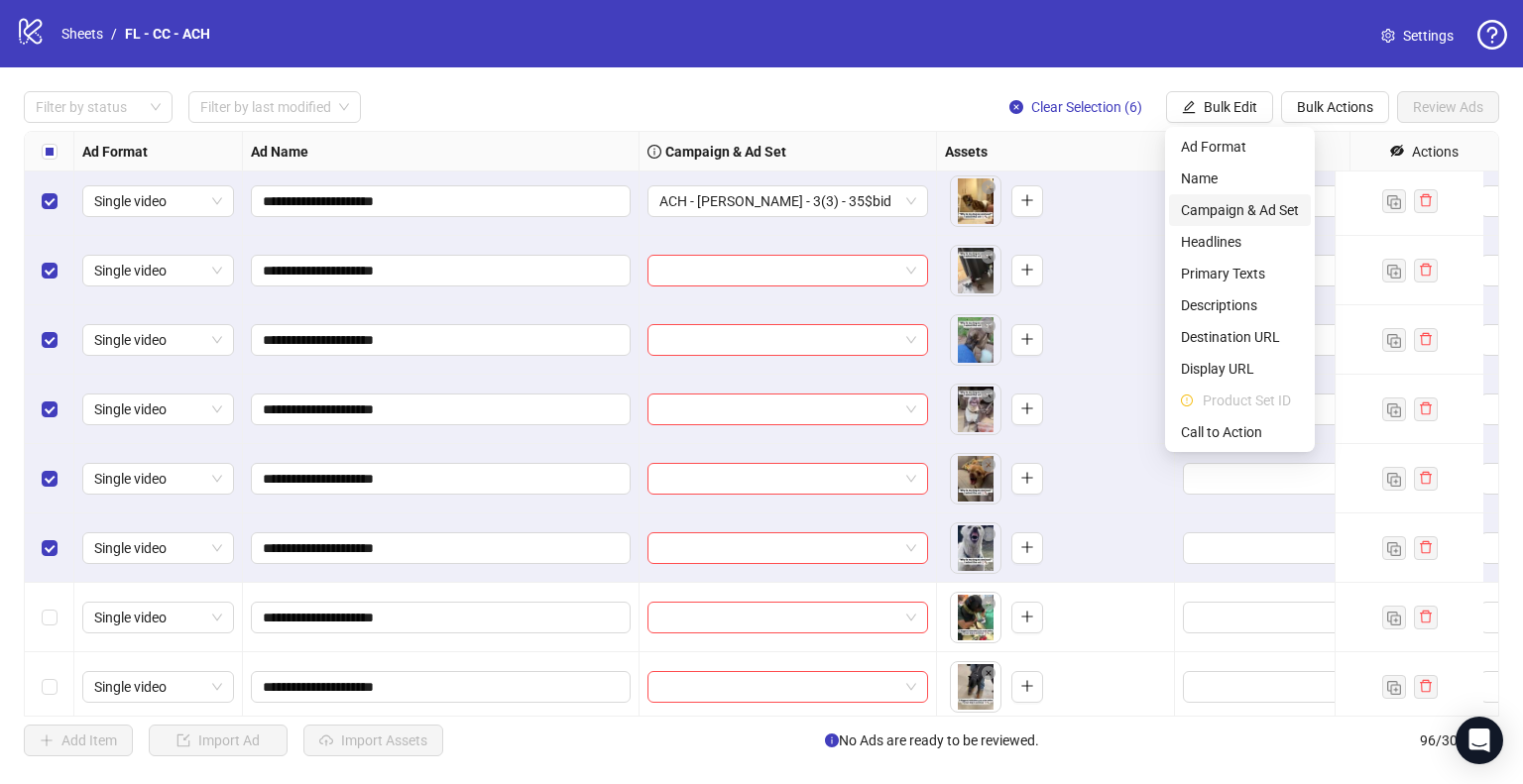 click on "Campaign & Ad Set" at bounding box center (1239, 210) 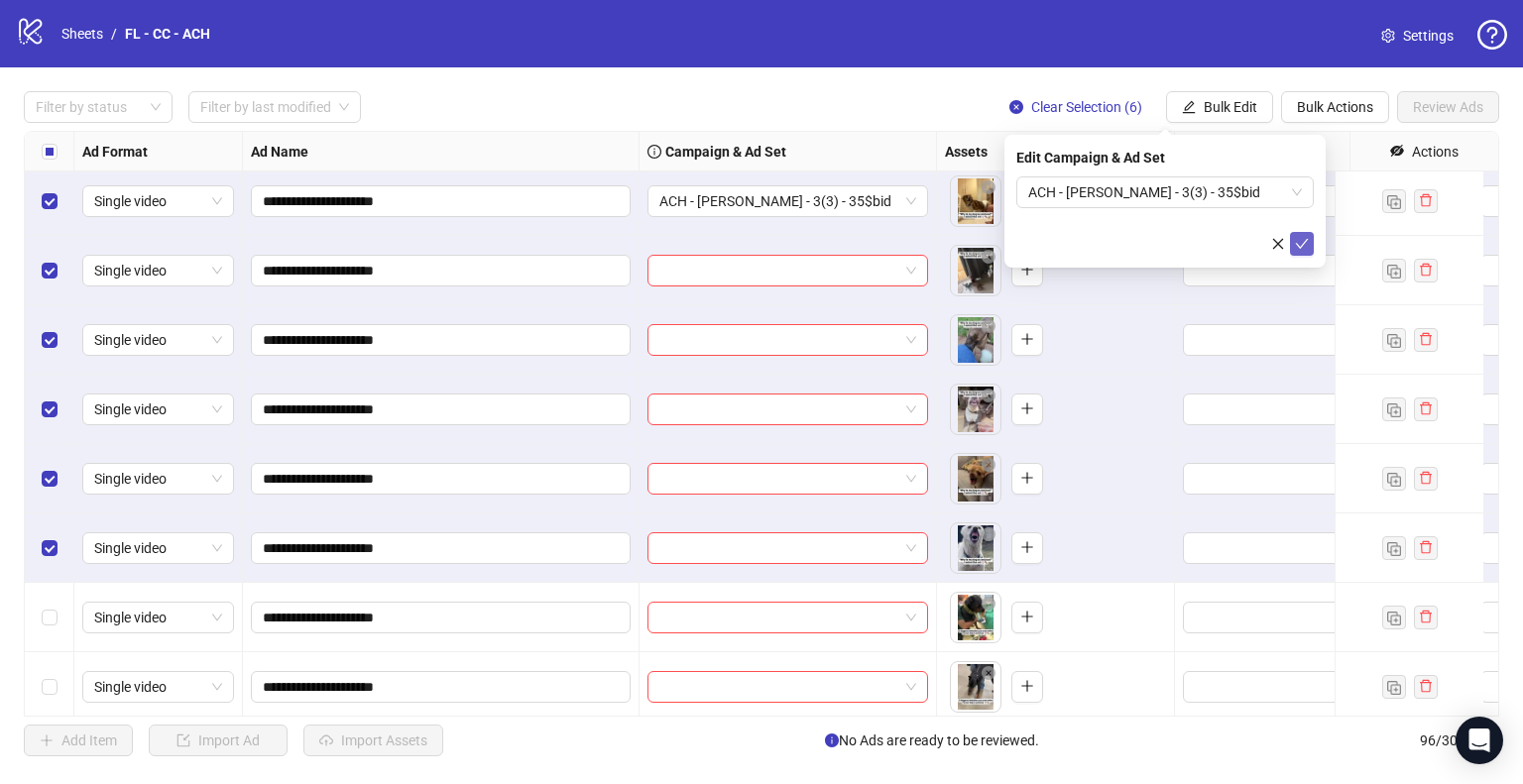 click 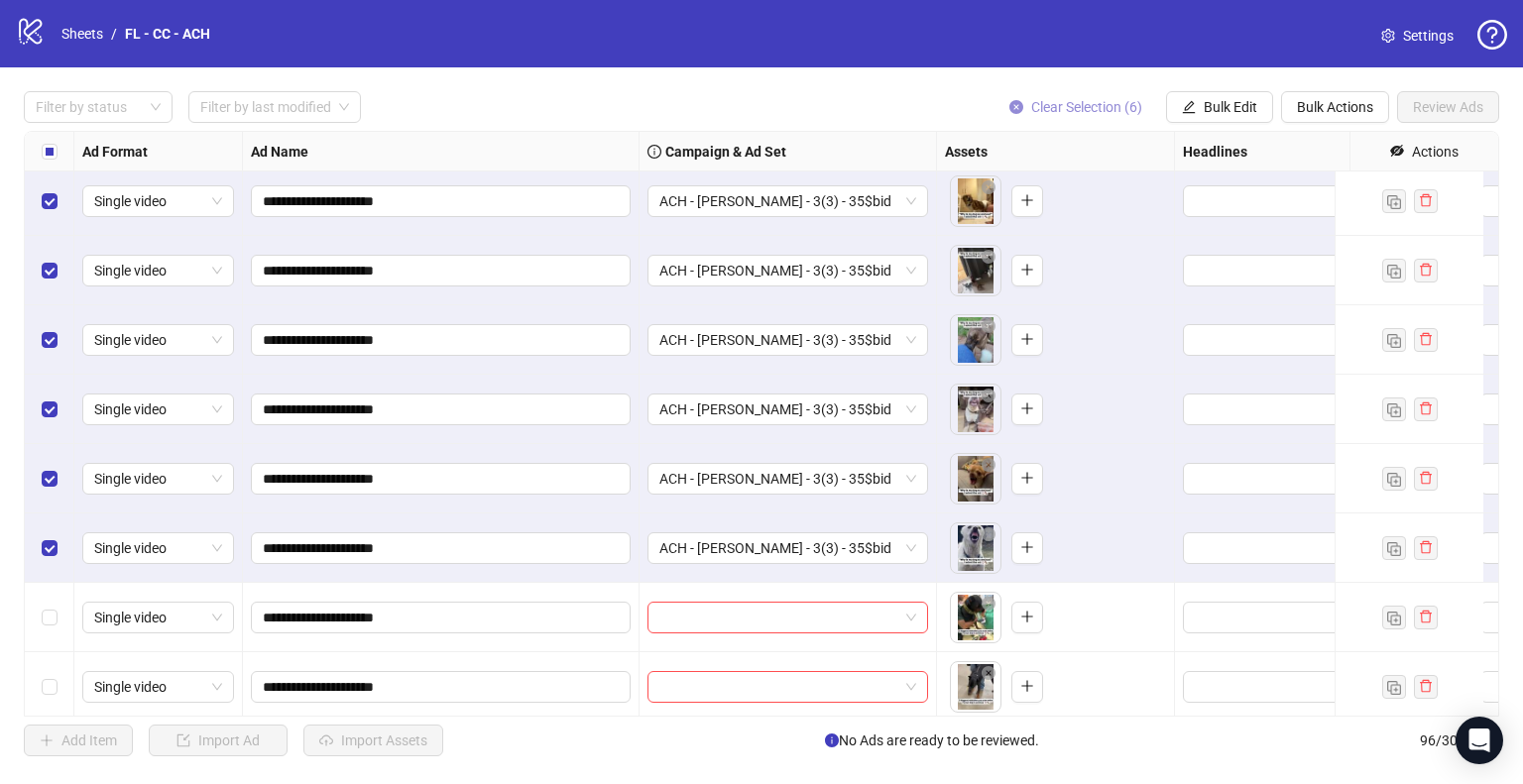 click on "Clear Selection (6)" at bounding box center (1076, 107) 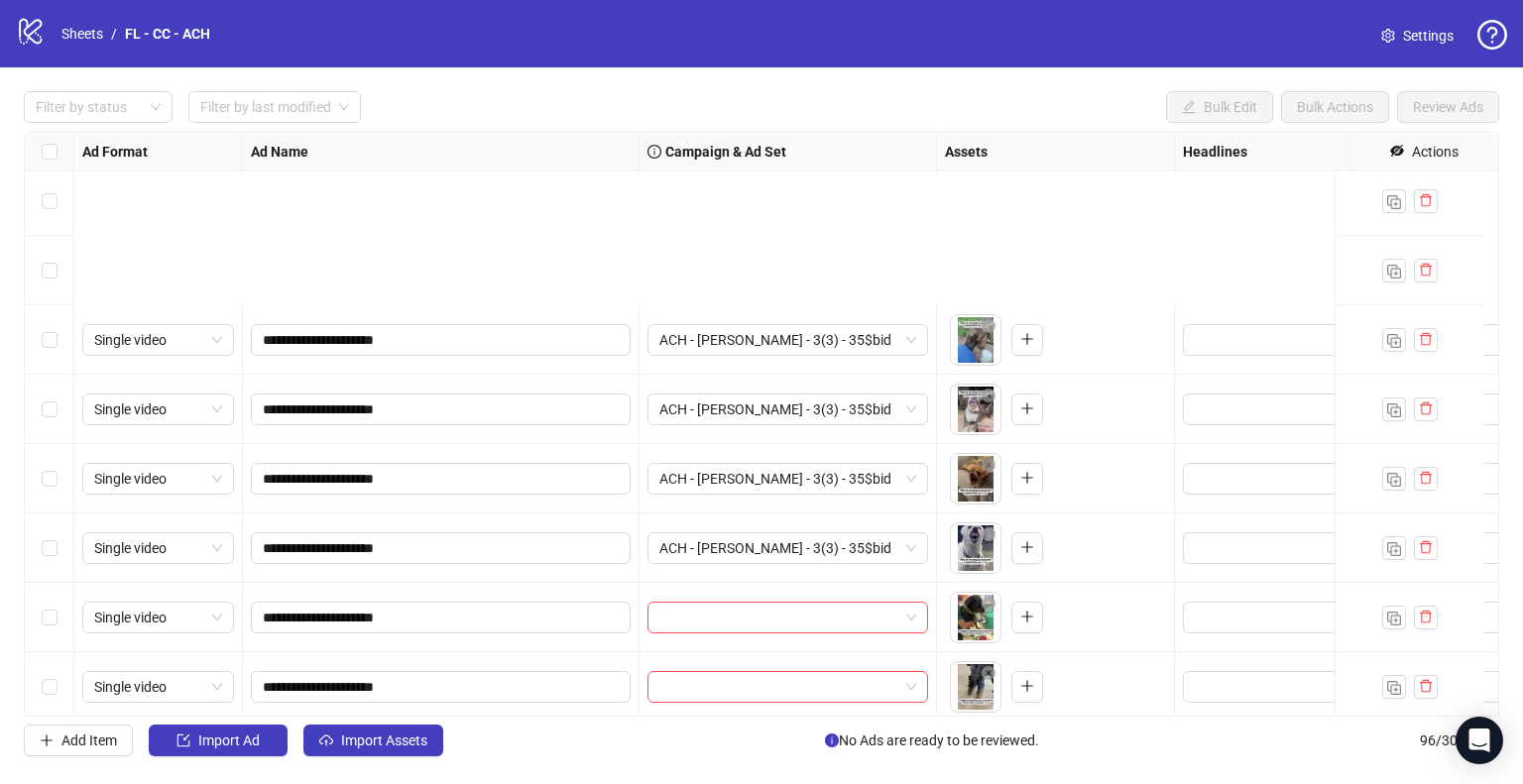 scroll, scrollTop: 6130, scrollLeft: 0, axis: vertical 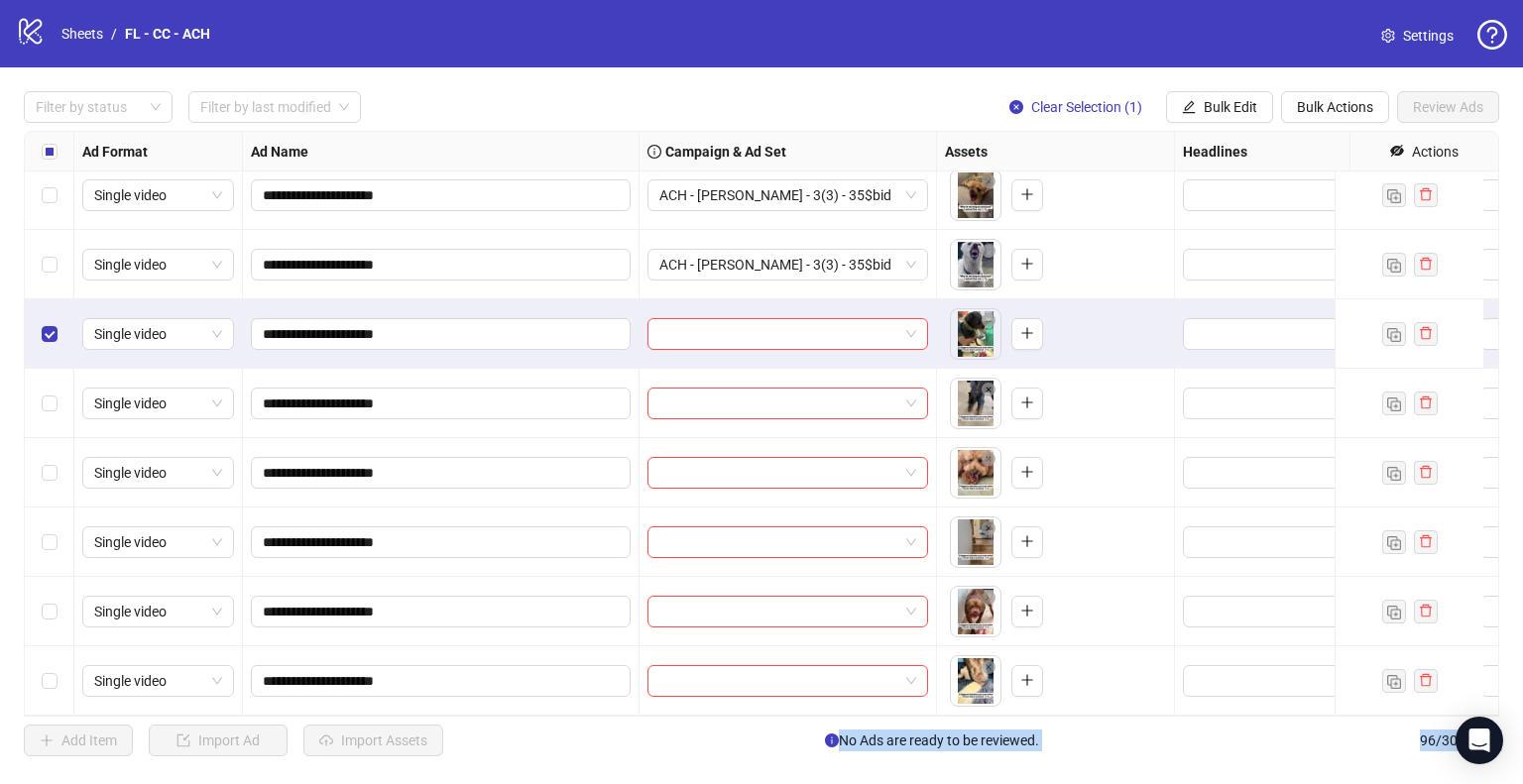 click at bounding box center [50, 681] 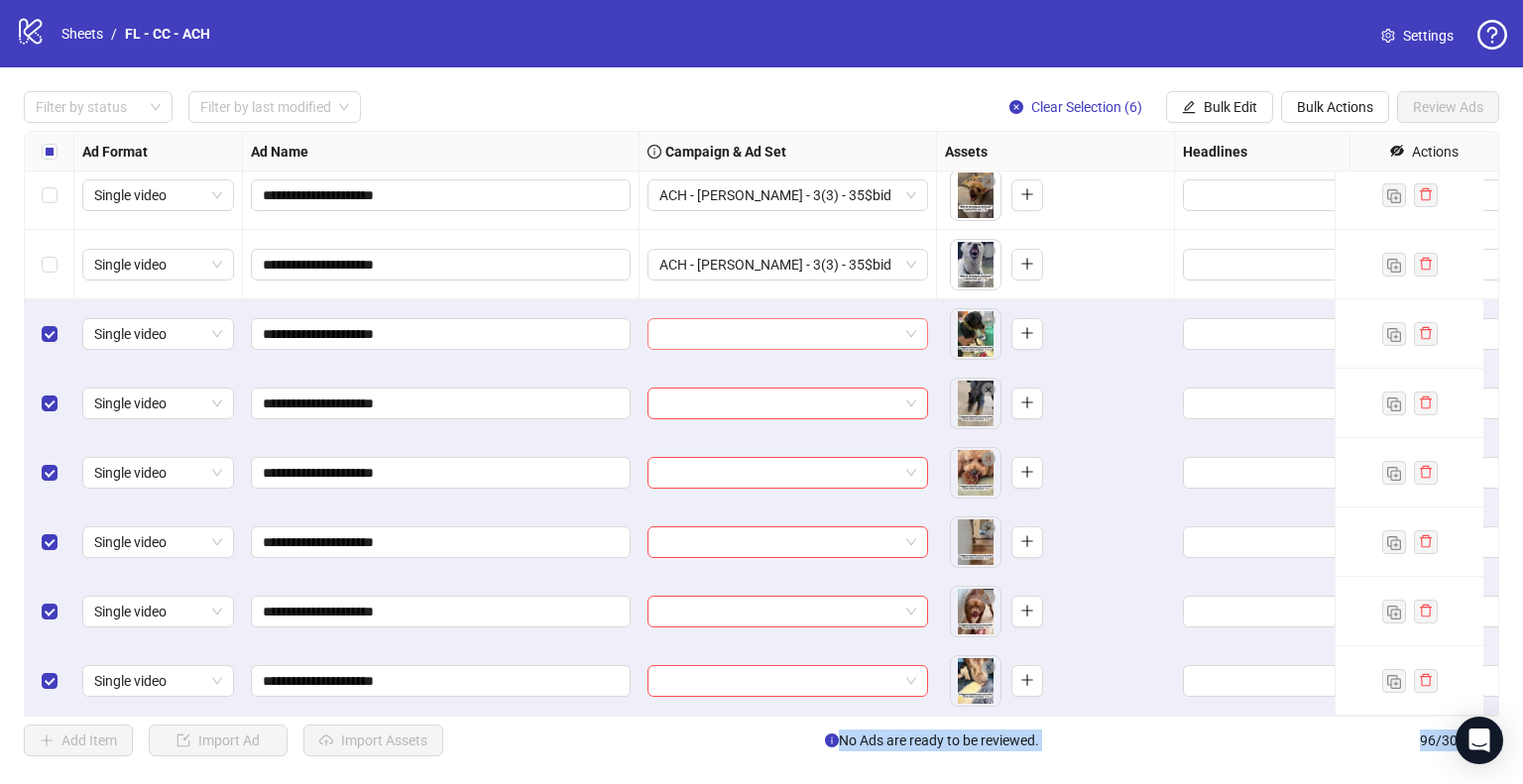 click at bounding box center [778, 334] 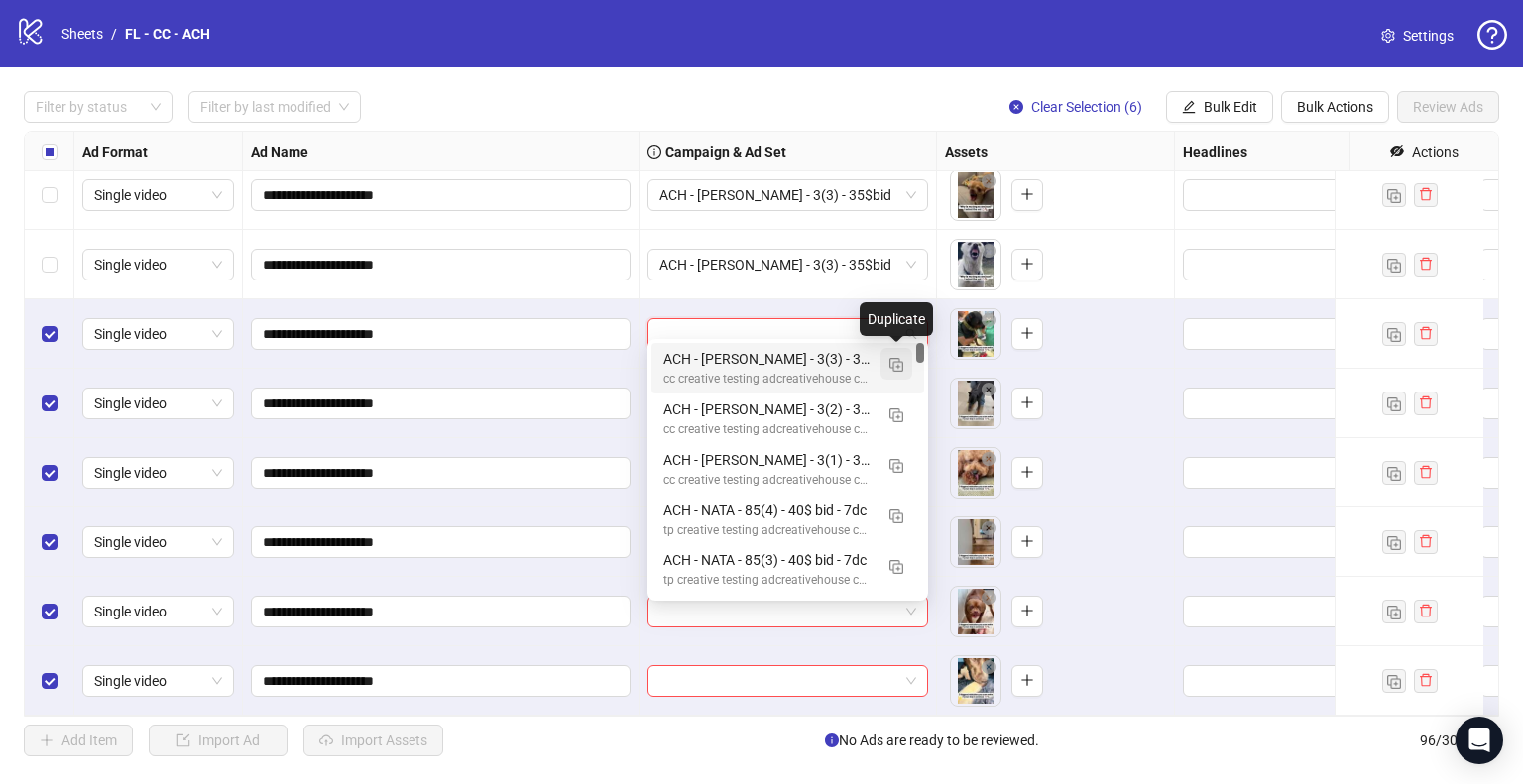 click at bounding box center (896, 365) 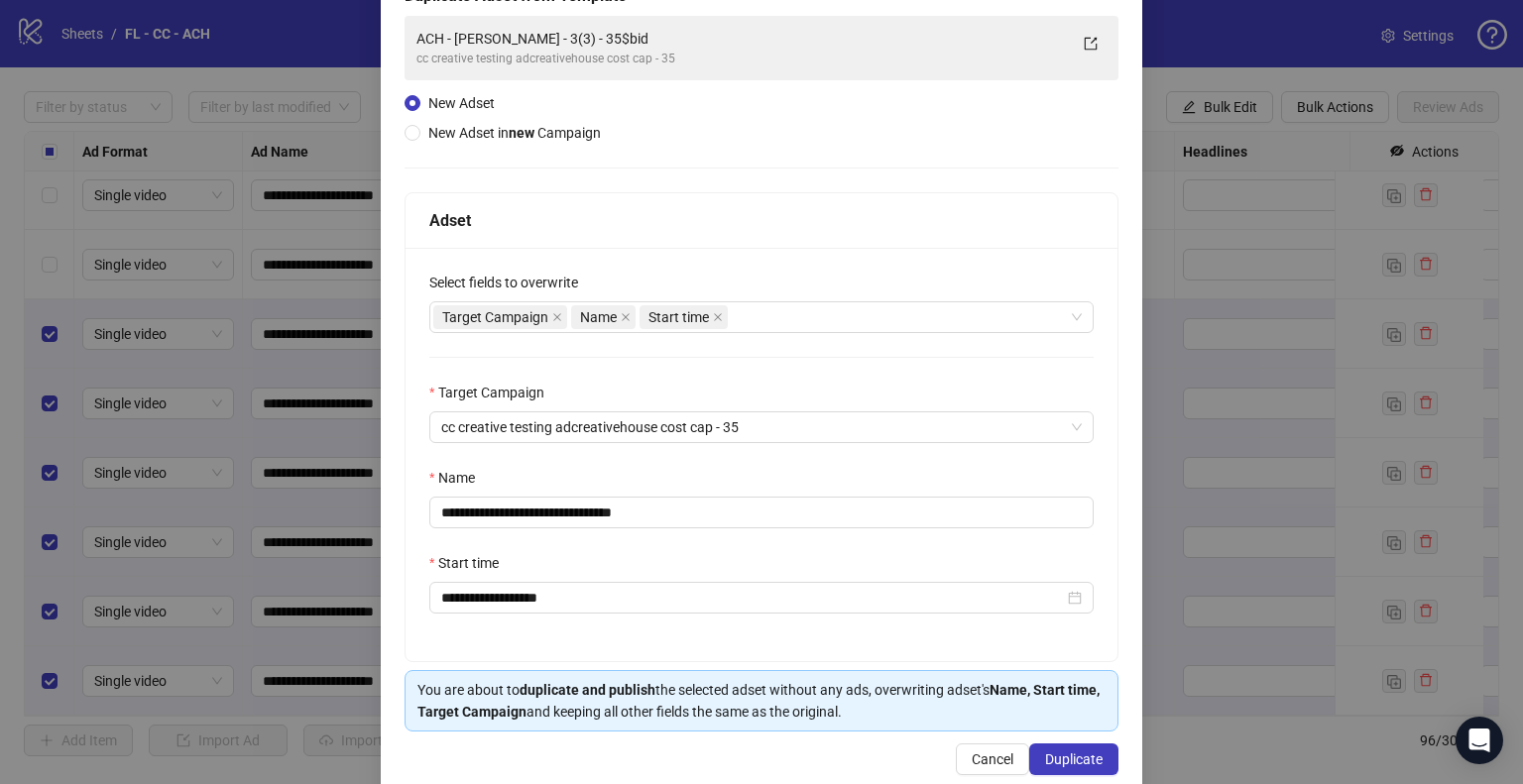 scroll, scrollTop: 168, scrollLeft: 0, axis: vertical 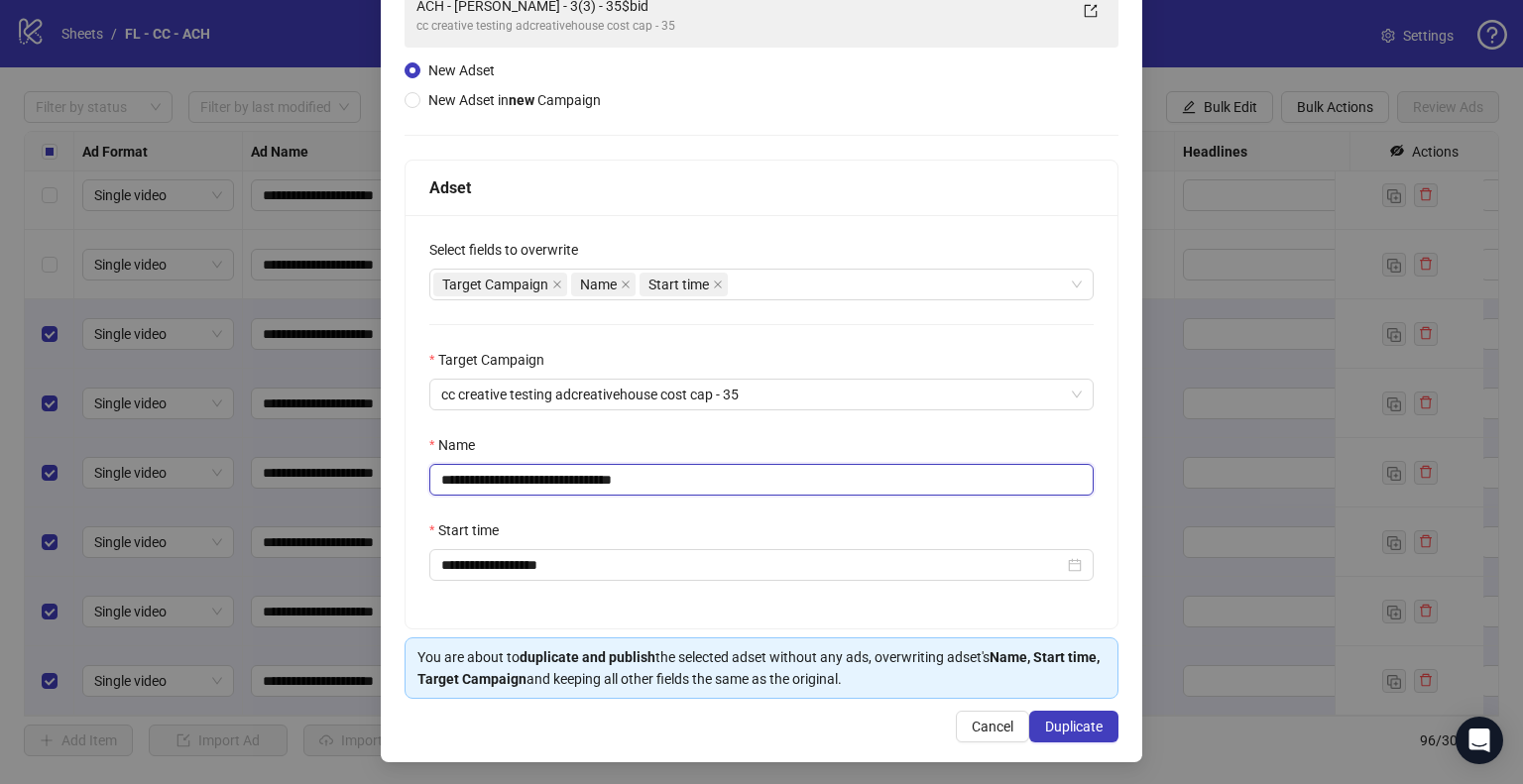 click on "**********" at bounding box center (762, 480) 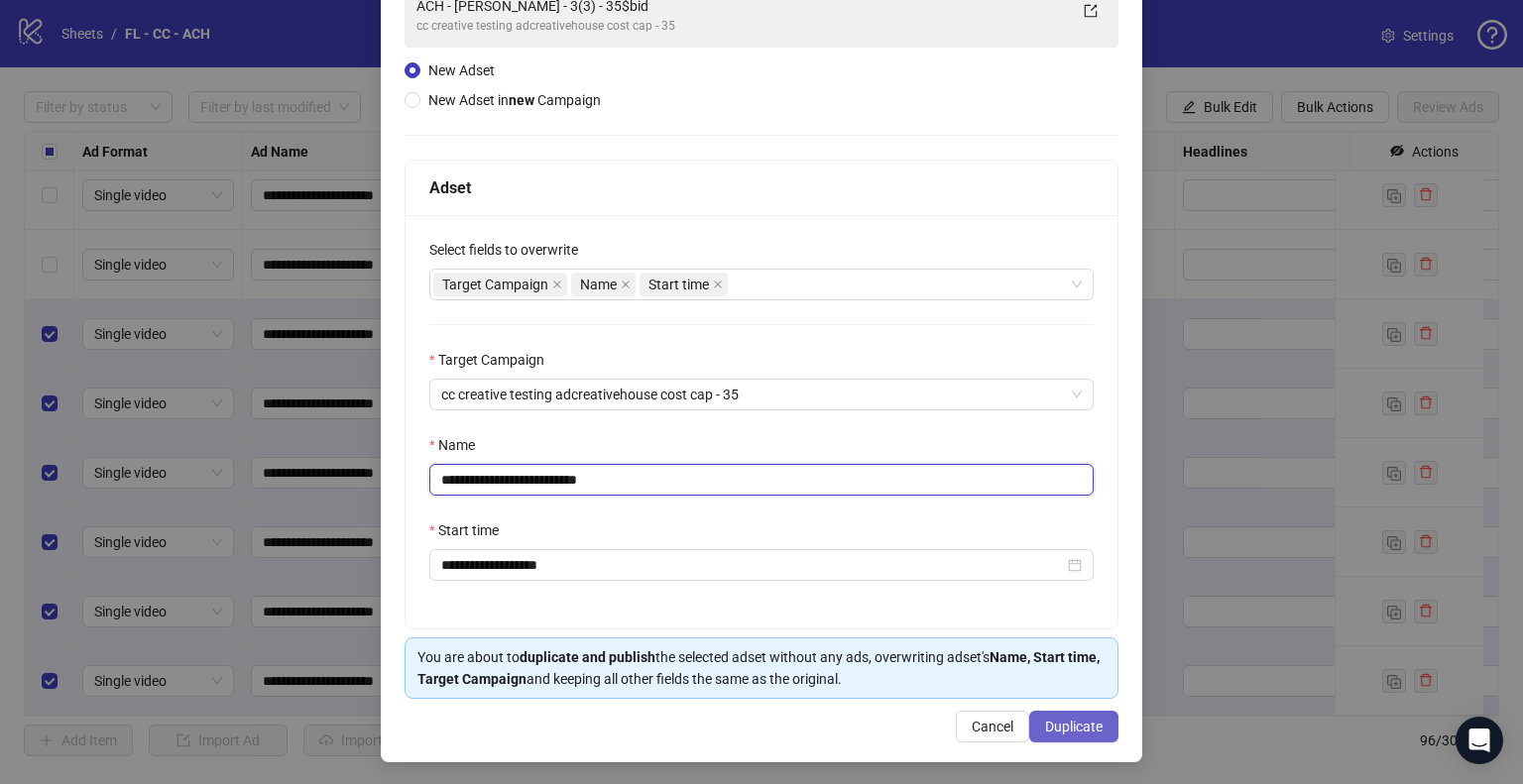 type on "**********" 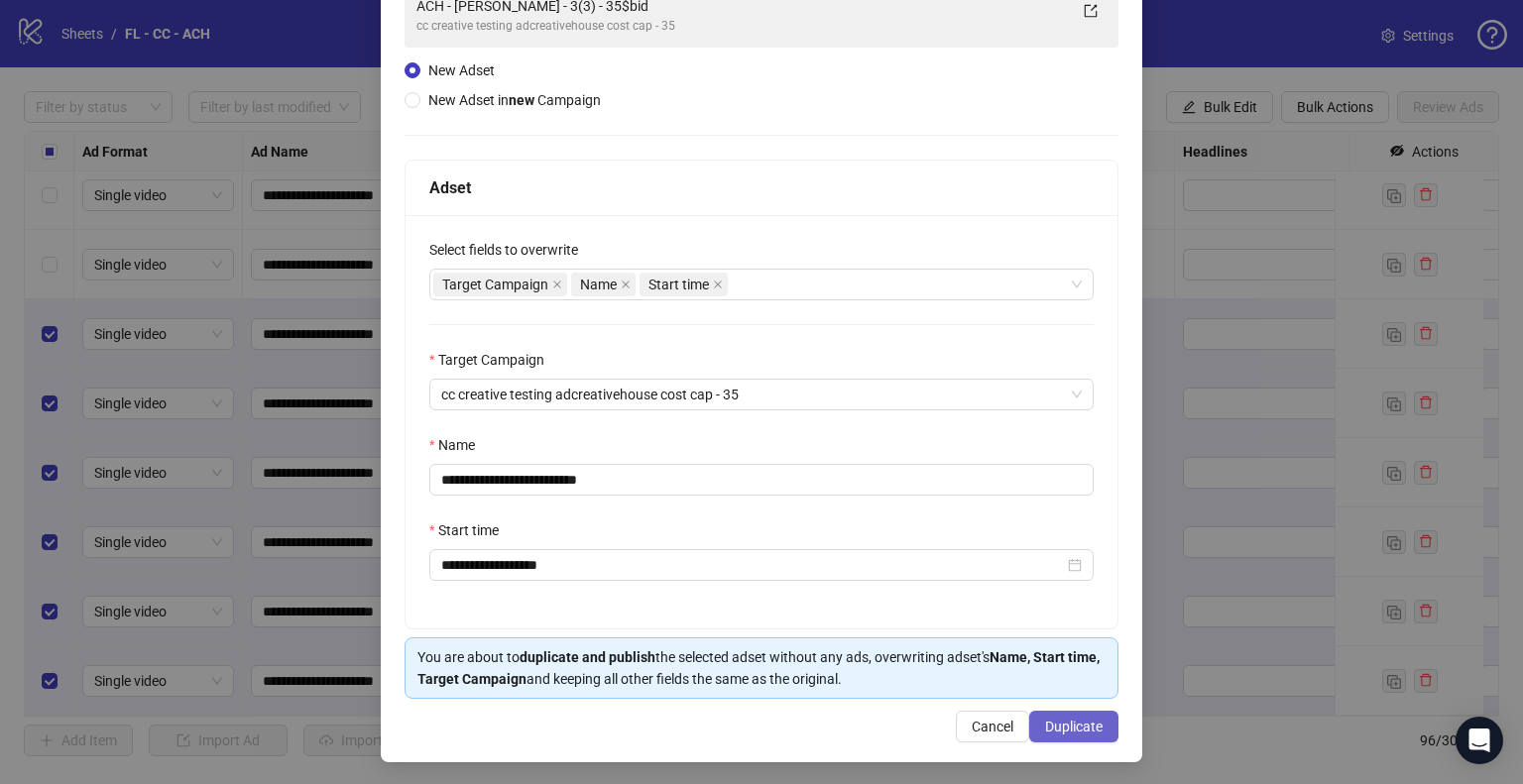 click on "Duplicate" at bounding box center [1074, 727] 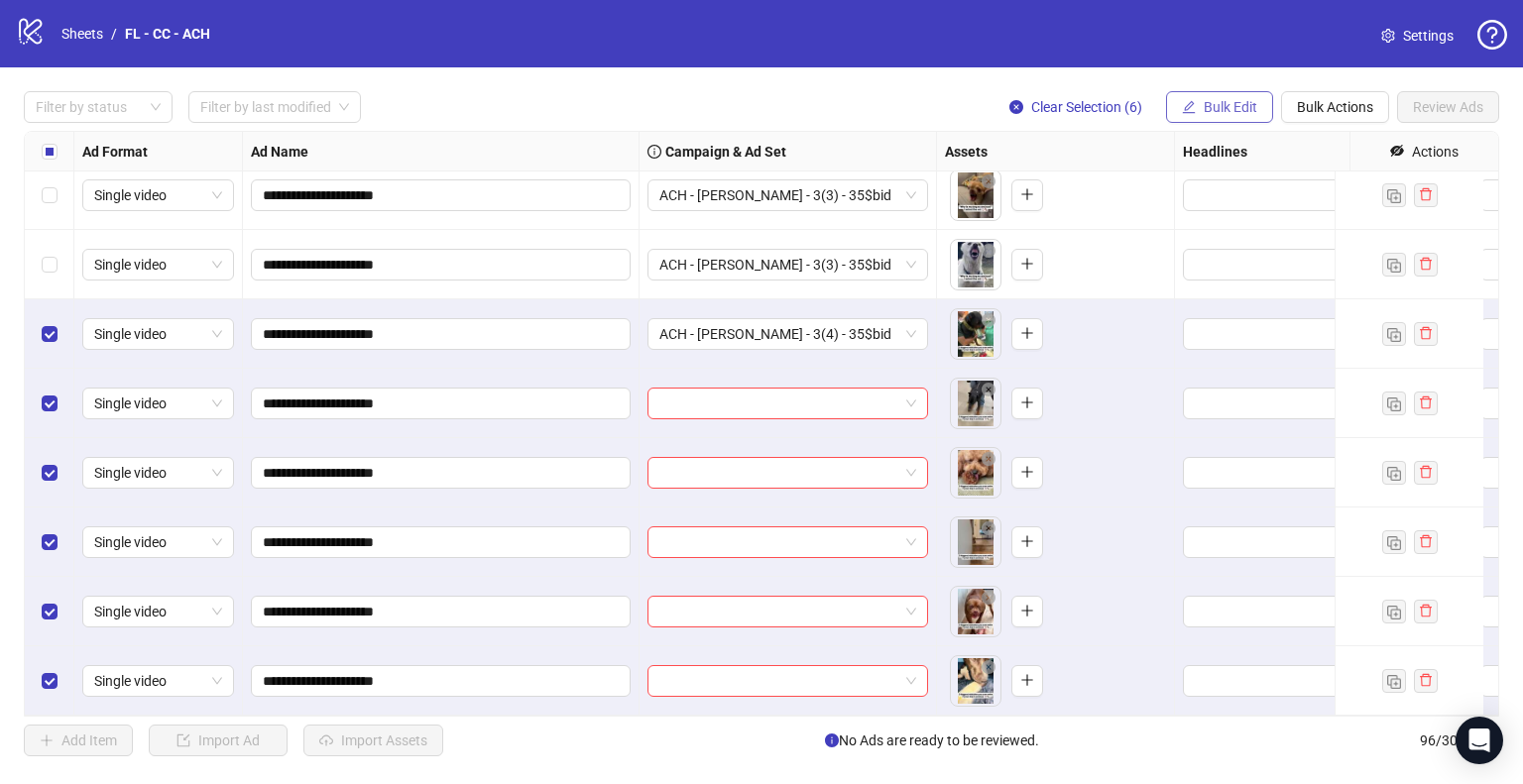 click on "Bulk Edit" at bounding box center (1230, 107) 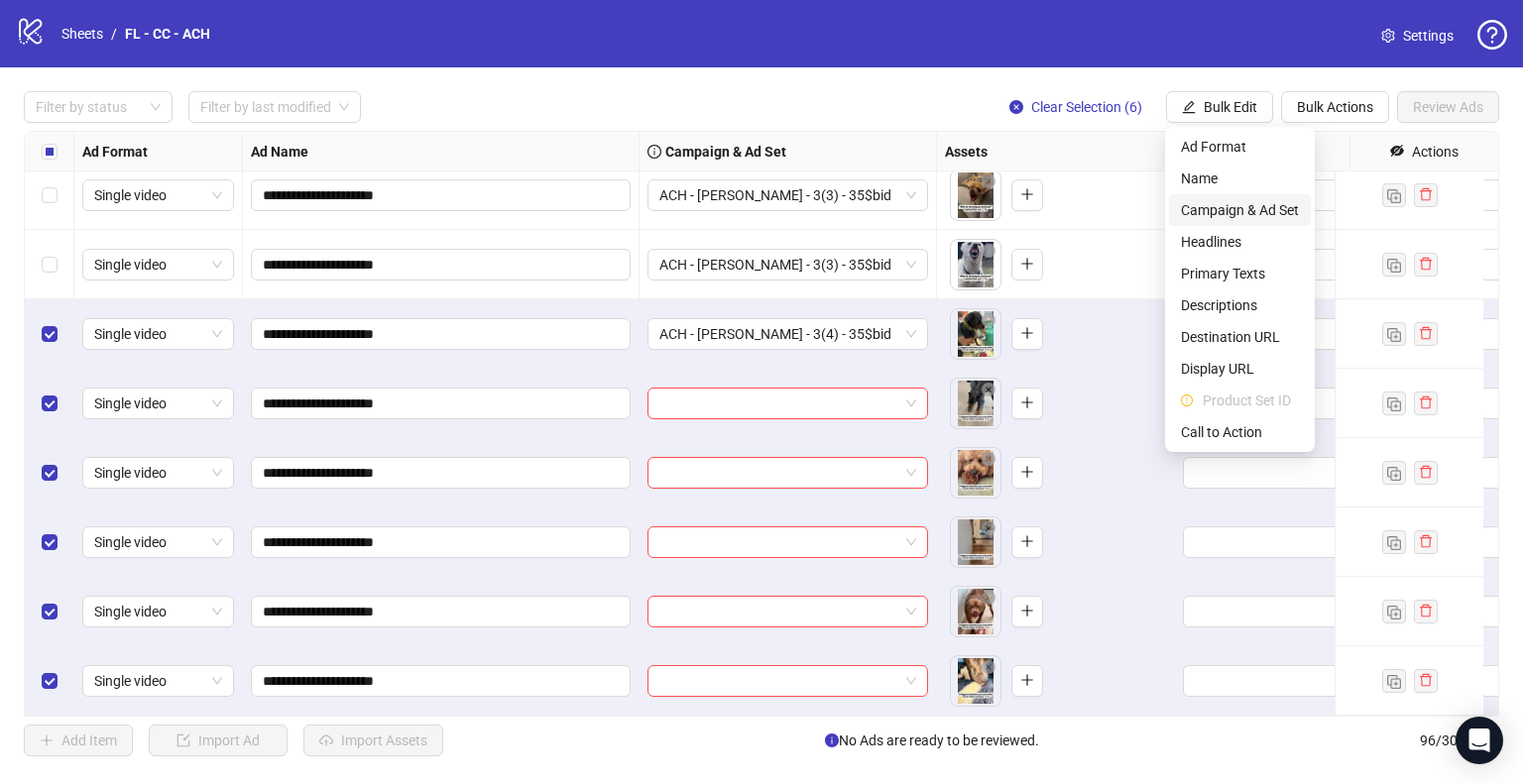 click on "Campaign & Ad Set" at bounding box center [1239, 210] 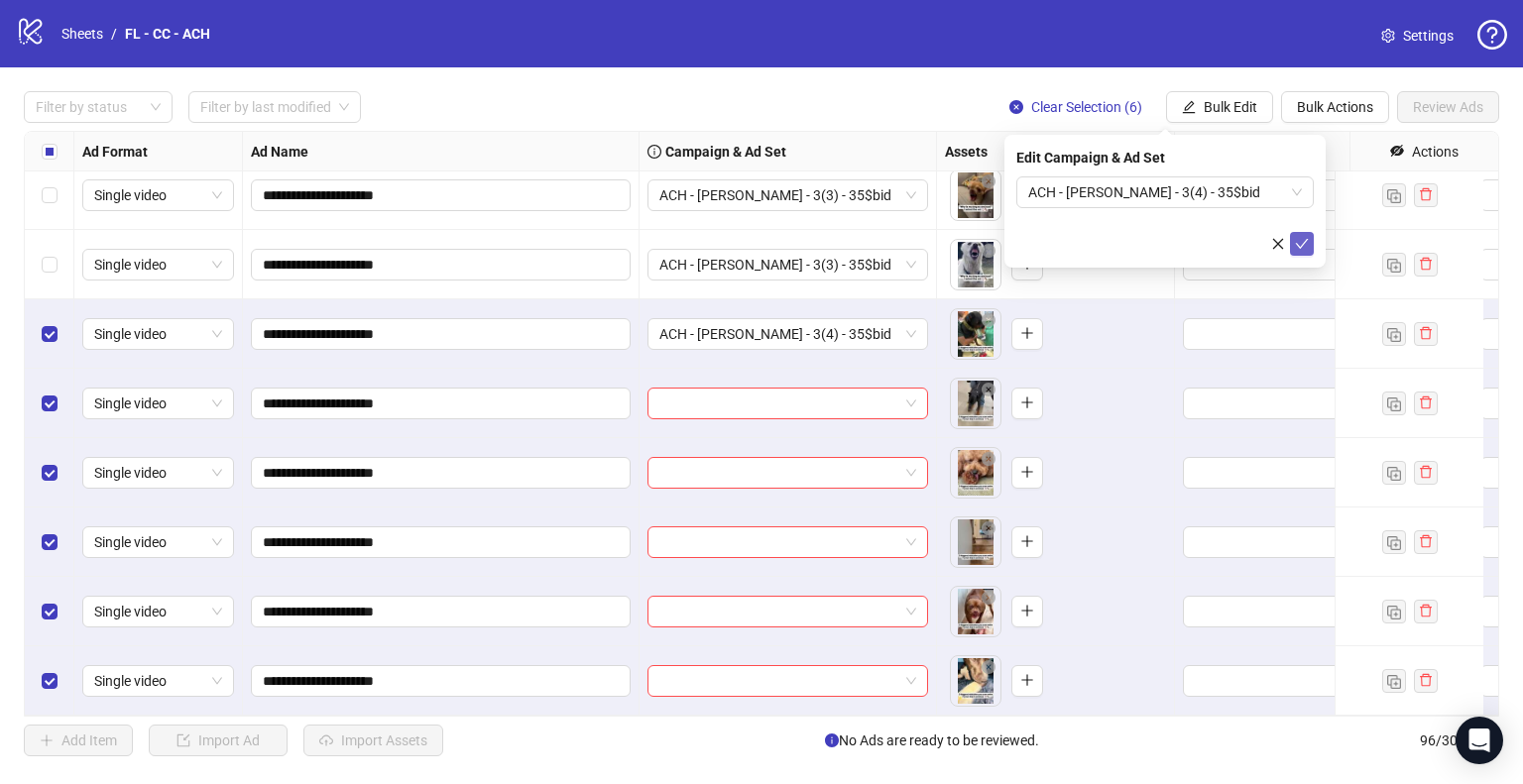 click at bounding box center [1302, 244] 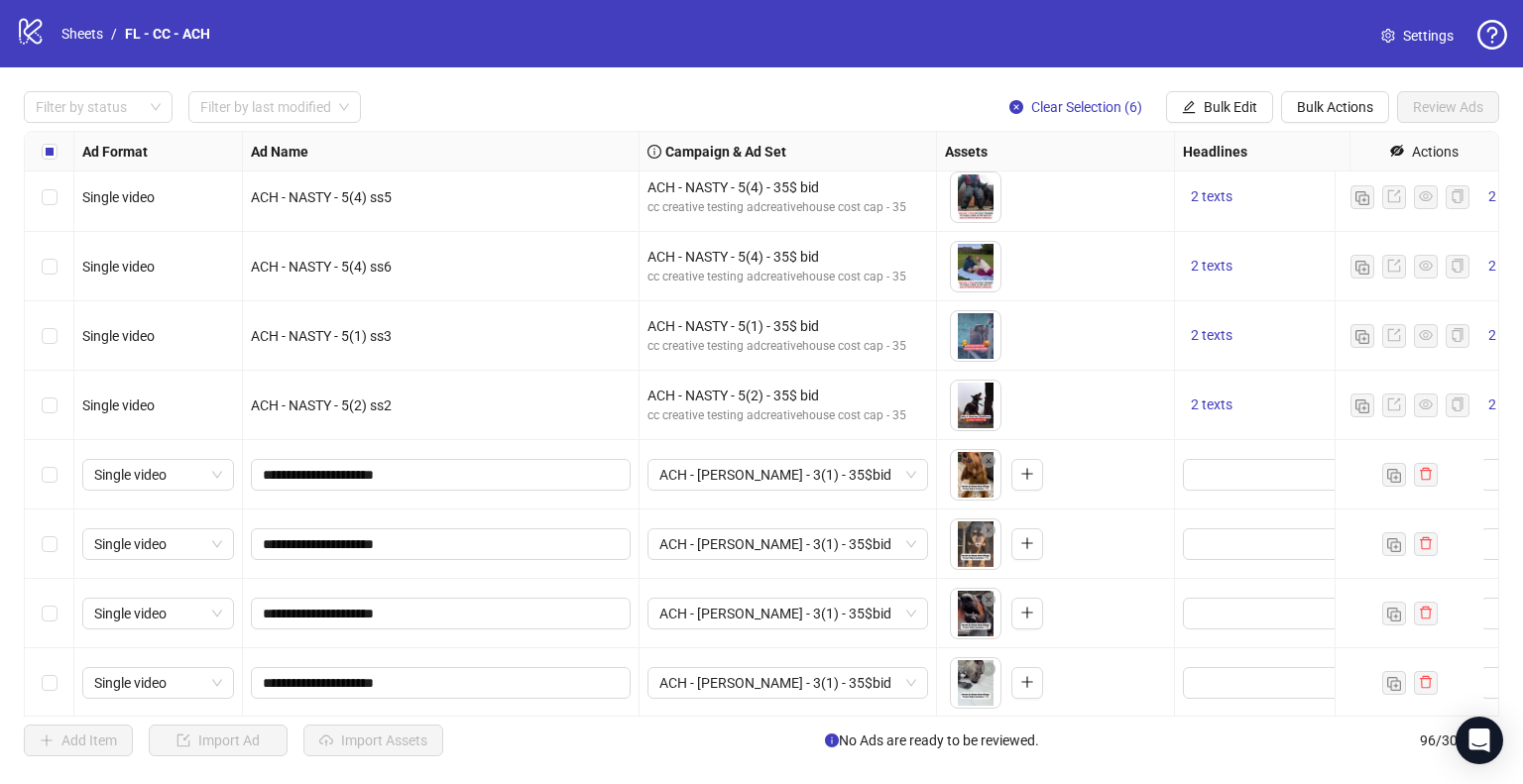 scroll, scrollTop: 4842, scrollLeft: 0, axis: vertical 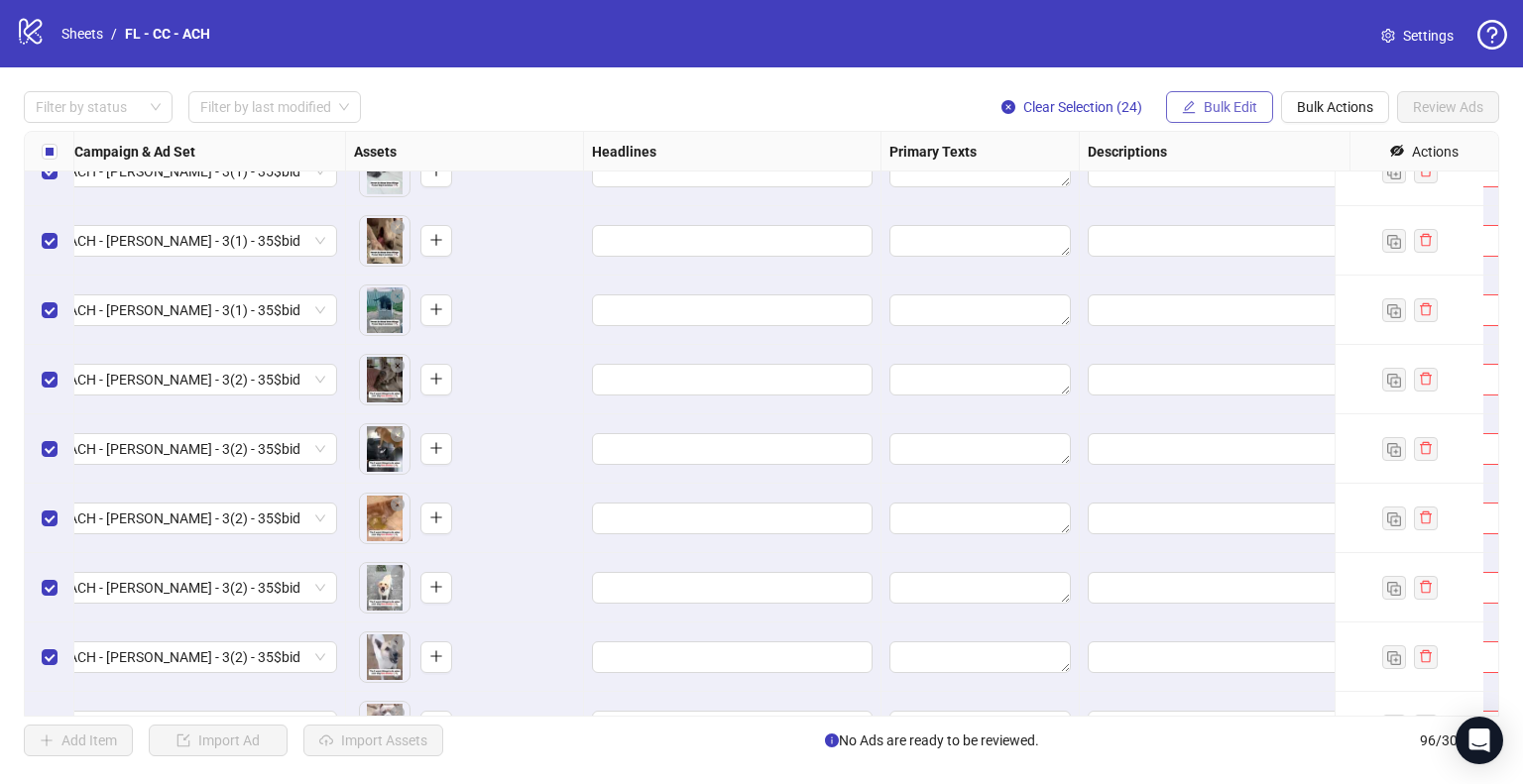 click on "Bulk Edit" at bounding box center (1230, 107) 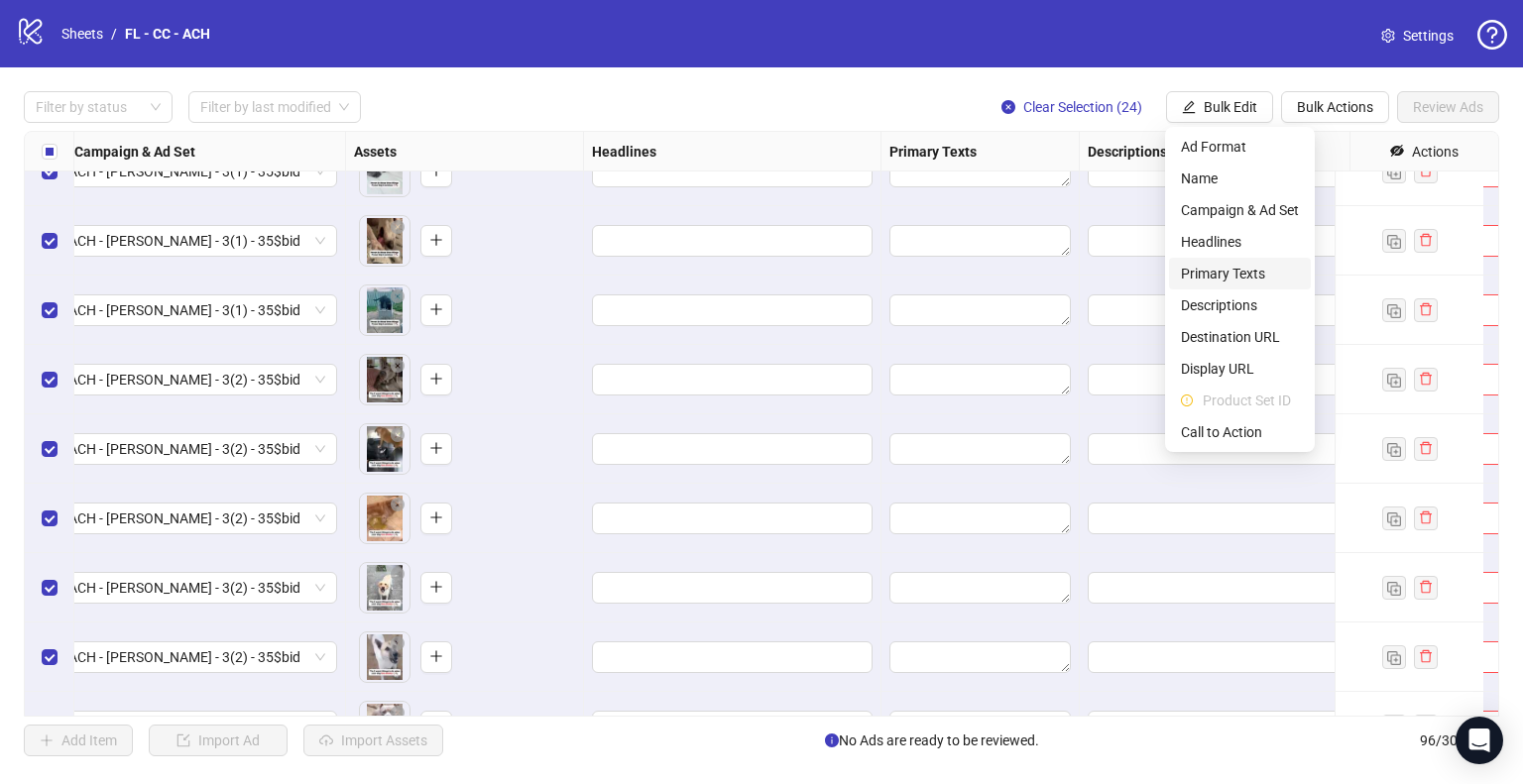 click on "Primary Texts" at bounding box center [1239, 274] 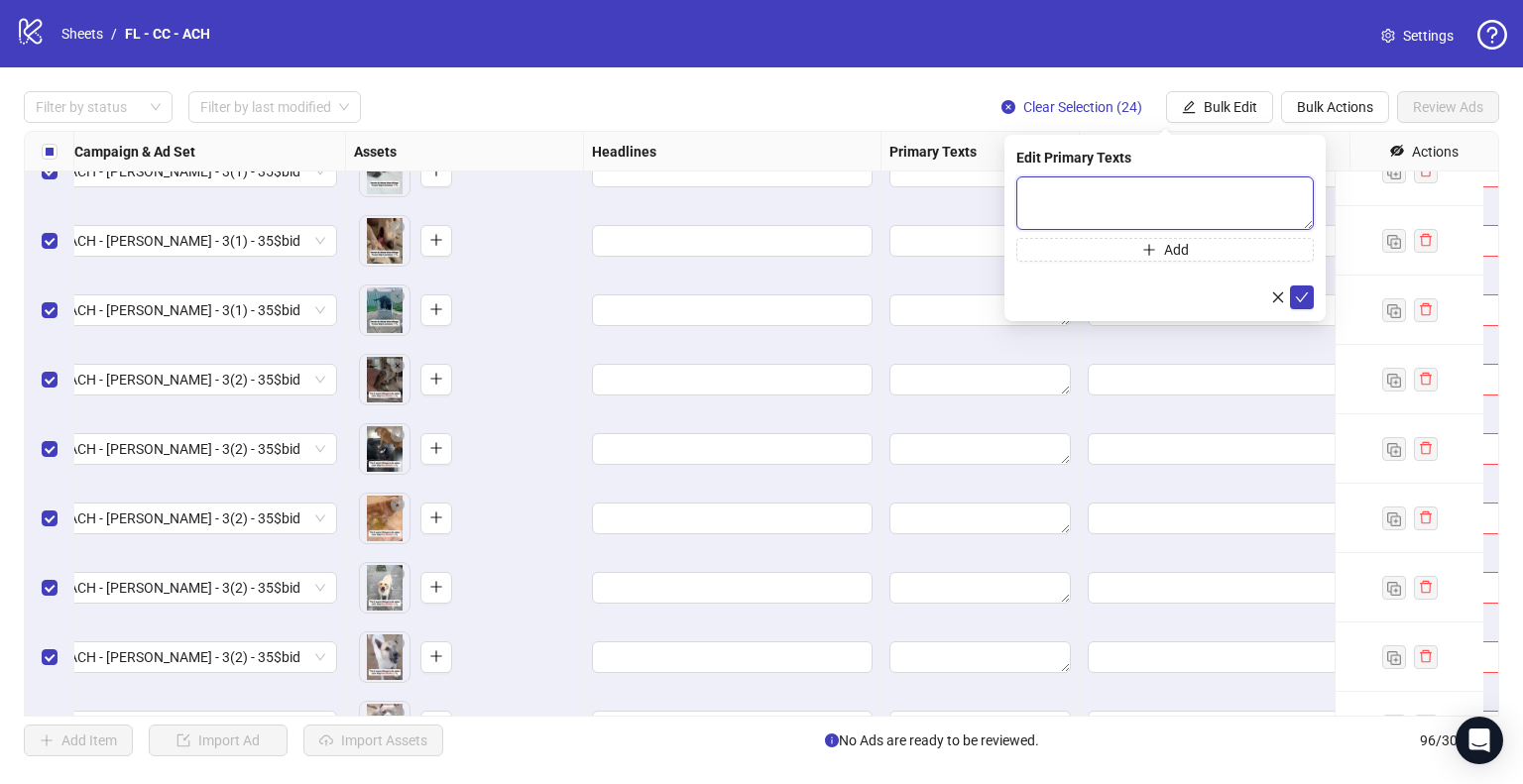 click at bounding box center [1165, 203] 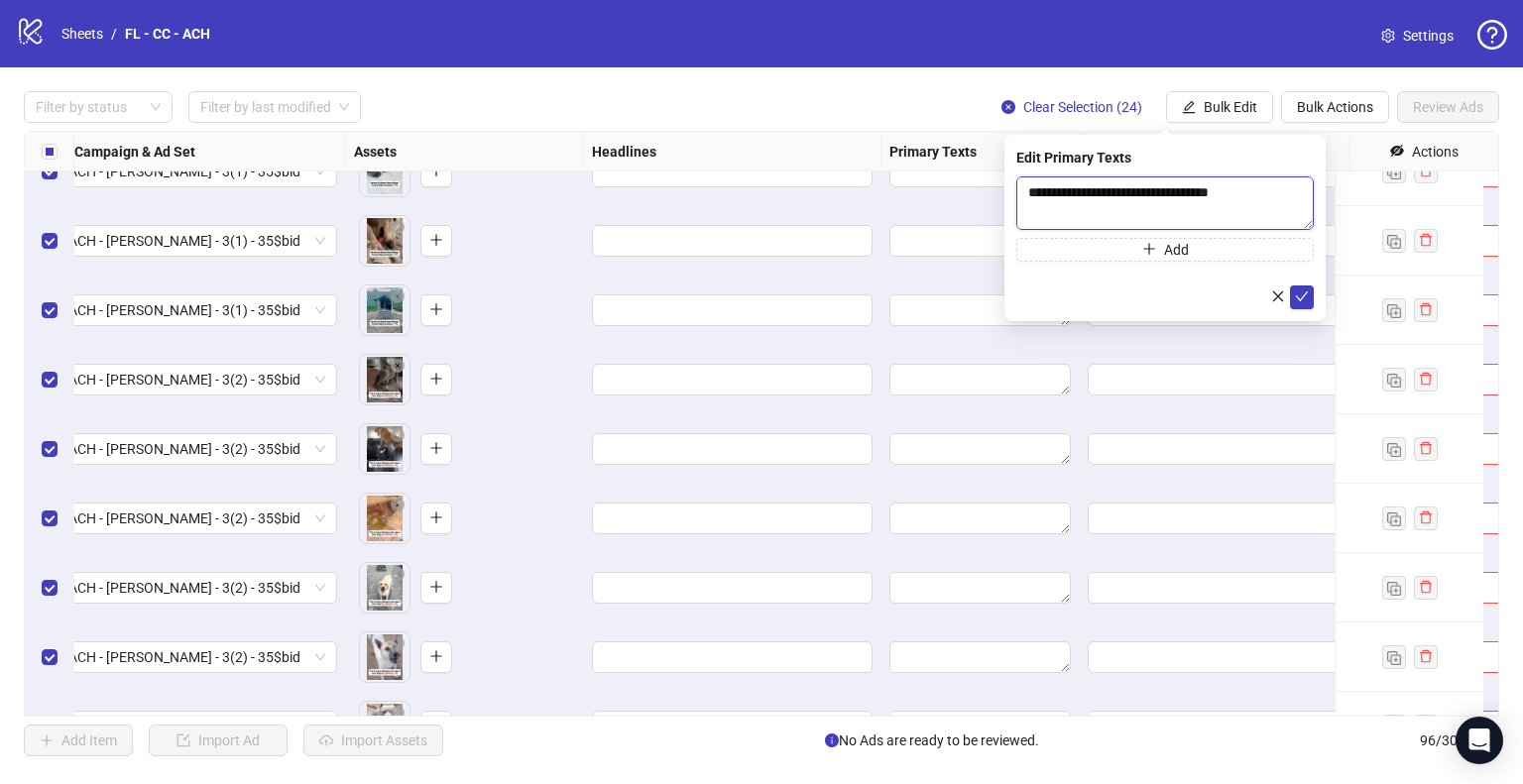 scroll, scrollTop: 298, scrollLeft: 0, axis: vertical 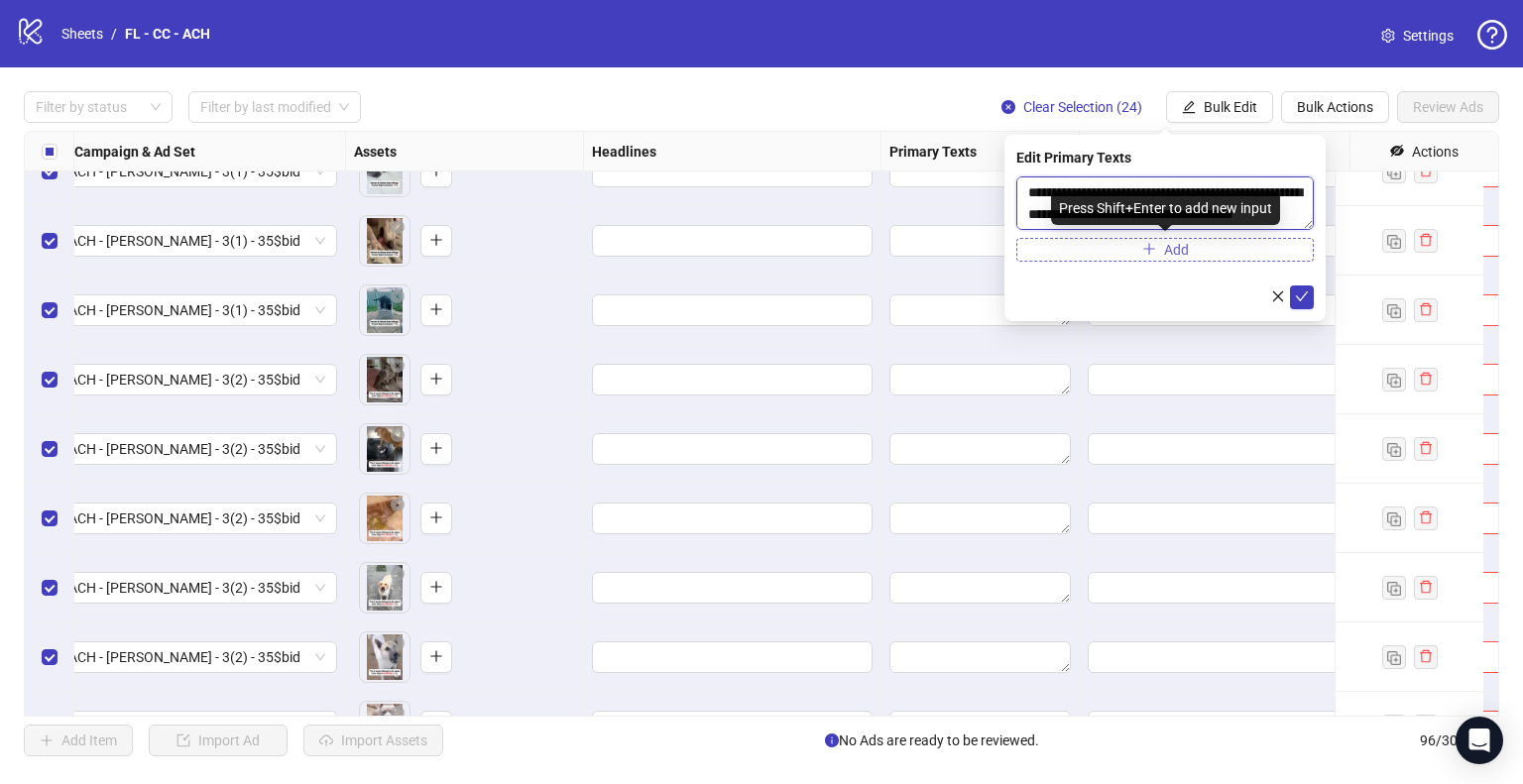 type on "**********" 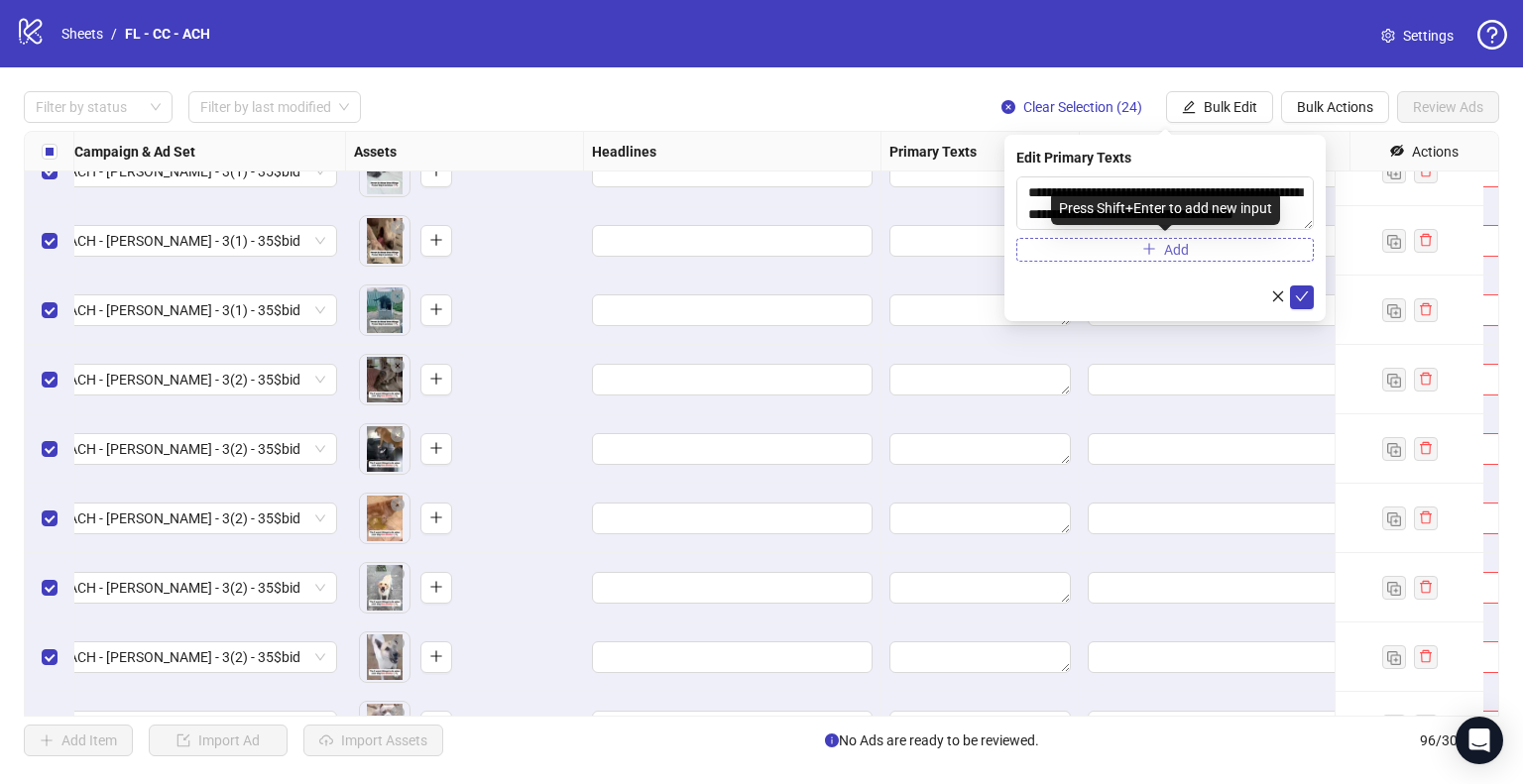 click on "Add" at bounding box center (1165, 250) 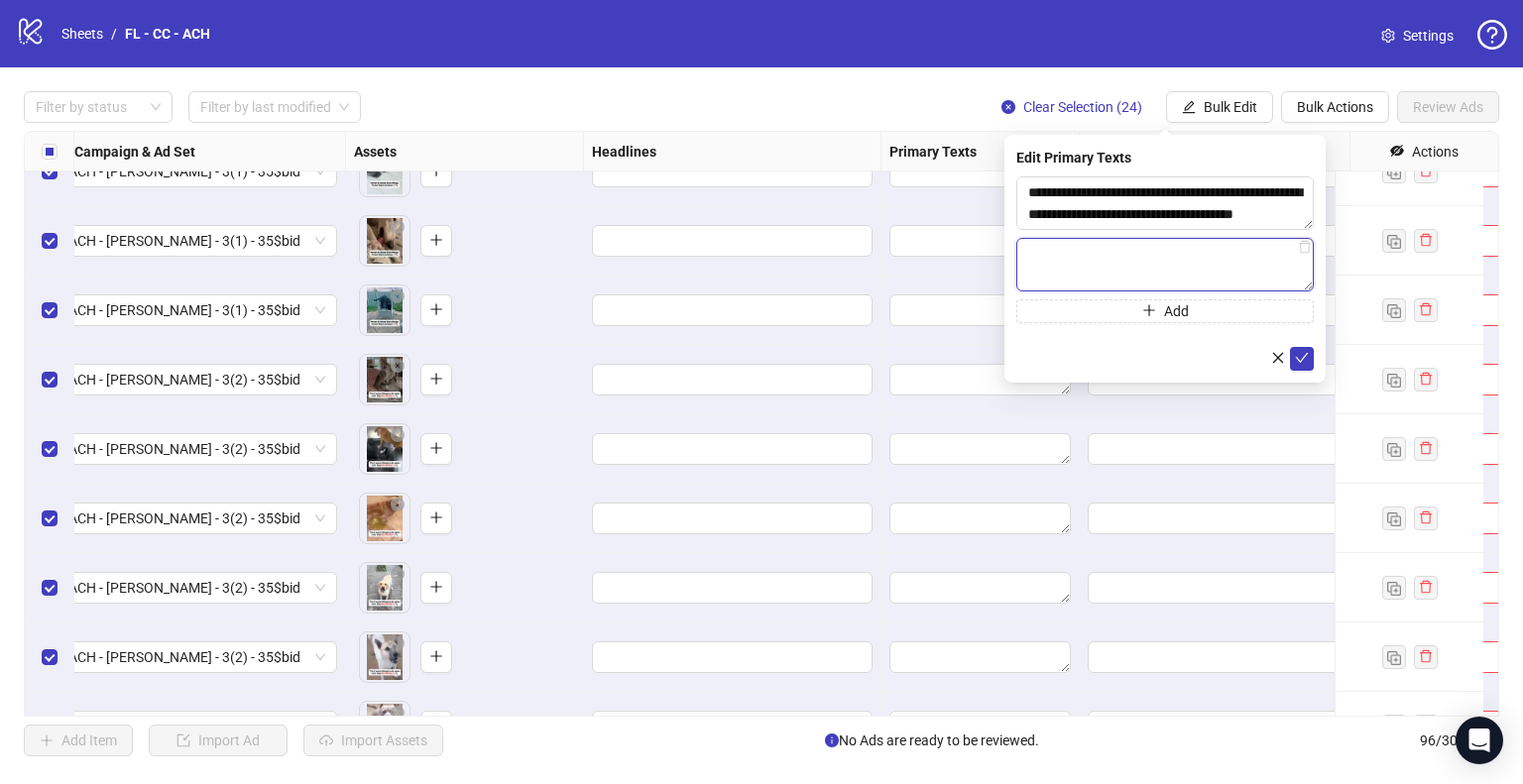 paste on "**********" 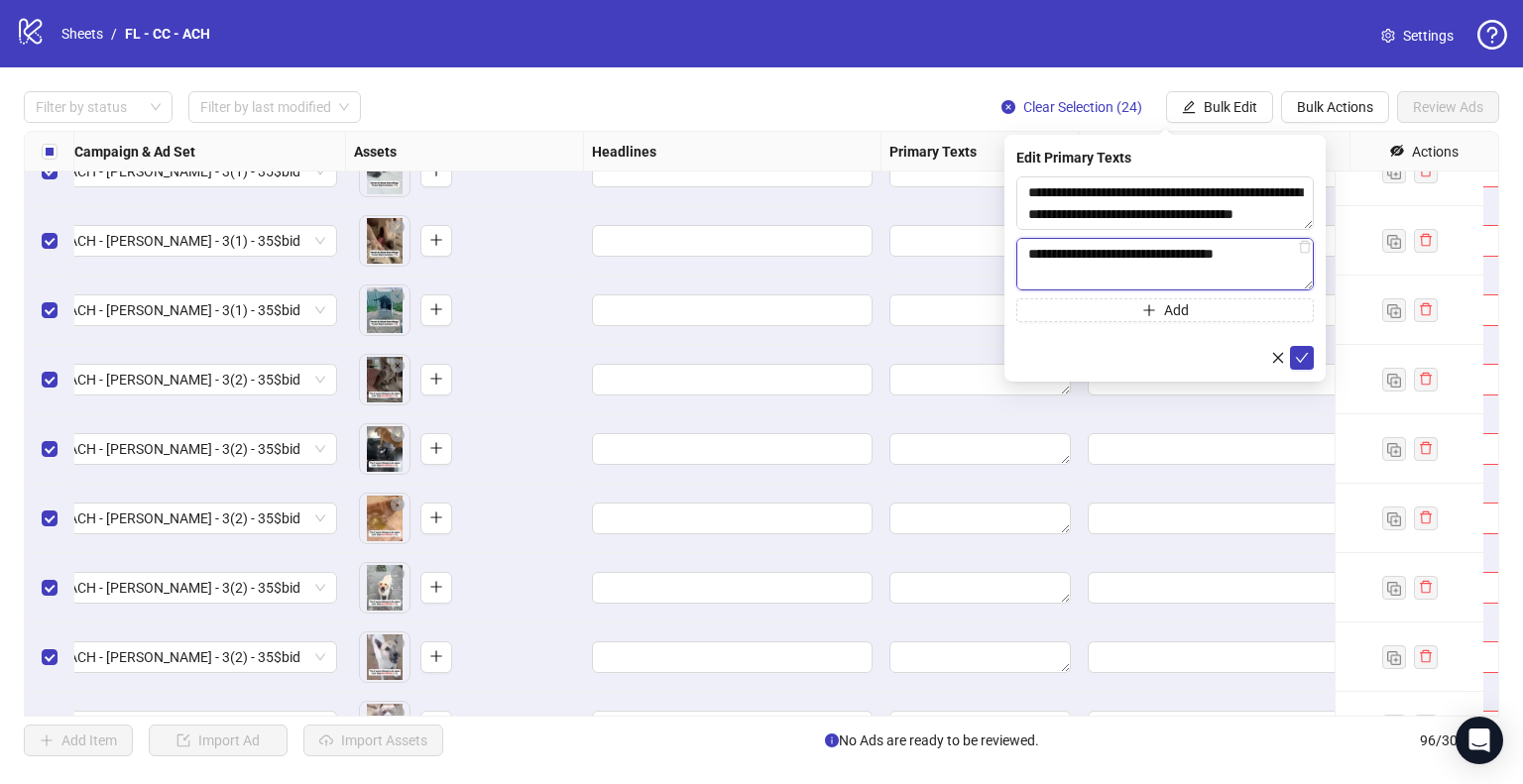 scroll, scrollTop: 255, scrollLeft: 0, axis: vertical 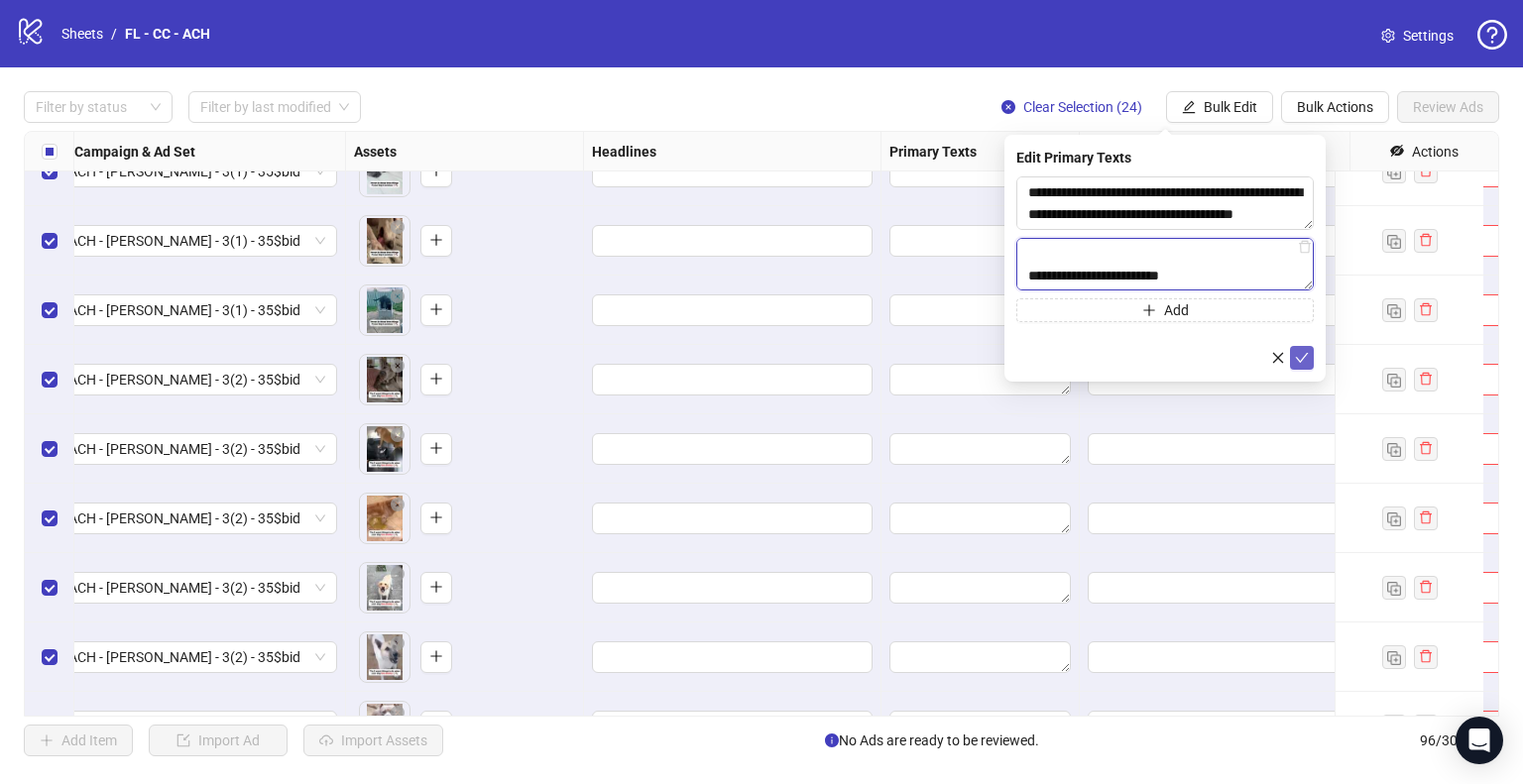 type on "**********" 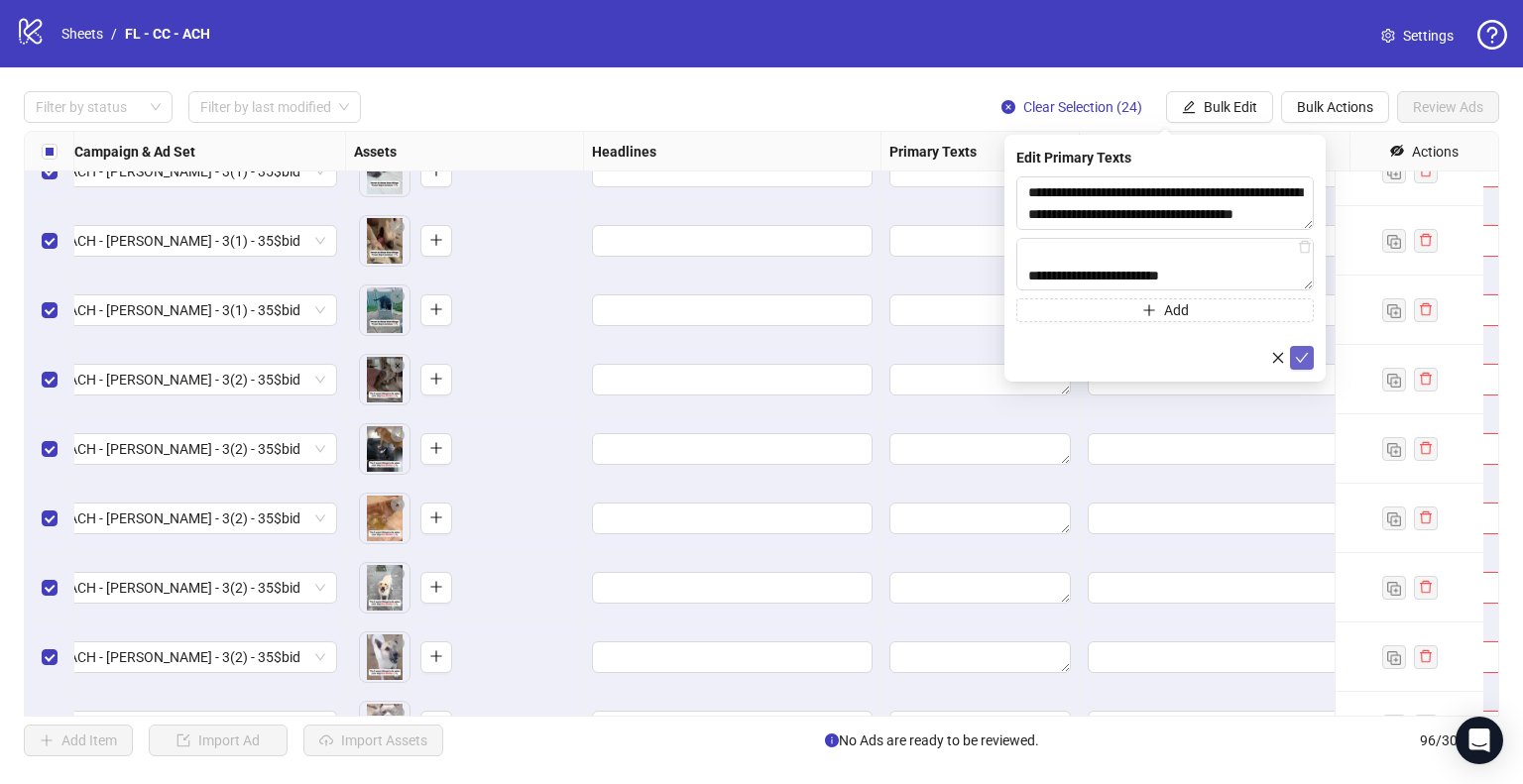 click 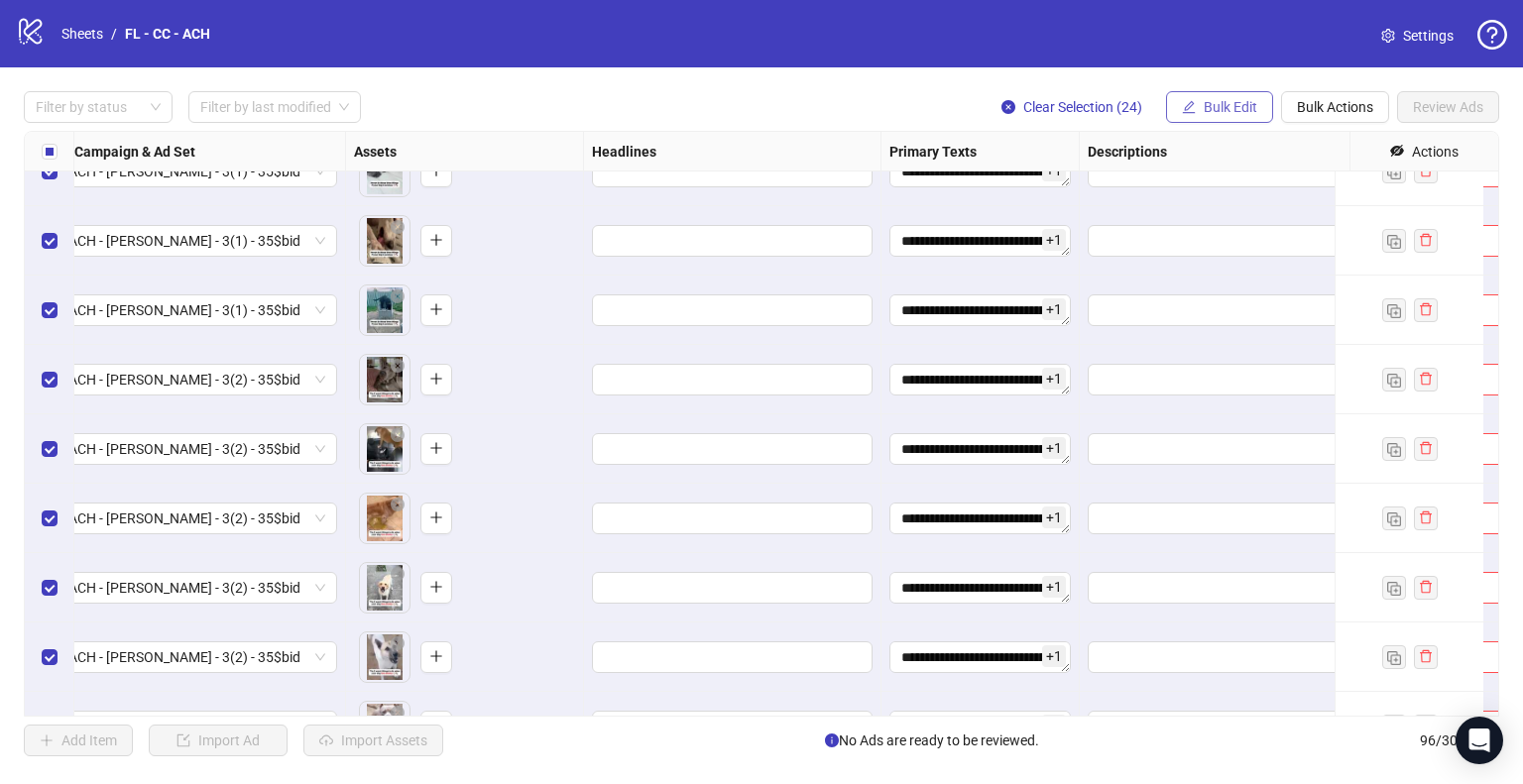 scroll, scrollTop: 5247, scrollLeft: 877, axis: both 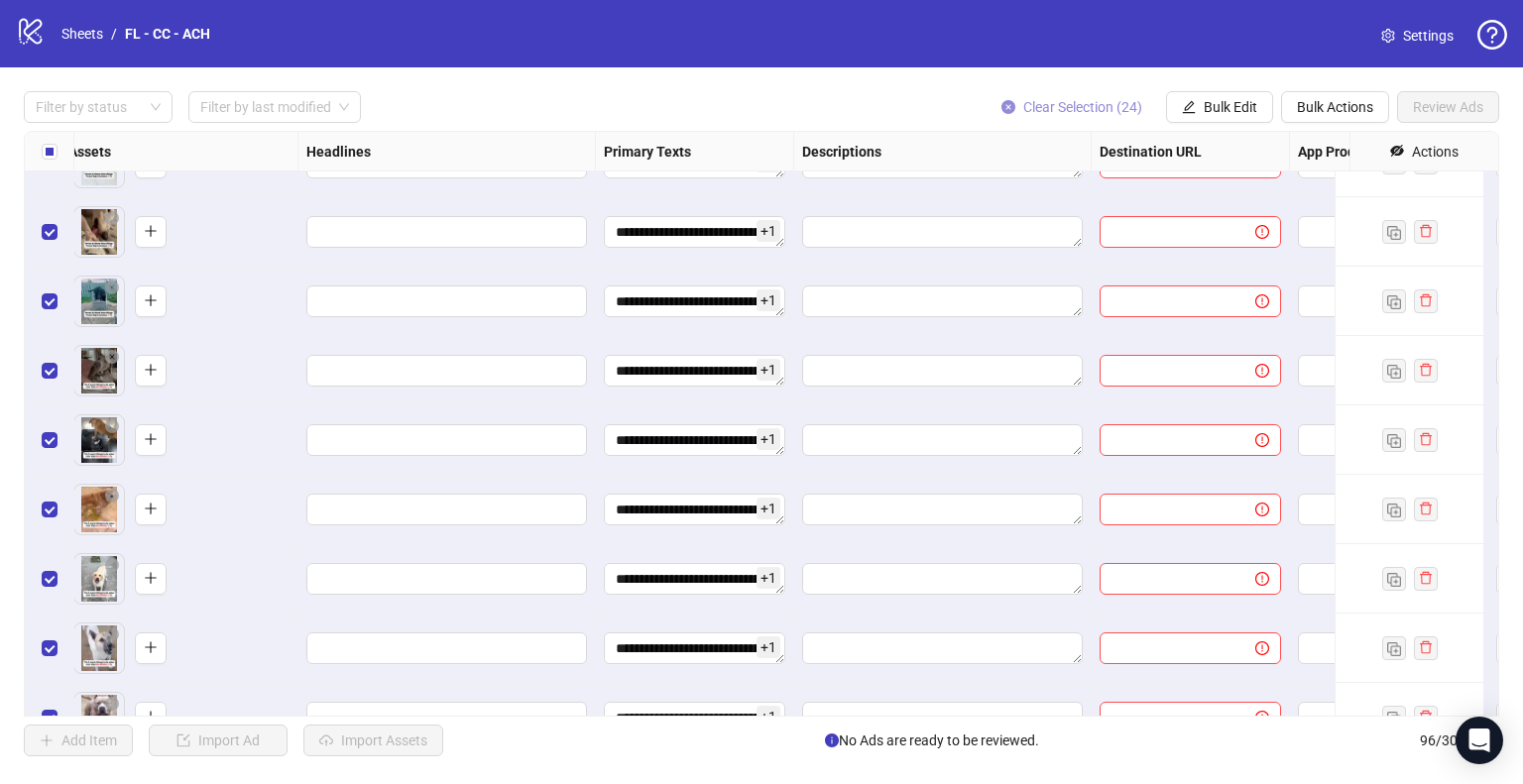 click 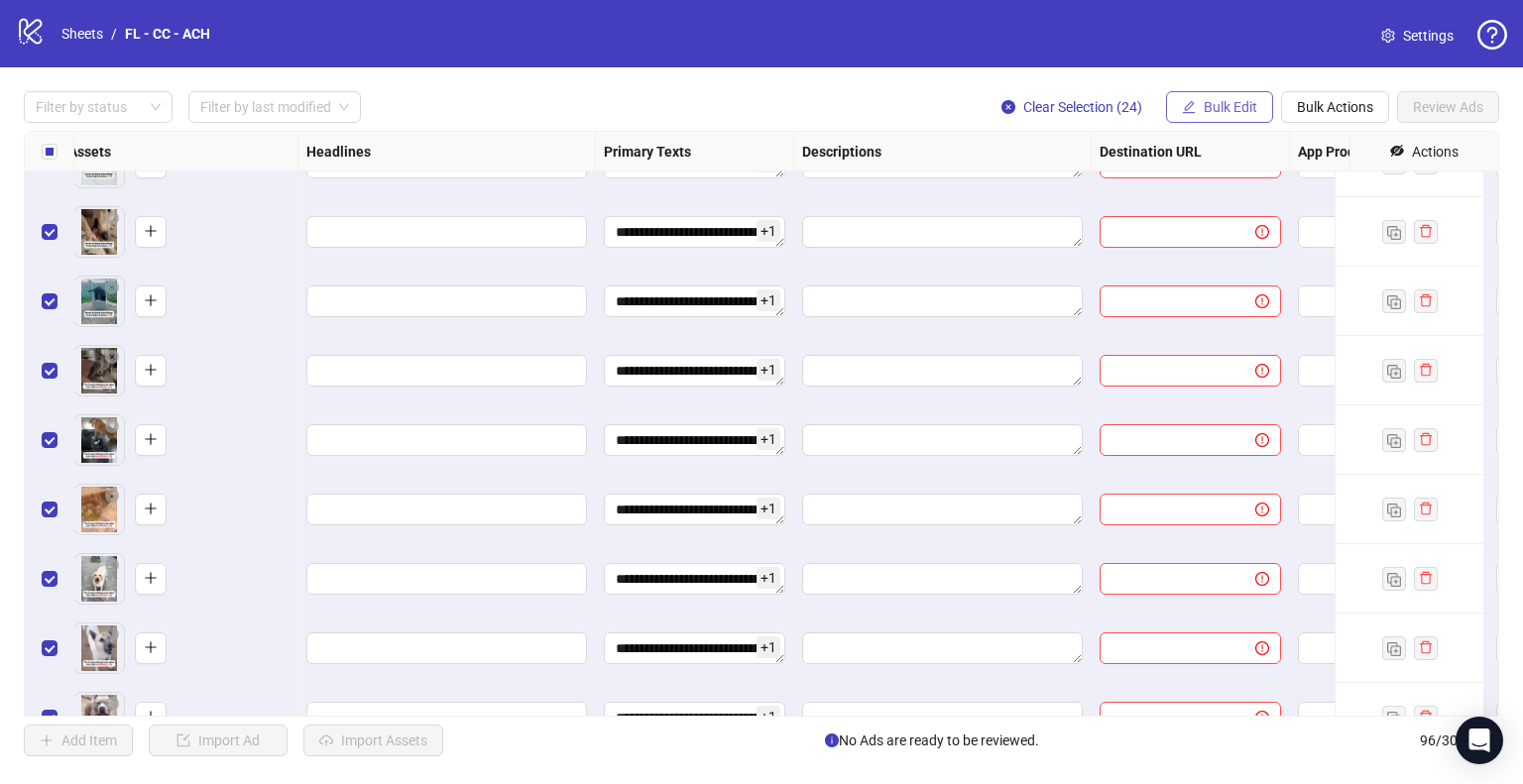 click on "Bulk Edit" at bounding box center (1230, 107) 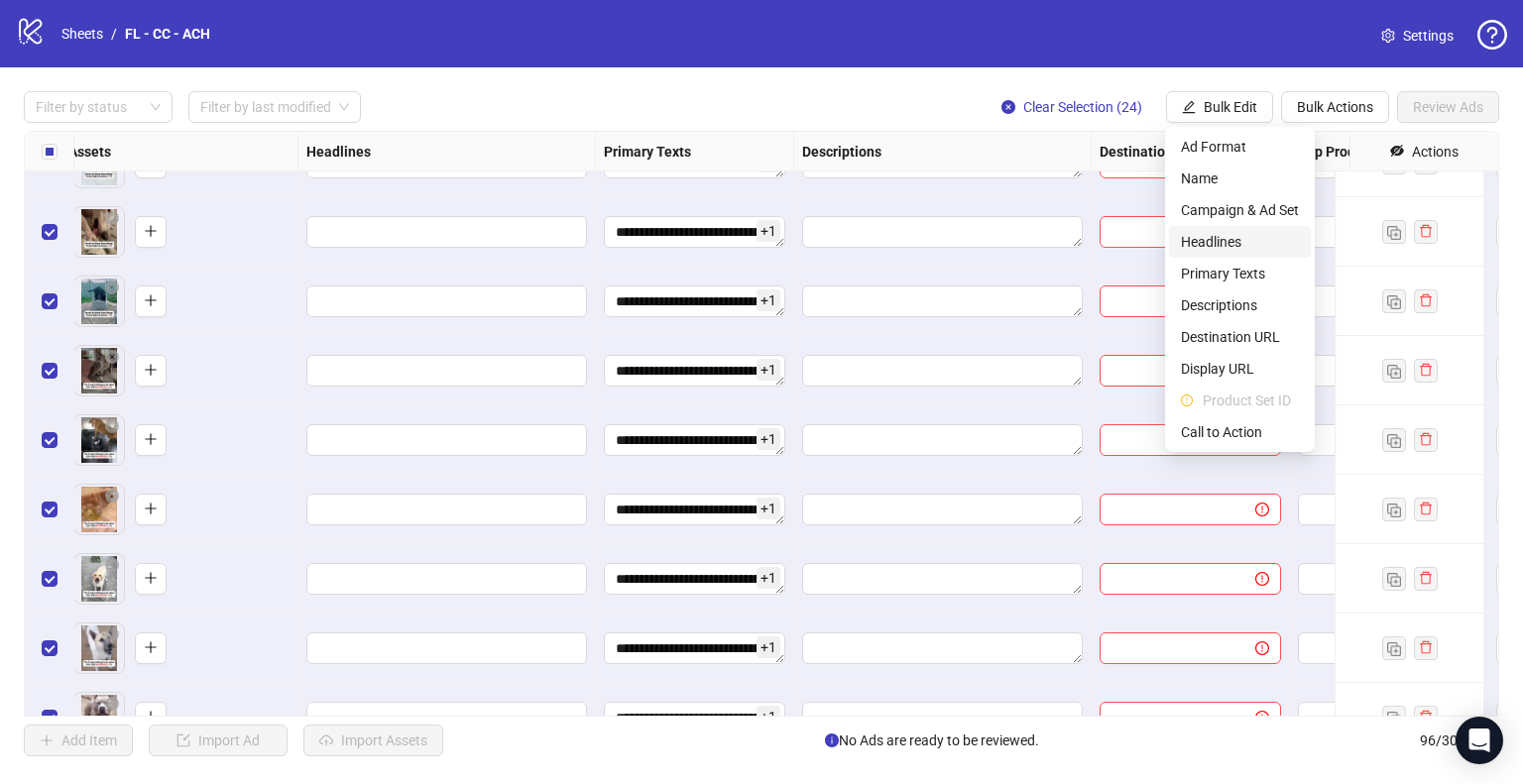 click on "Headlines" at bounding box center [1239, 242] 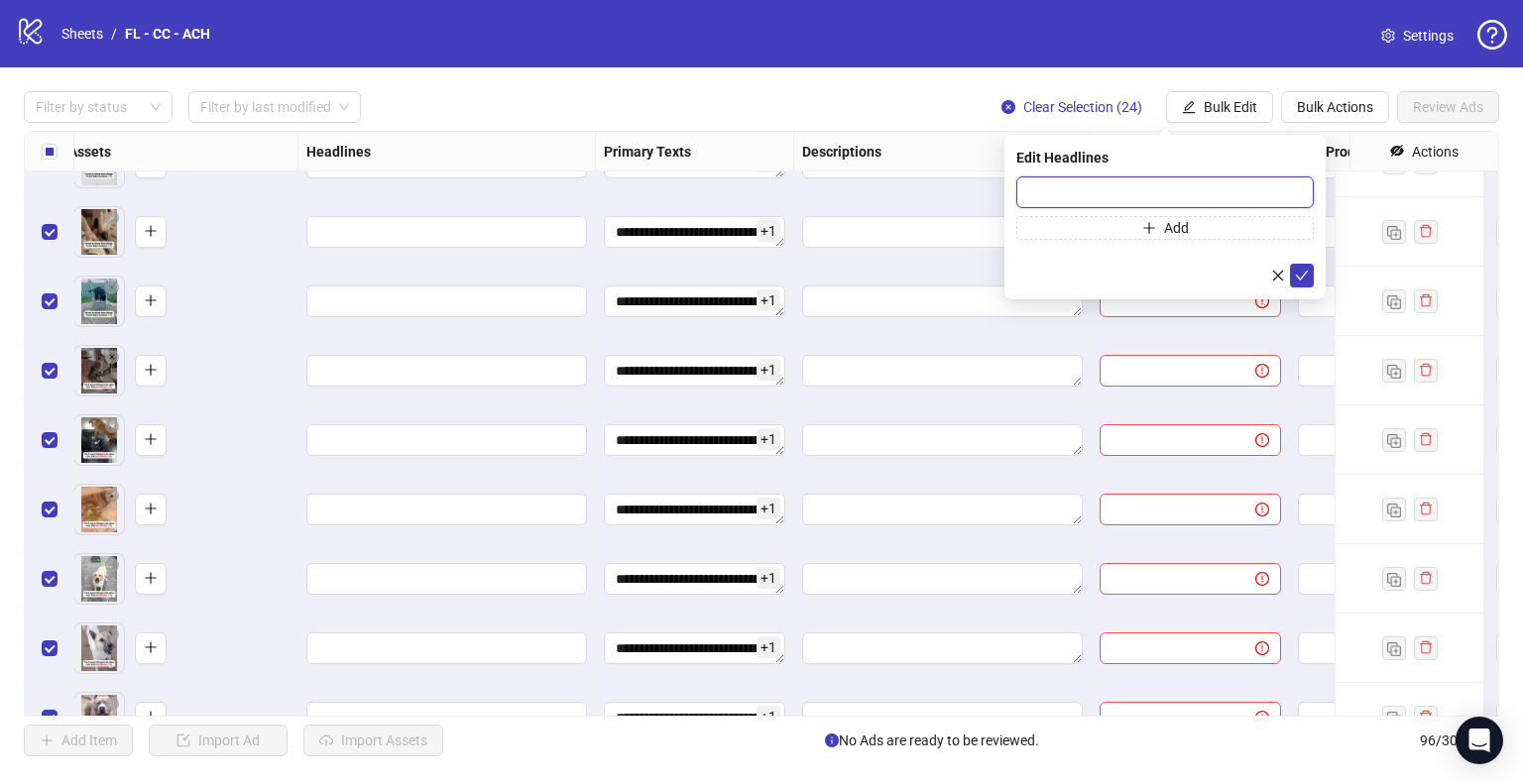 click at bounding box center (1165, 192) 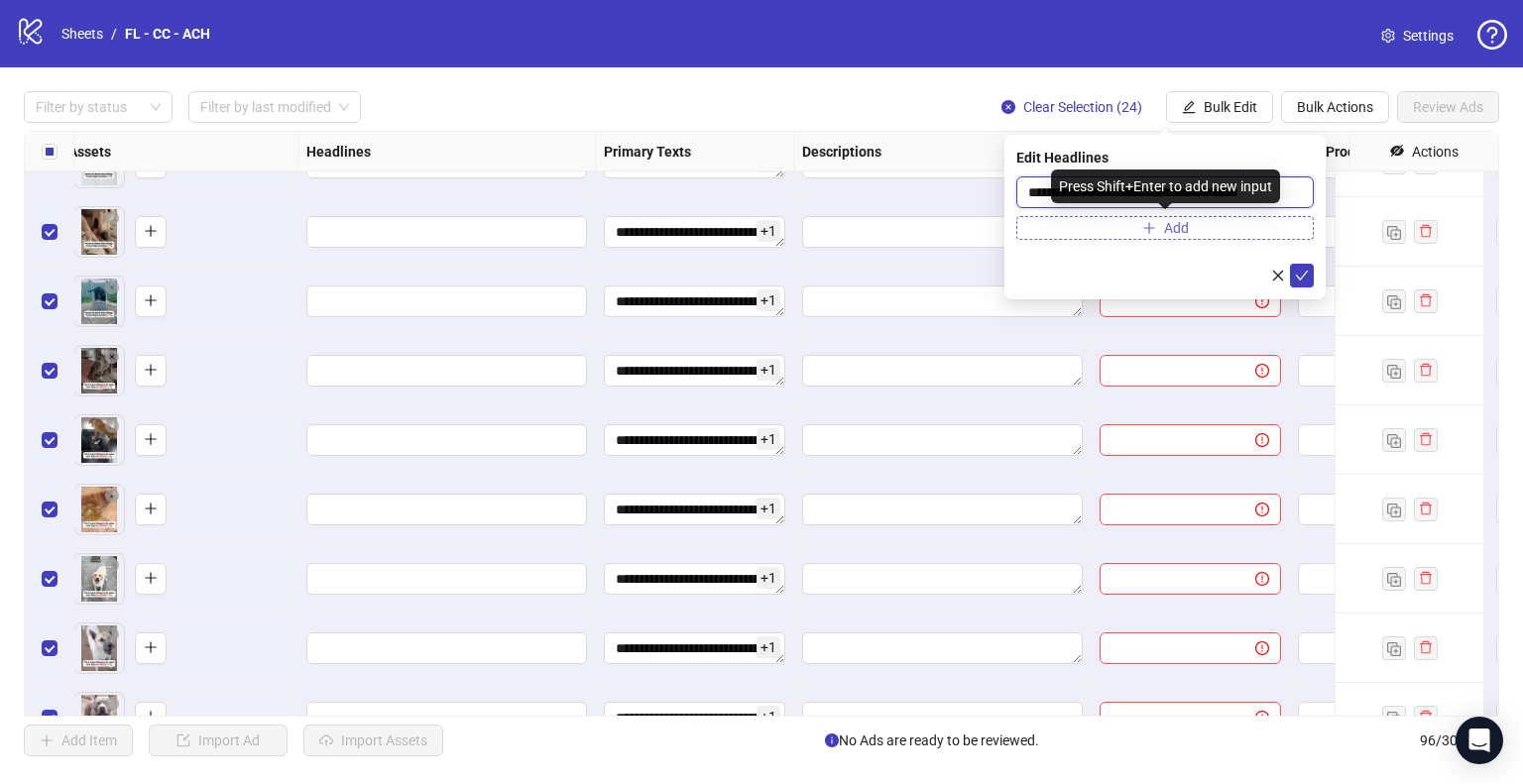 type on "**********" 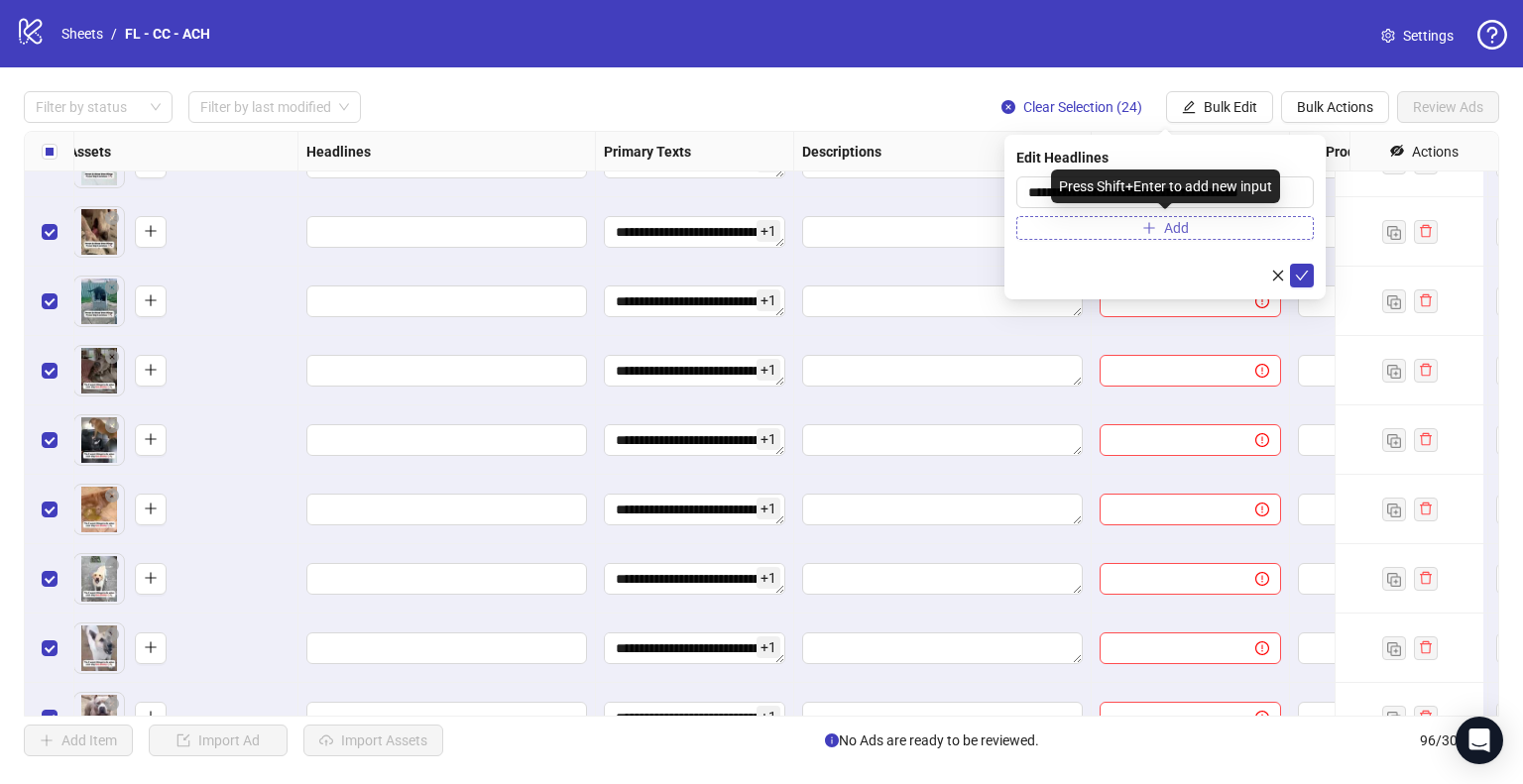 click on "Add" at bounding box center (1165, 228) 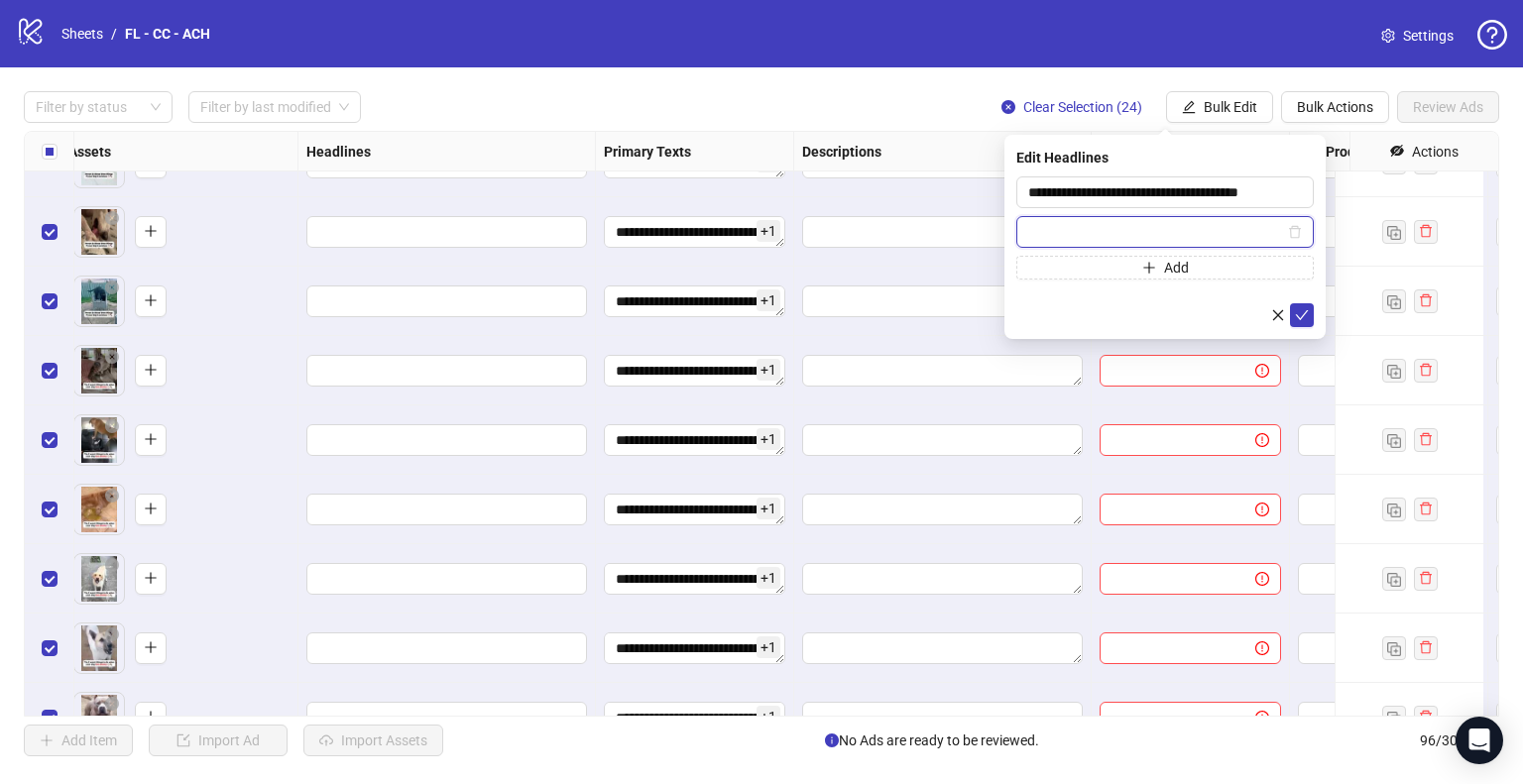 paste on "**********" 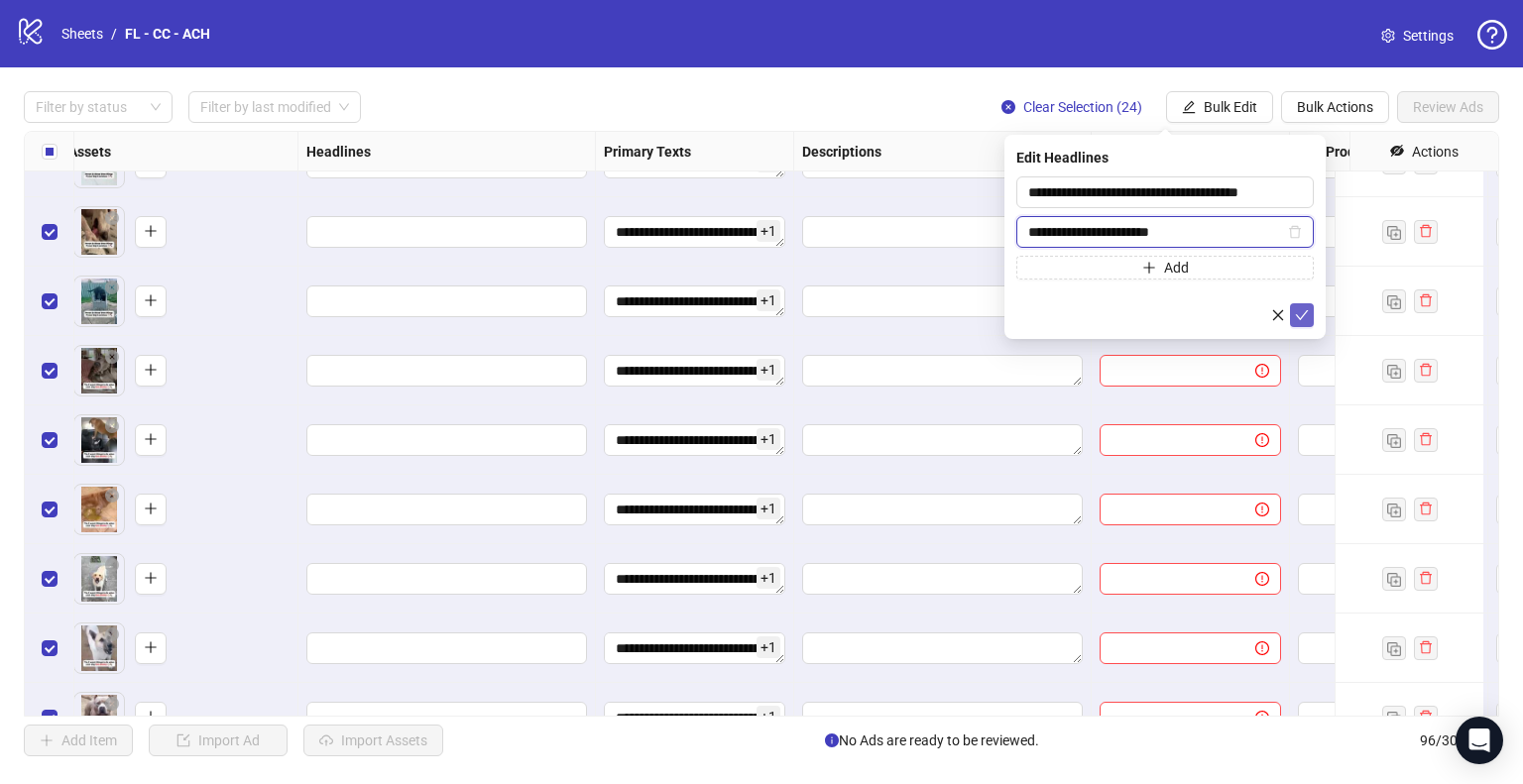 type on "**********" 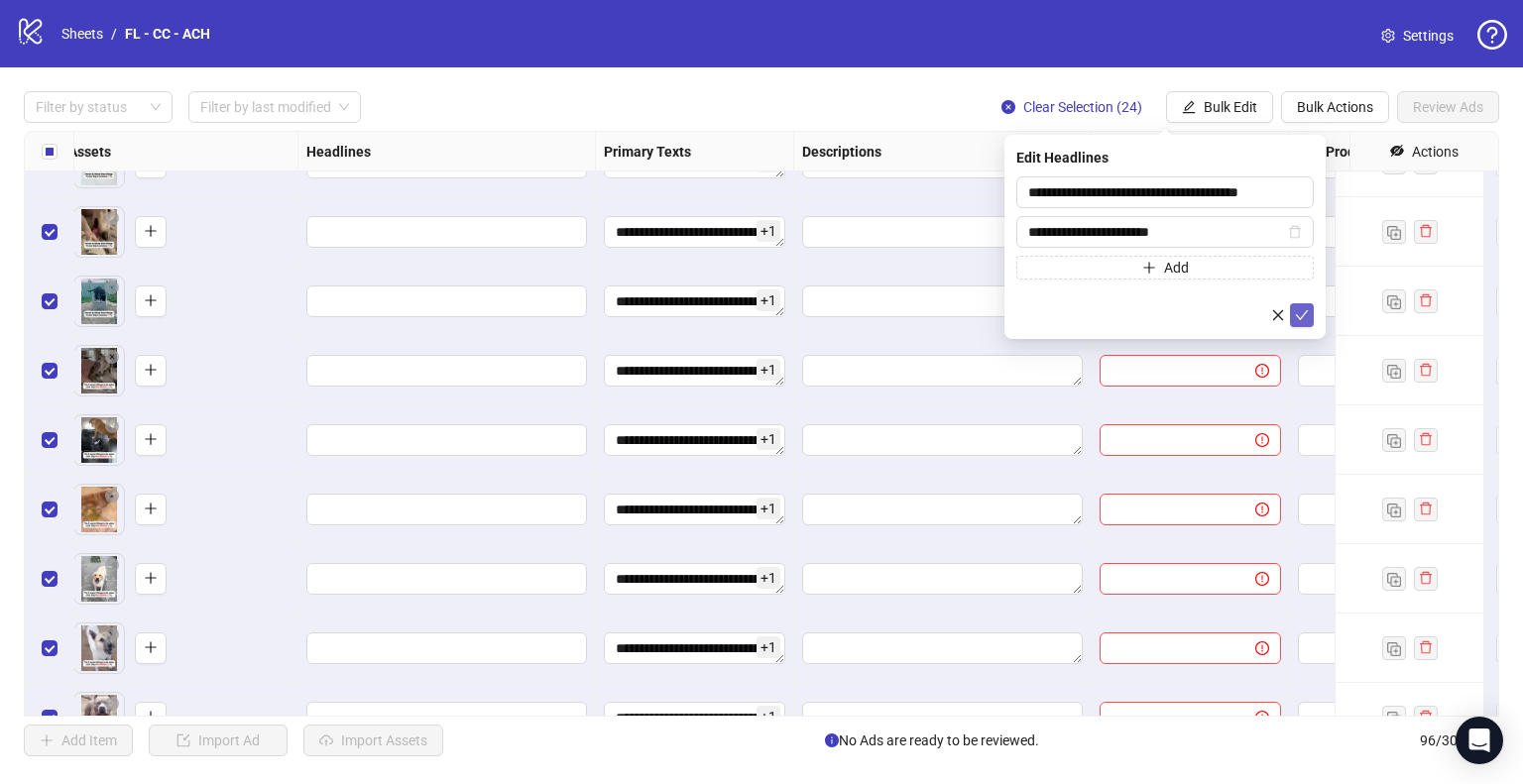 click 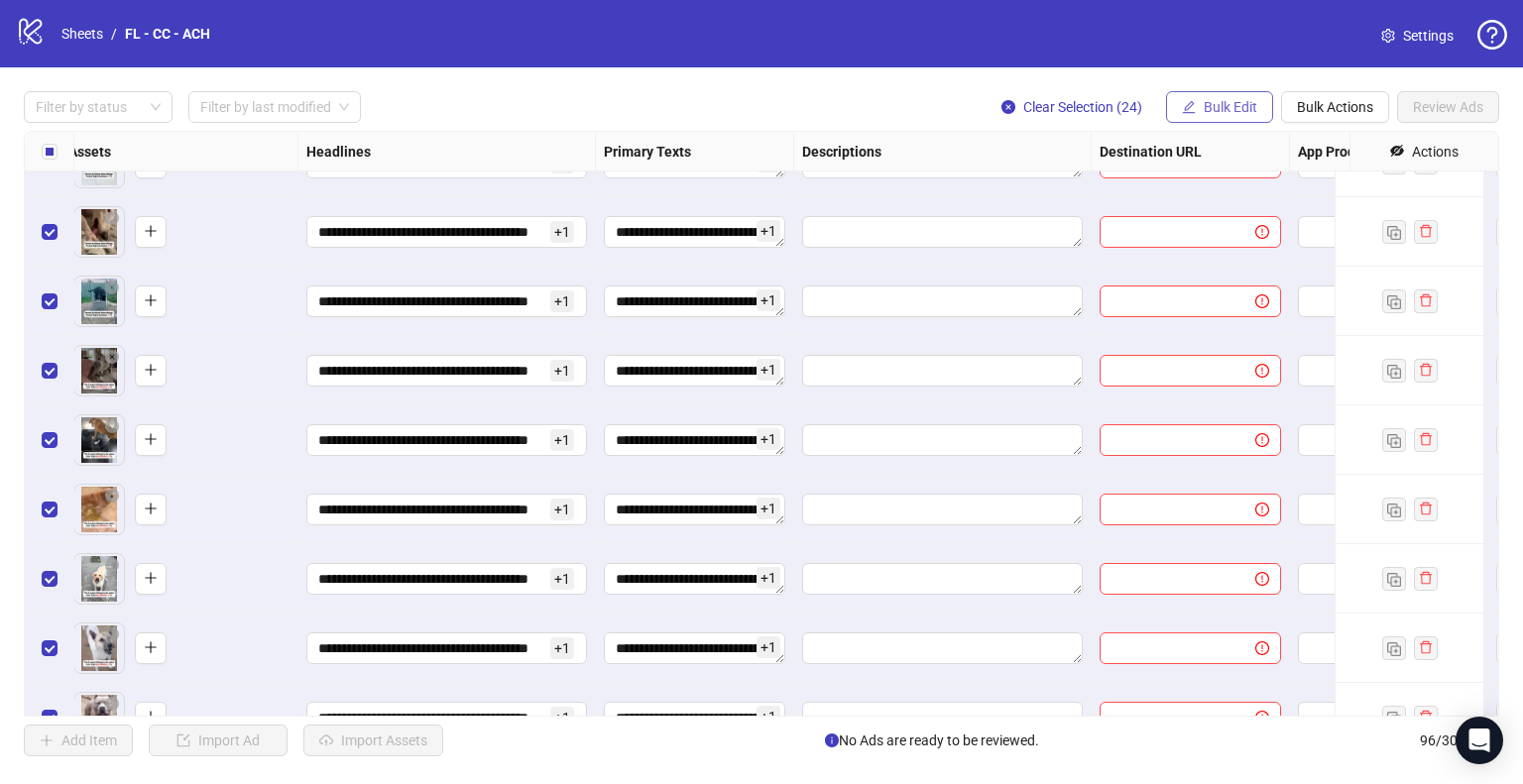 click on "Bulk Edit" at bounding box center (1230, 107) 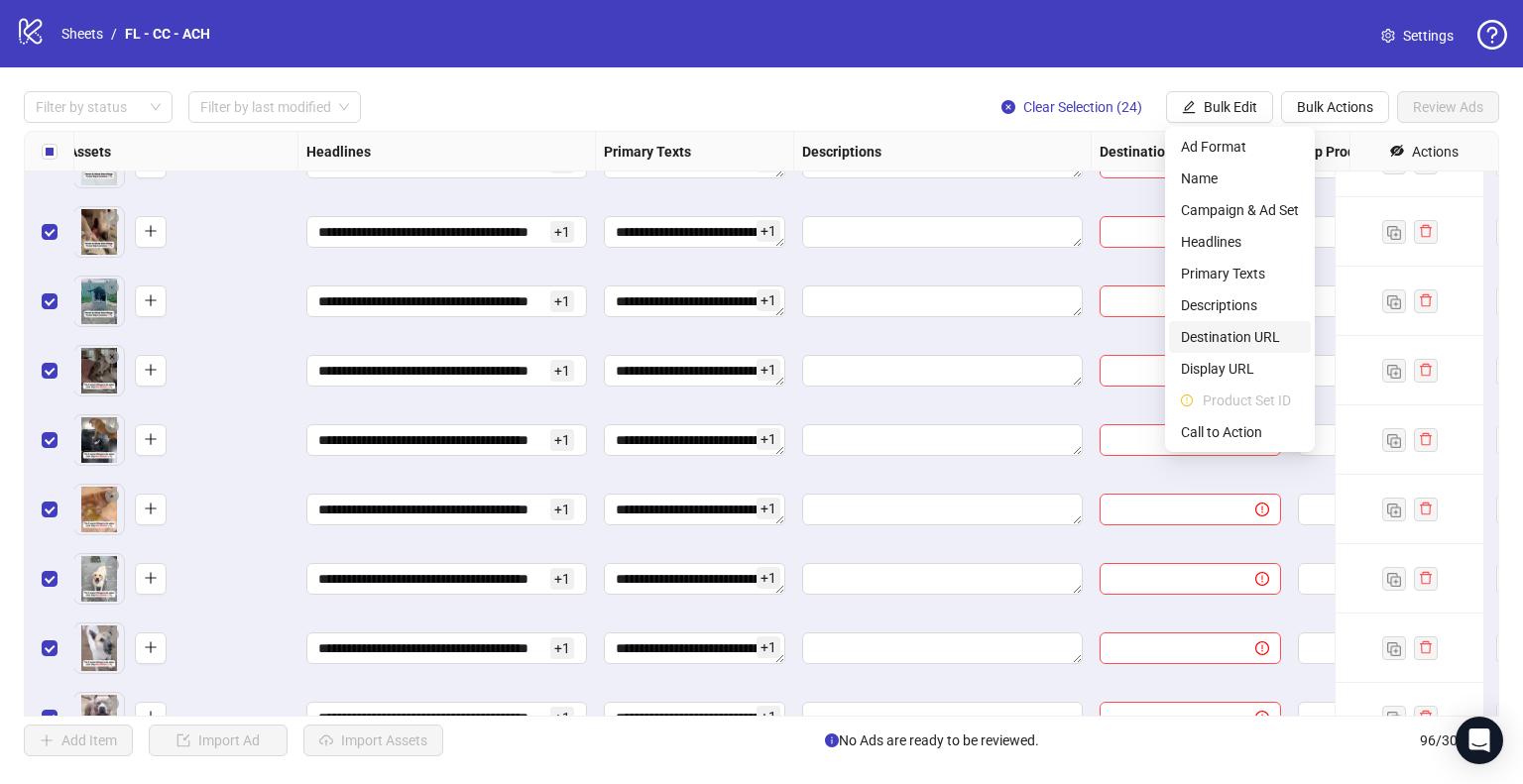 click on "Destination URL" at bounding box center (1239, 337) 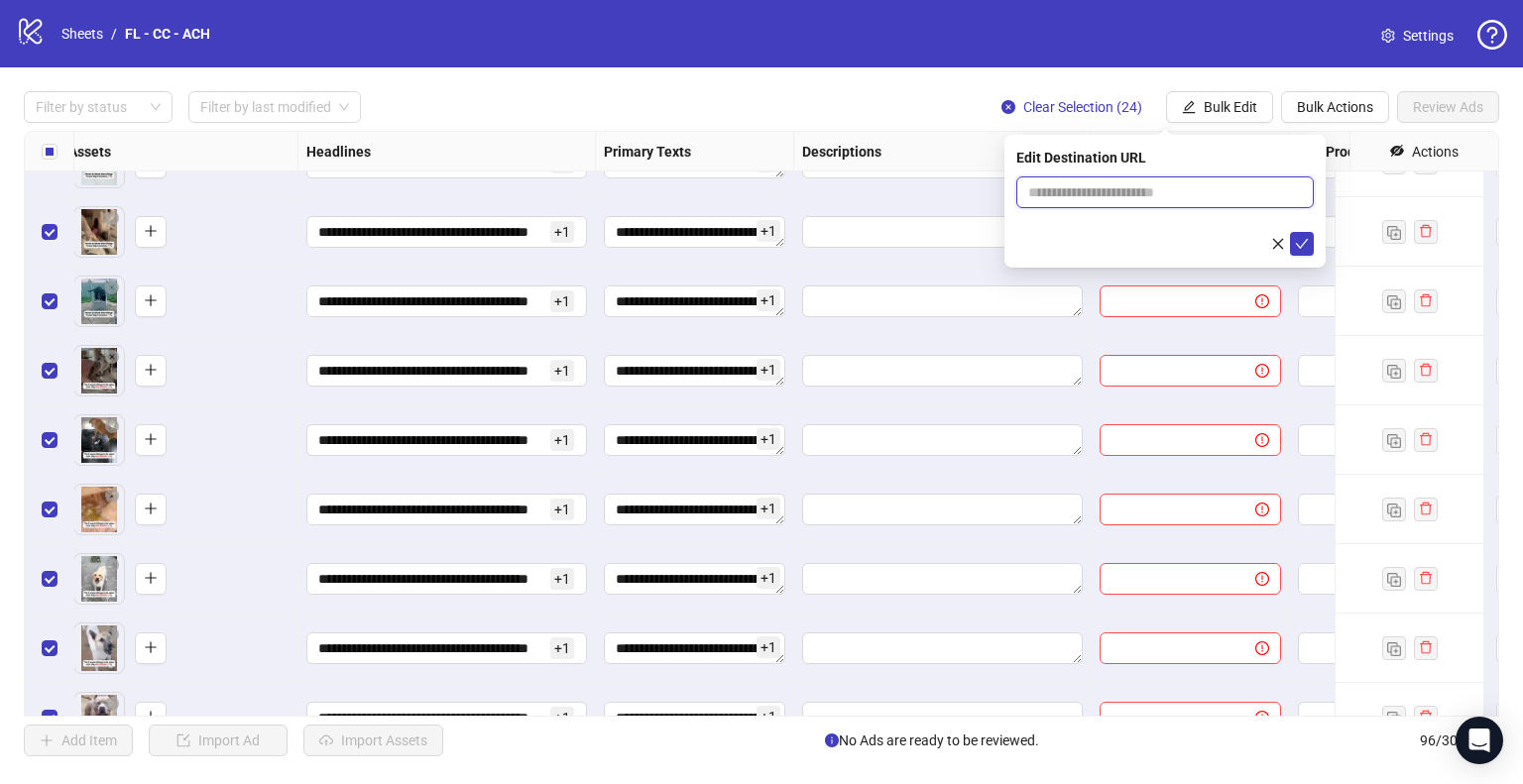 click at bounding box center (1157, 192) 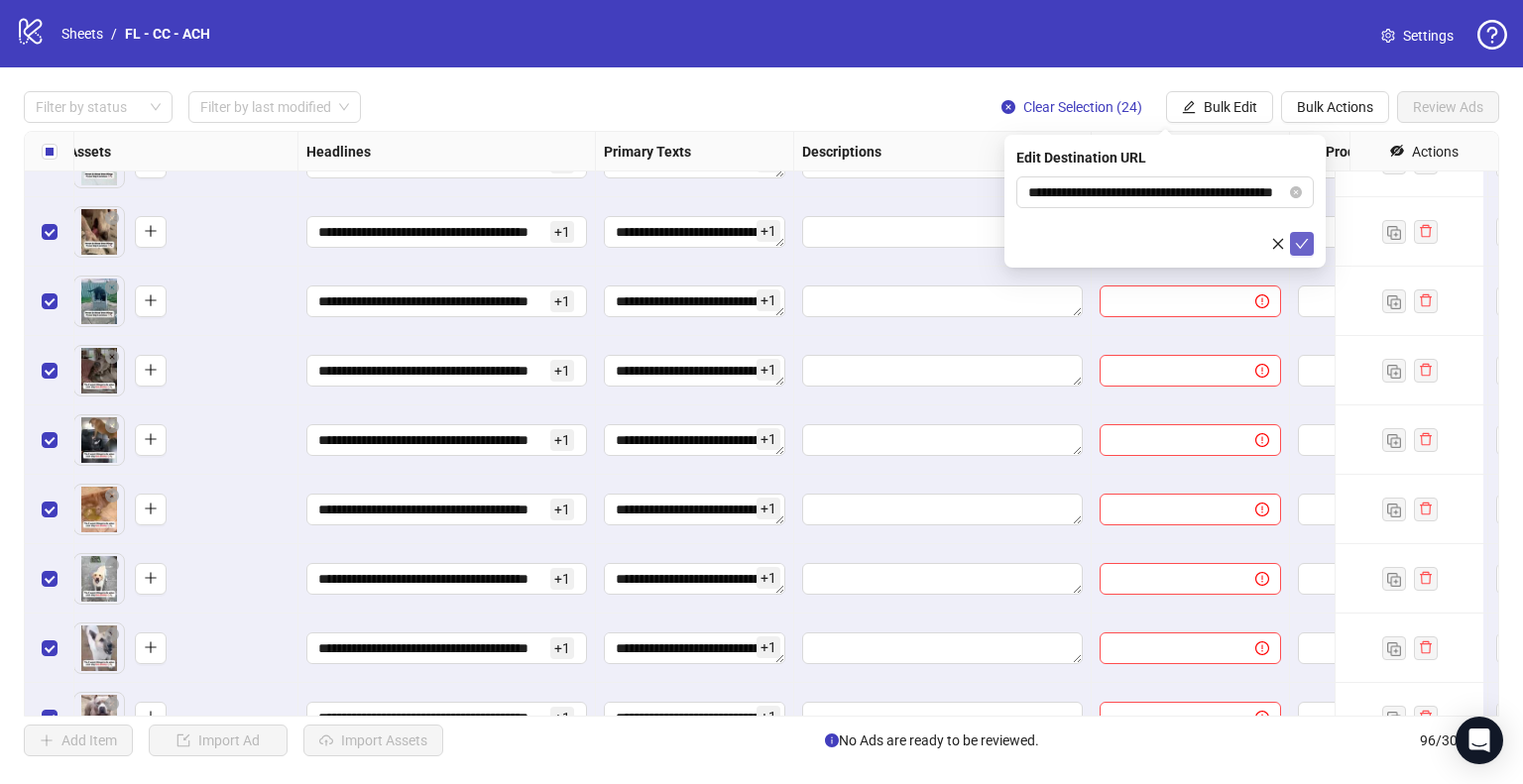 click 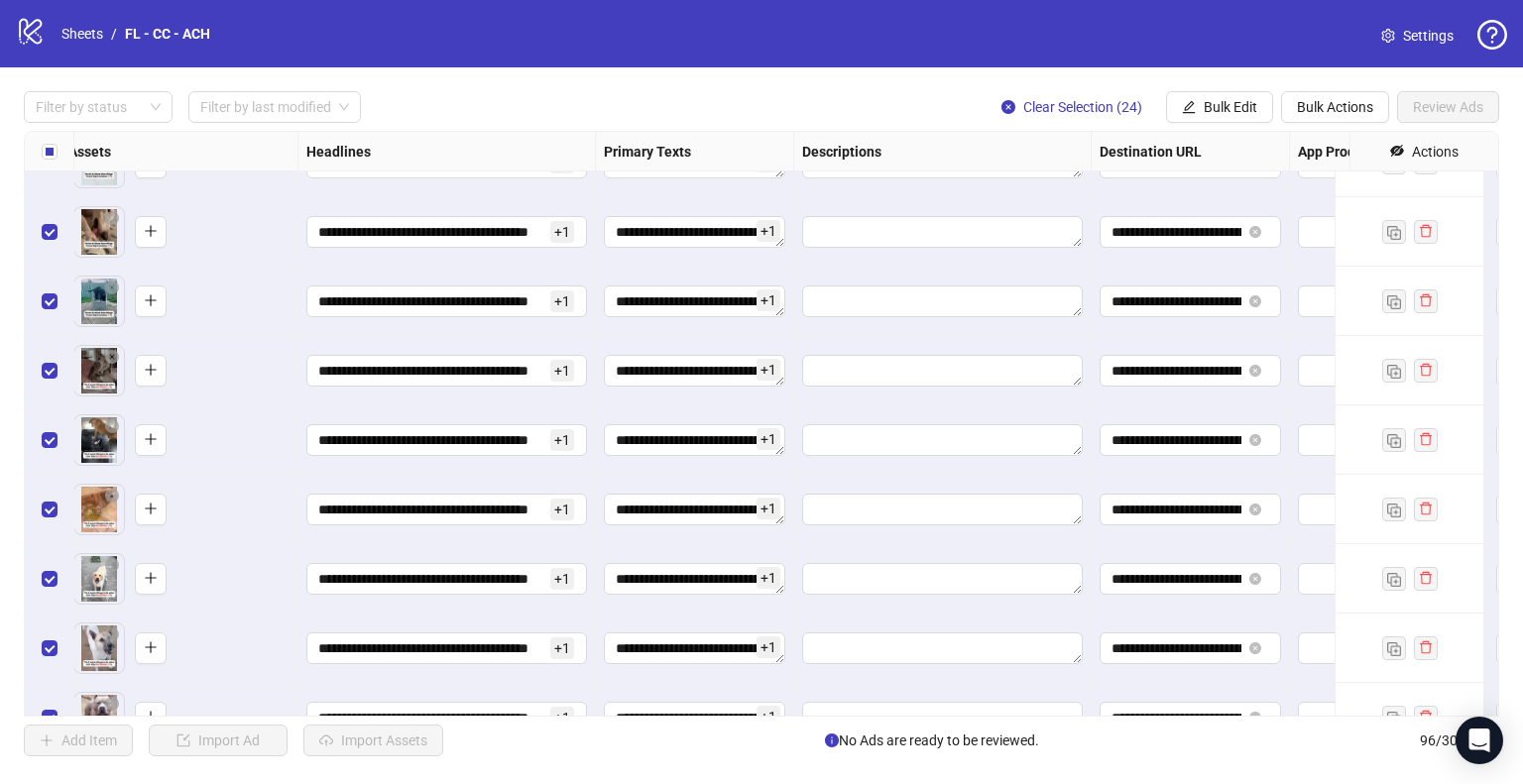 scroll, scrollTop: 5255, scrollLeft: 1111, axis: both 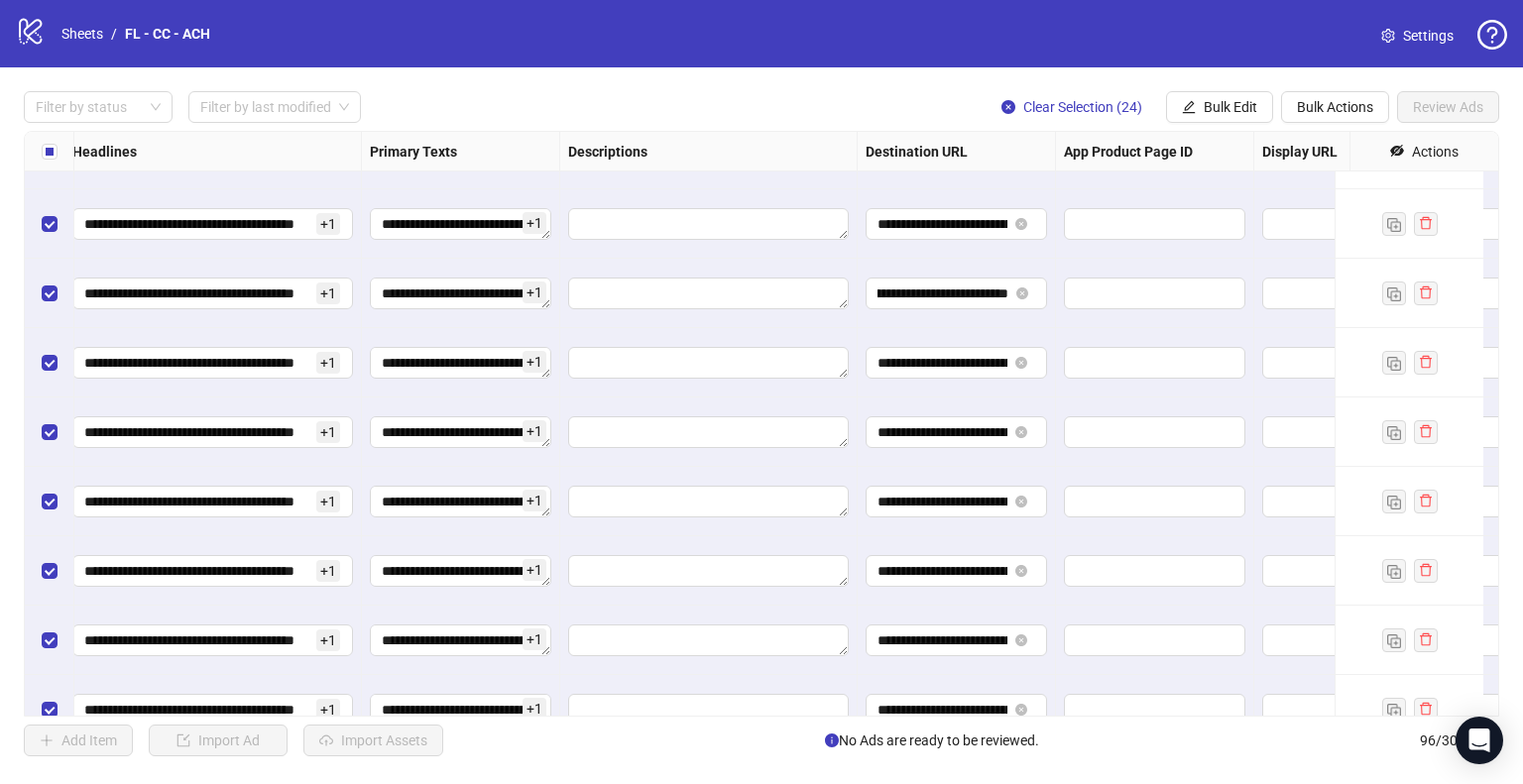 click at bounding box center [1155, 363] 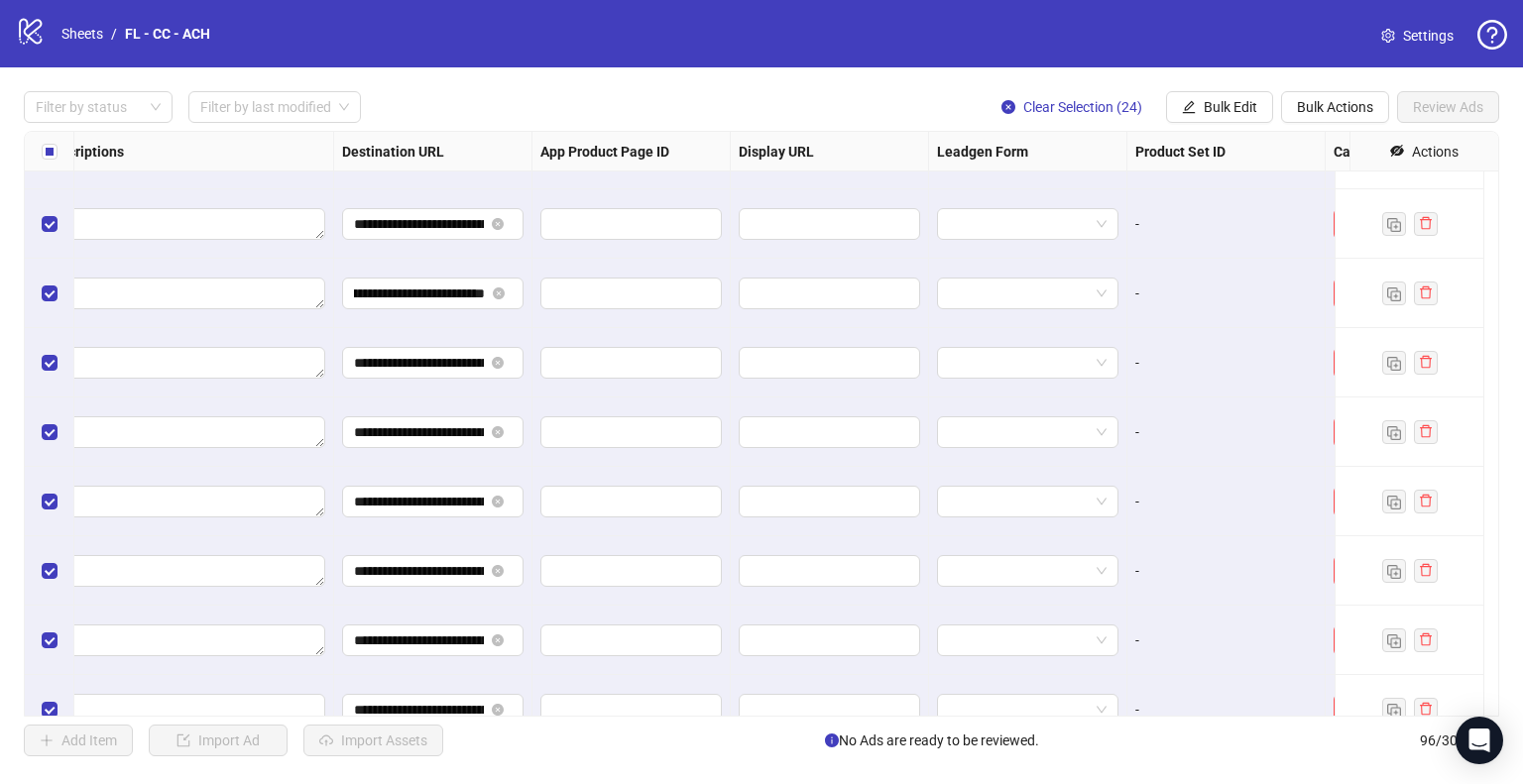 scroll, scrollTop: 5255, scrollLeft: 1784, axis: both 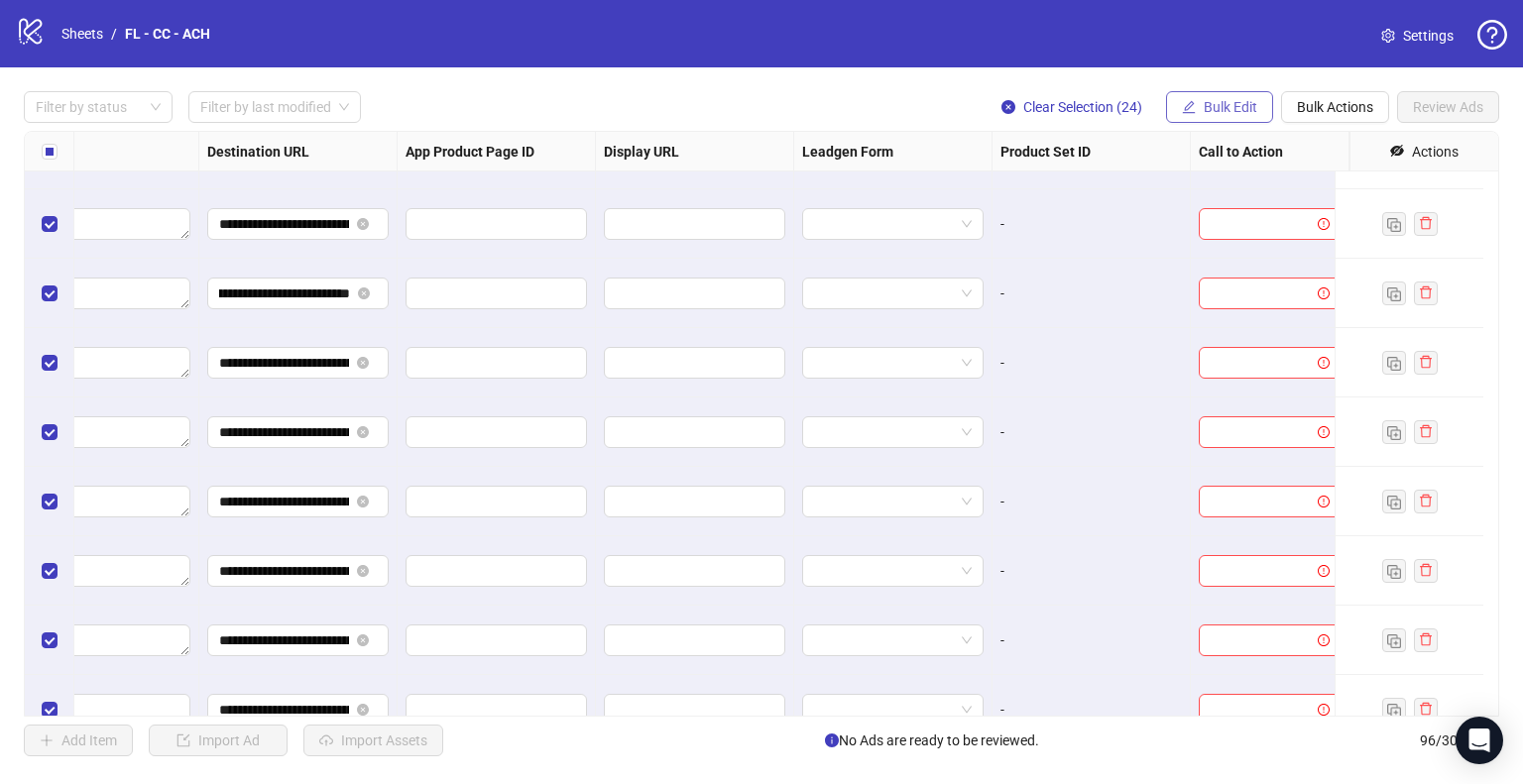 click on "Bulk Edit" at bounding box center (1230, 107) 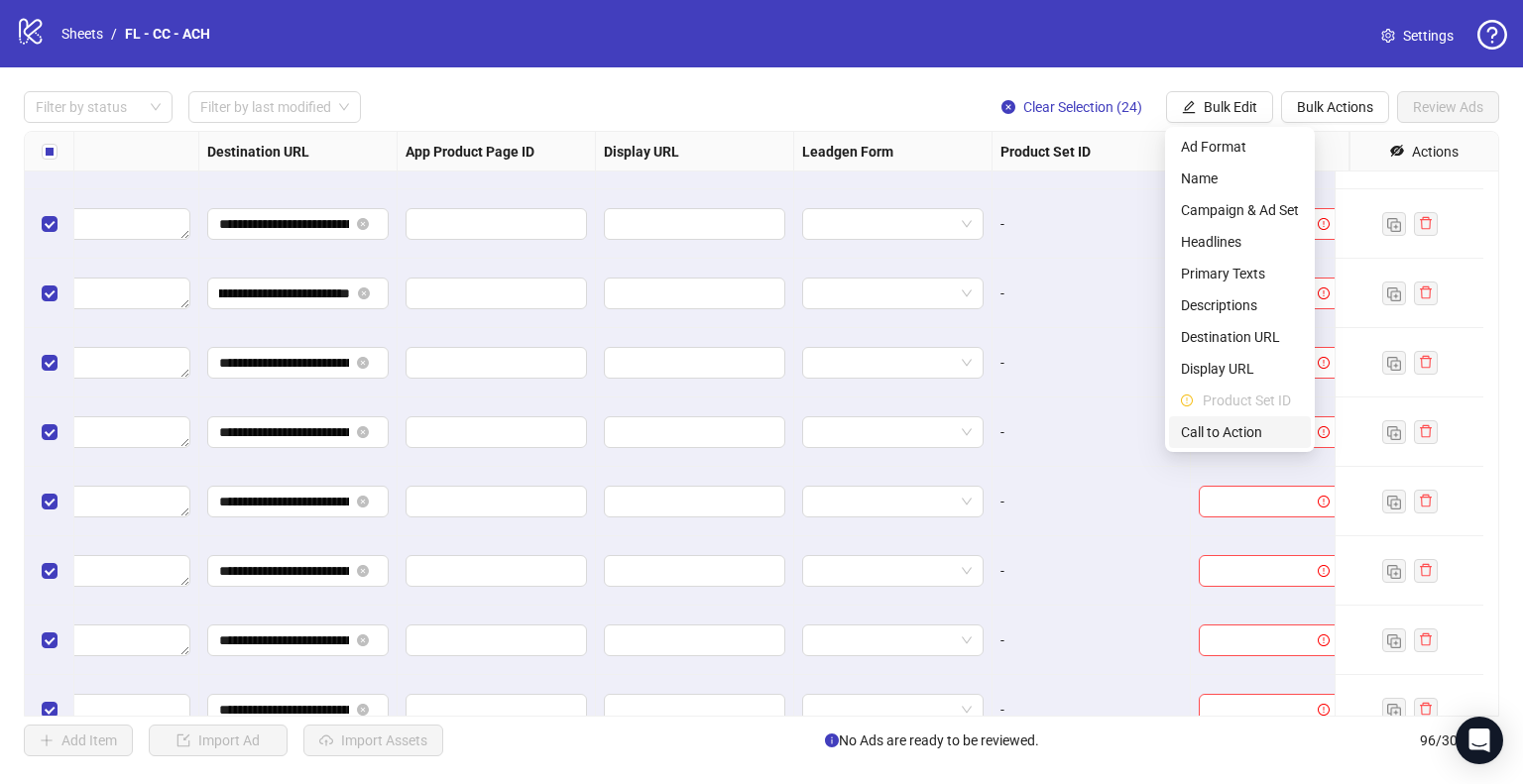 click on "Call to Action" at bounding box center [1239, 432] 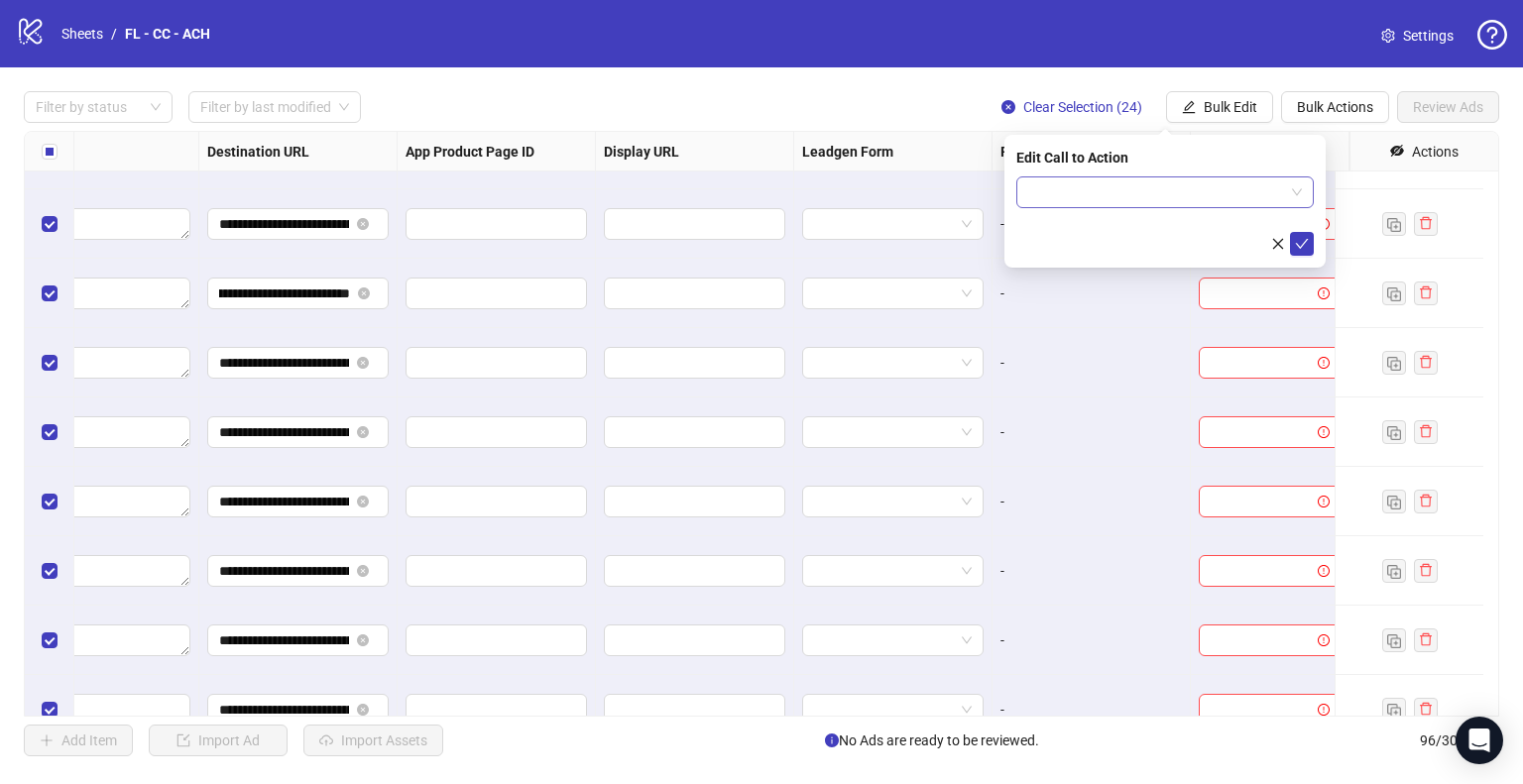 click at bounding box center (1156, 192) 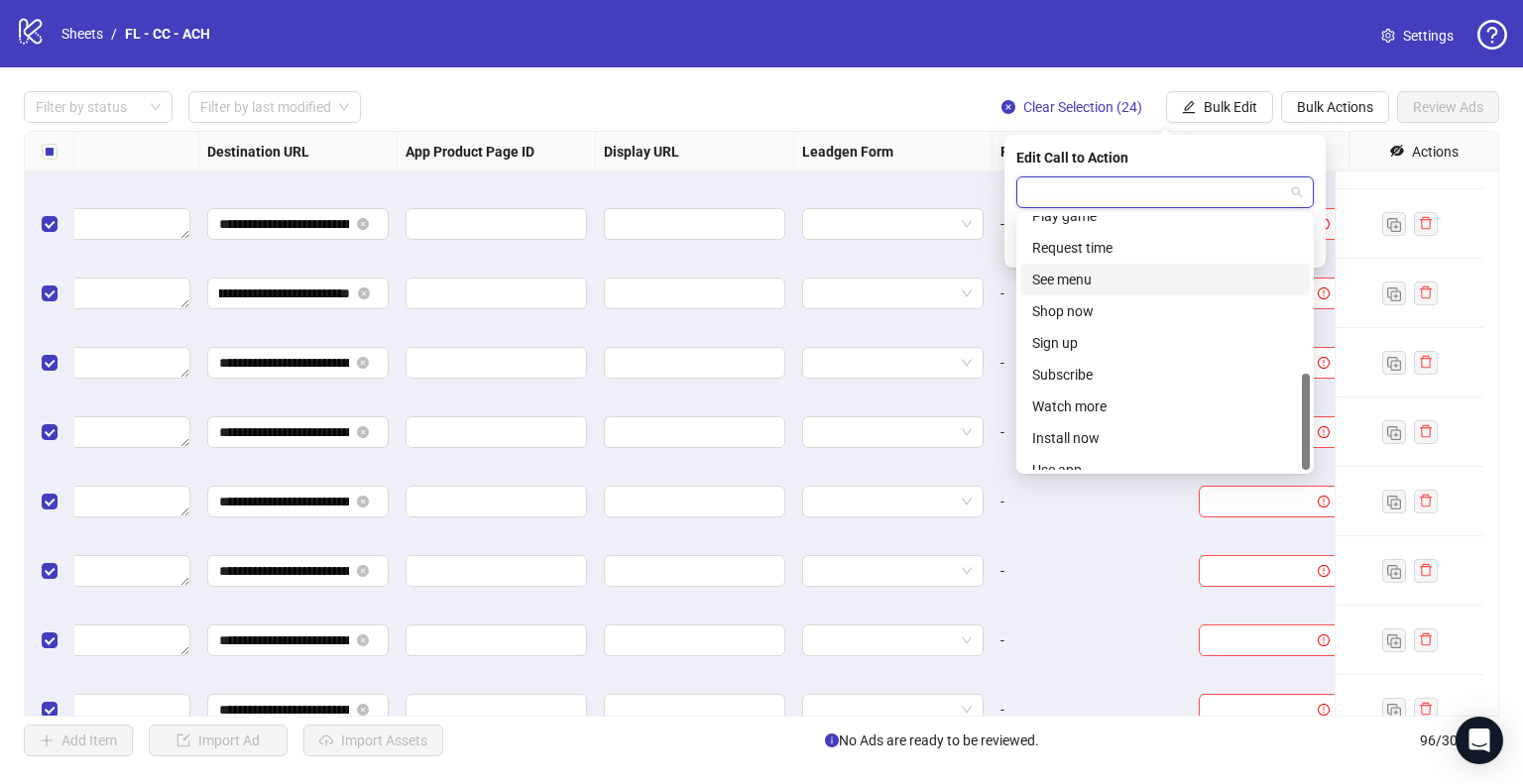 scroll, scrollTop: 412, scrollLeft: 0, axis: vertical 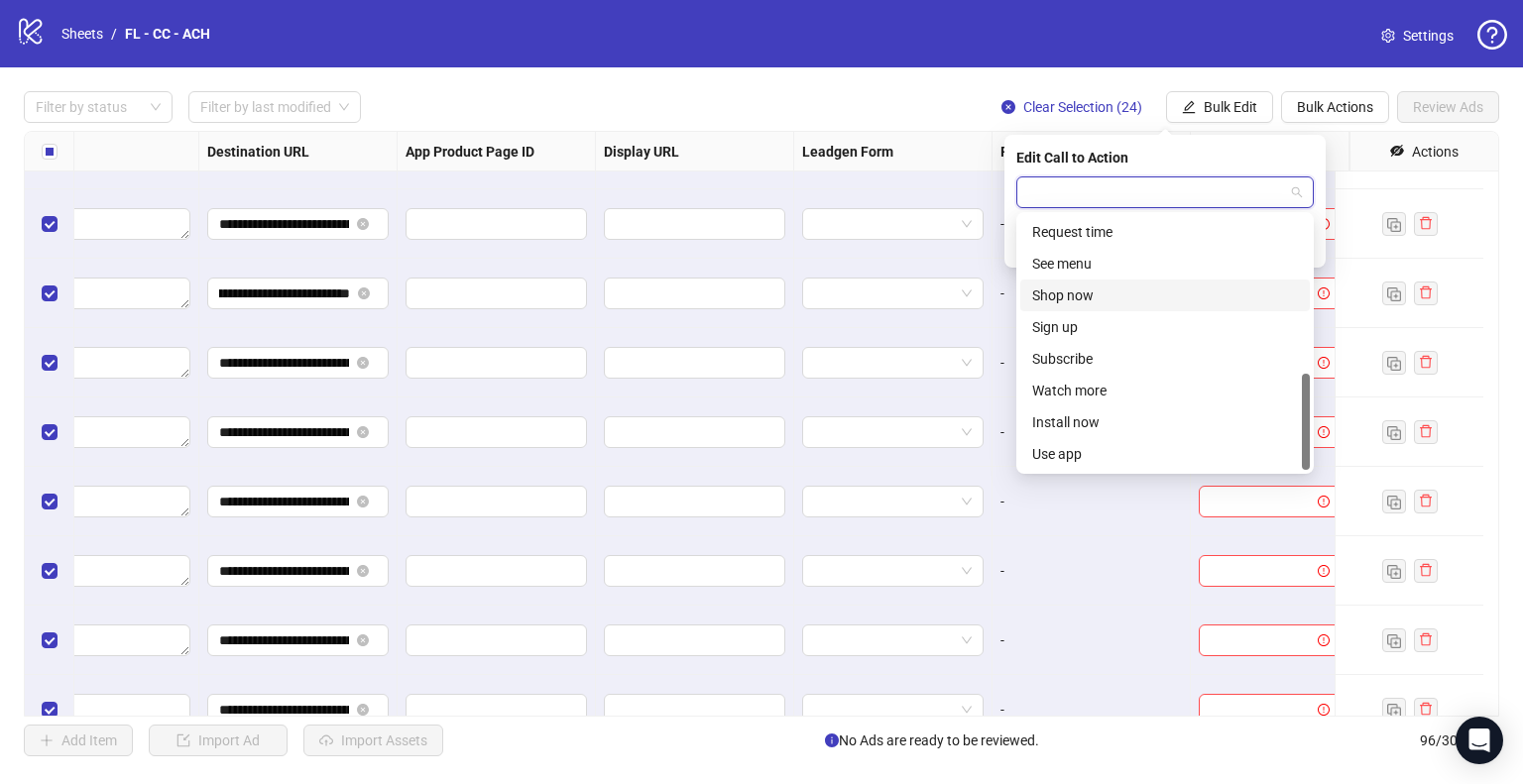 click on "Shop now" at bounding box center (1165, 295) 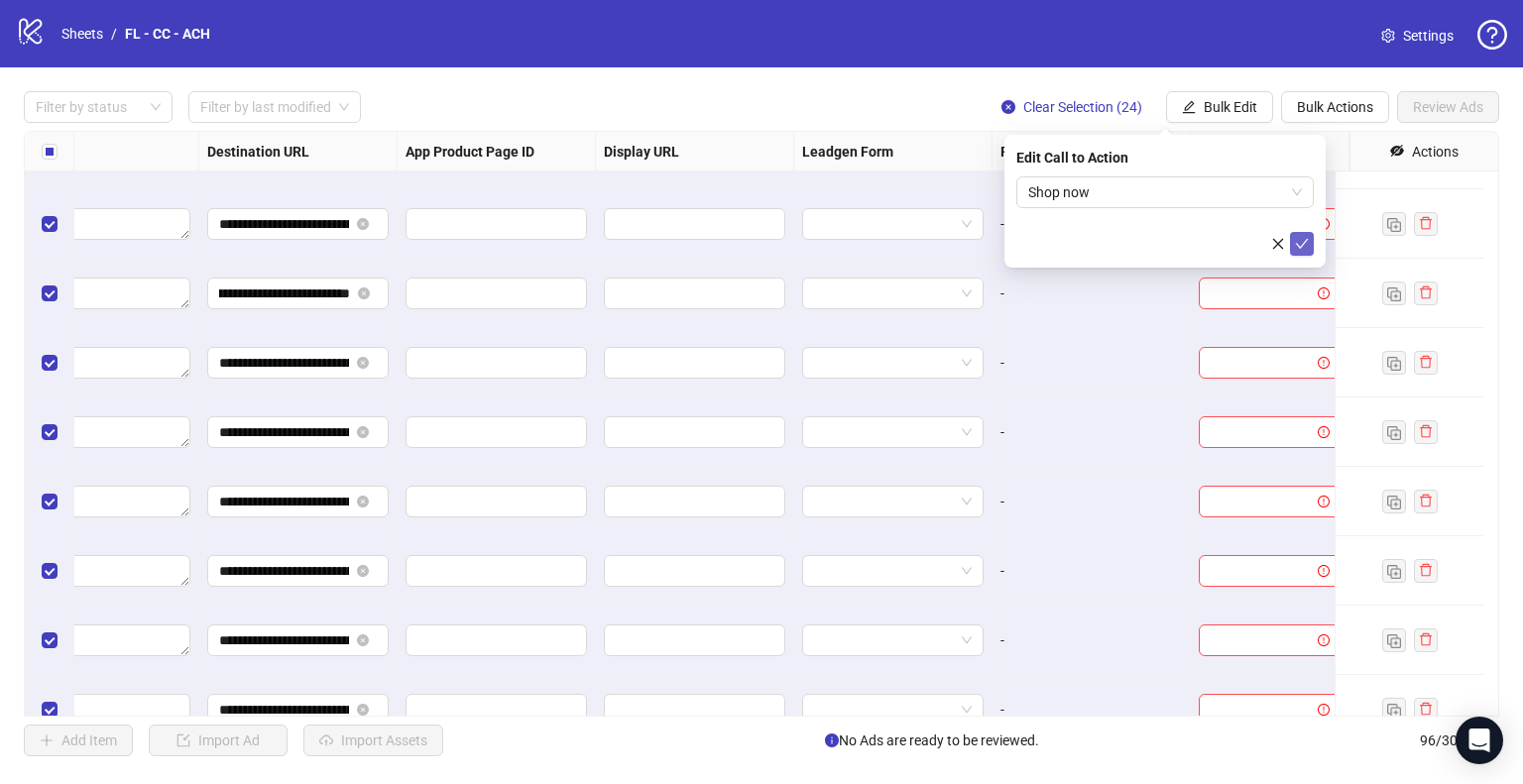 click 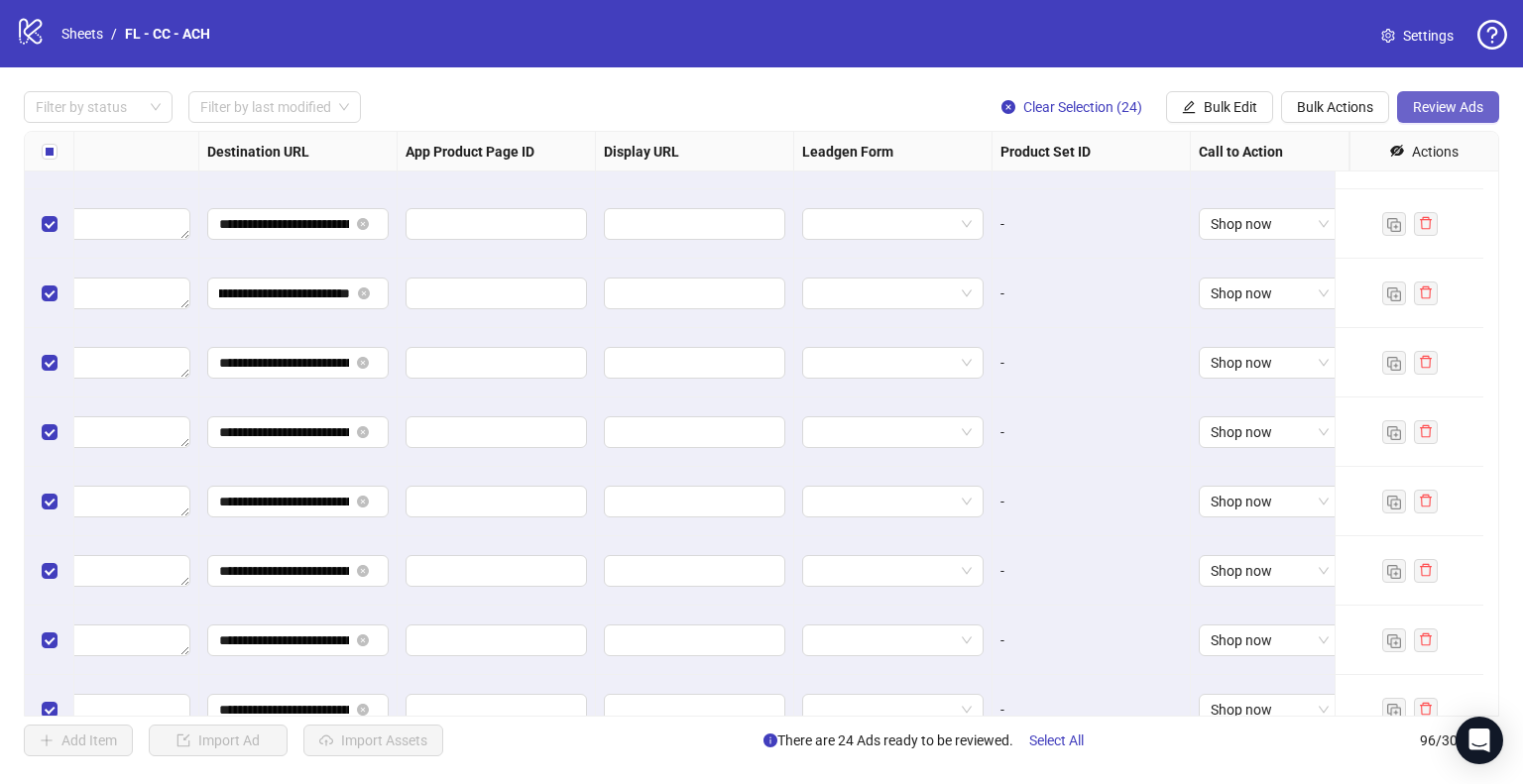 click on "Review Ads" at bounding box center (1448, 107) 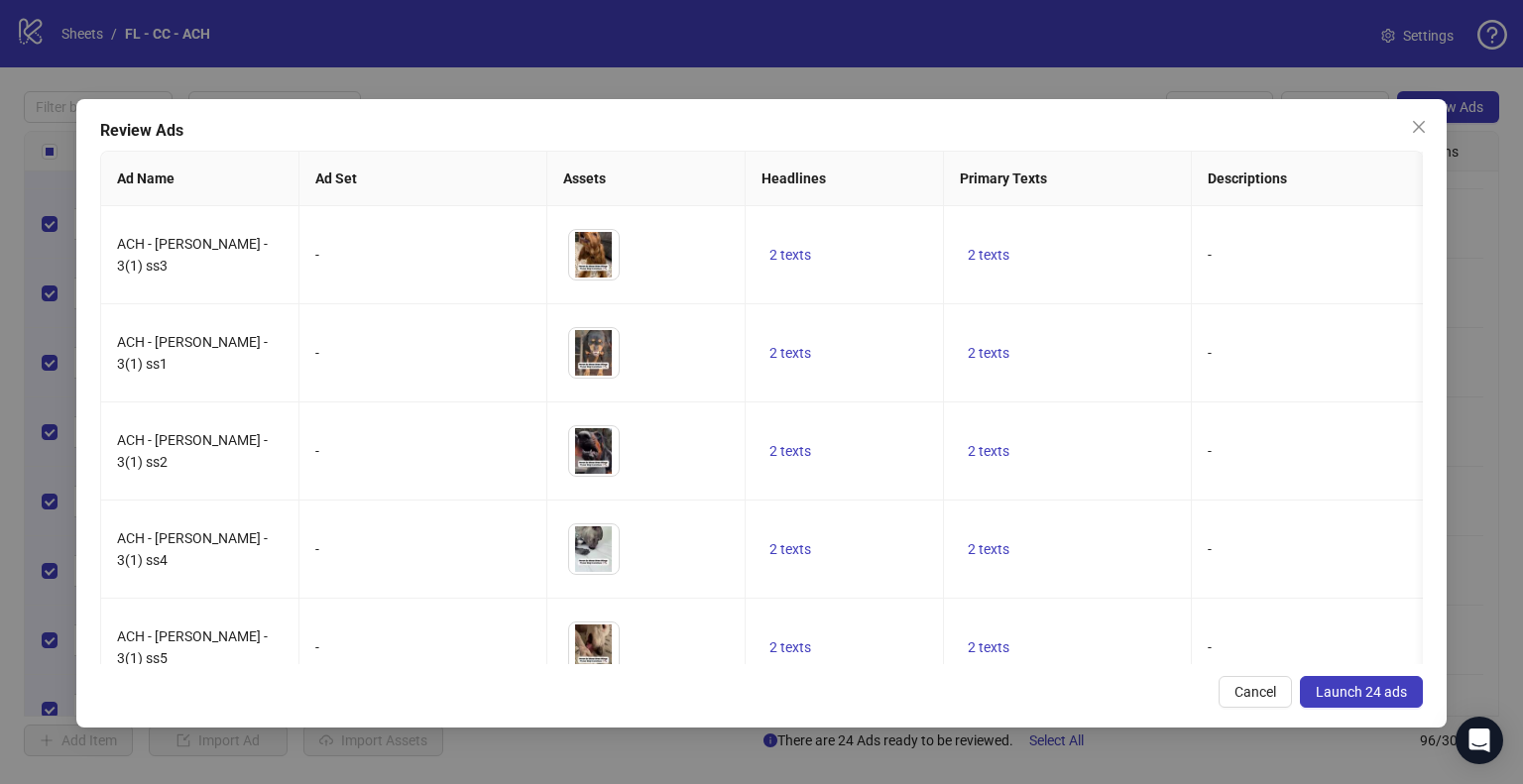 click on "Launch 24 ads" at bounding box center [1361, 692] 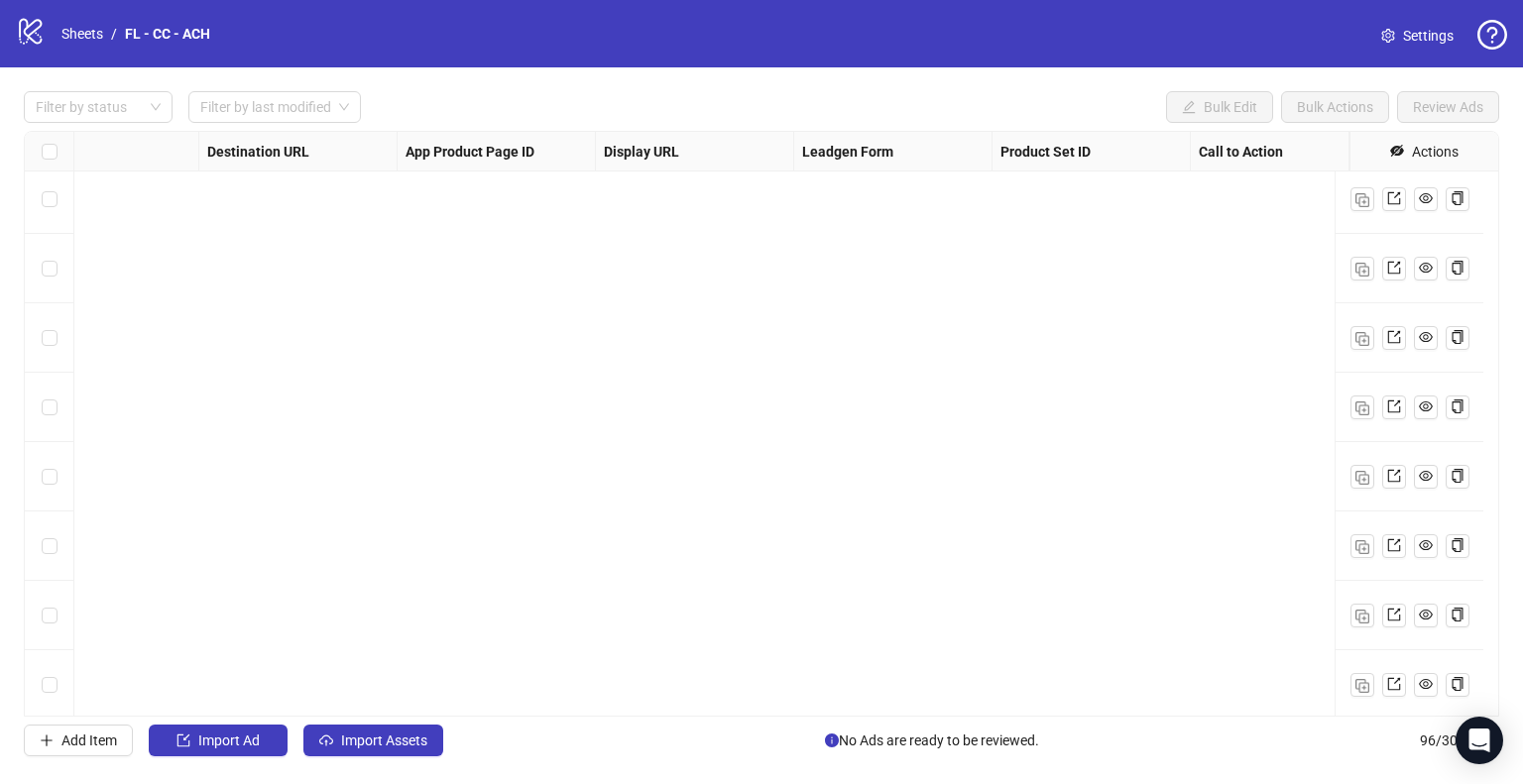 scroll, scrollTop: 6130, scrollLeft: 1784, axis: both 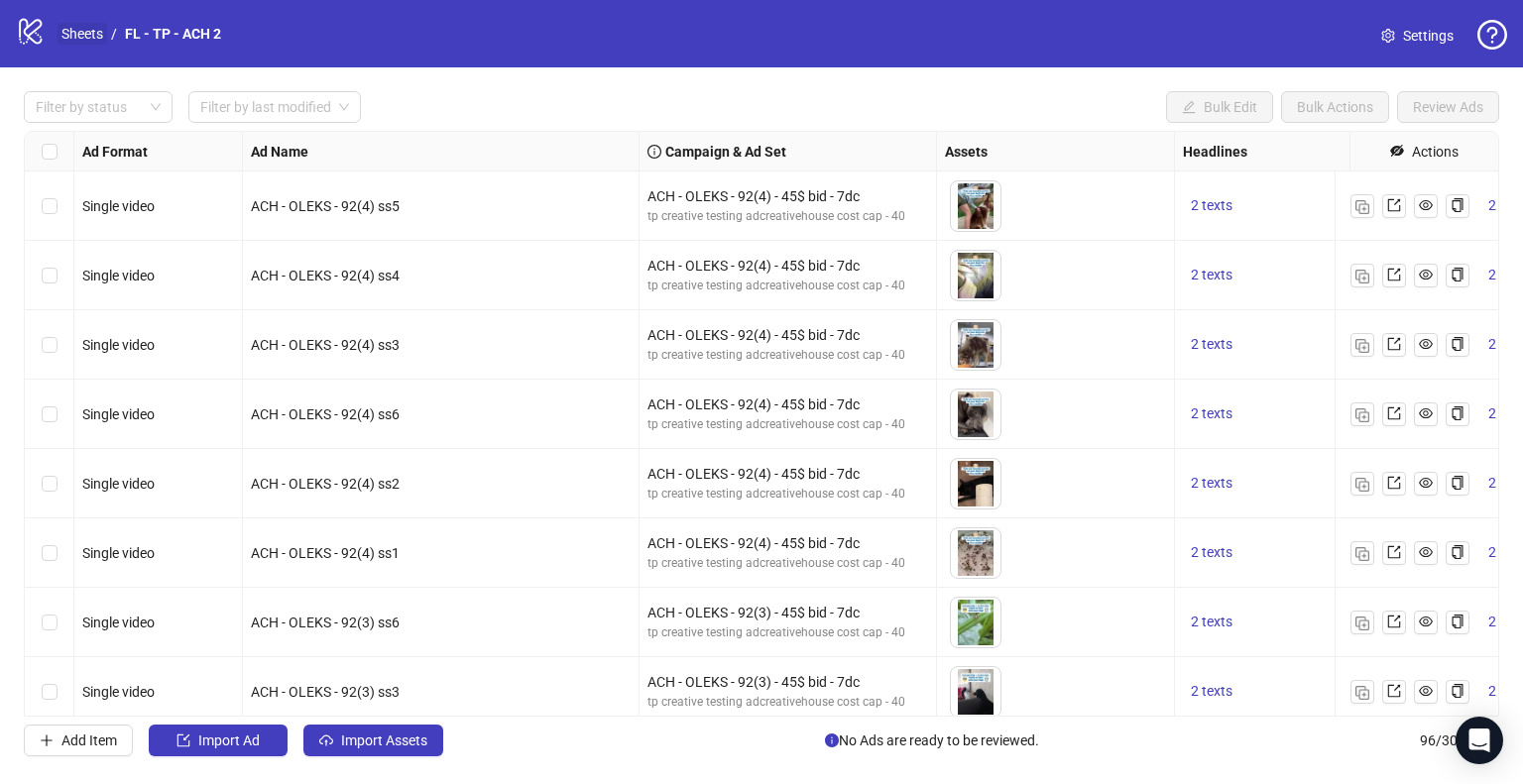 click on "Sheets" at bounding box center (82, 34) 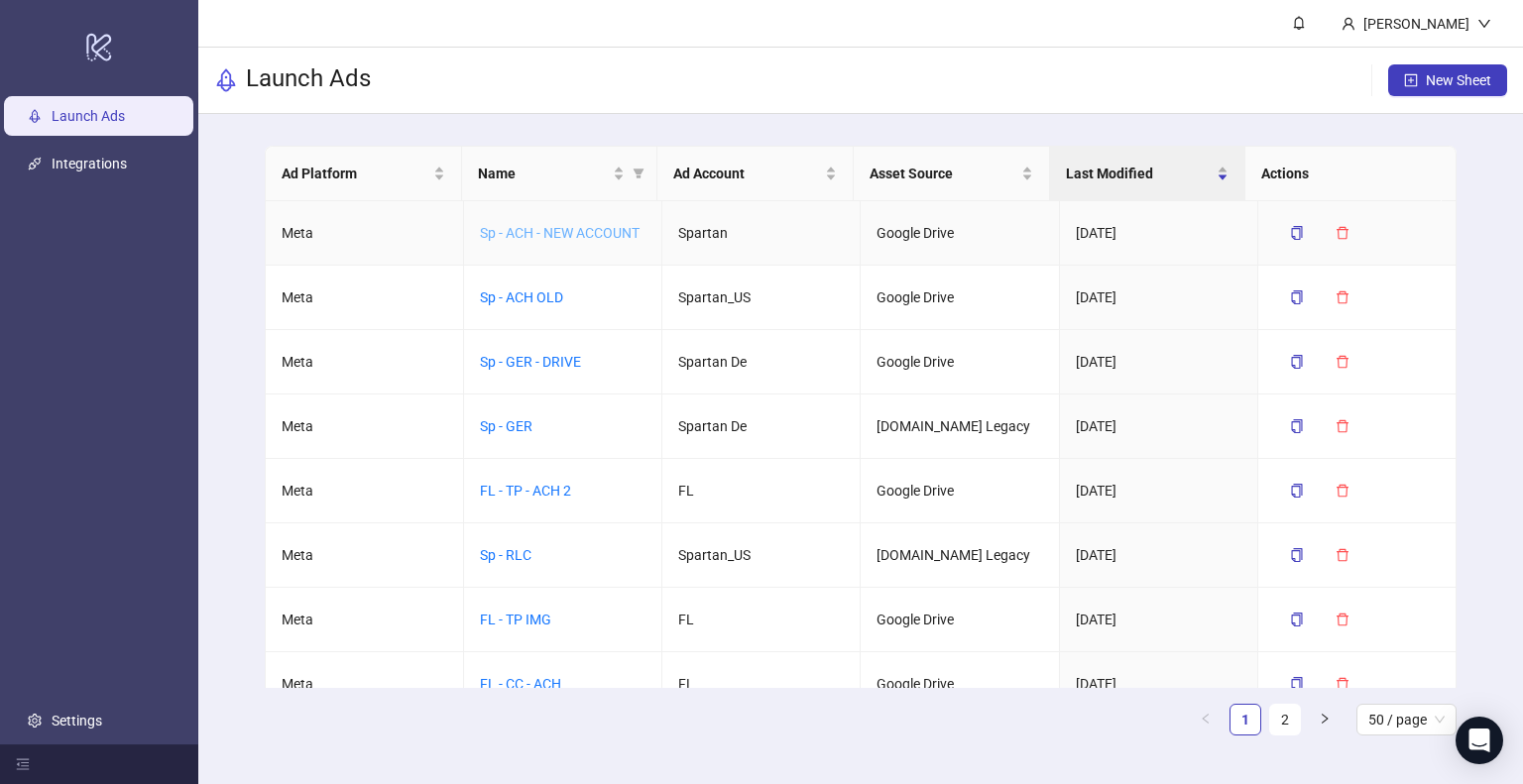 click on "Sp - ACH - NEW ACCOUNT" at bounding box center (559, 233) 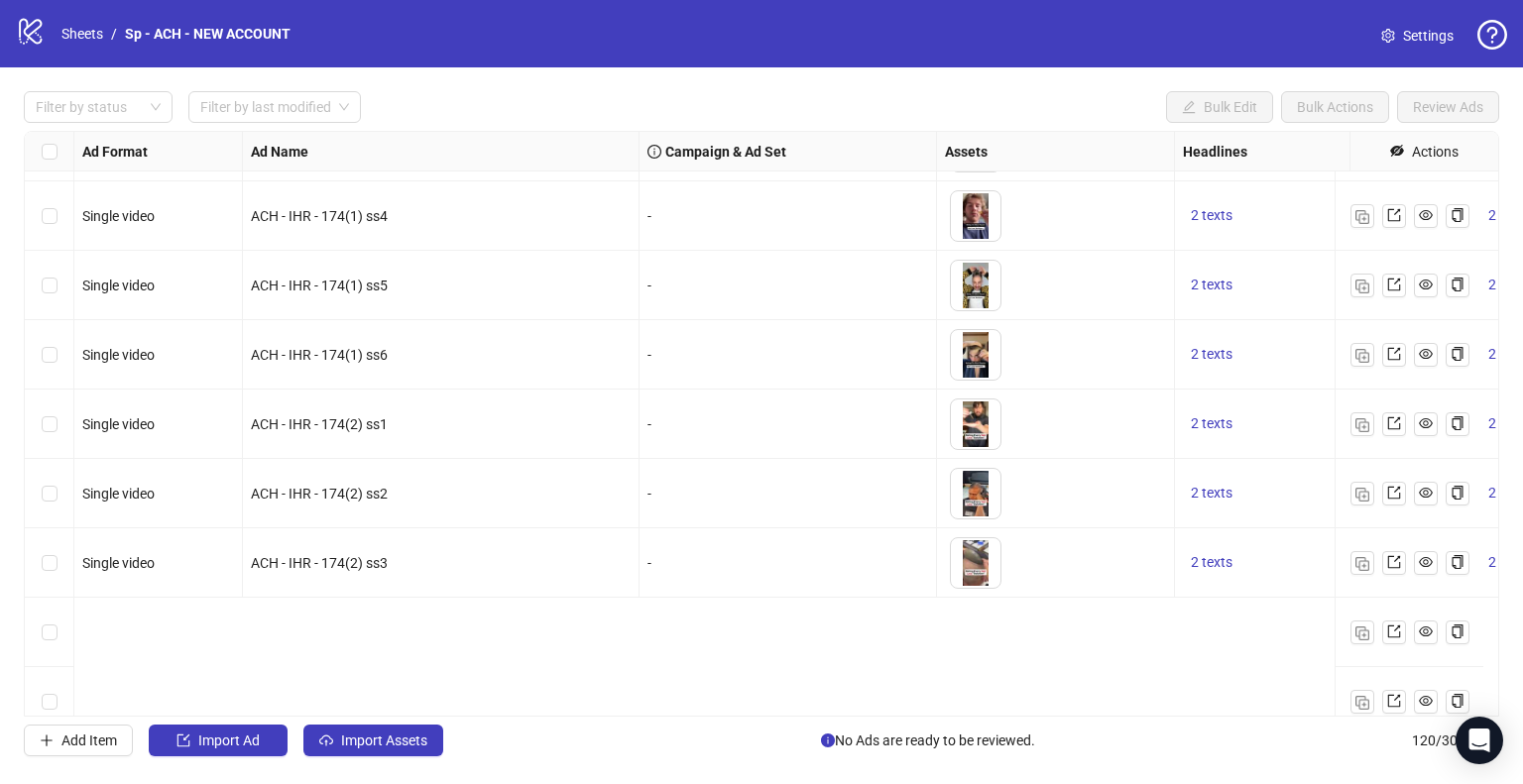 scroll, scrollTop: 0, scrollLeft: 0, axis: both 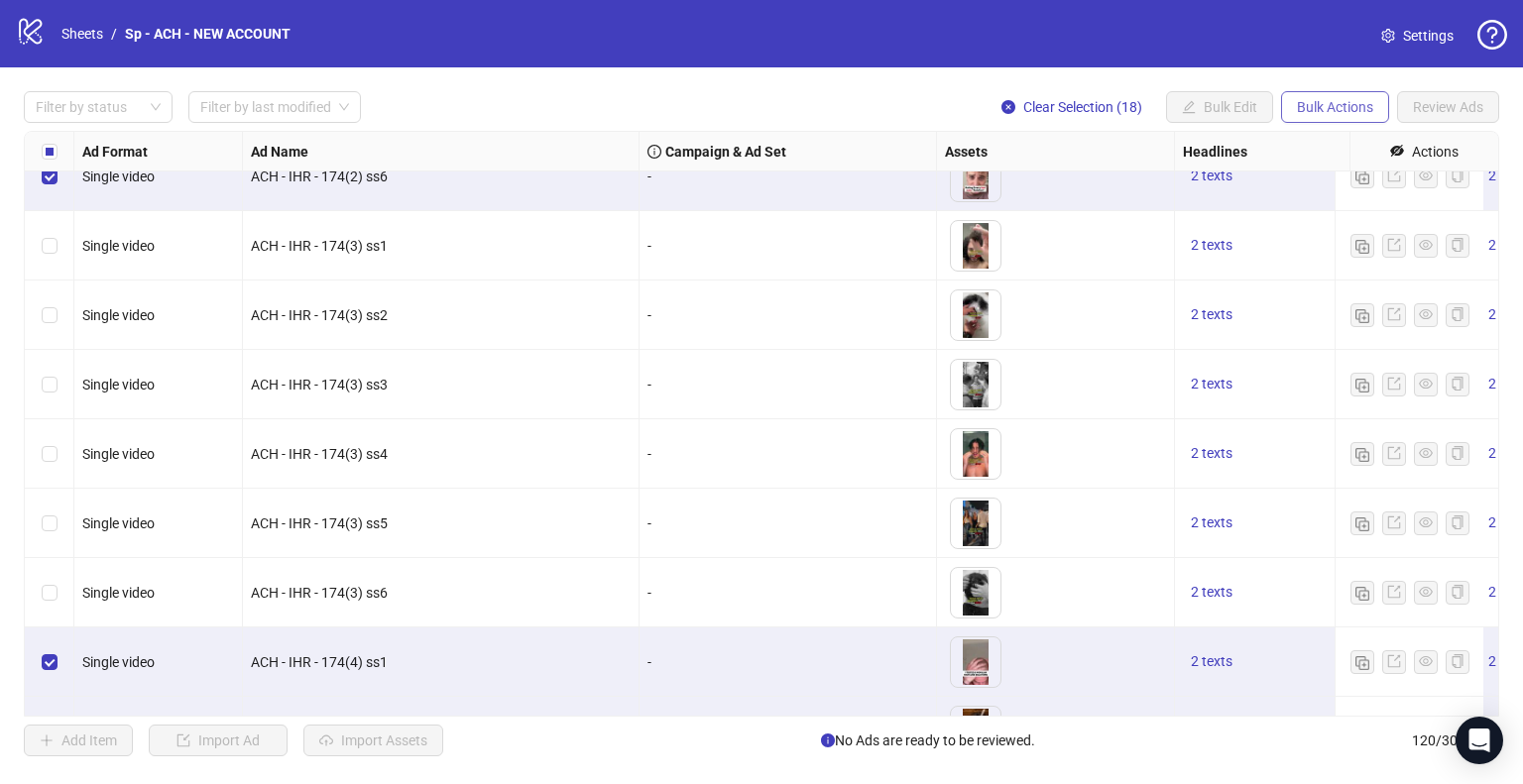 click on "Bulk Actions" at bounding box center (1335, 107) 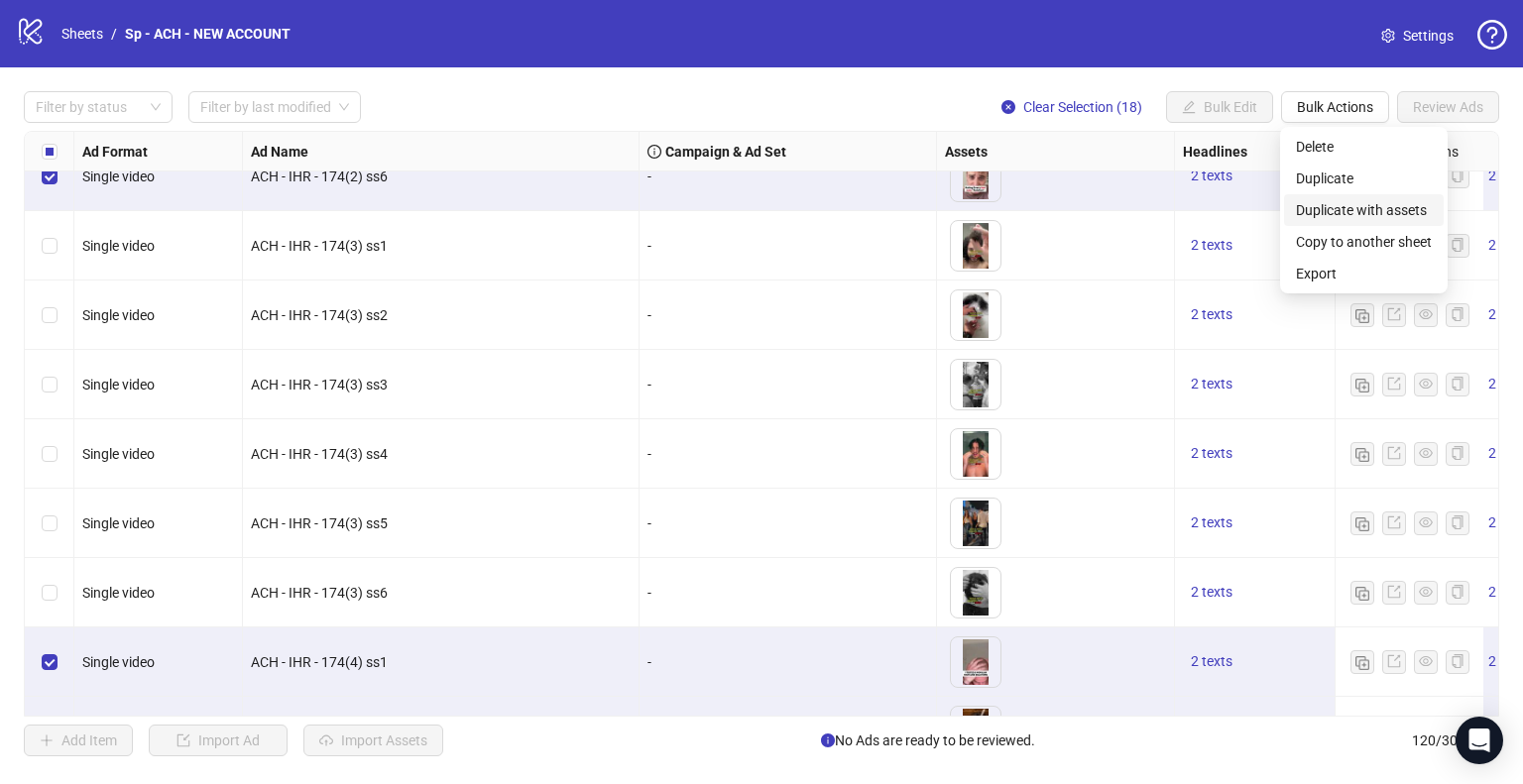 click on "Duplicate with assets" at bounding box center [1363, 210] 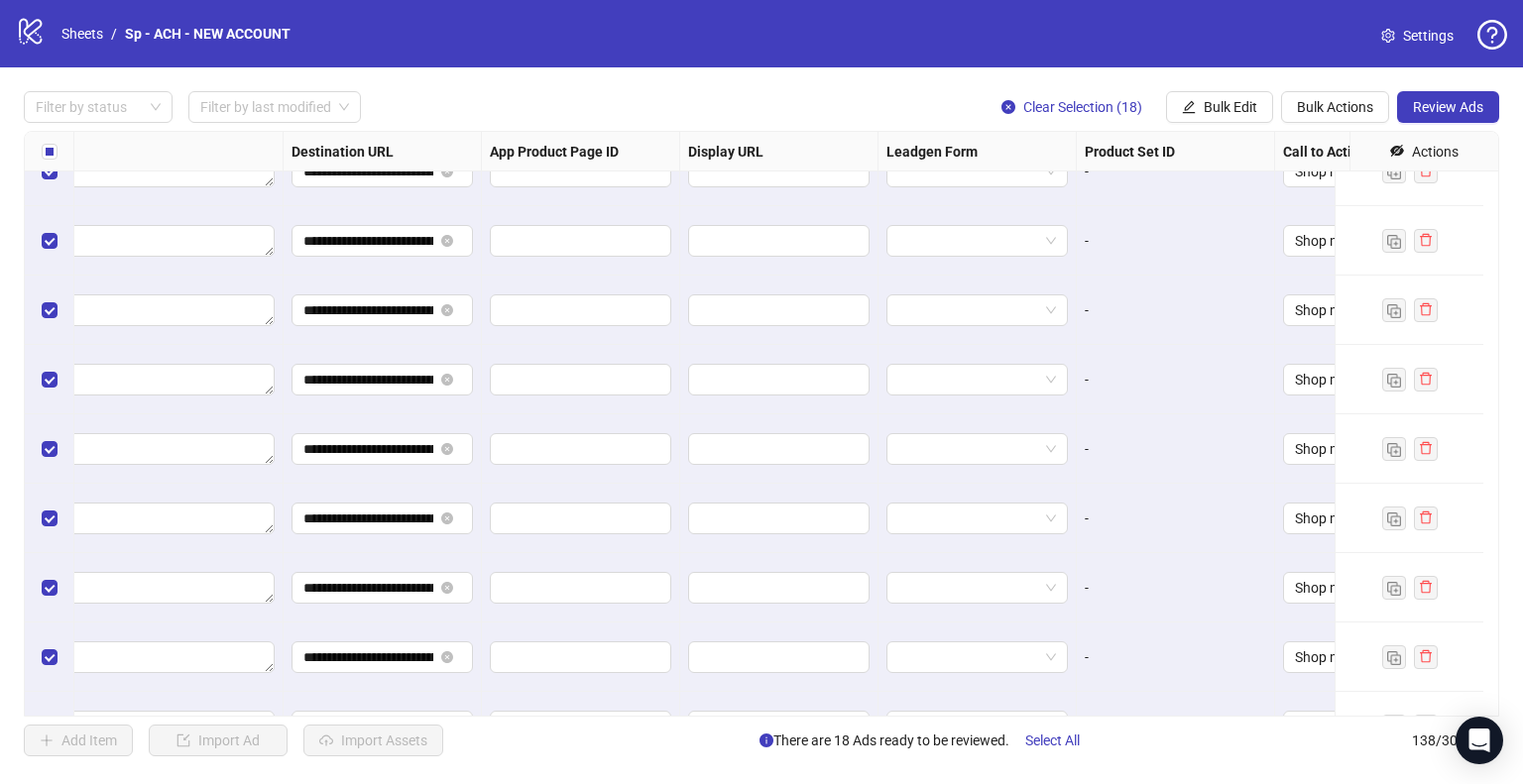 scroll, scrollTop: 8846, scrollLeft: 1784, axis: both 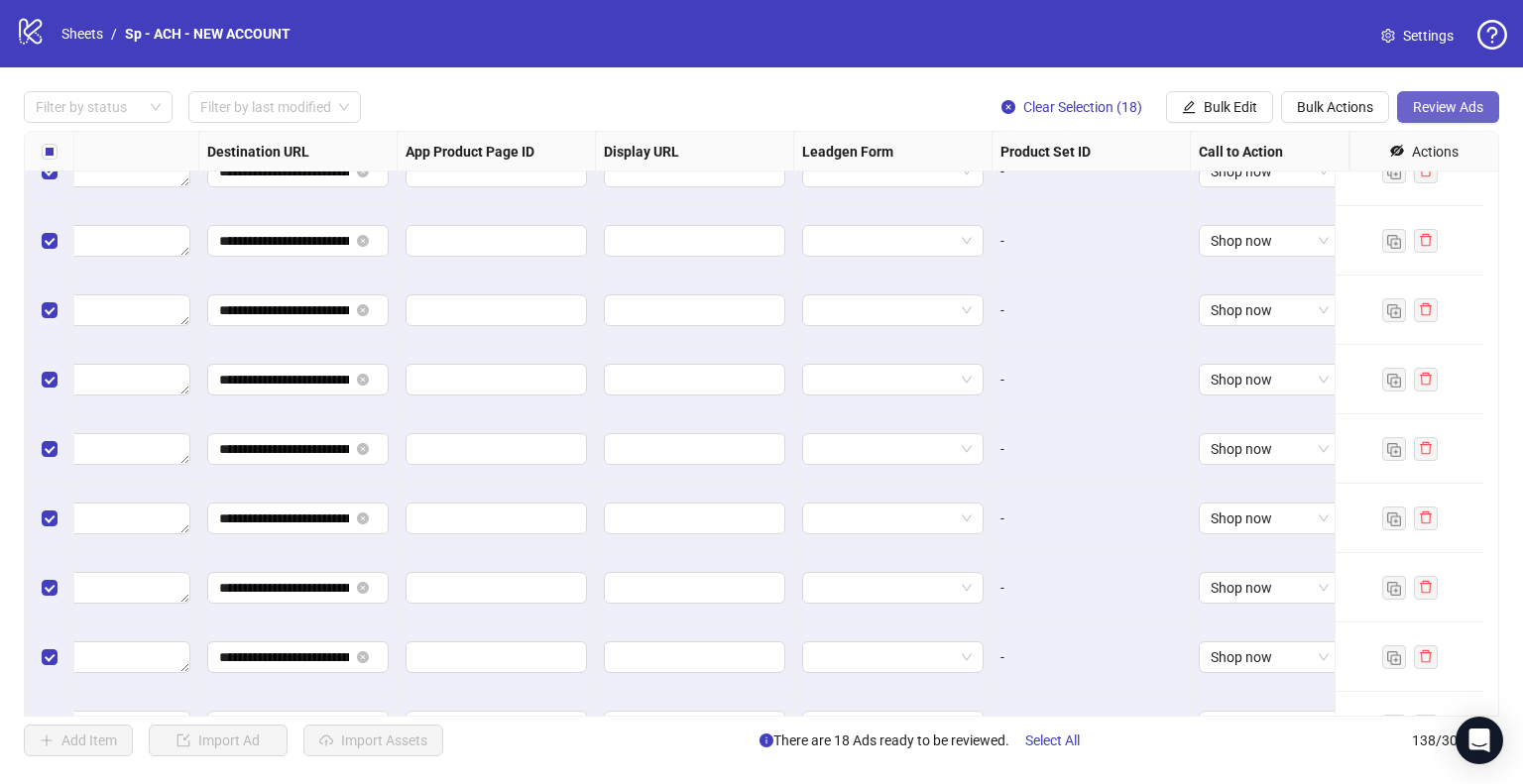click on "Review Ads" at bounding box center [1448, 107] 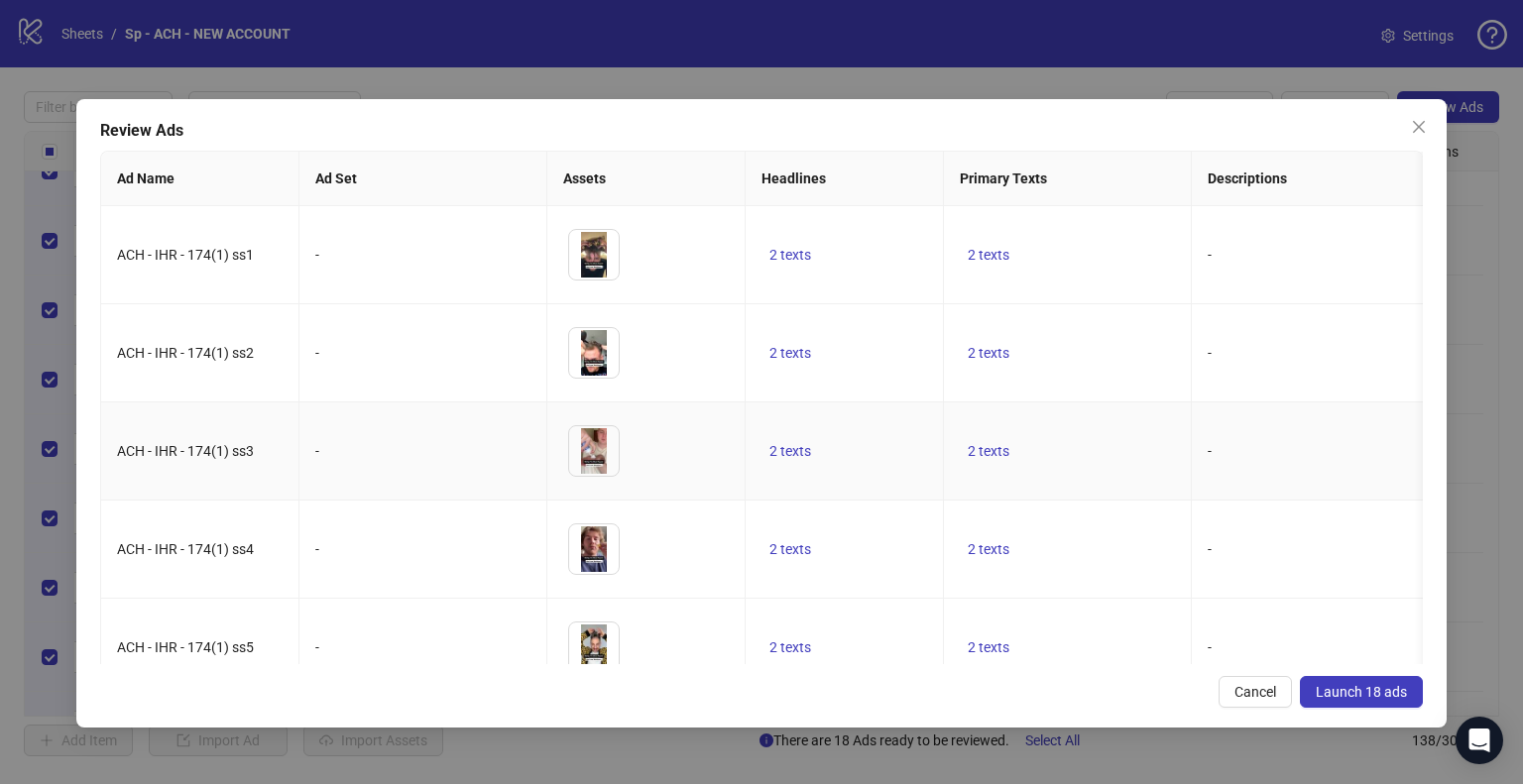 click on "Launch 18 ads" at bounding box center [1361, 692] 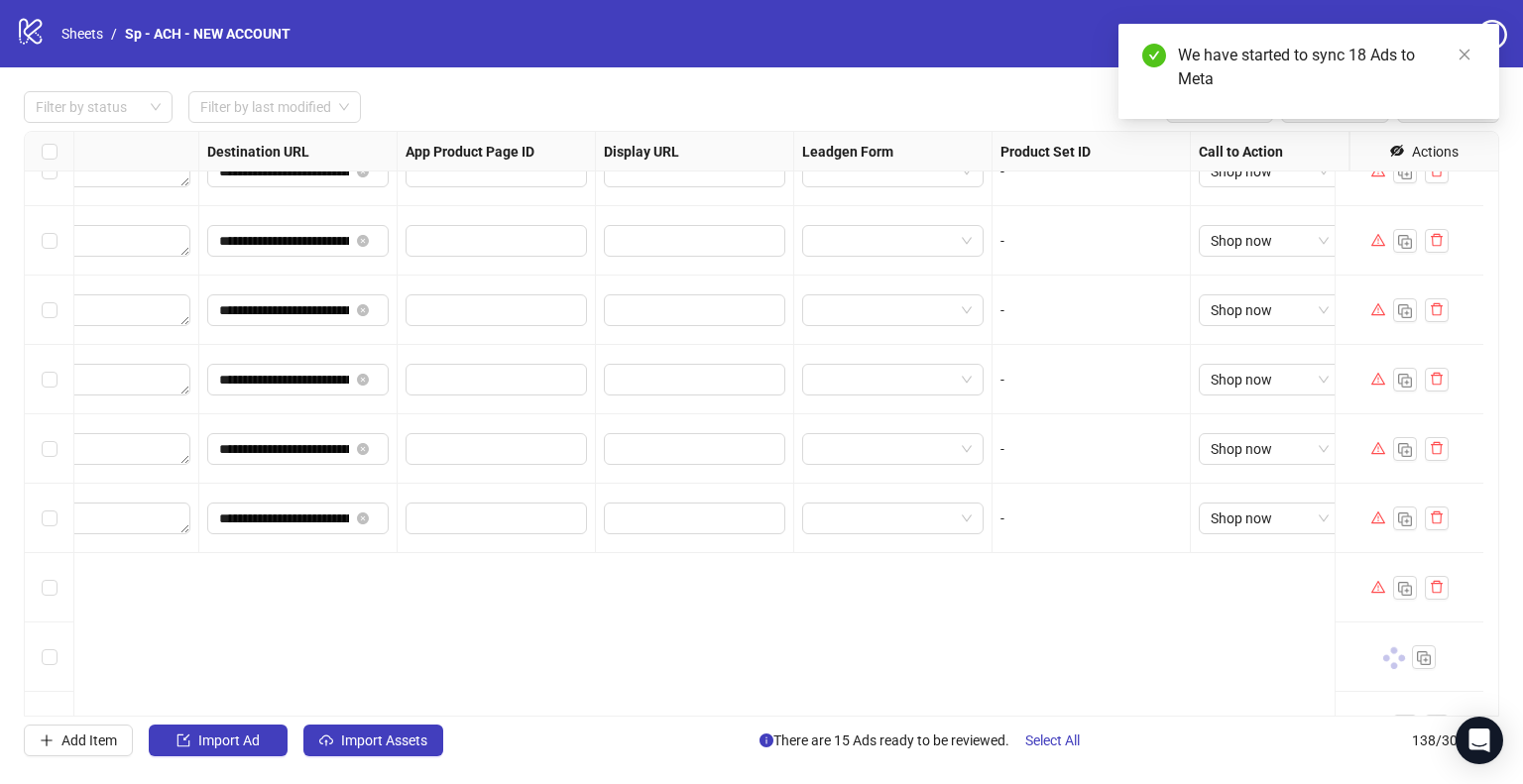 scroll, scrollTop: 8549, scrollLeft: 1784, axis: both 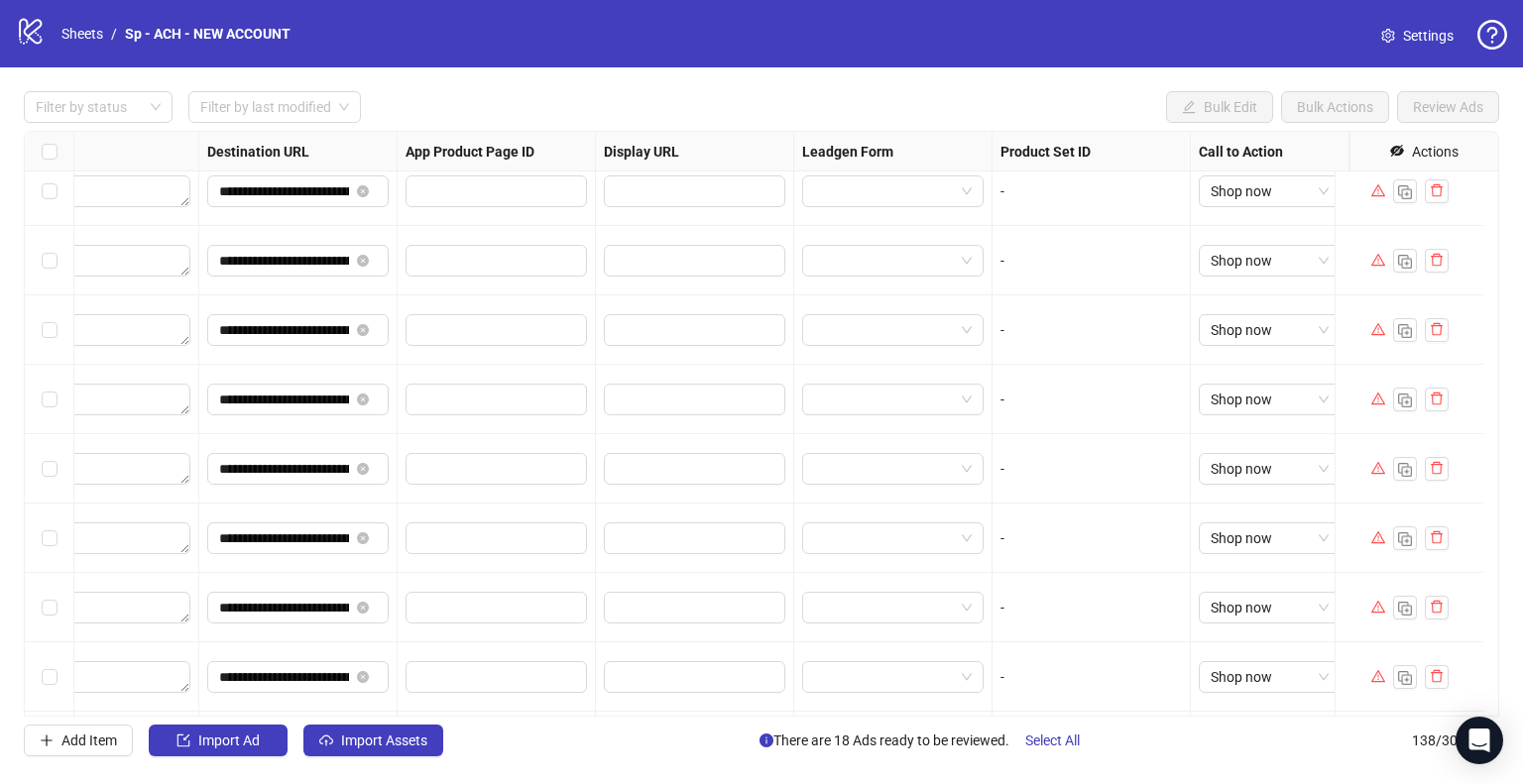 click 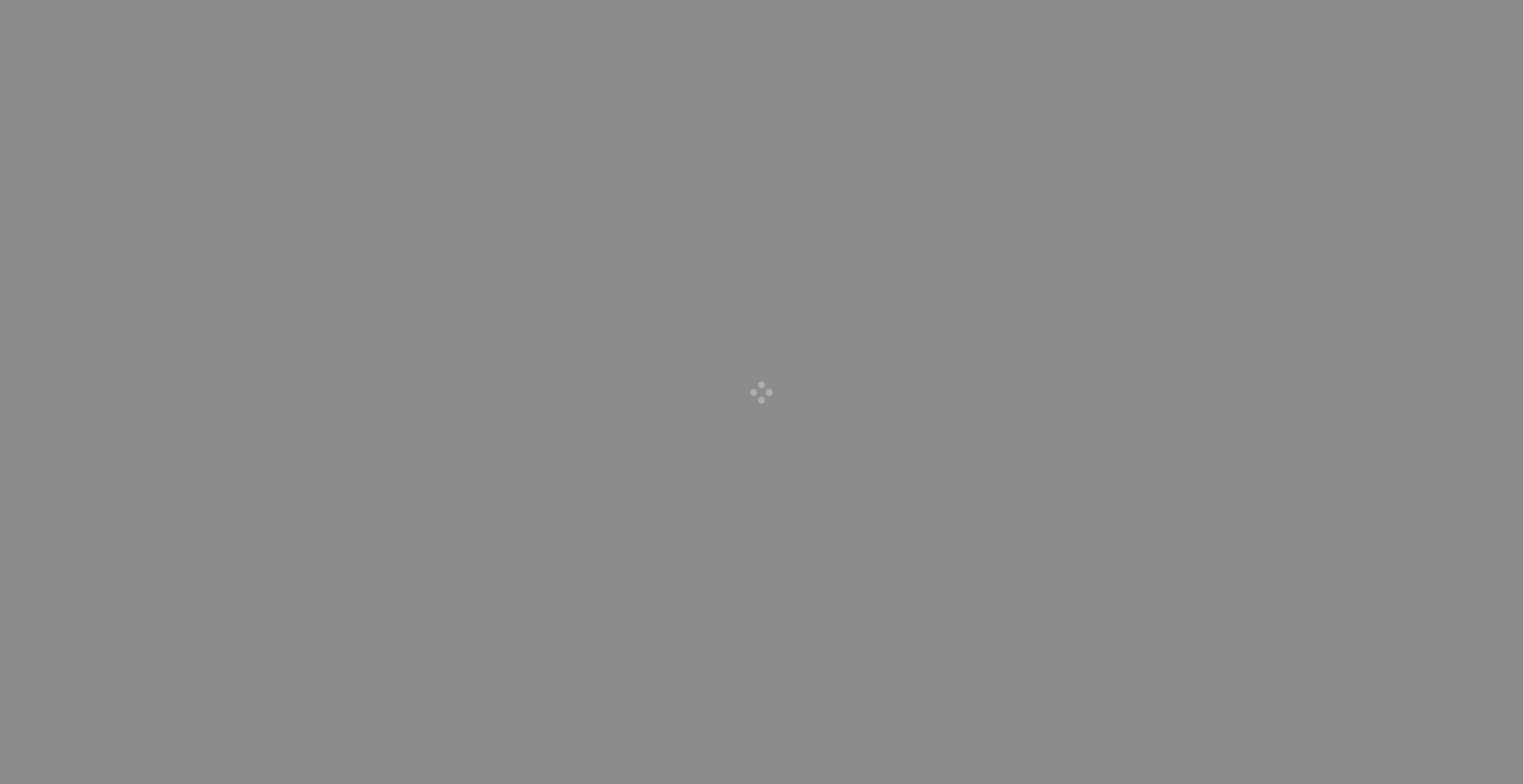 scroll, scrollTop: 0, scrollLeft: 0, axis: both 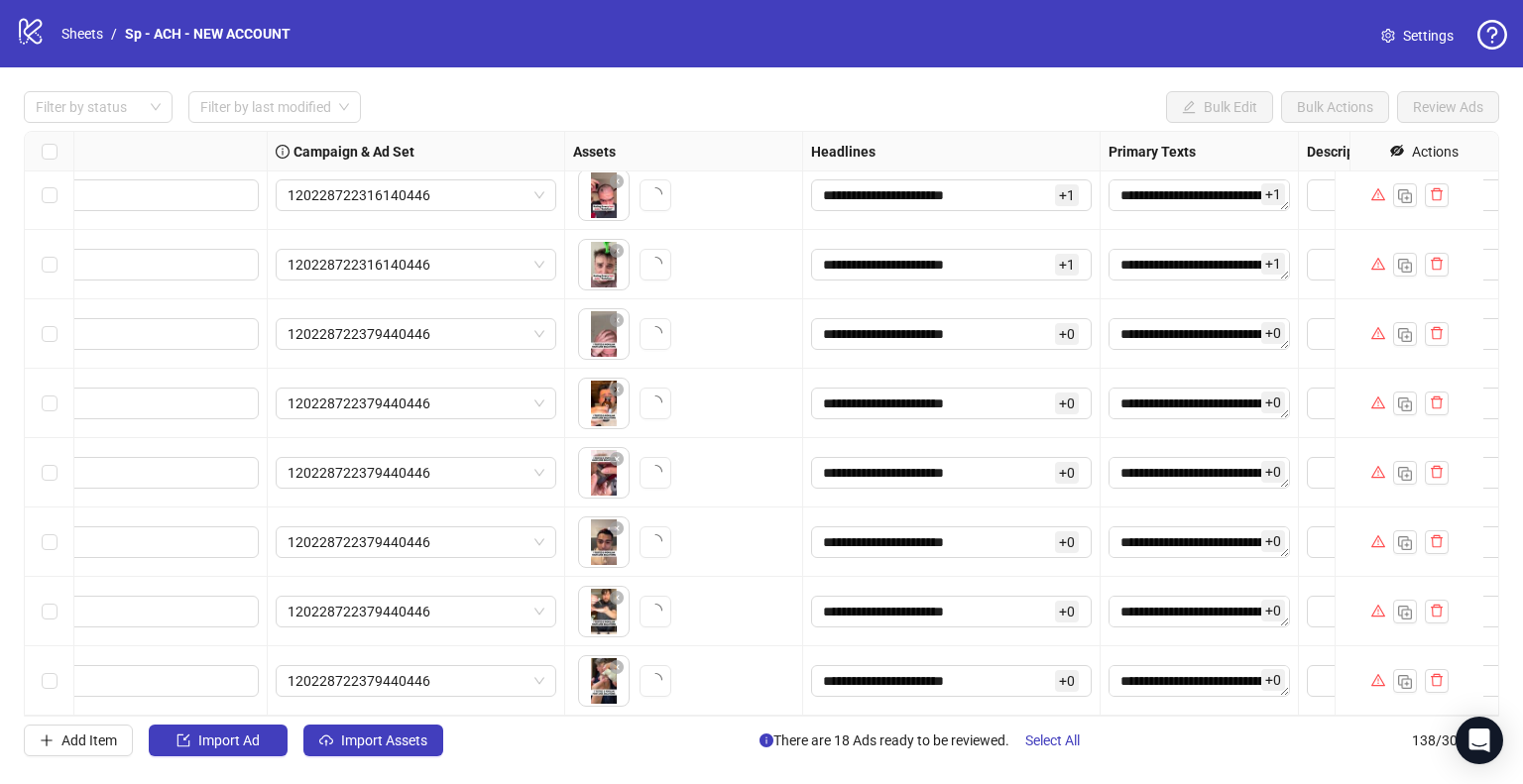 click 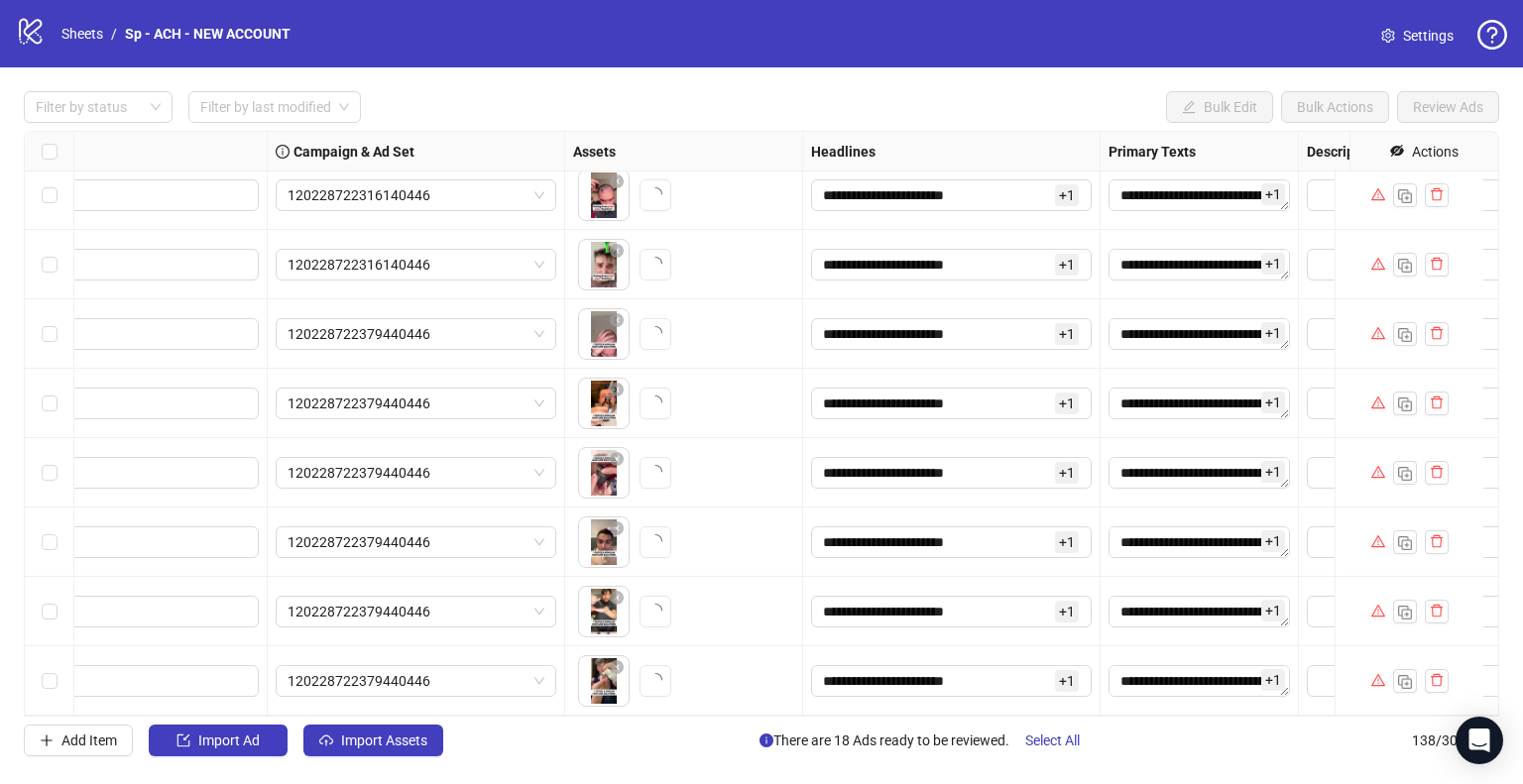 click 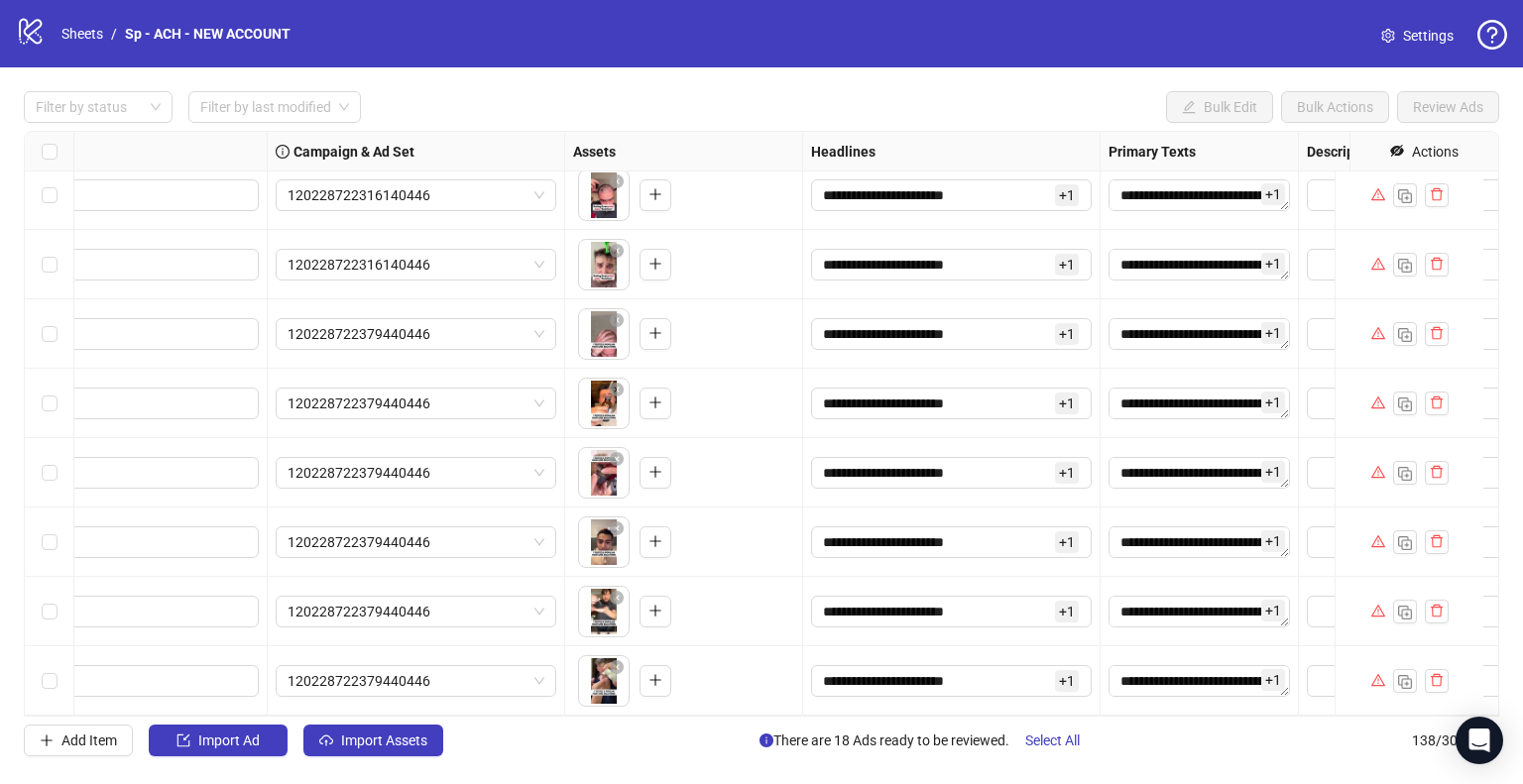 click 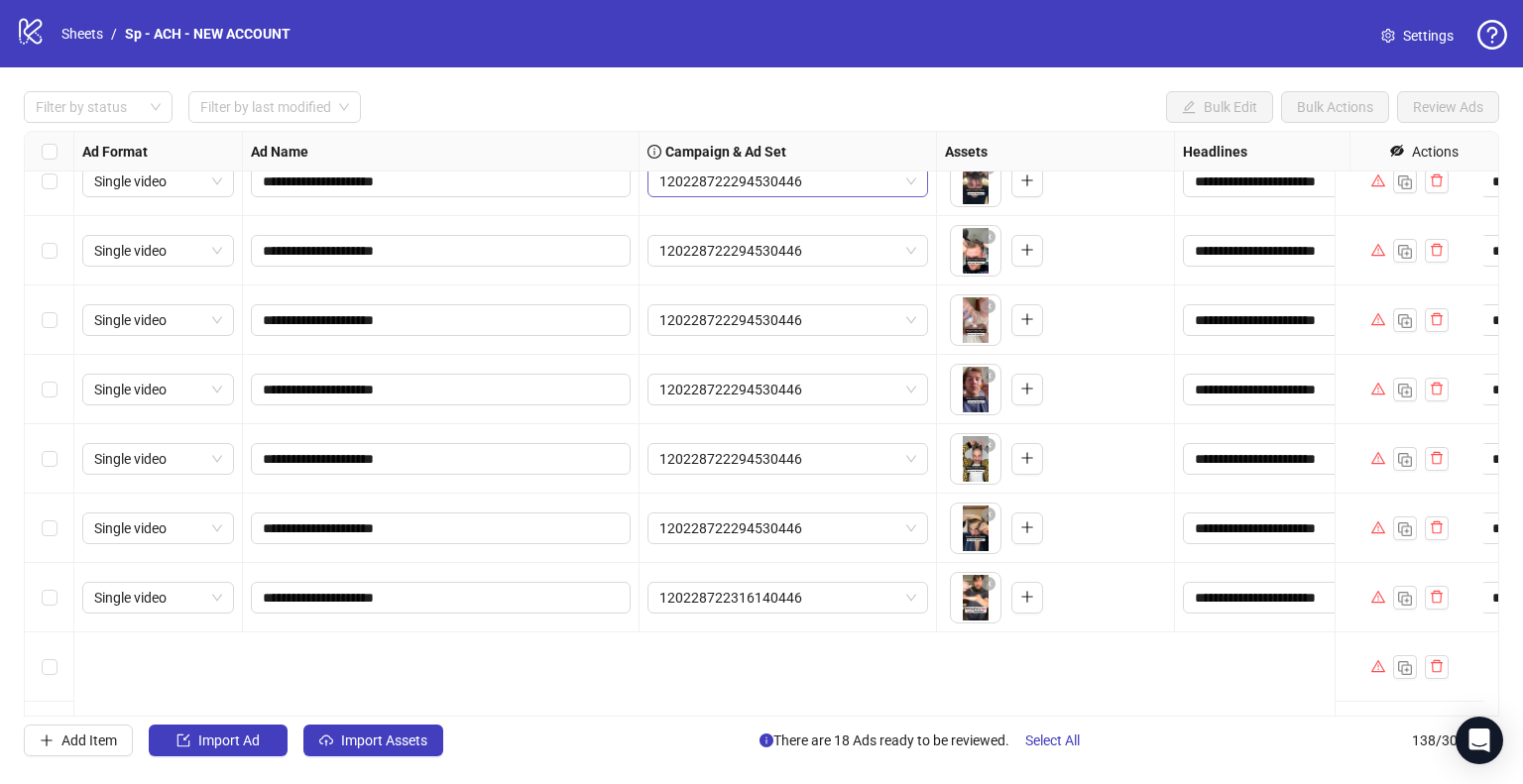 scroll, scrollTop: 8152, scrollLeft: 0, axis: vertical 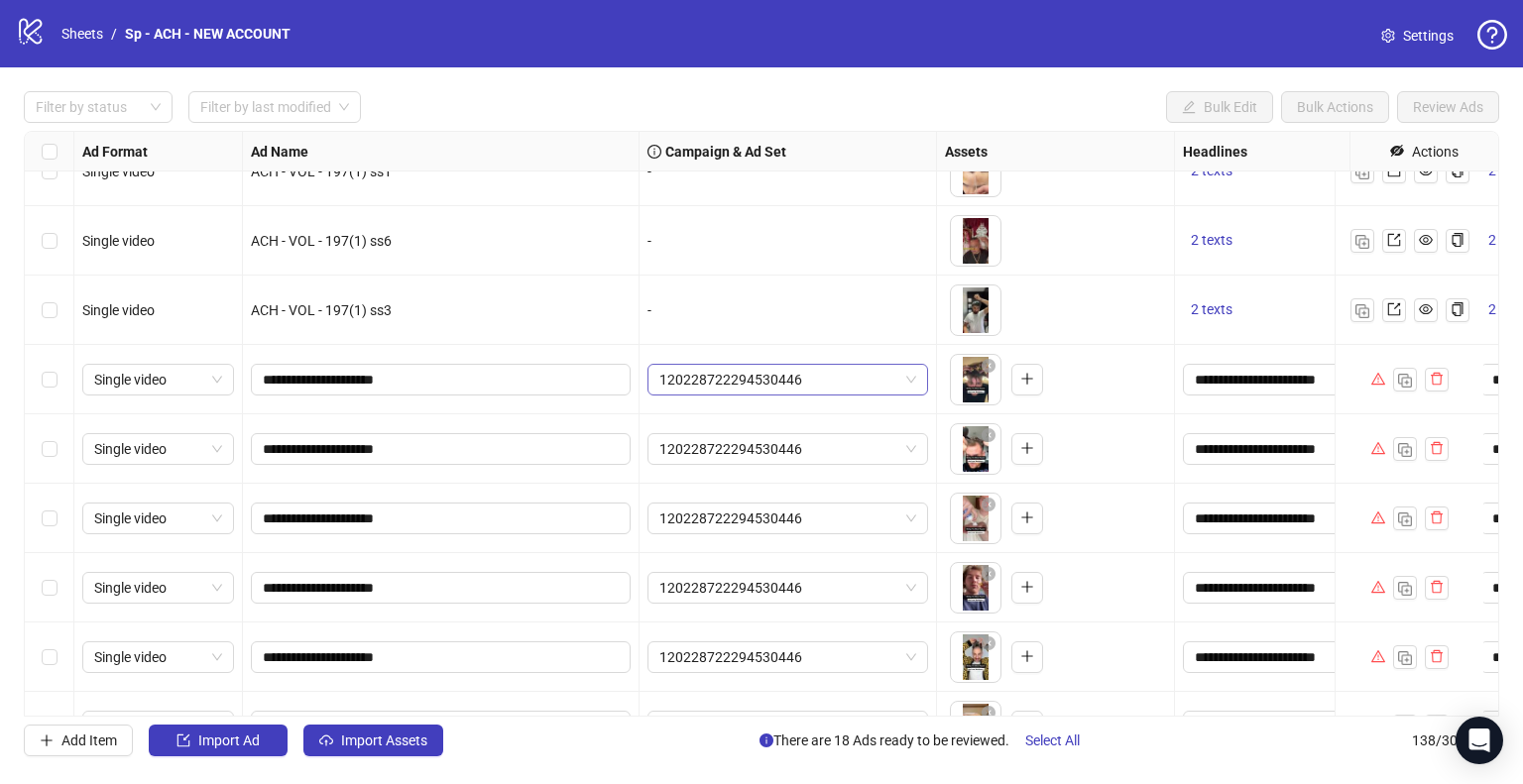 click on "120228722294530446" at bounding box center (787, 380) 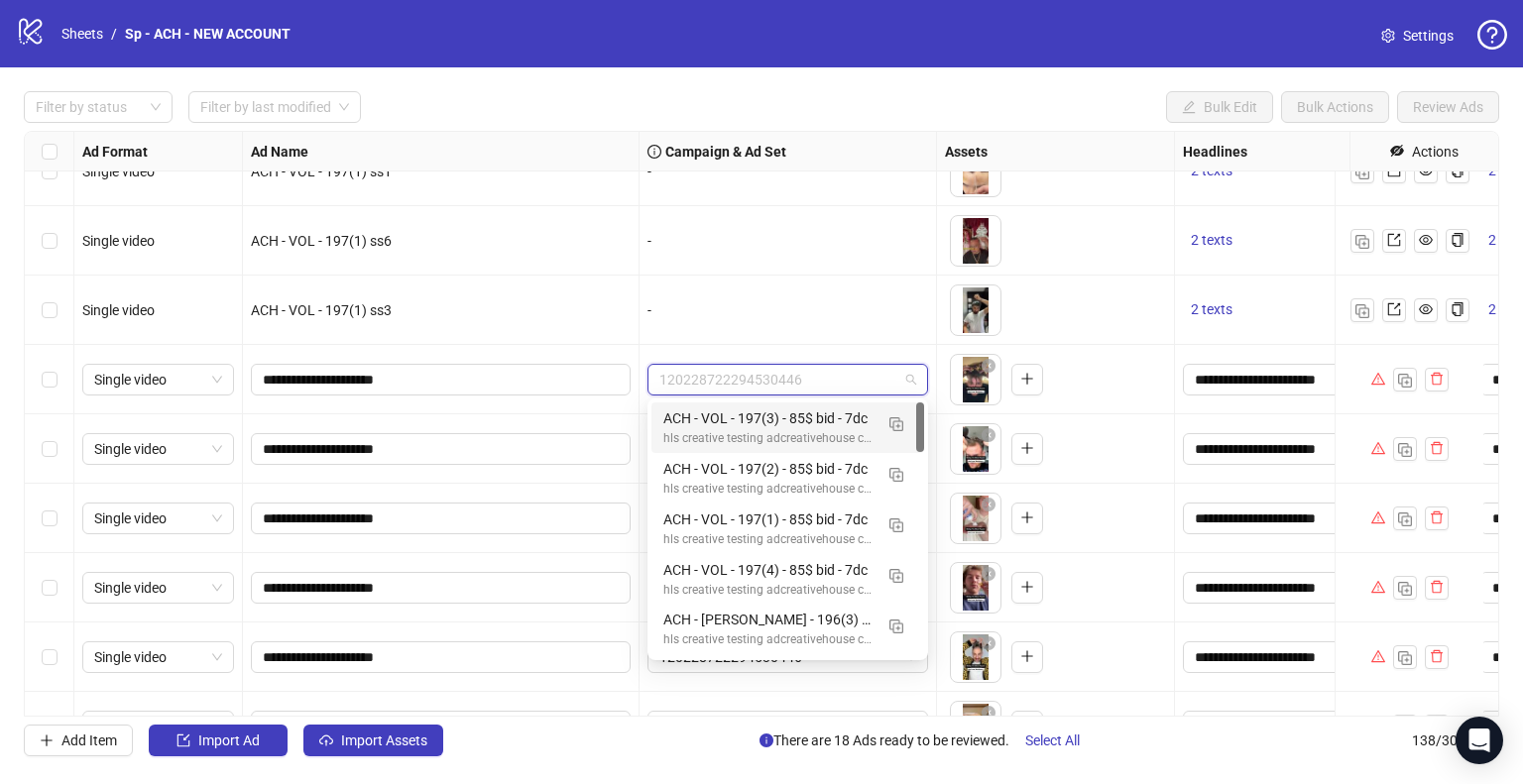 click on "120228722294530446" at bounding box center (787, 380) 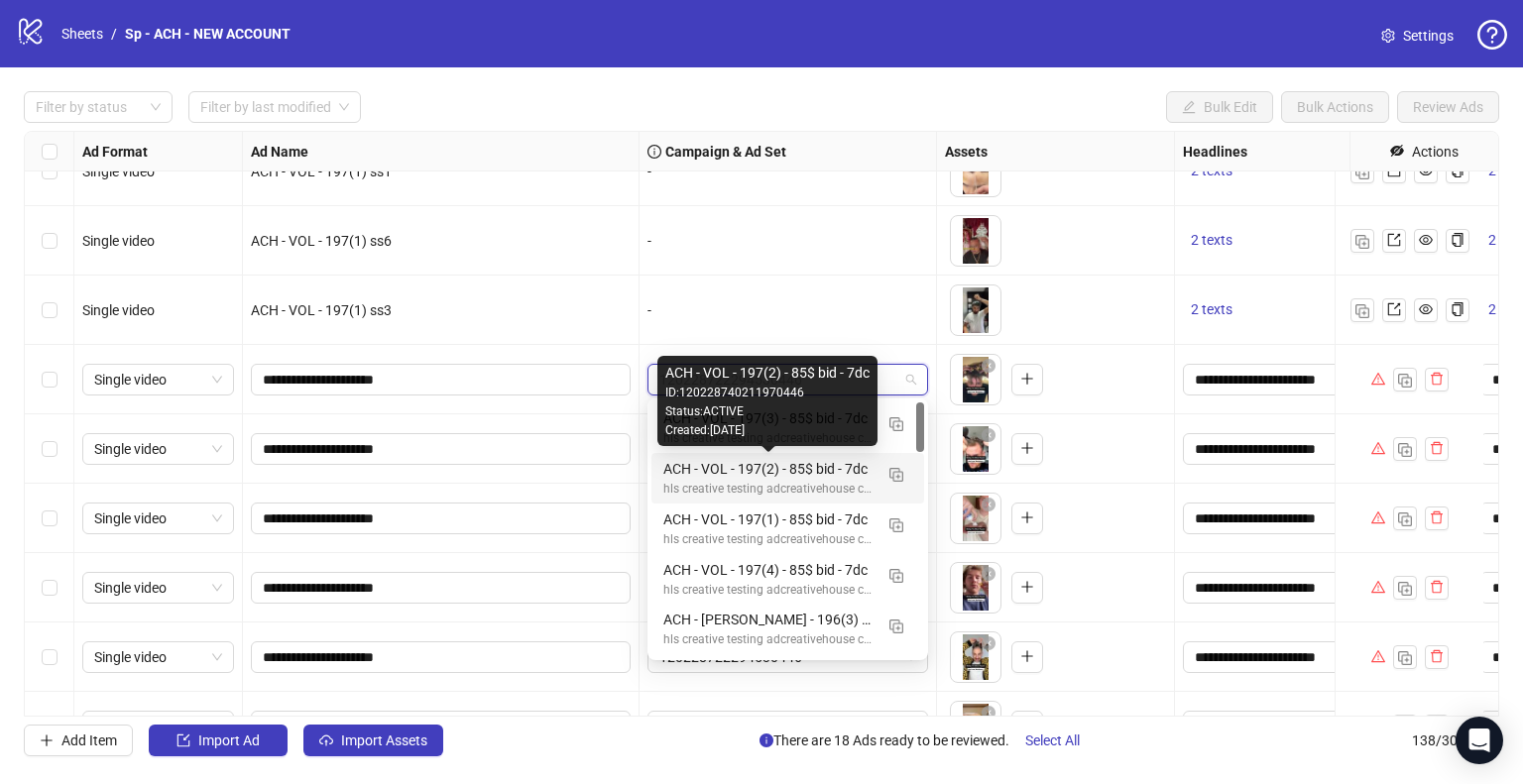 click on "ACH - VOL - 197(2) - 85$ bid - 7dc" at bounding box center (767, 469) 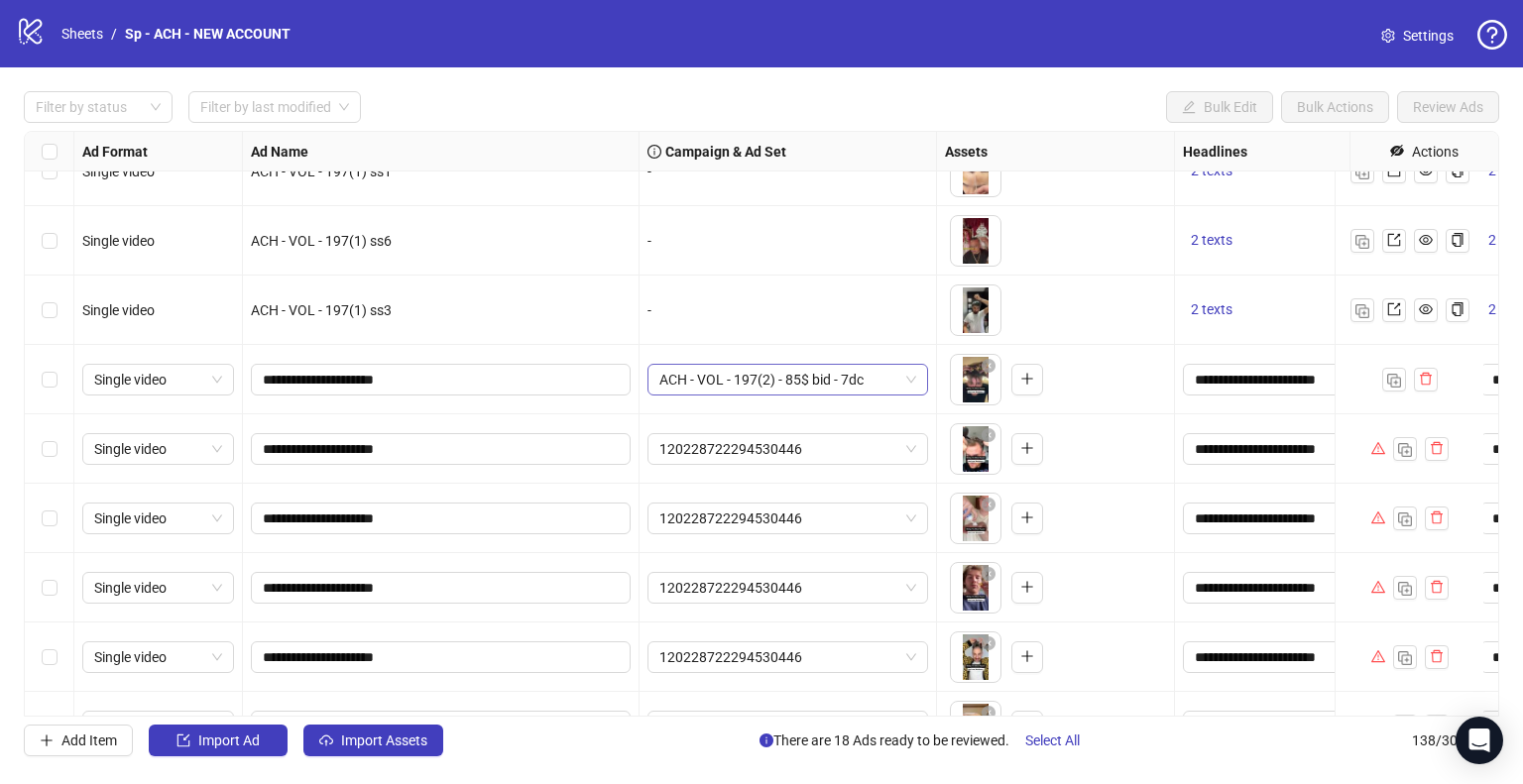 click on "ACH - VOL - 197(2) - 85$ bid - 7dc" at bounding box center (787, 380) 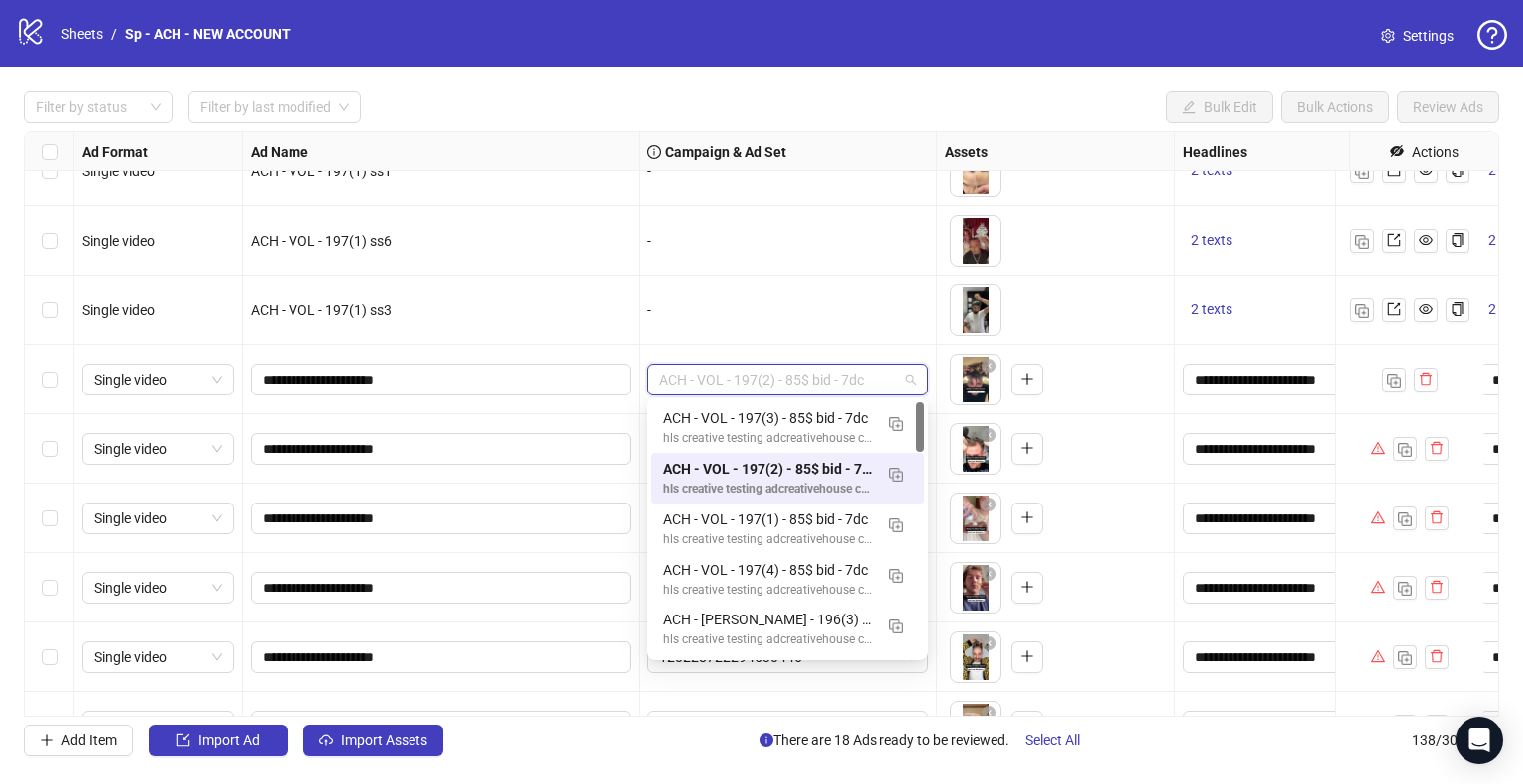 type on "*" 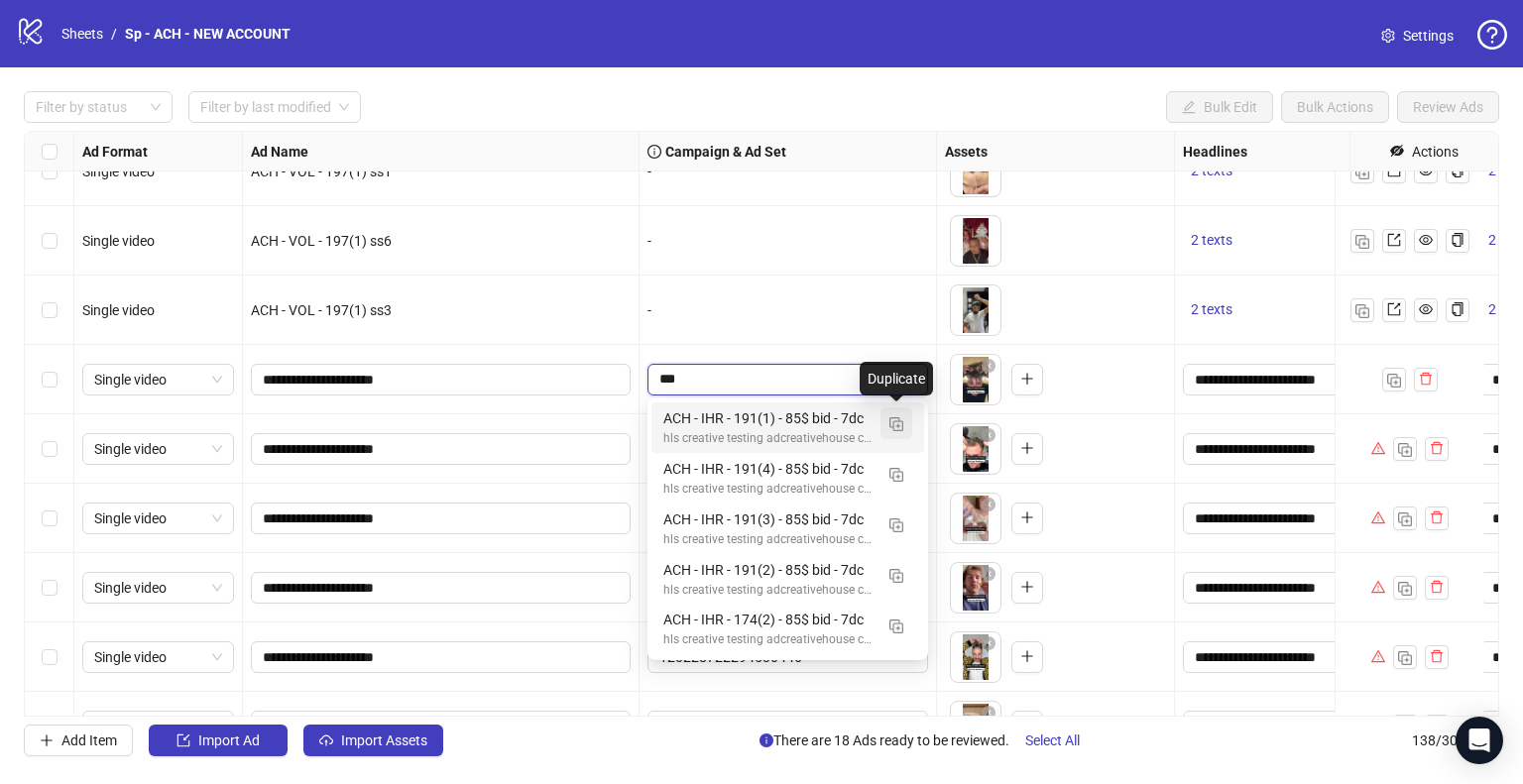 click at bounding box center [896, 424] 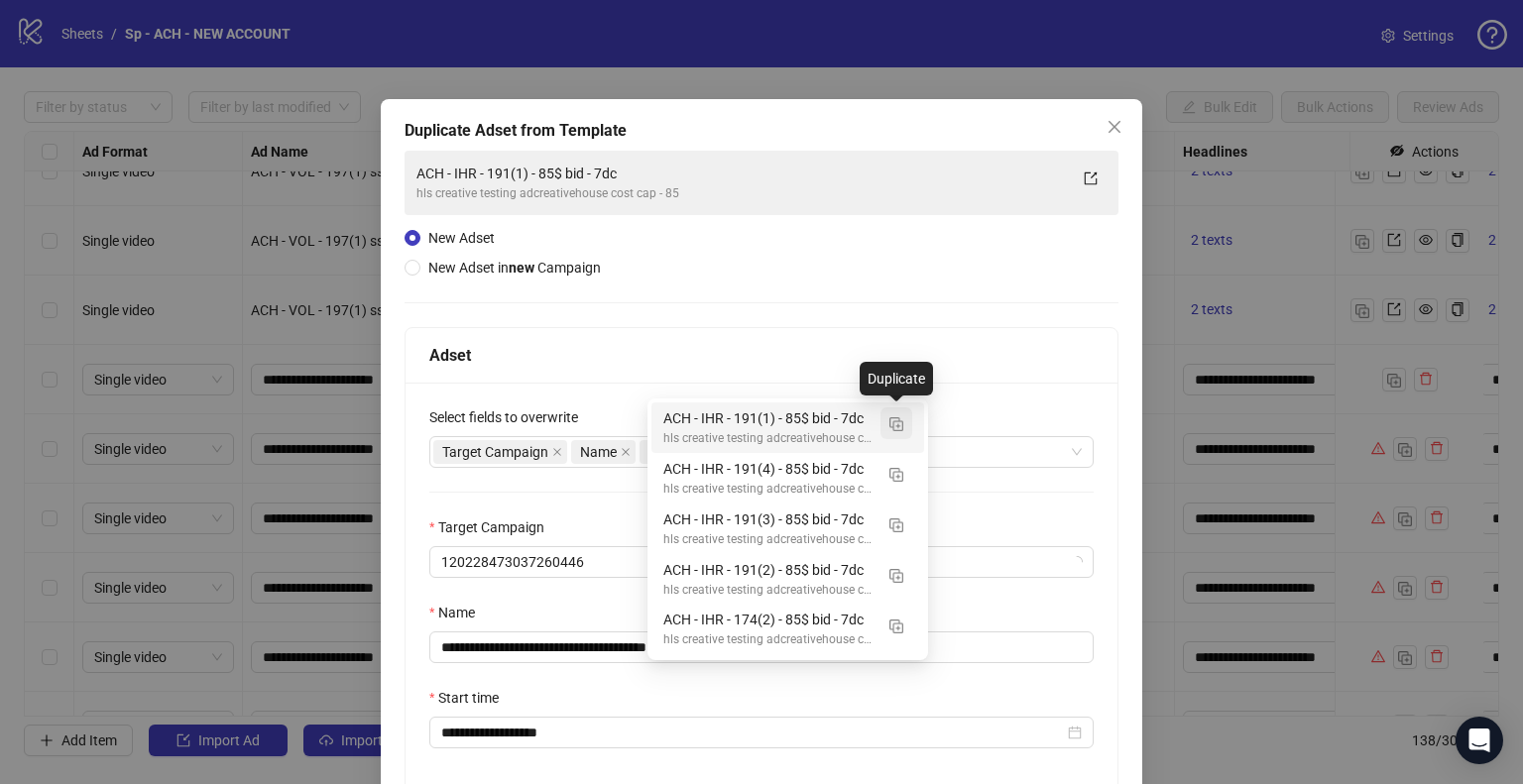 type on "***" 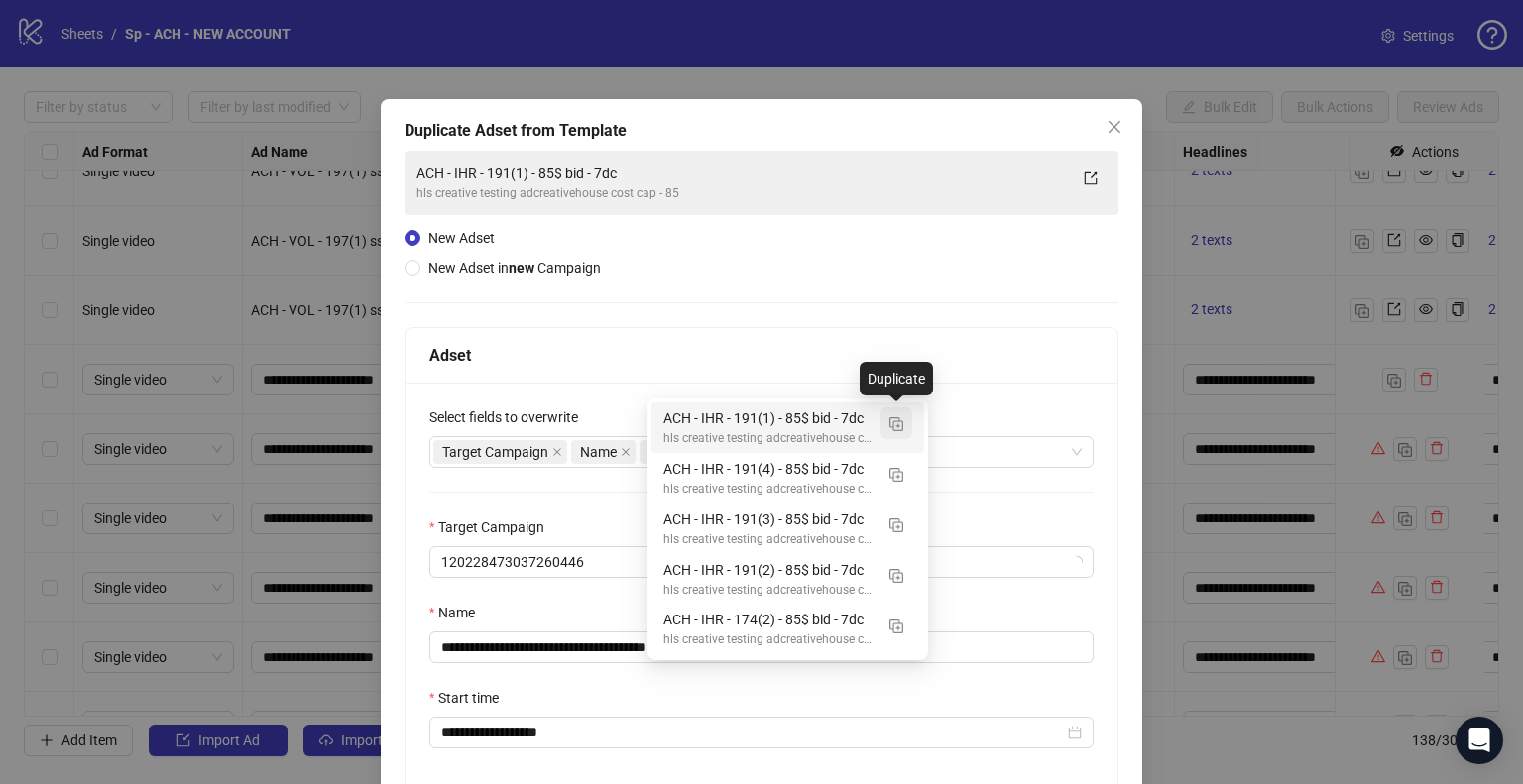 type 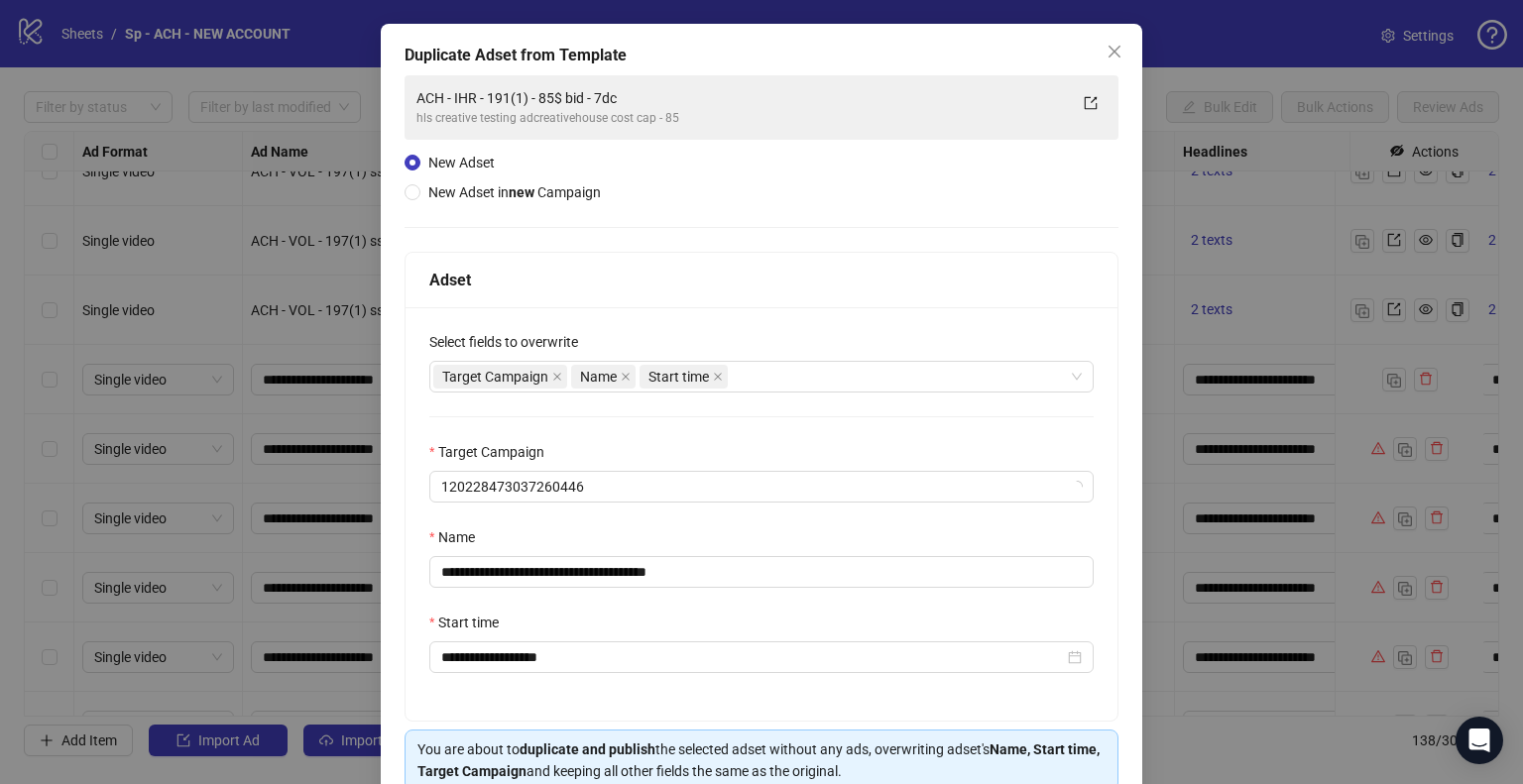scroll, scrollTop: 168, scrollLeft: 0, axis: vertical 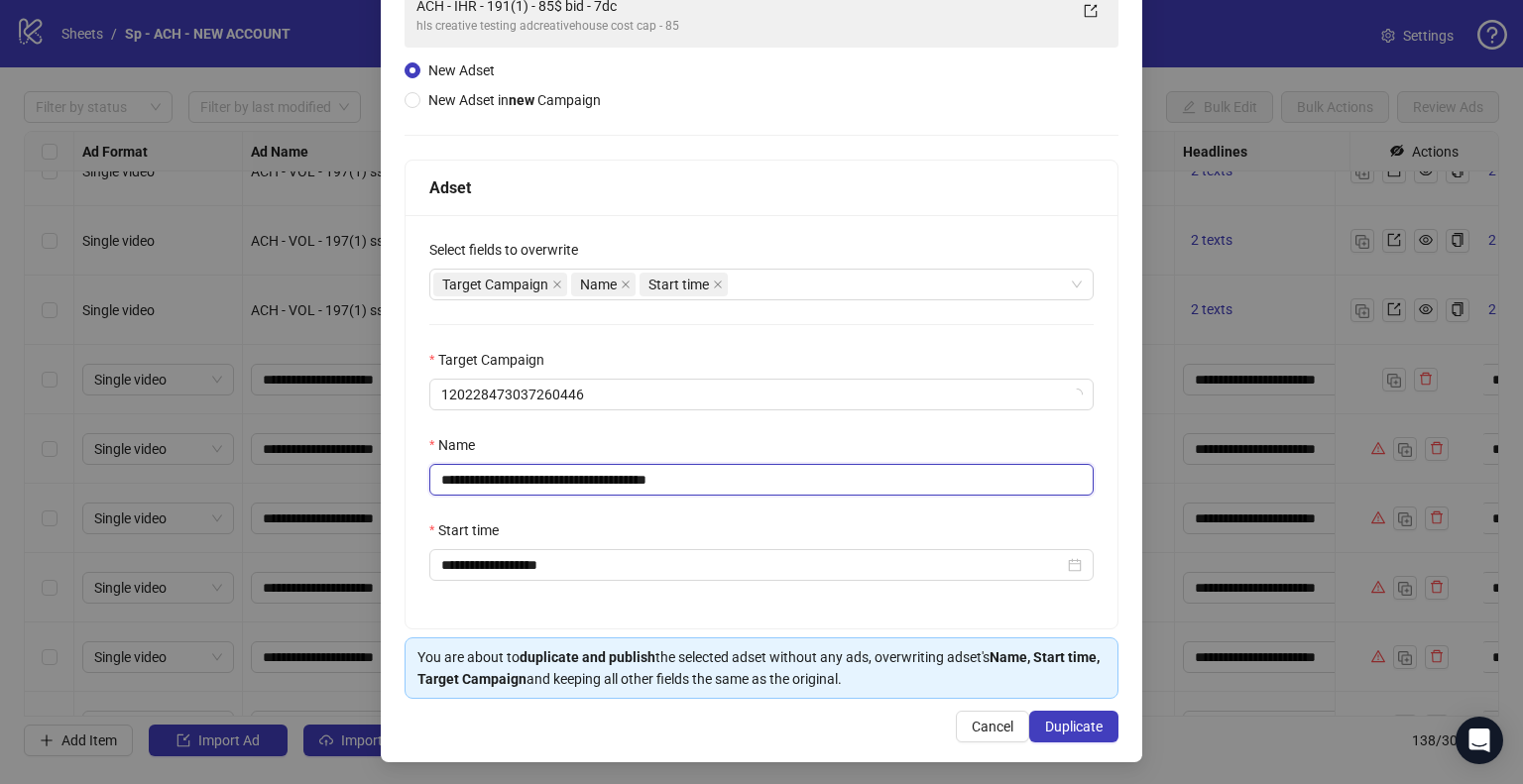 drag, startPoint x: 517, startPoint y: 482, endPoint x: 860, endPoint y: 245, distance: 416.91486 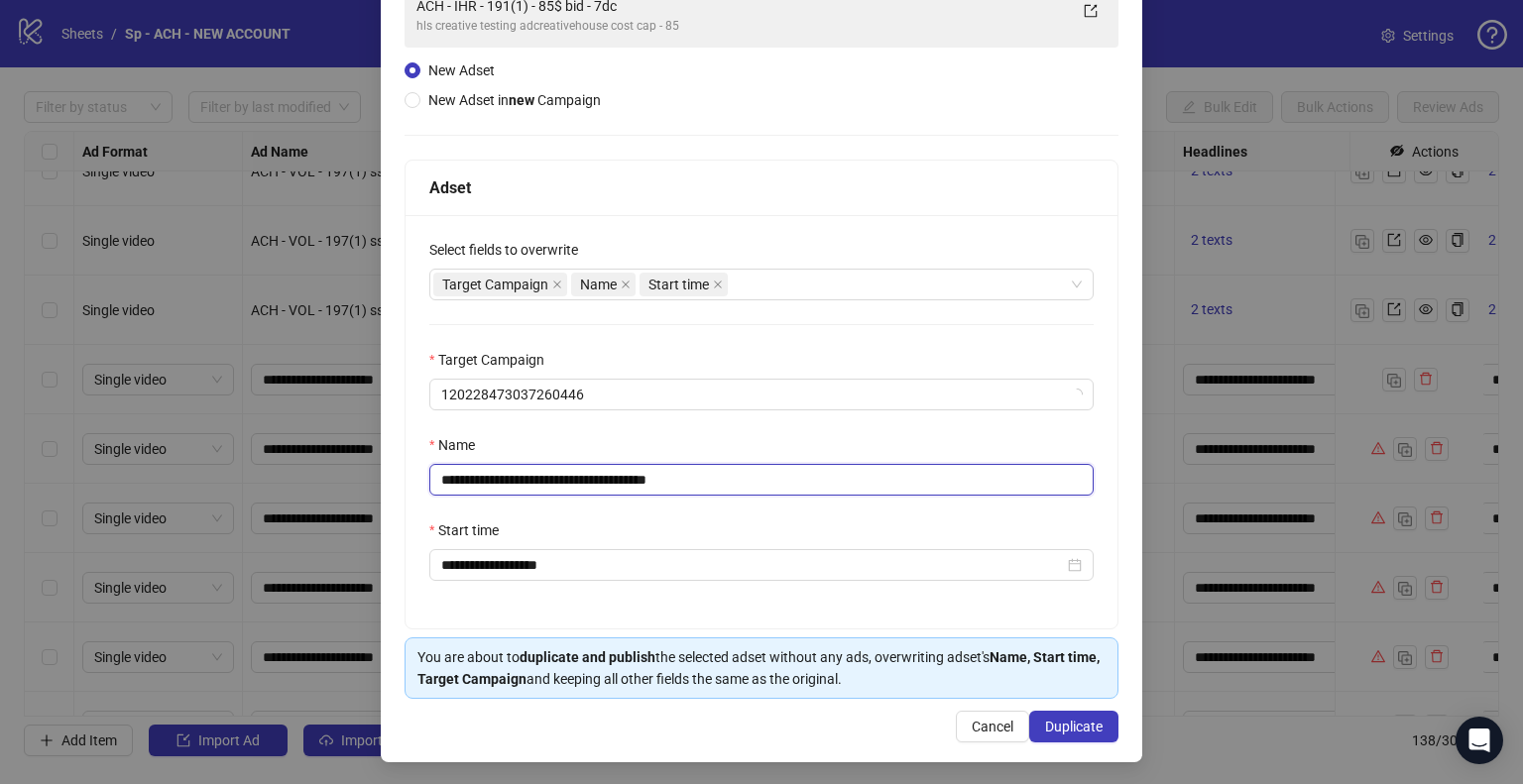 click on "**********" at bounding box center (762, 480) 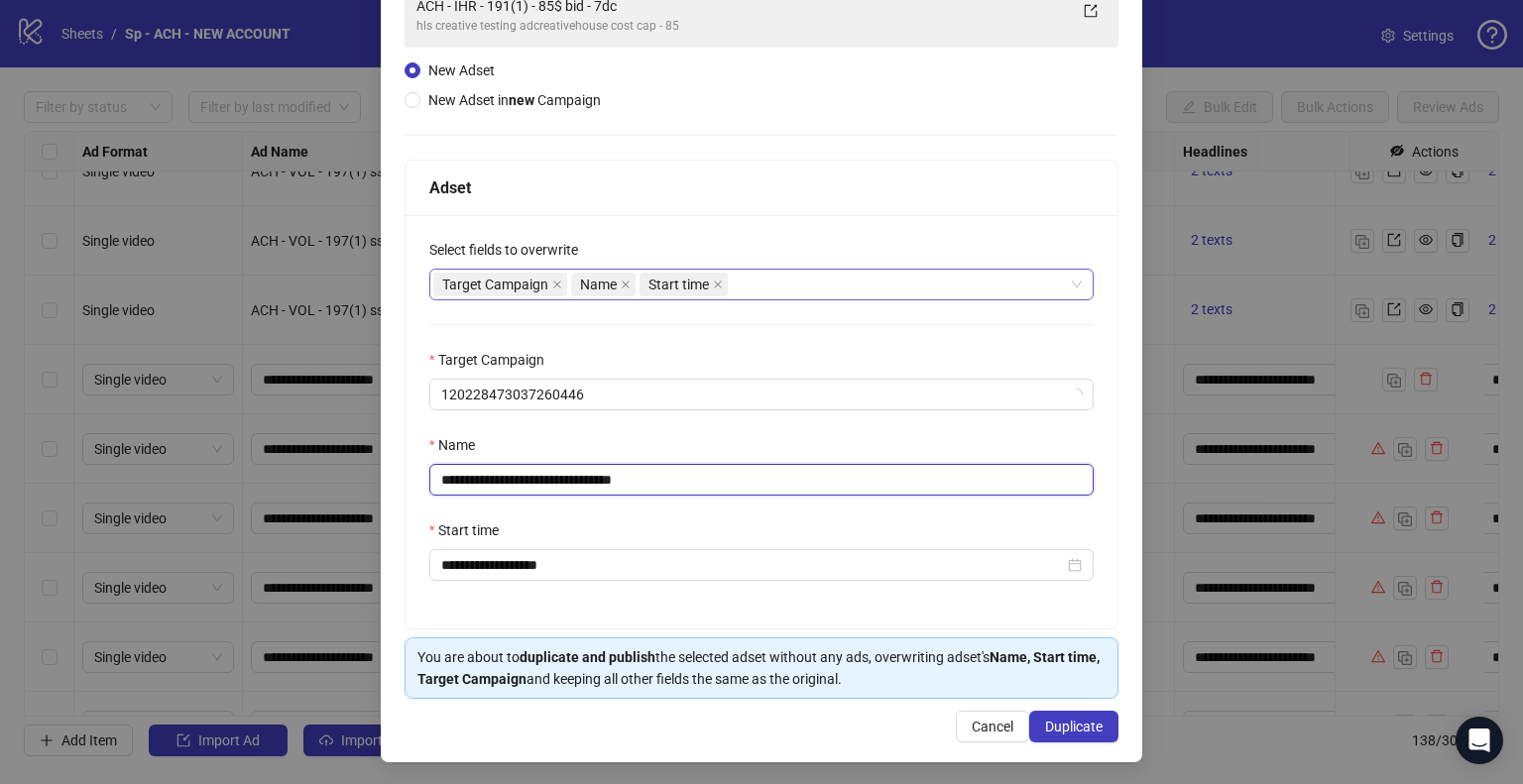 click on "Target Campaign Name Start time" at bounding box center [751, 284] 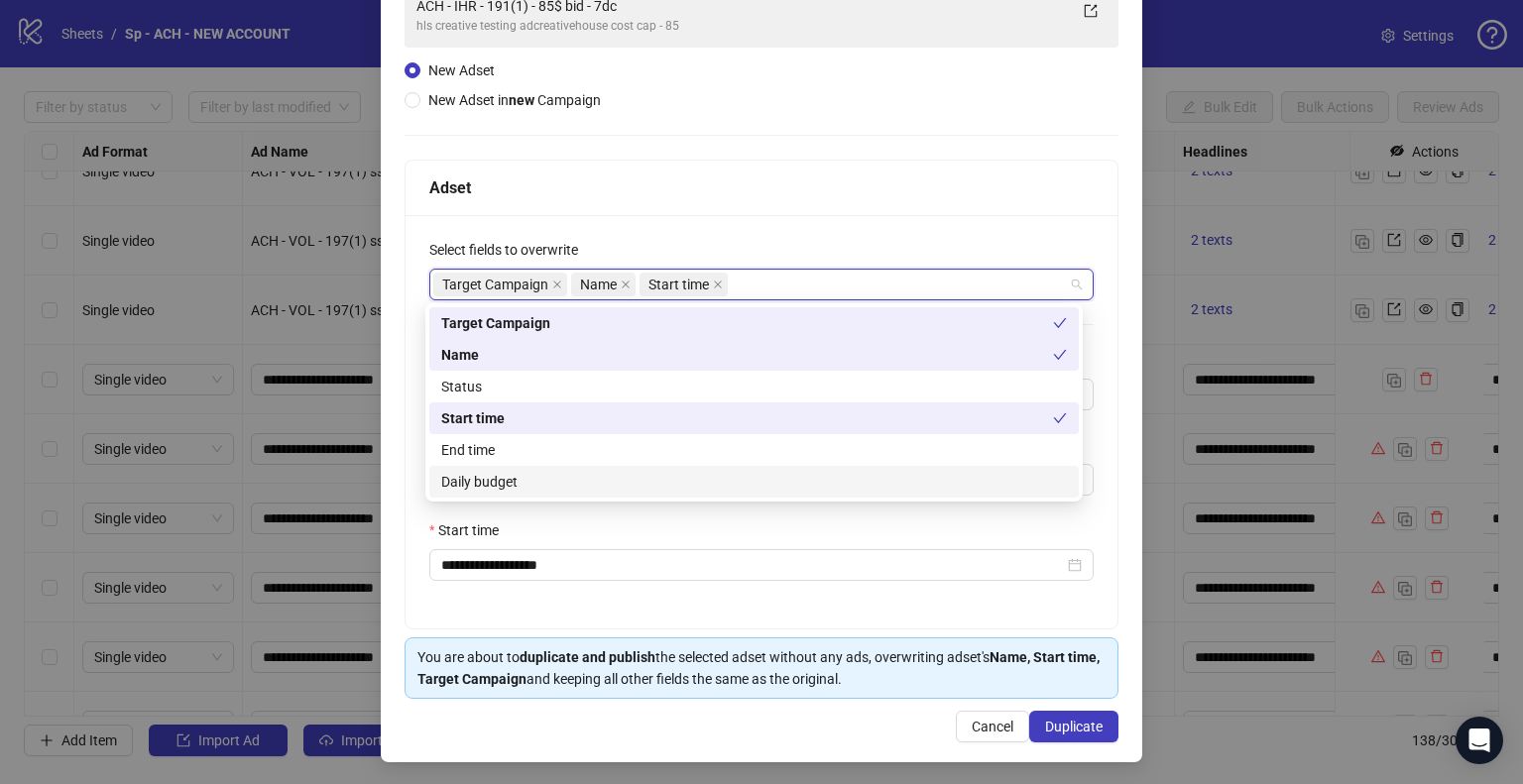 click on "Daily budget" at bounding box center (754, 482) 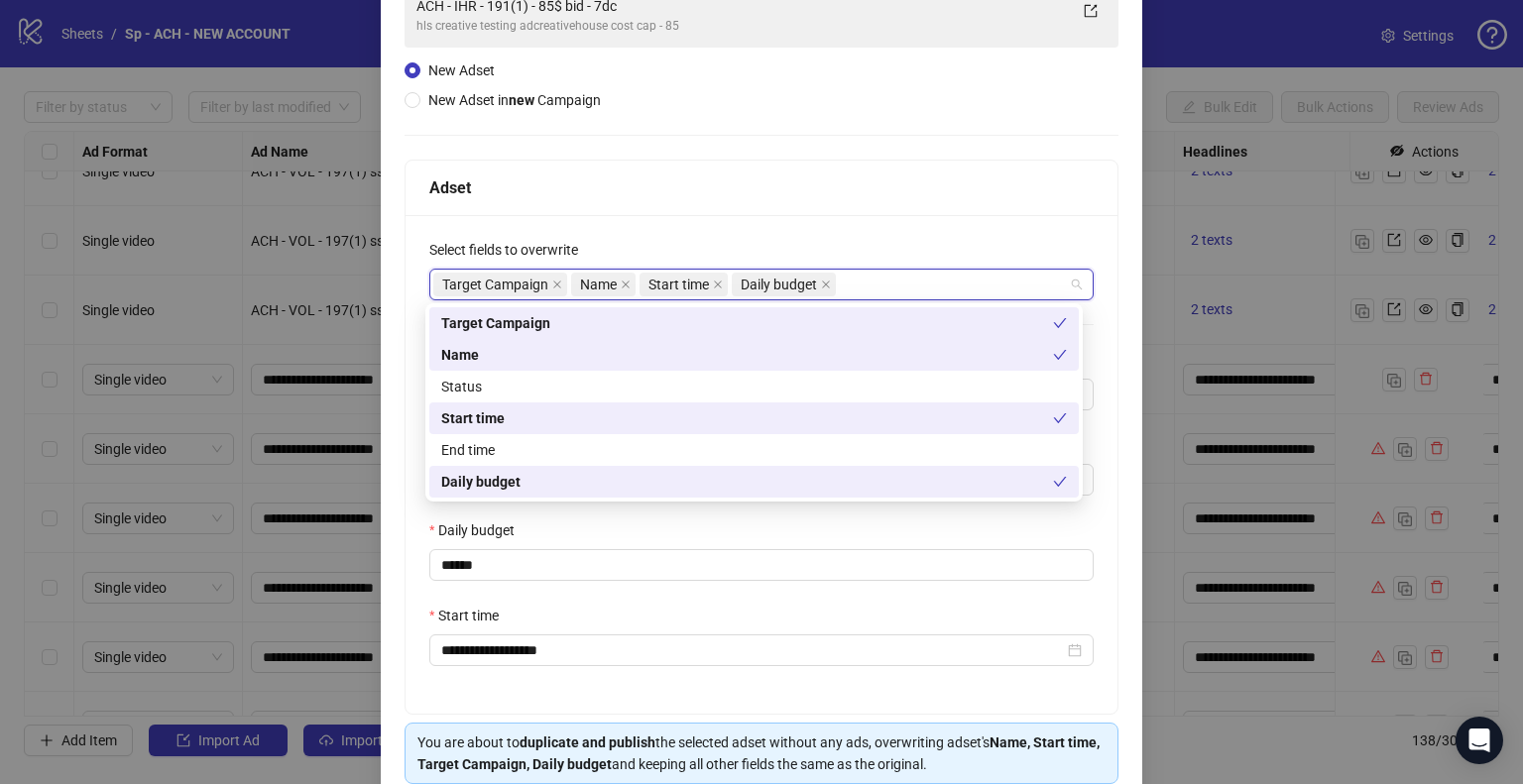 click on "**********" at bounding box center (762, 464) 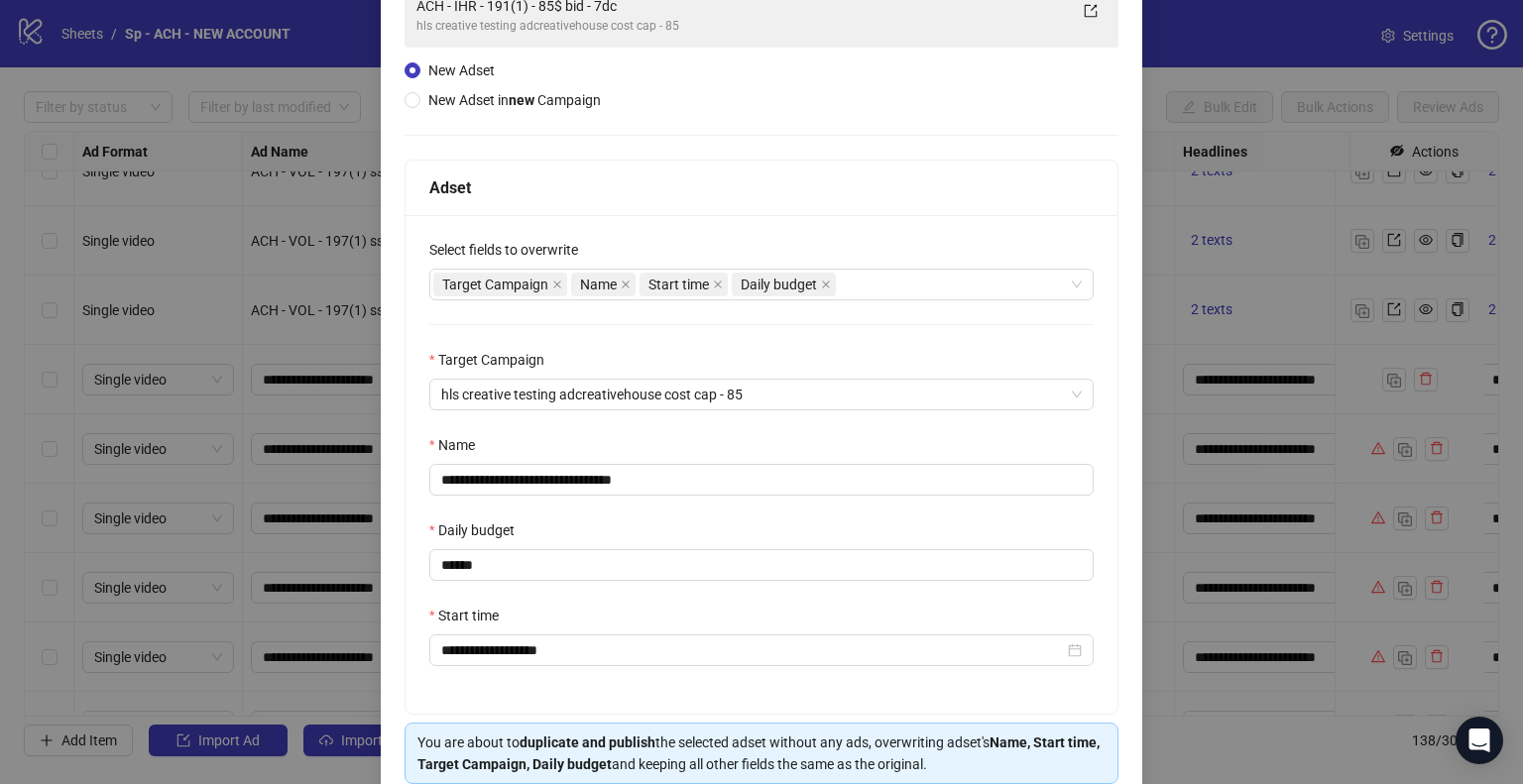 click on "Daily budget" at bounding box center (762, 534) 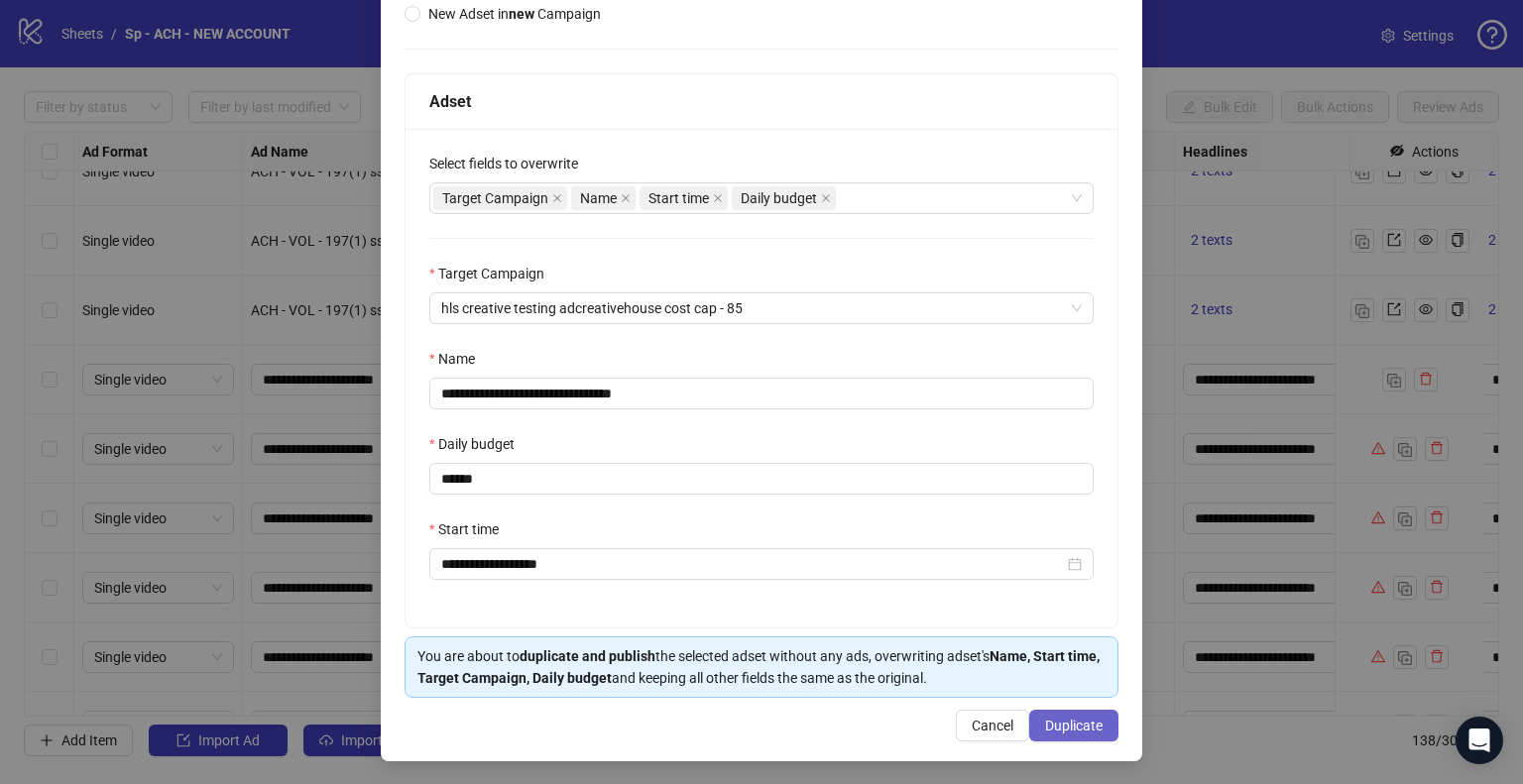 click on "Duplicate" at bounding box center [1074, 726] 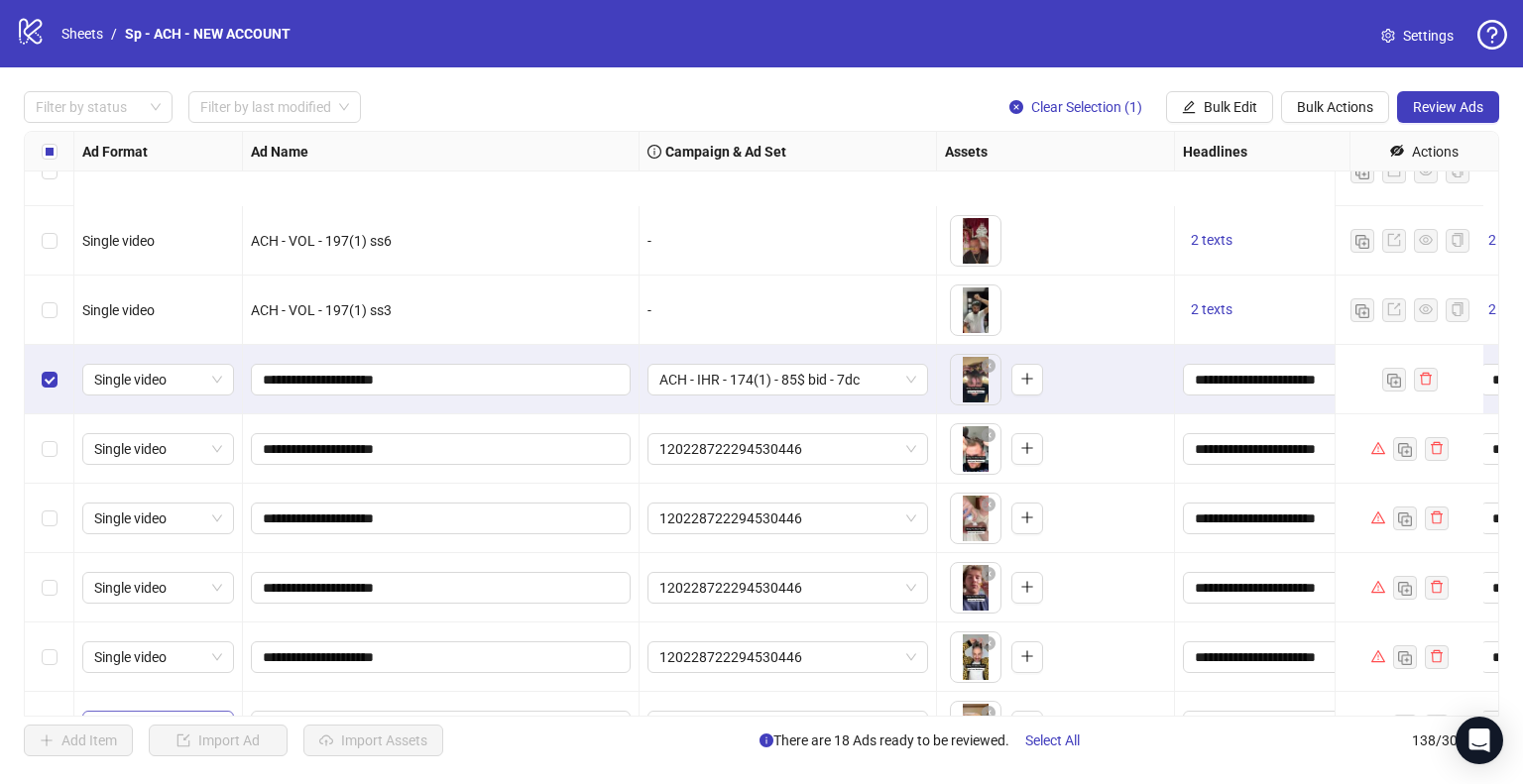 scroll, scrollTop: 8350, scrollLeft: 0, axis: vertical 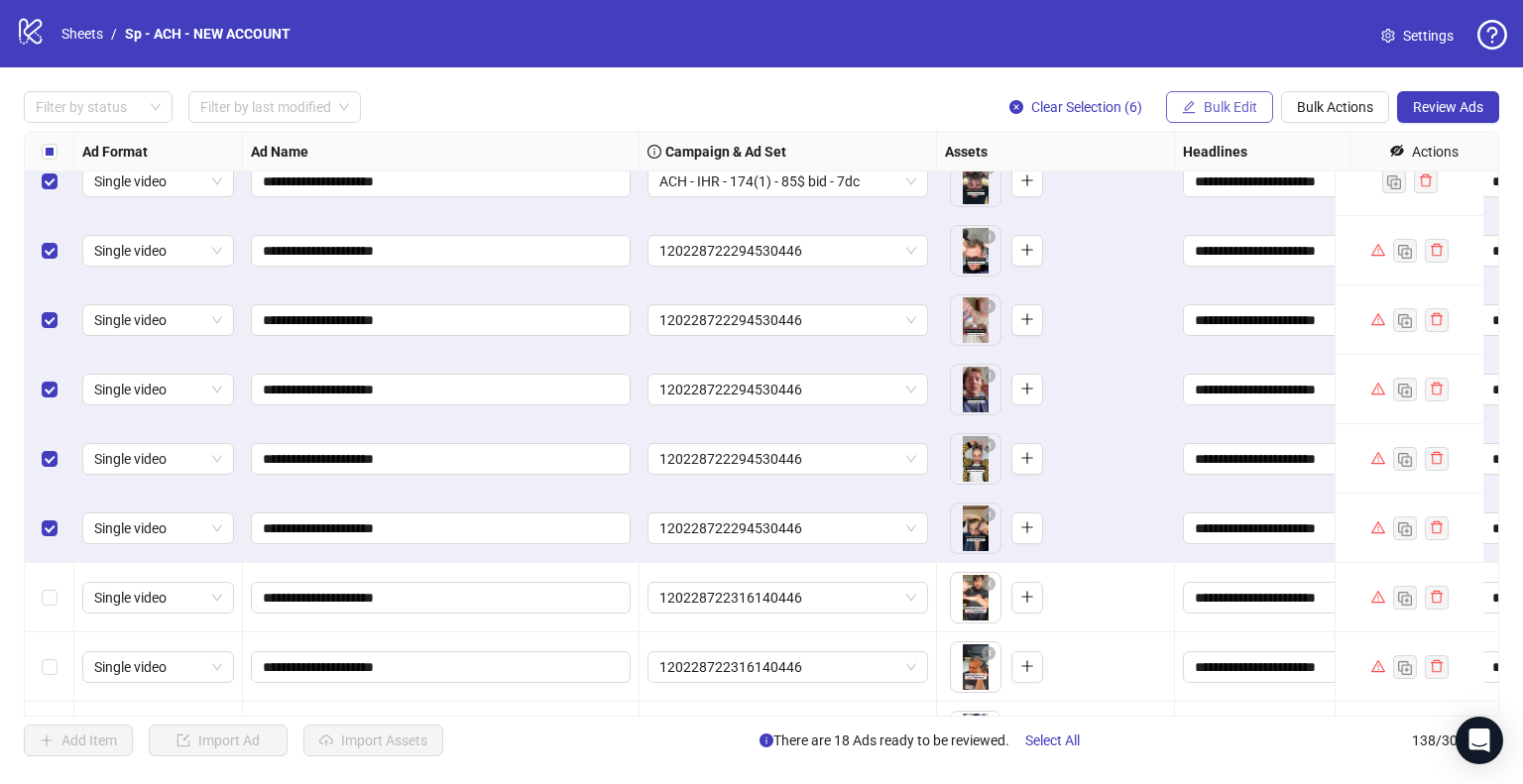 click on "Bulk Edit" at bounding box center [1230, 107] 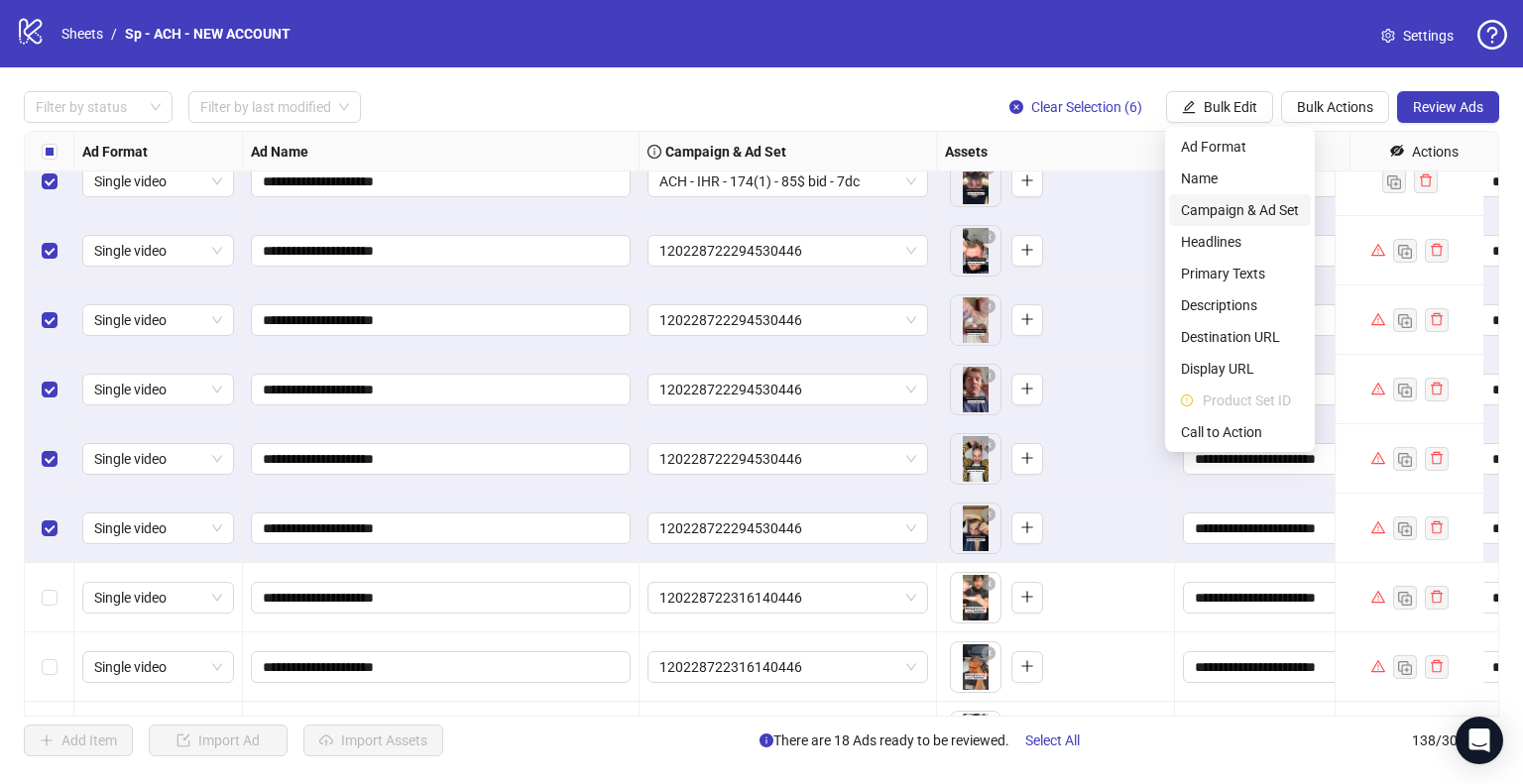 click on "Campaign & Ad Set" at bounding box center (1239, 210) 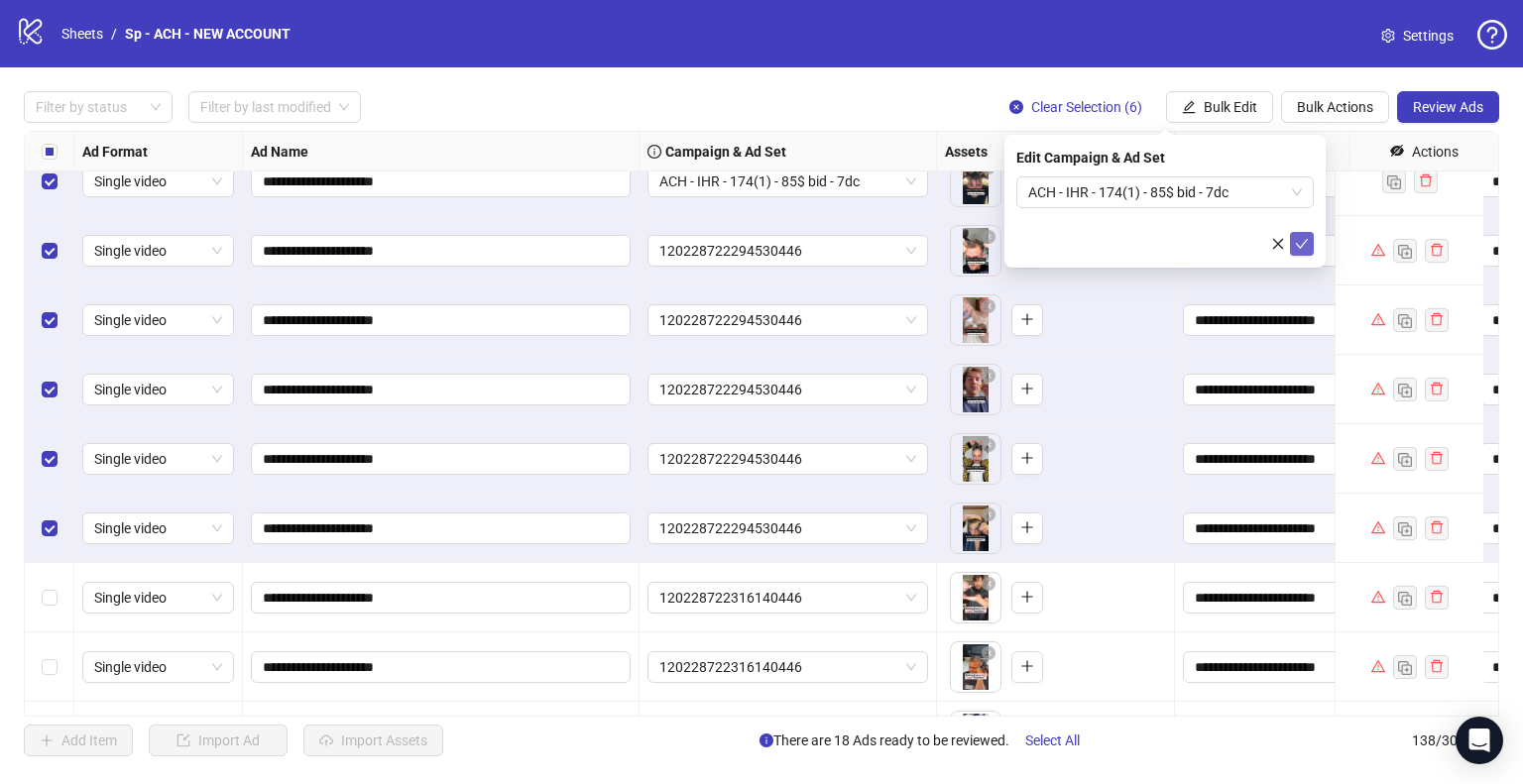 click 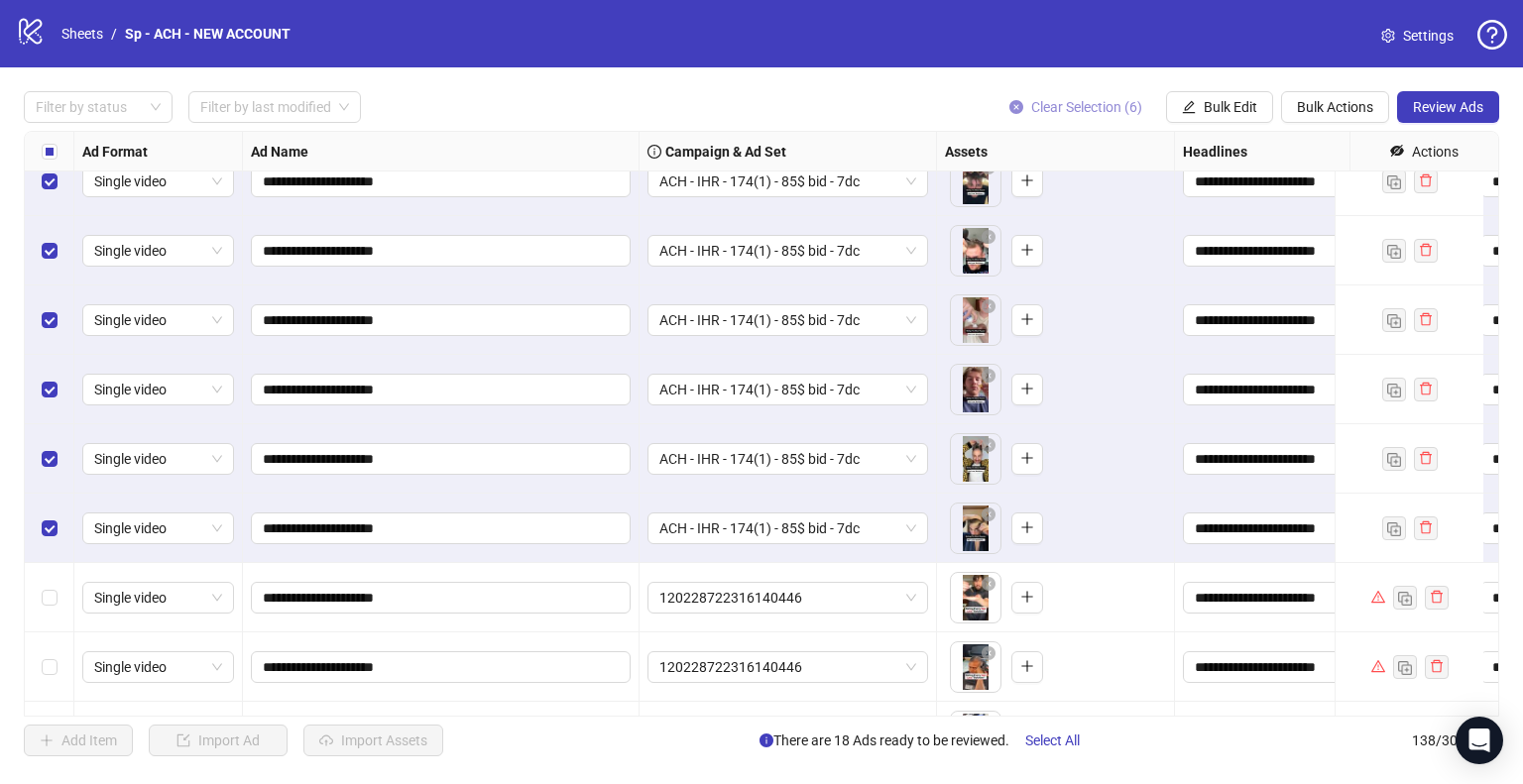 click on "Clear Selection (6)" at bounding box center (1087, 107) 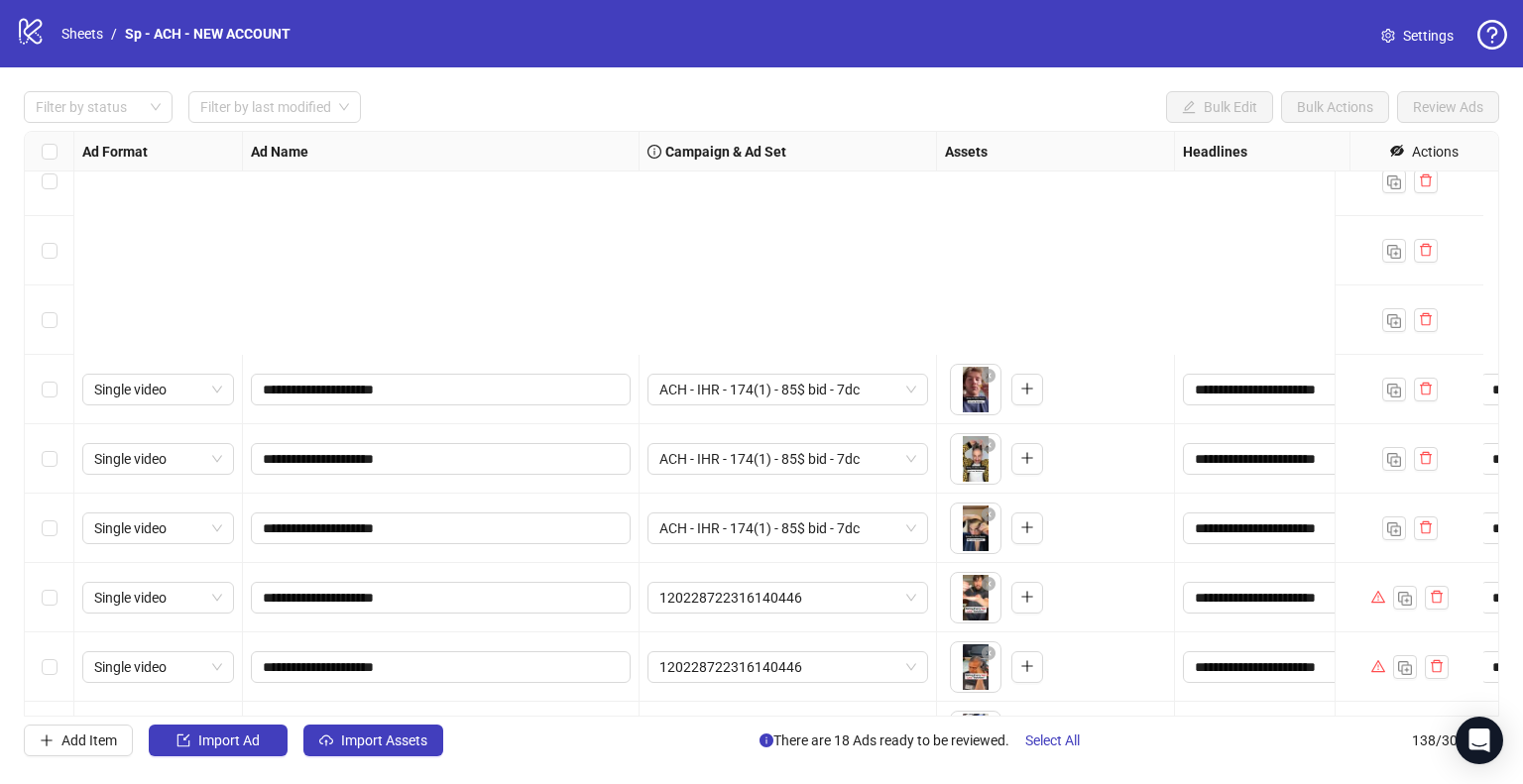 scroll, scrollTop: 8648, scrollLeft: 0, axis: vertical 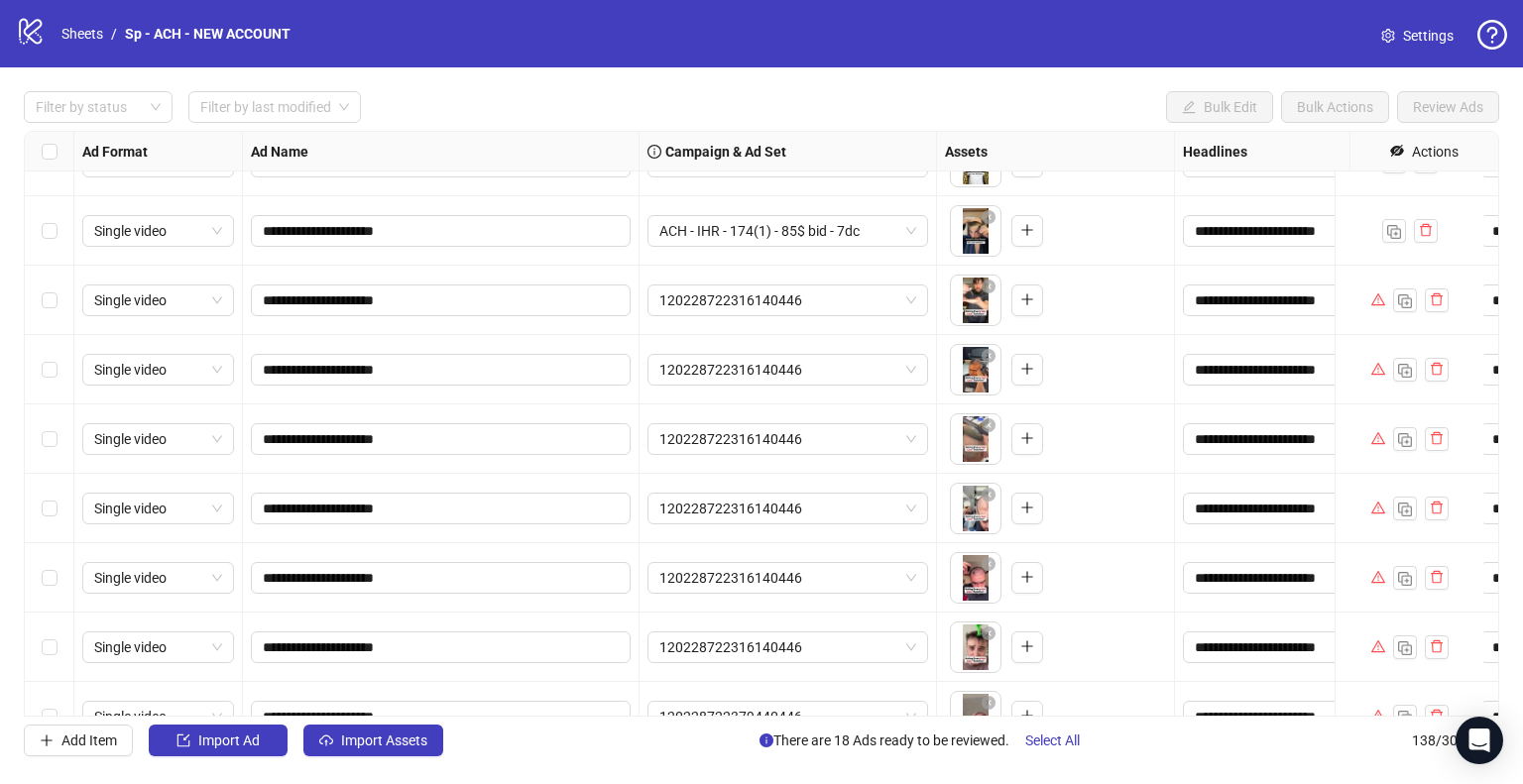 click on "120228722316140446" at bounding box center (787, 300) 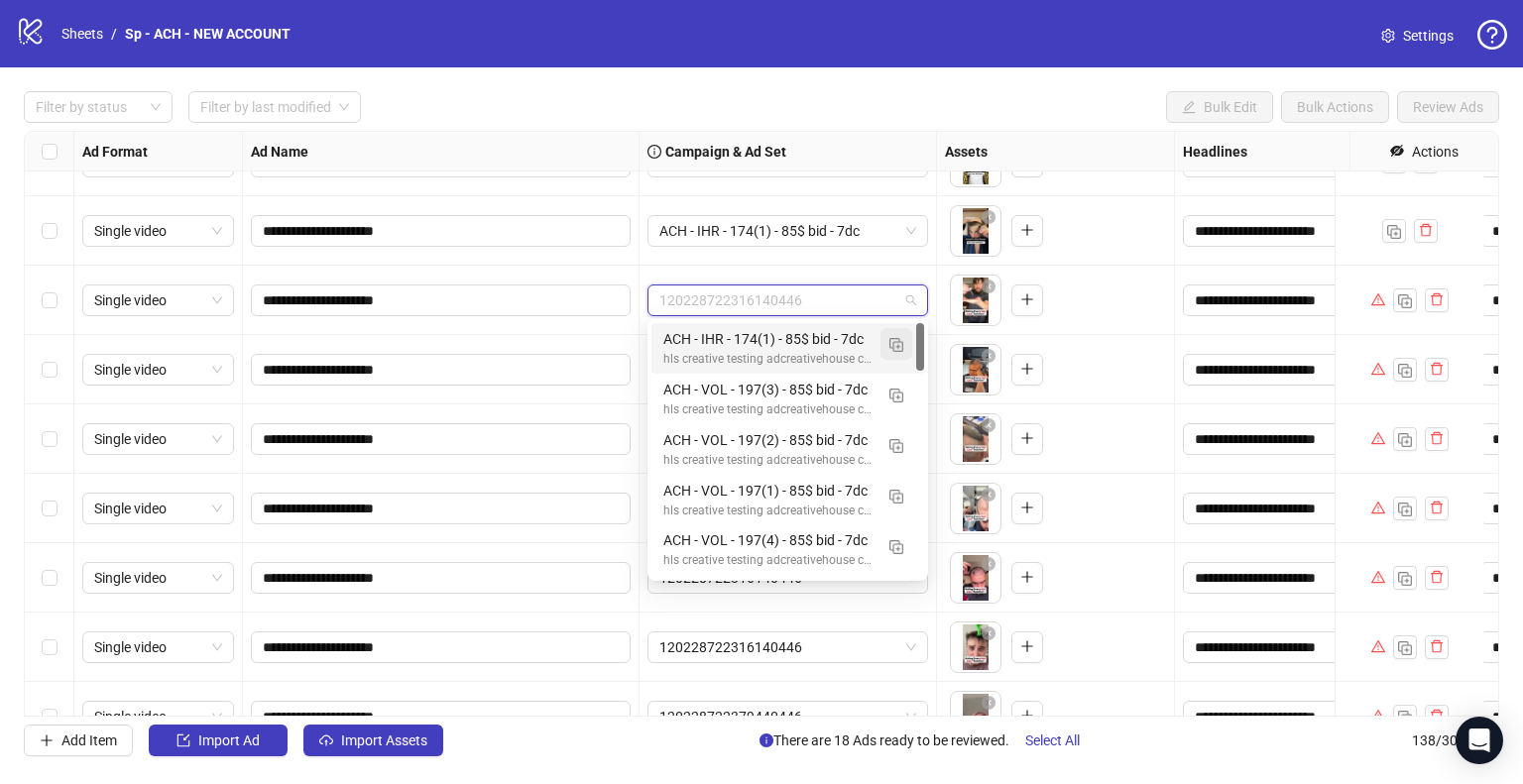 click at bounding box center [896, 345] 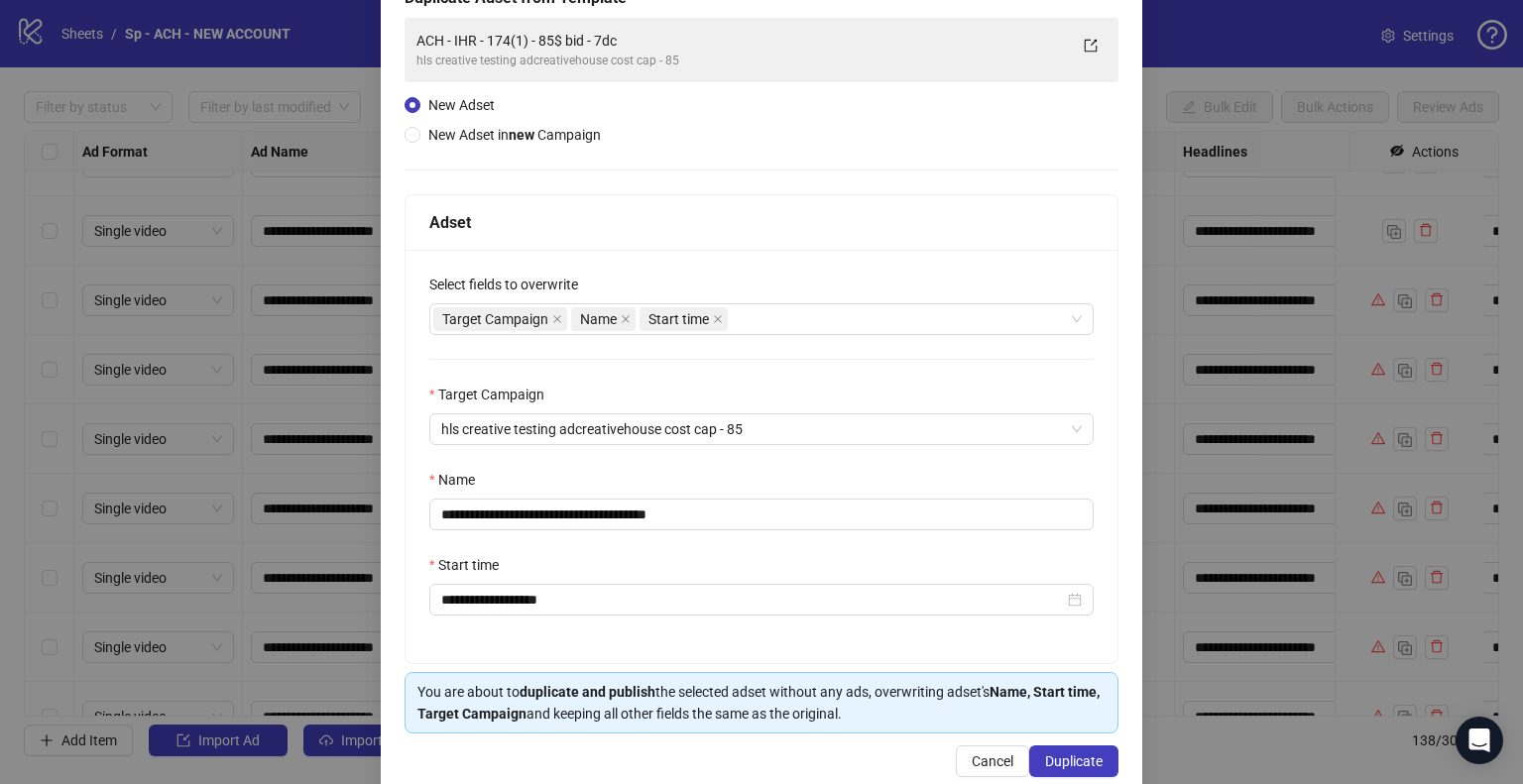 scroll, scrollTop: 168, scrollLeft: 0, axis: vertical 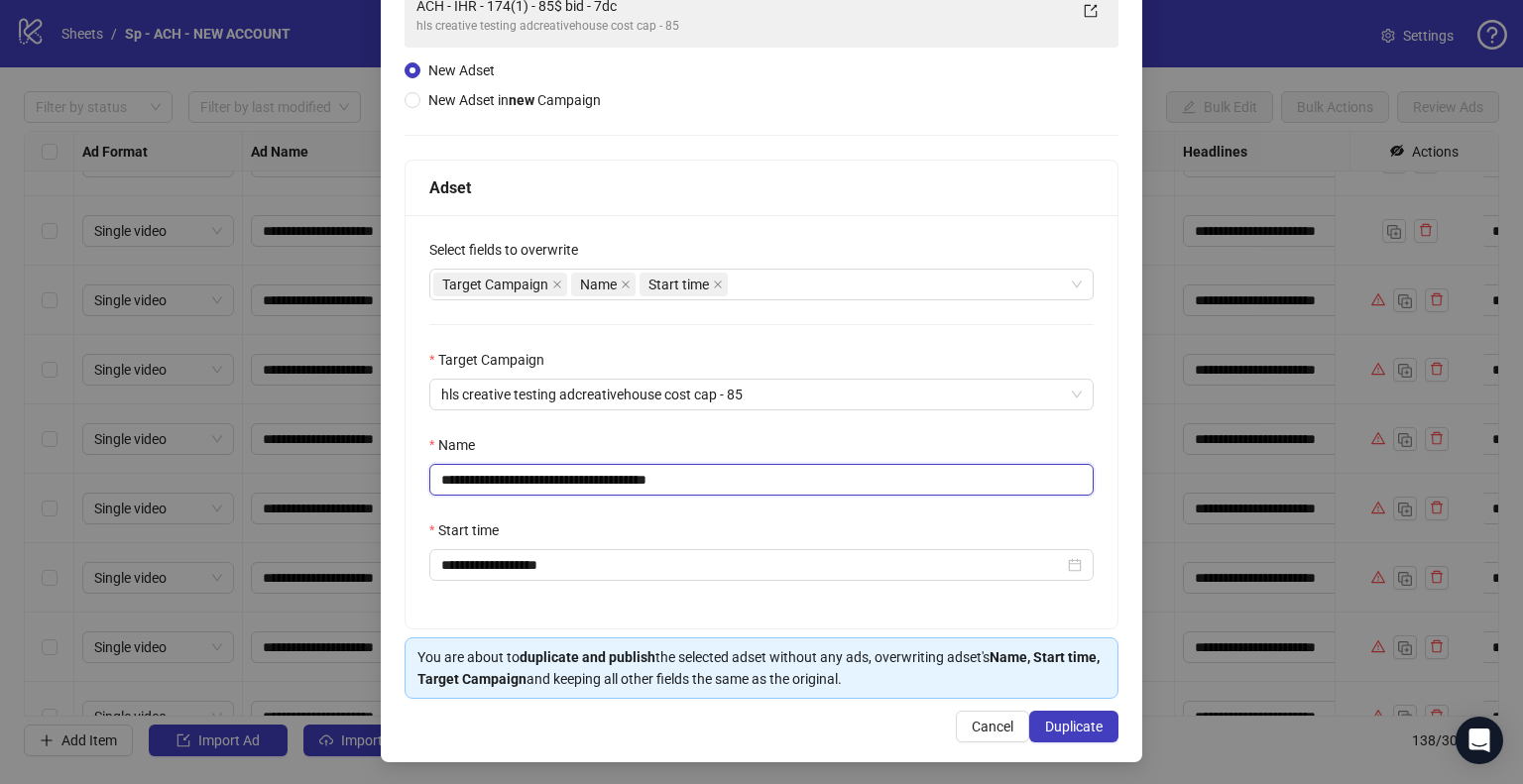click on "**********" at bounding box center [762, 480] 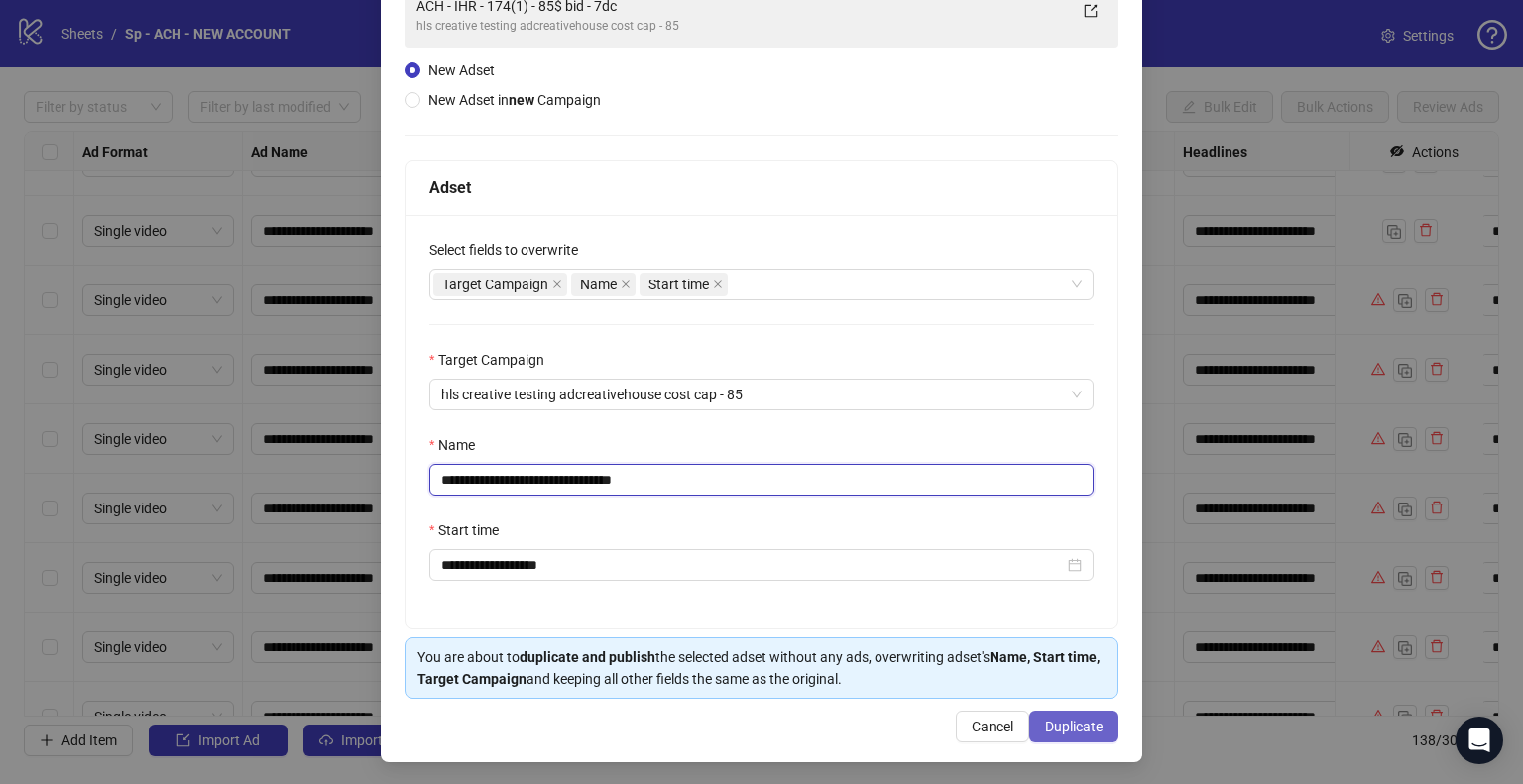 type on "**********" 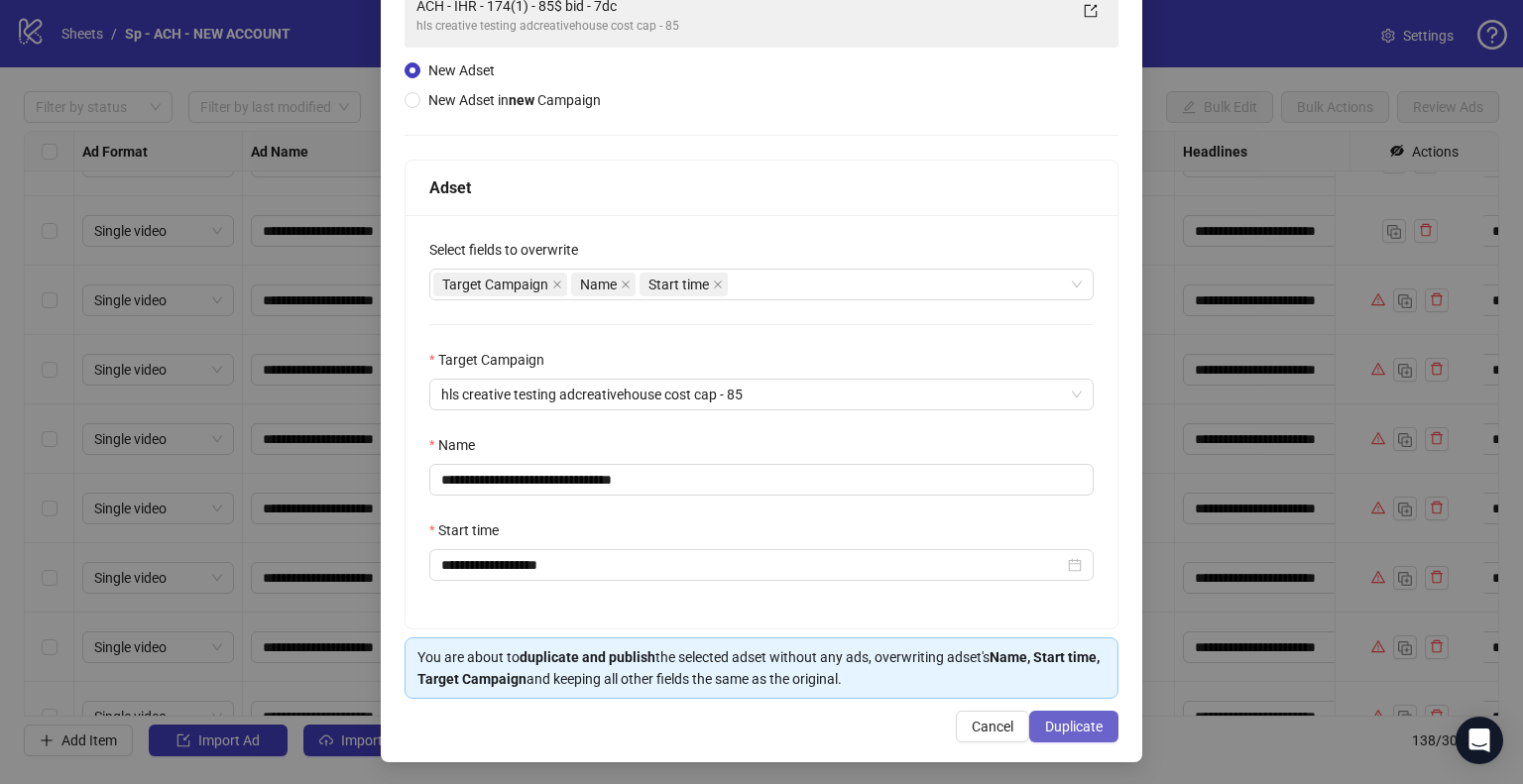 click on "Duplicate" at bounding box center [1074, 727] 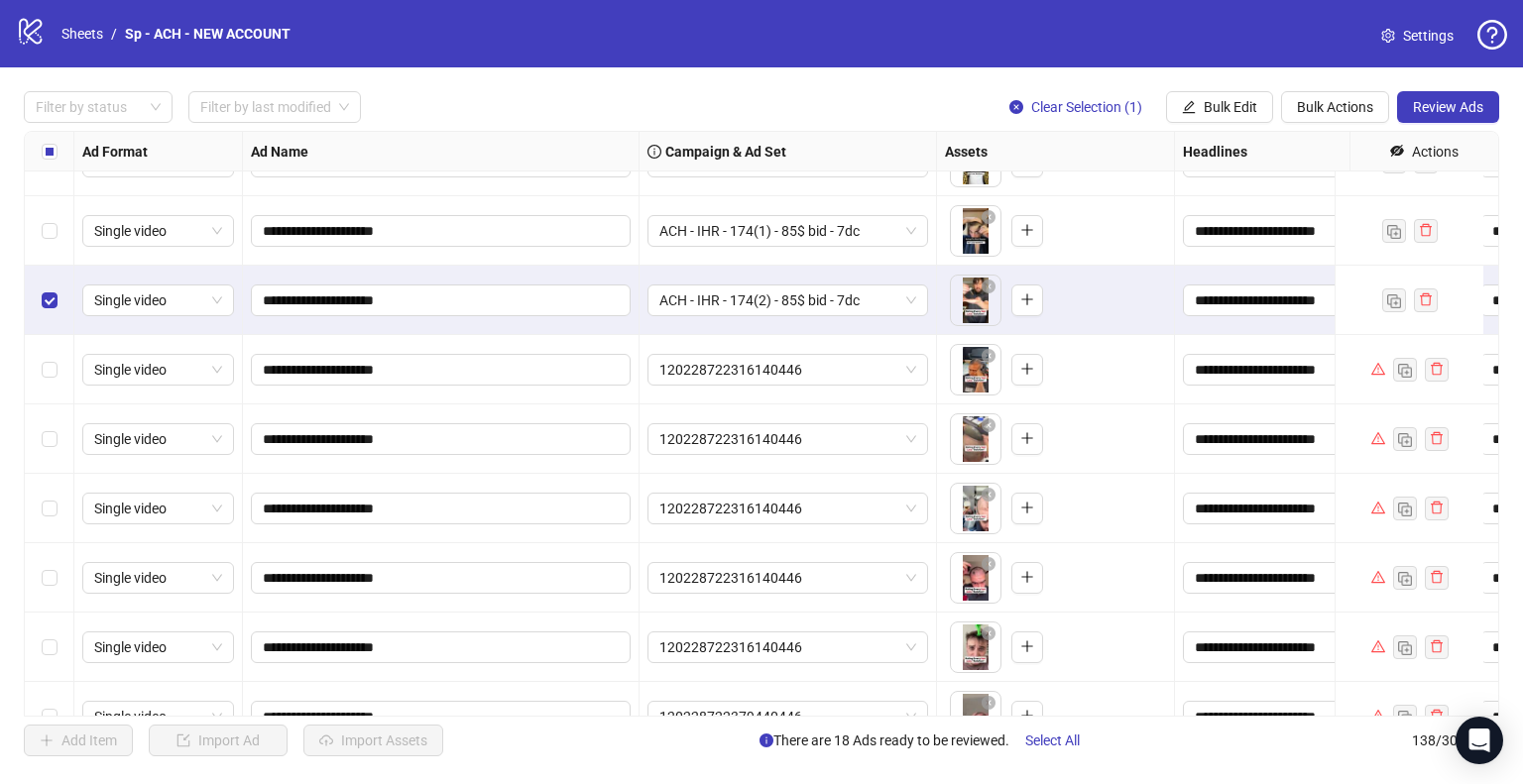 scroll, scrollTop: 8747, scrollLeft: 0, axis: vertical 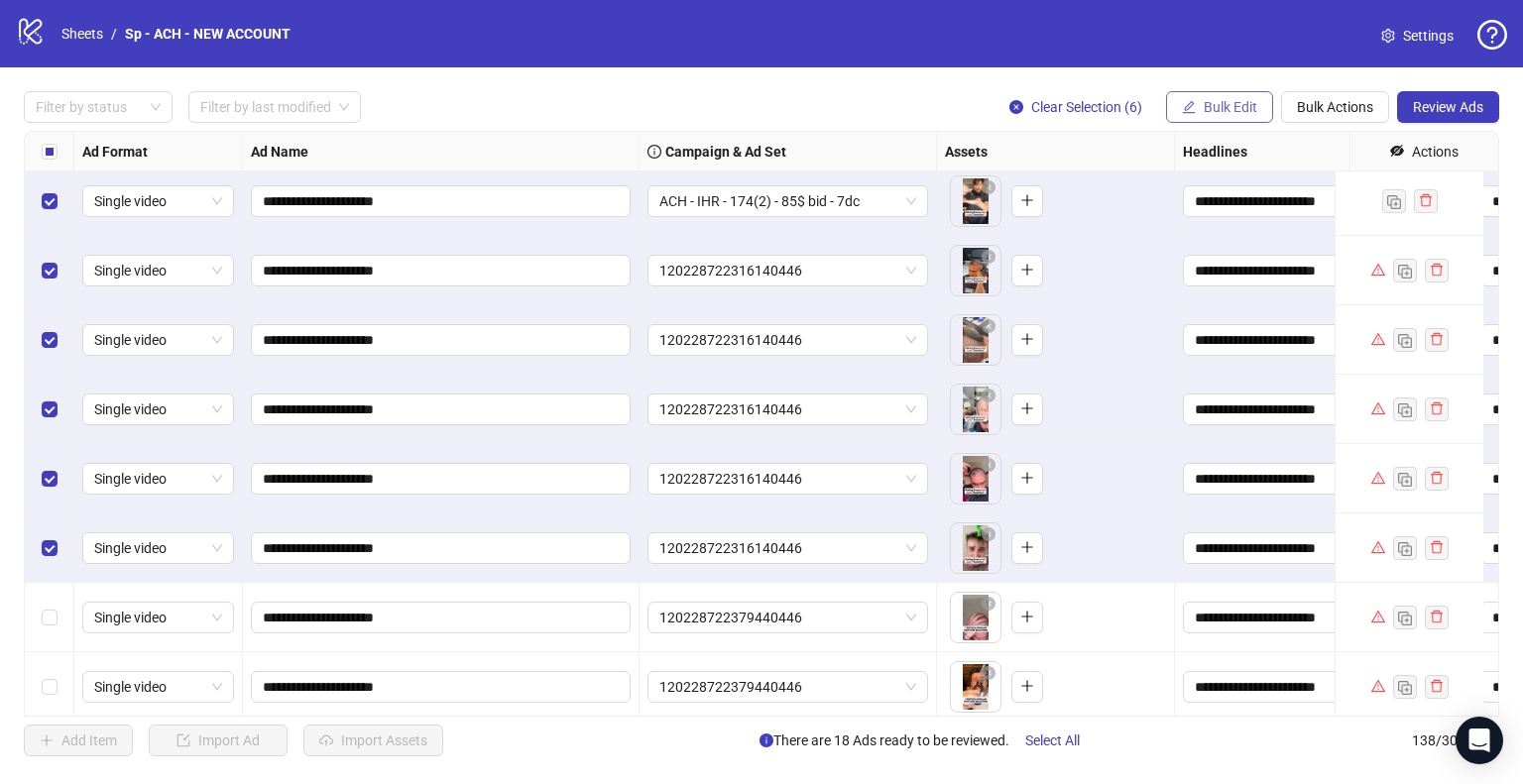 click on "Bulk Edit" at bounding box center [1230, 107] 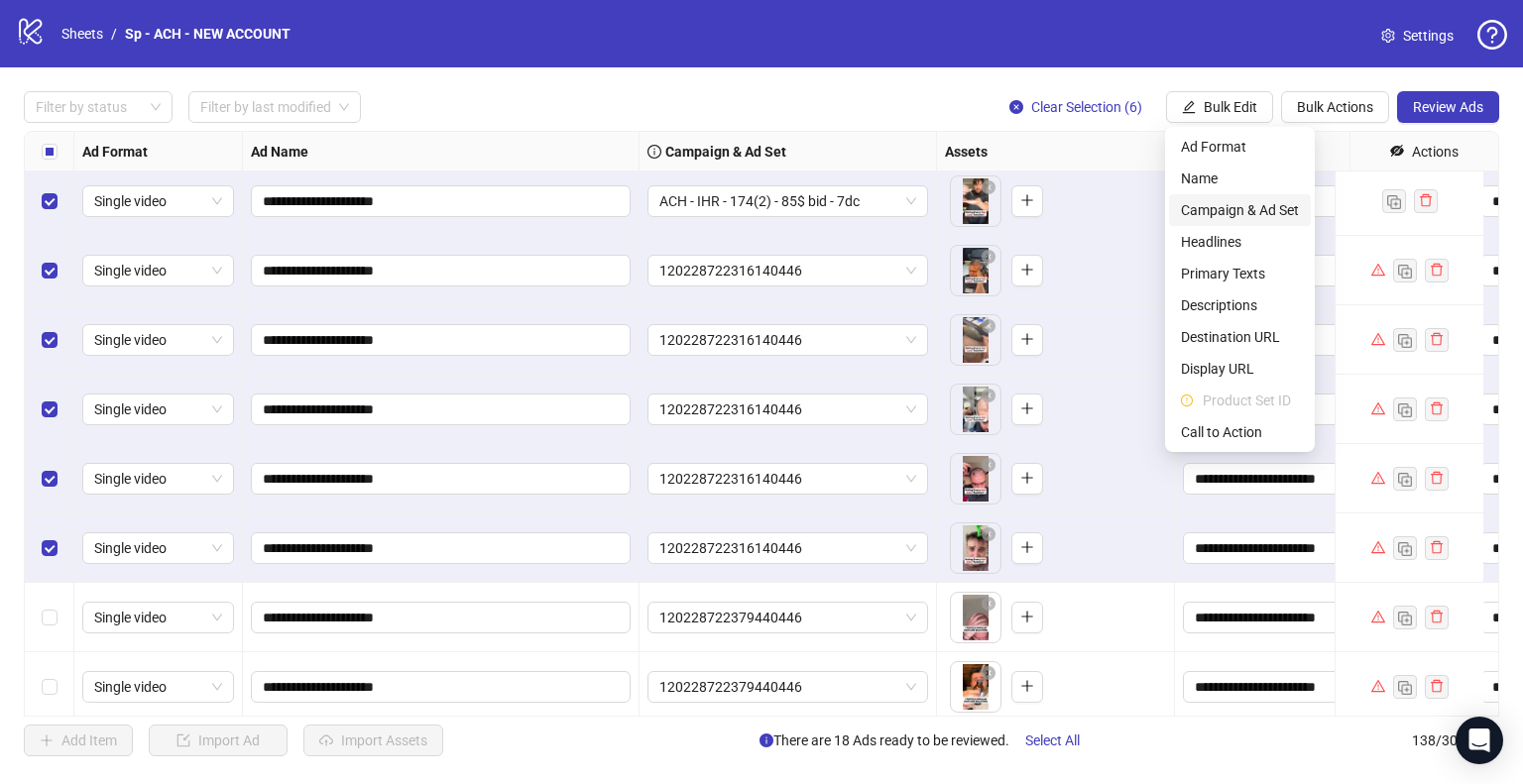 click on "Campaign & Ad Set" at bounding box center (1239, 210) 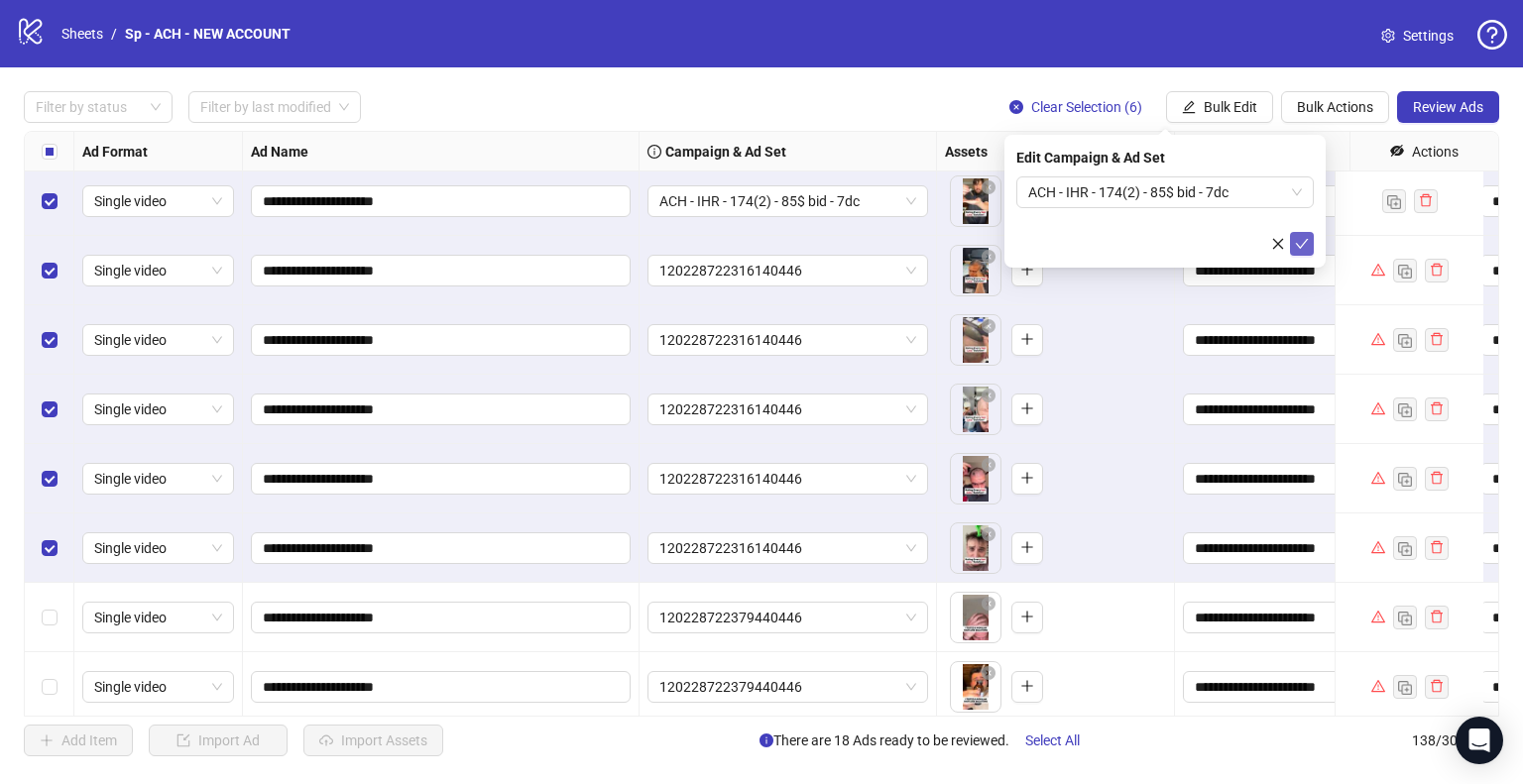 click 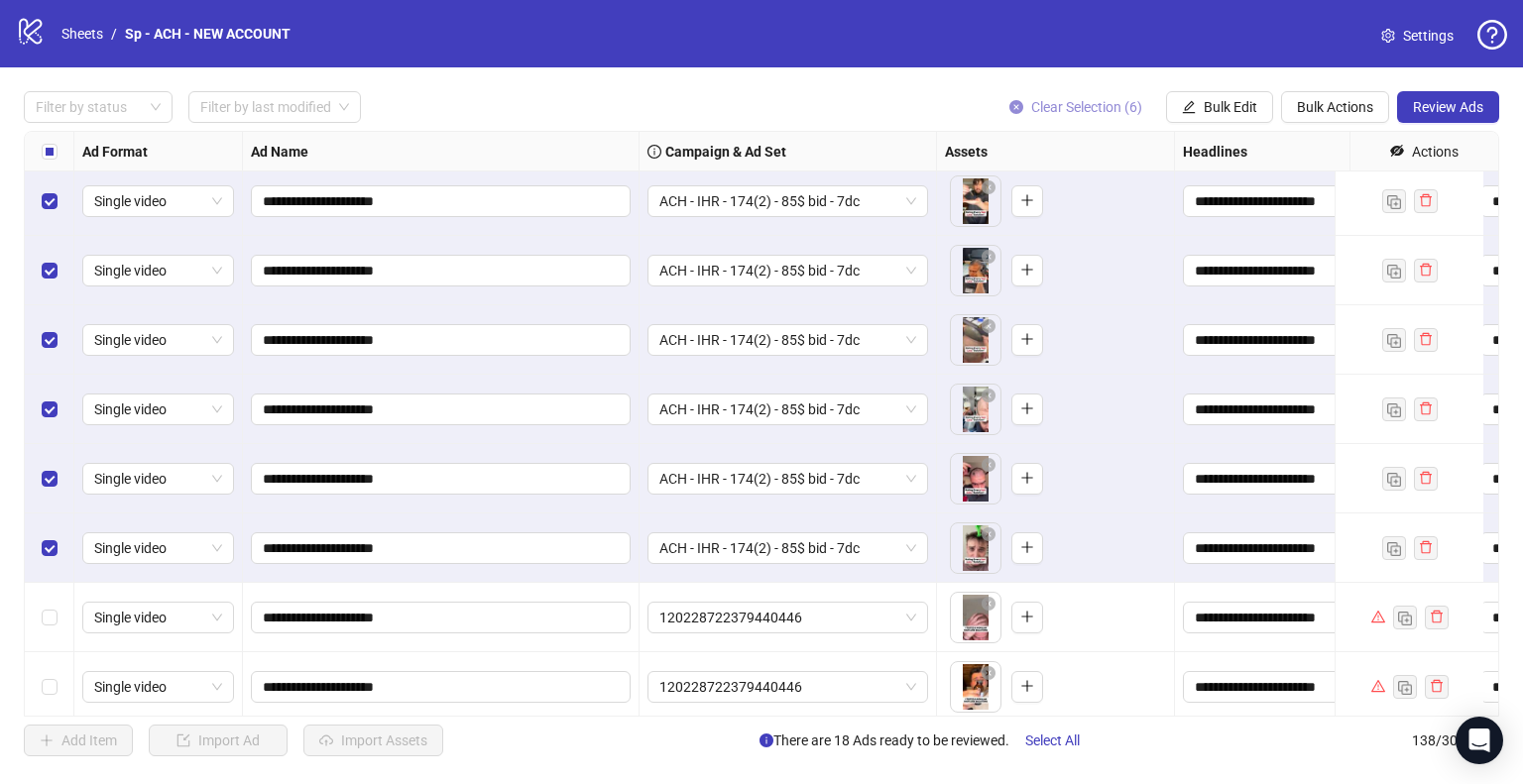 click on "Clear Selection (6)" at bounding box center [1087, 107] 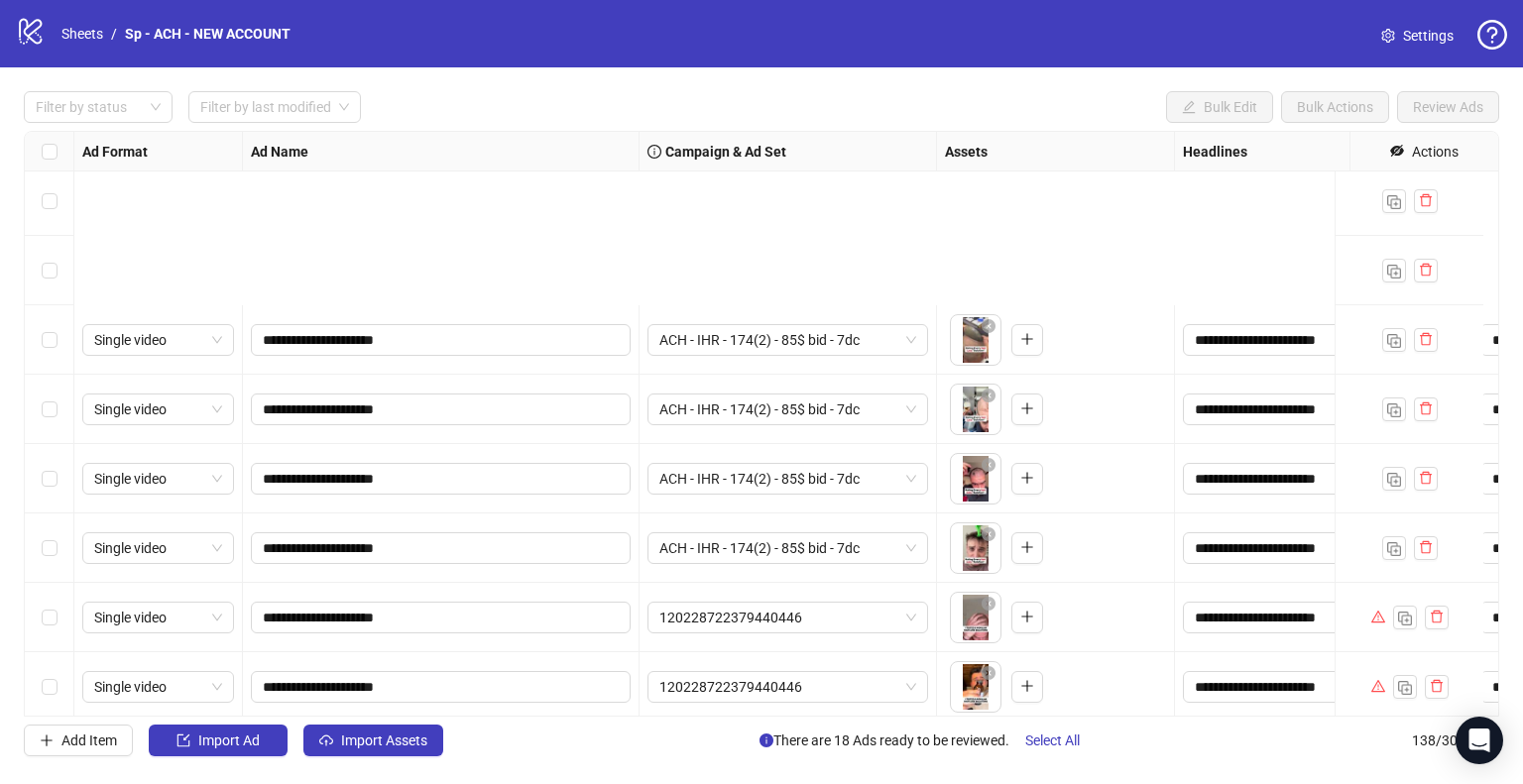 scroll, scrollTop: 9044, scrollLeft: 0, axis: vertical 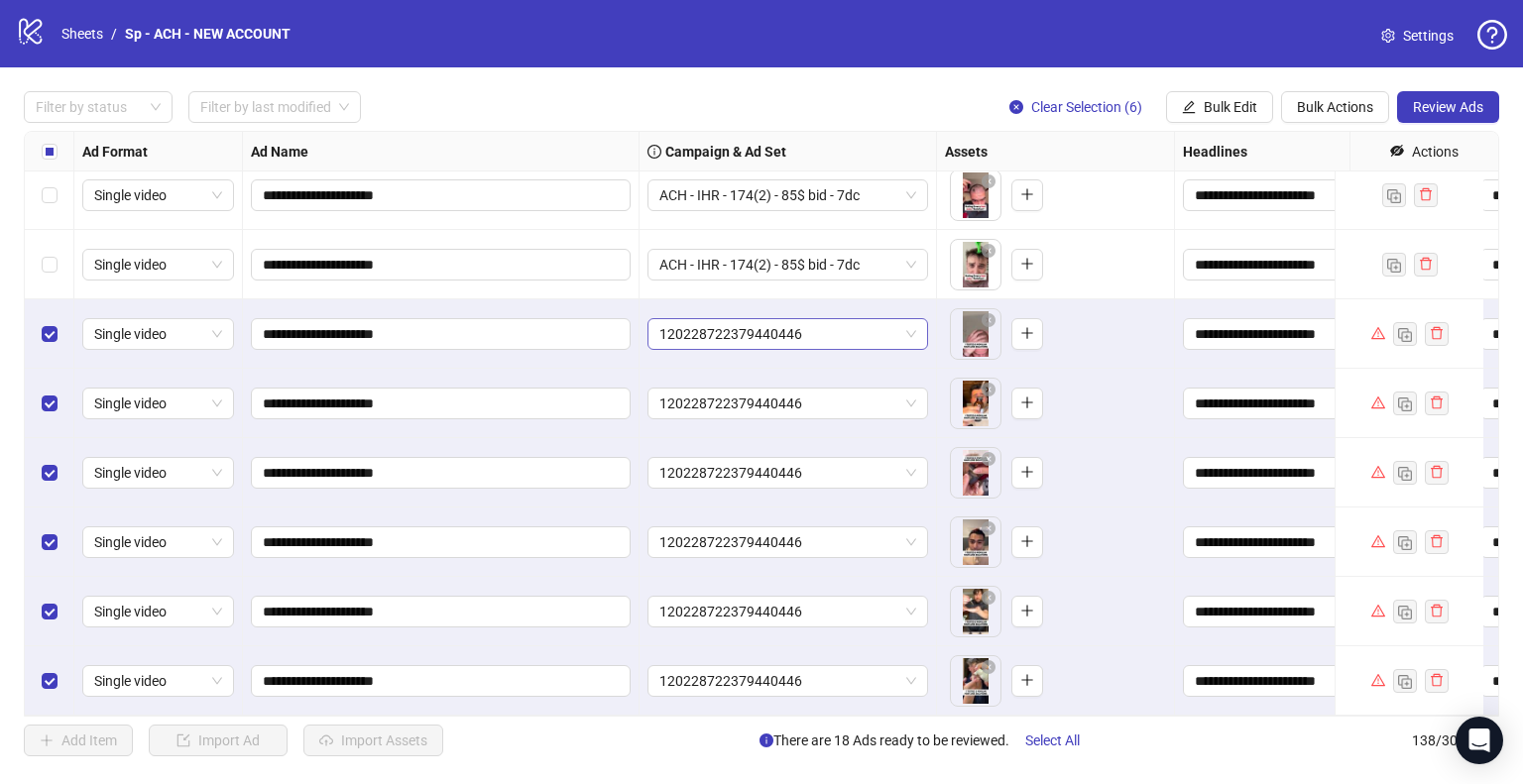 click on "120228722379440446" at bounding box center [787, 334] 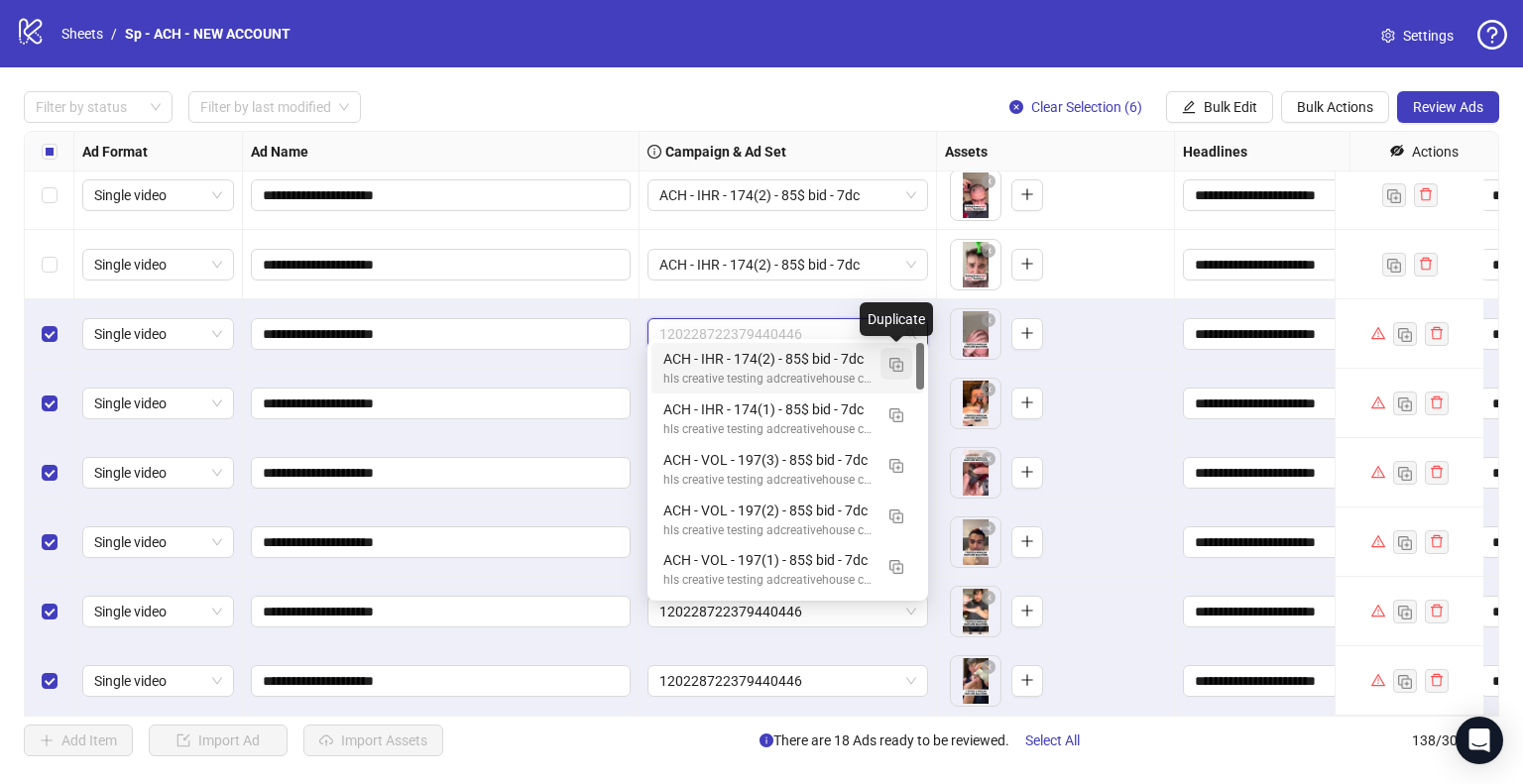 click at bounding box center (896, 365) 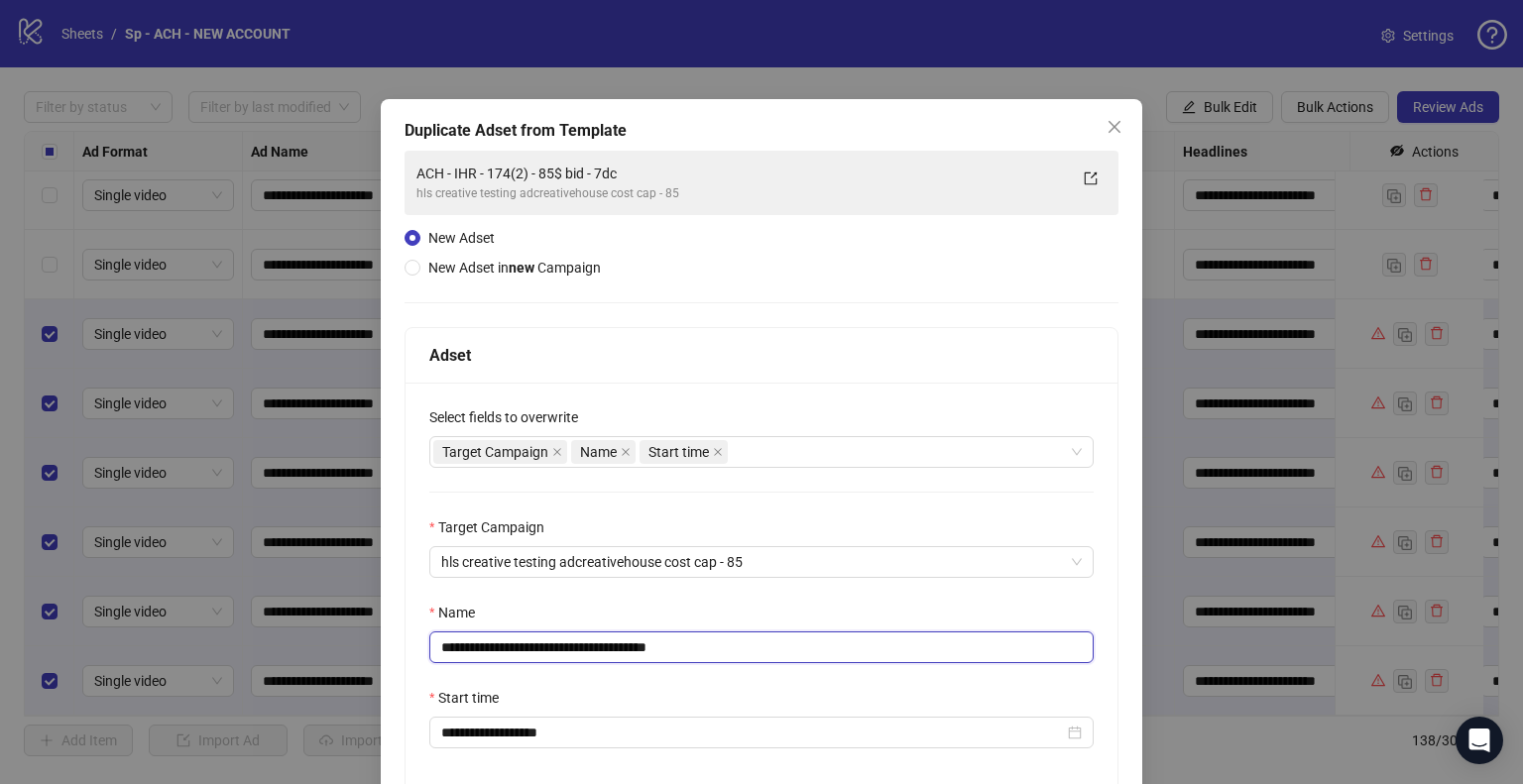 click on "**********" at bounding box center (762, 647) 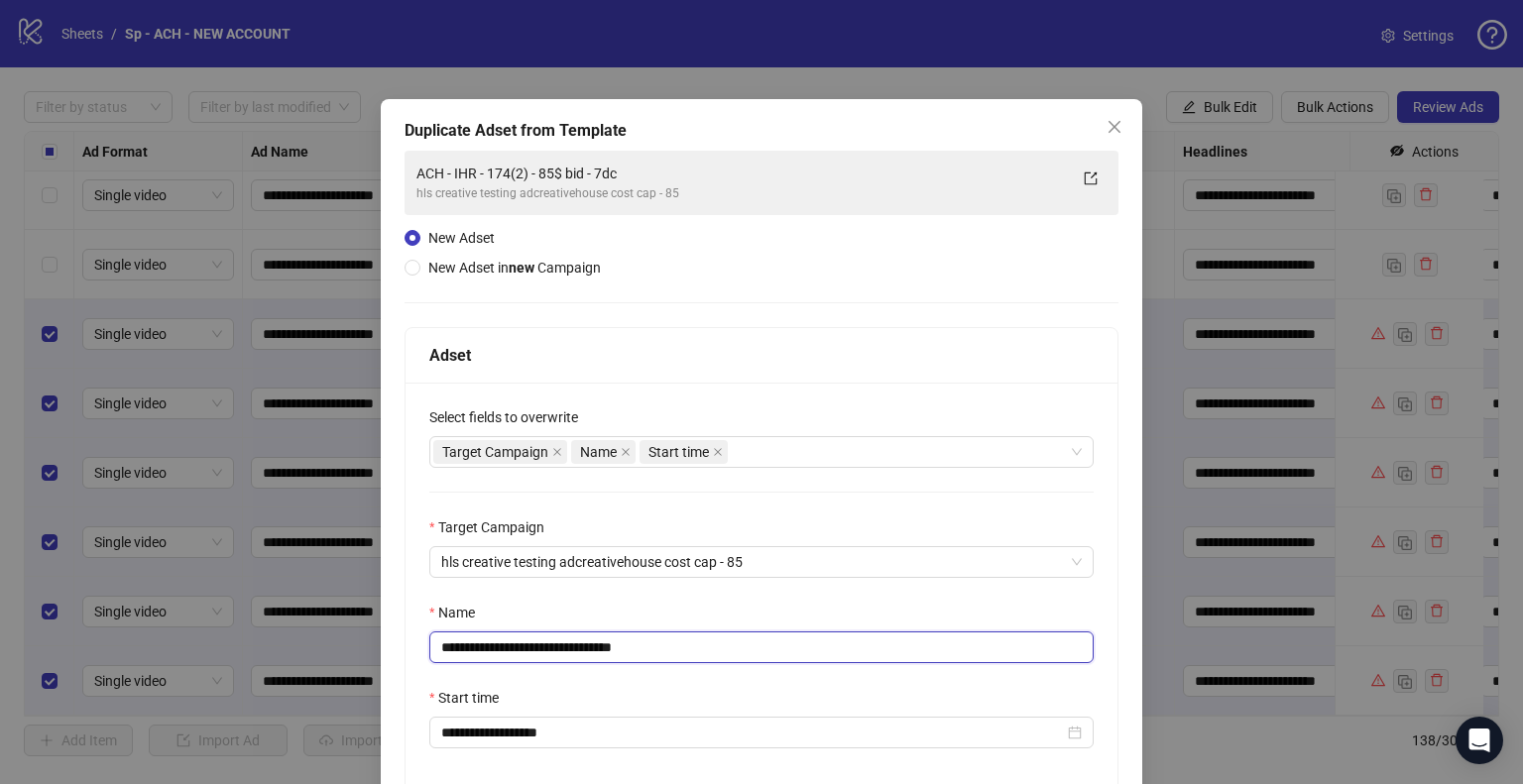 scroll, scrollTop: 168, scrollLeft: 0, axis: vertical 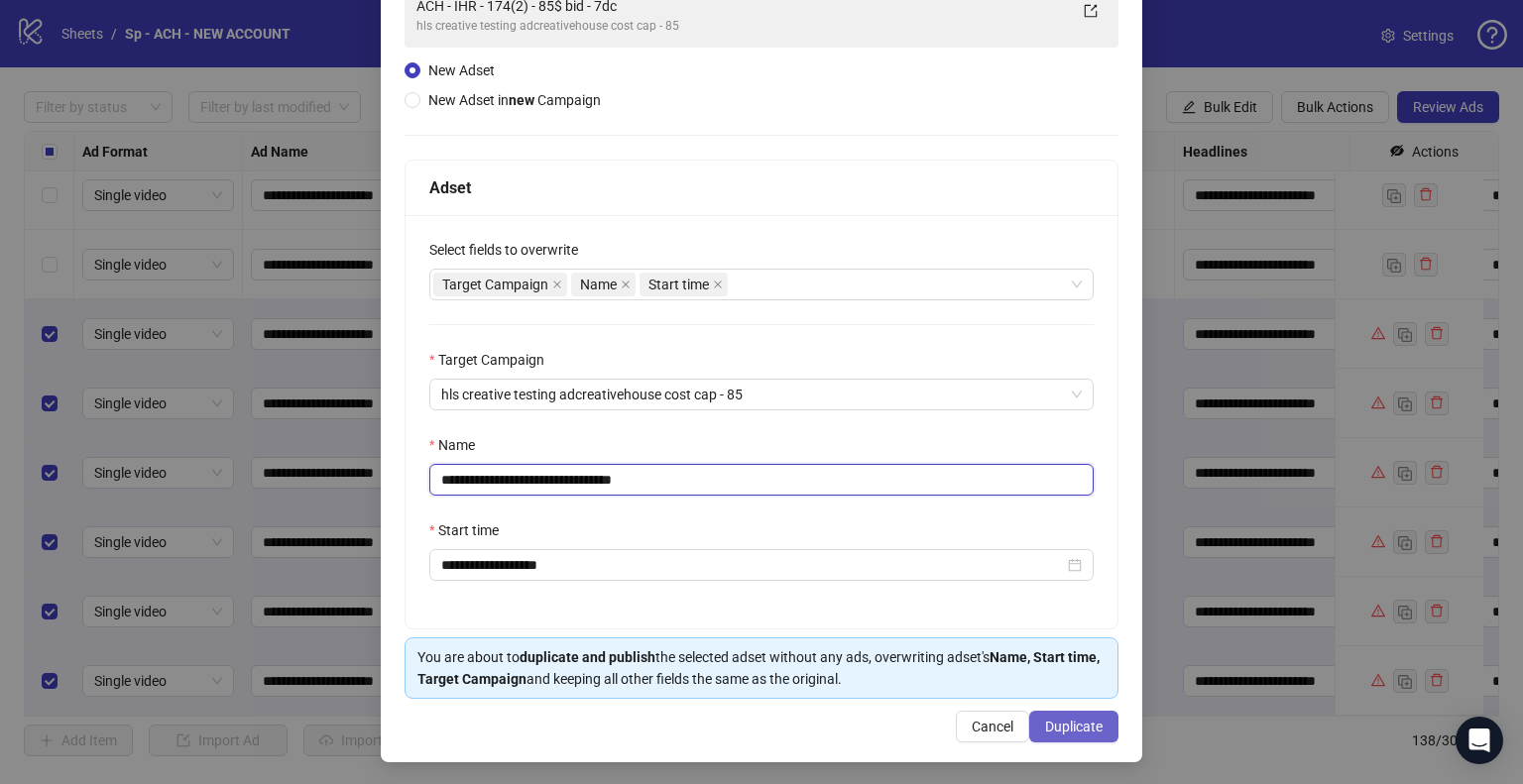 type on "**********" 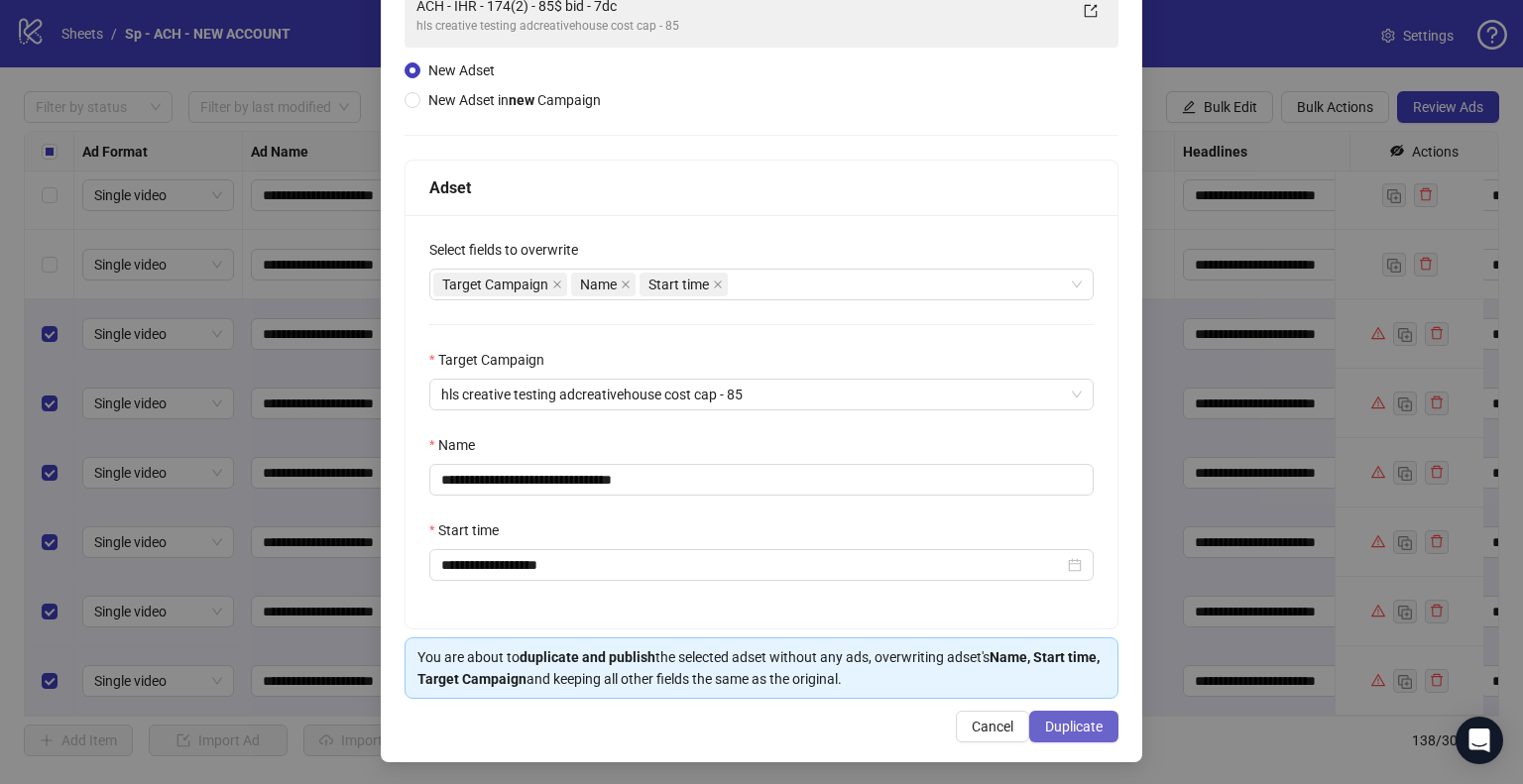 click on "Duplicate" at bounding box center (1074, 727) 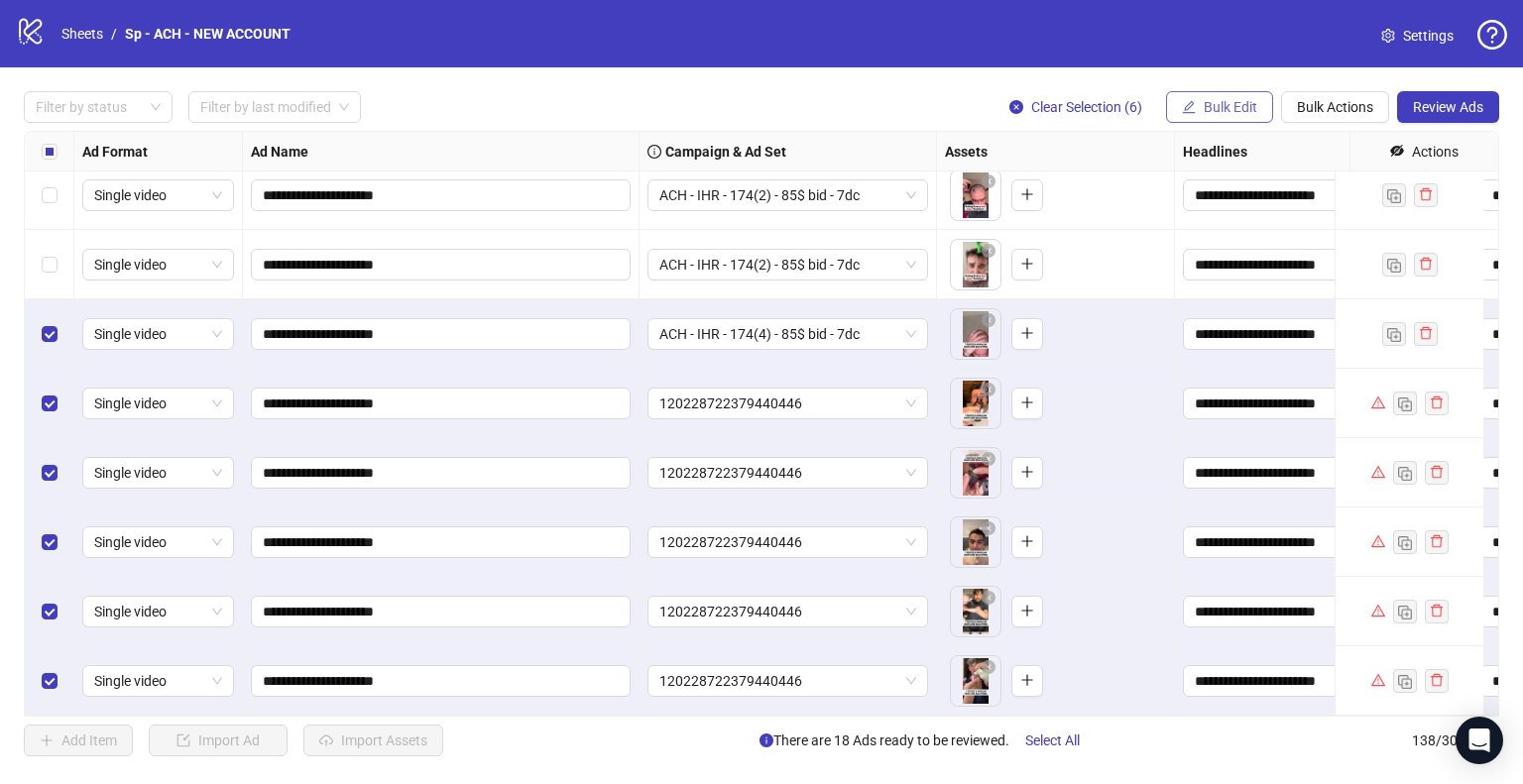 click on "Bulk Edit" at bounding box center (1220, 107) 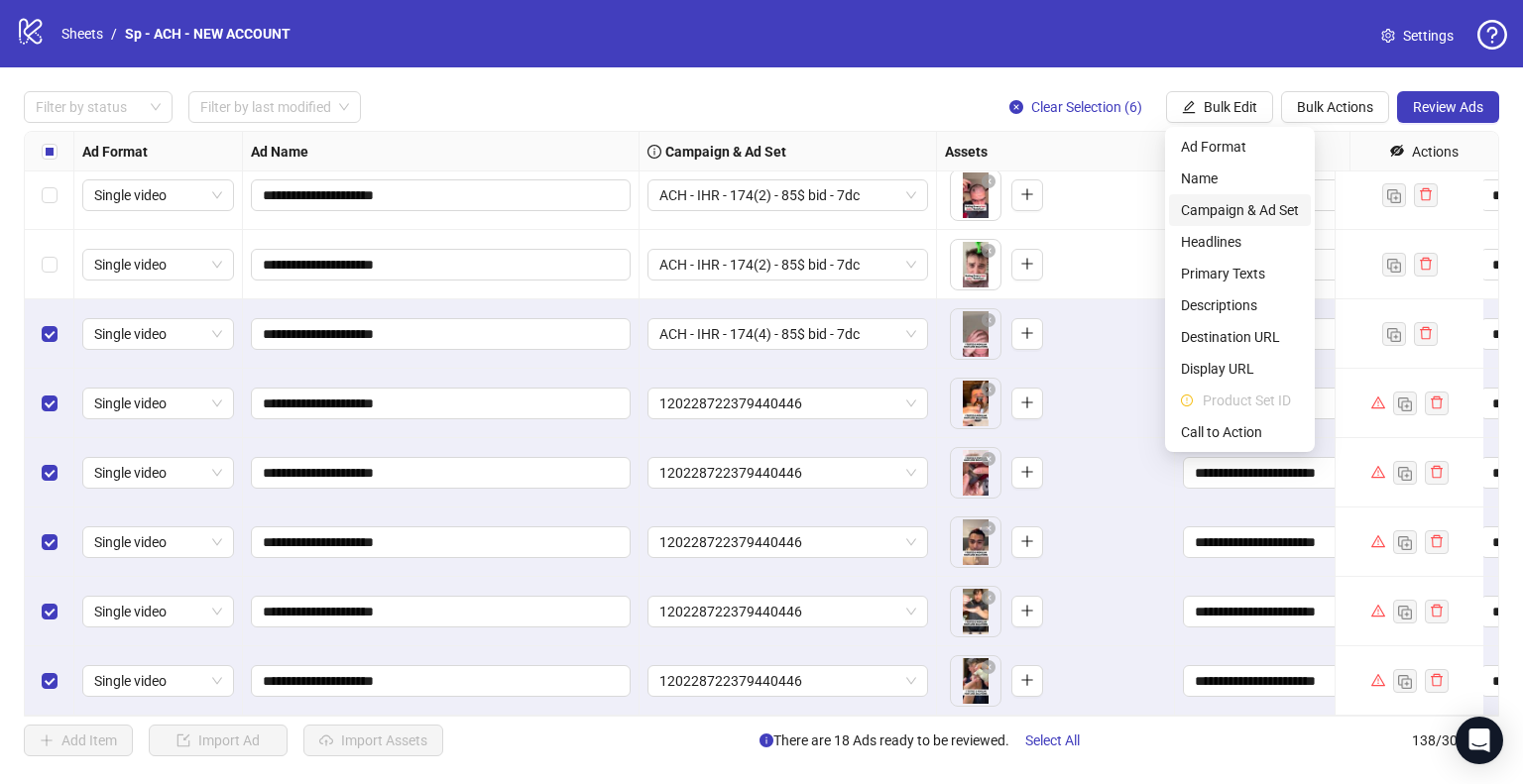 click on "Campaign & Ad Set" at bounding box center (1239, 210) 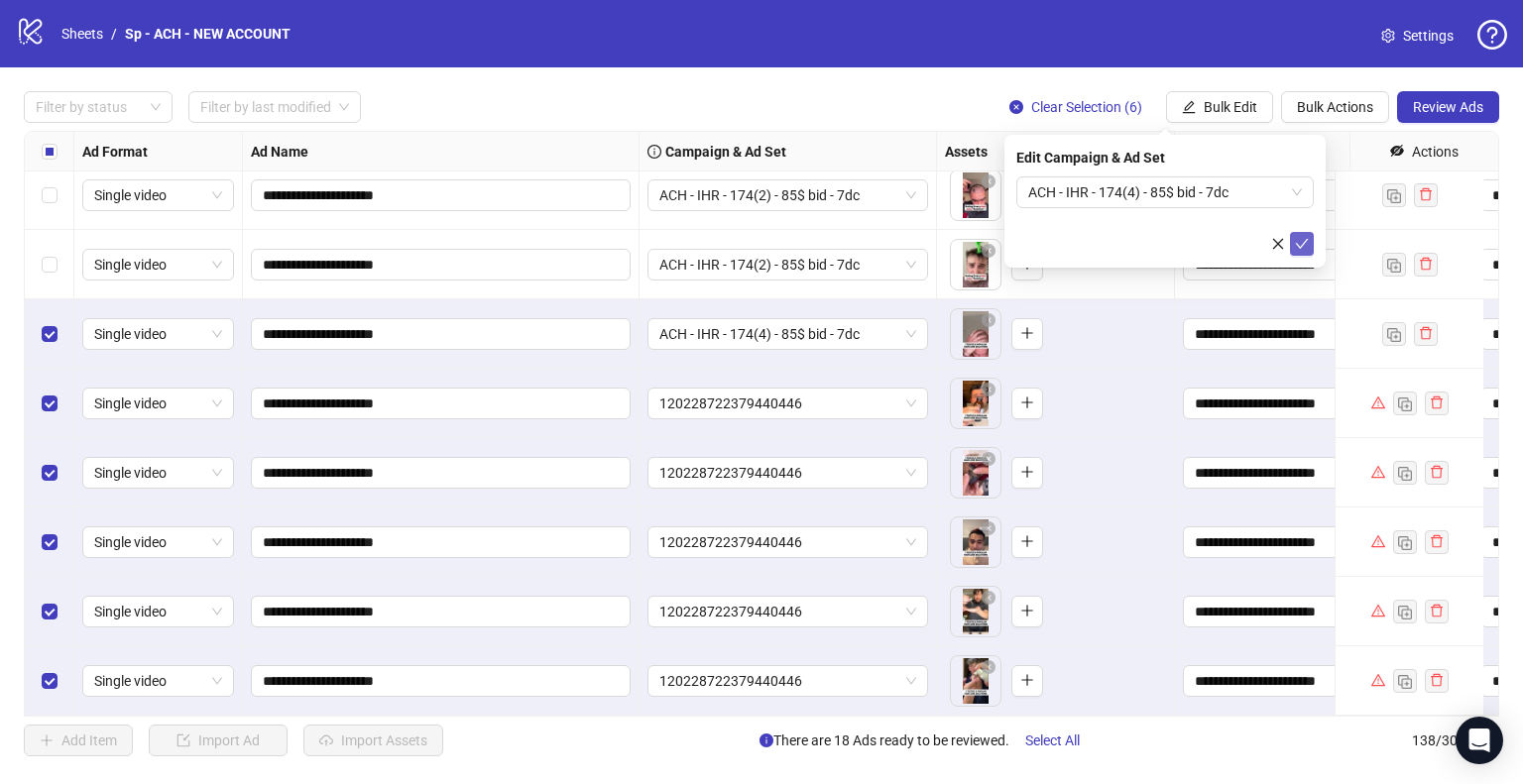click 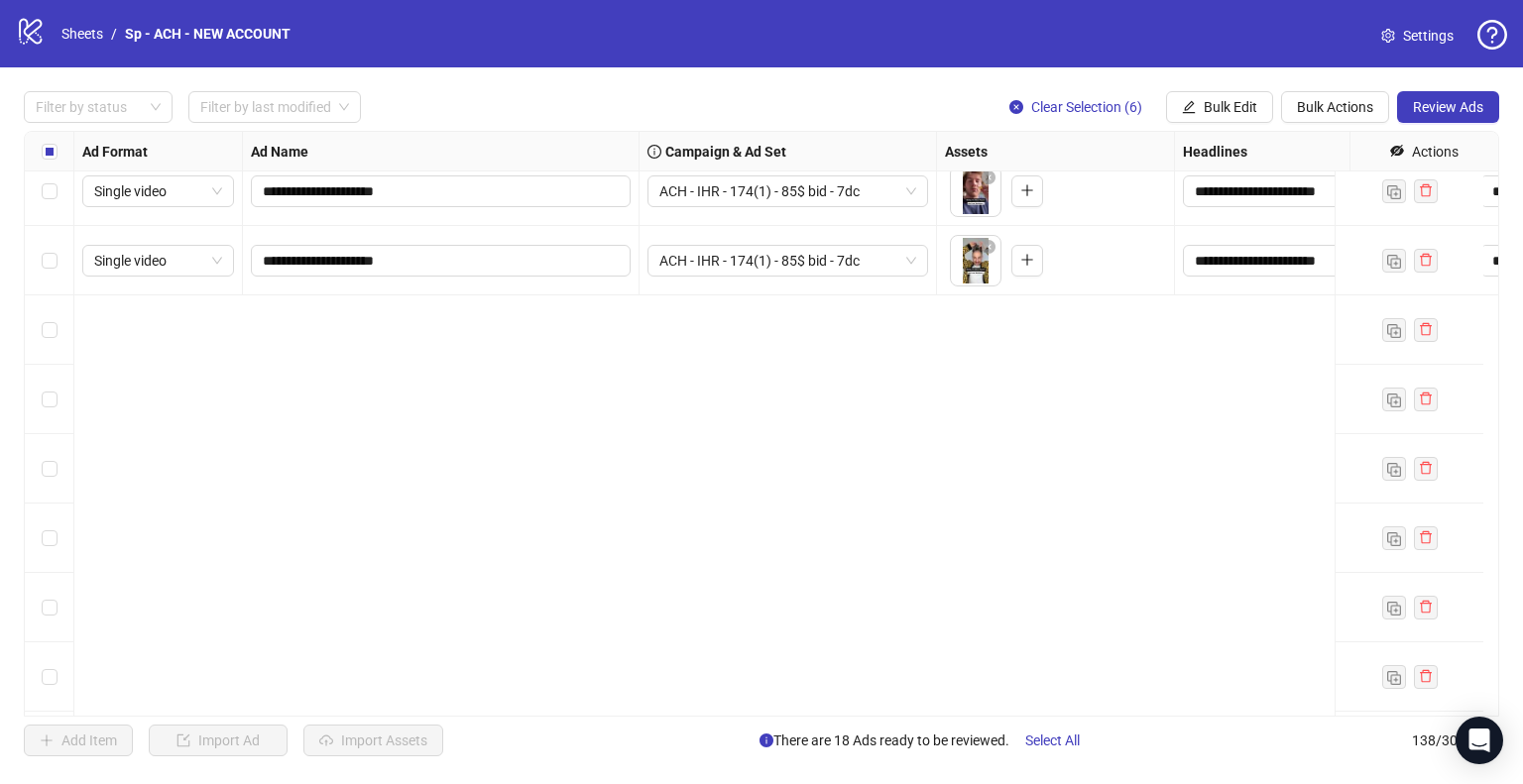 scroll, scrollTop: 8053, scrollLeft: 0, axis: vertical 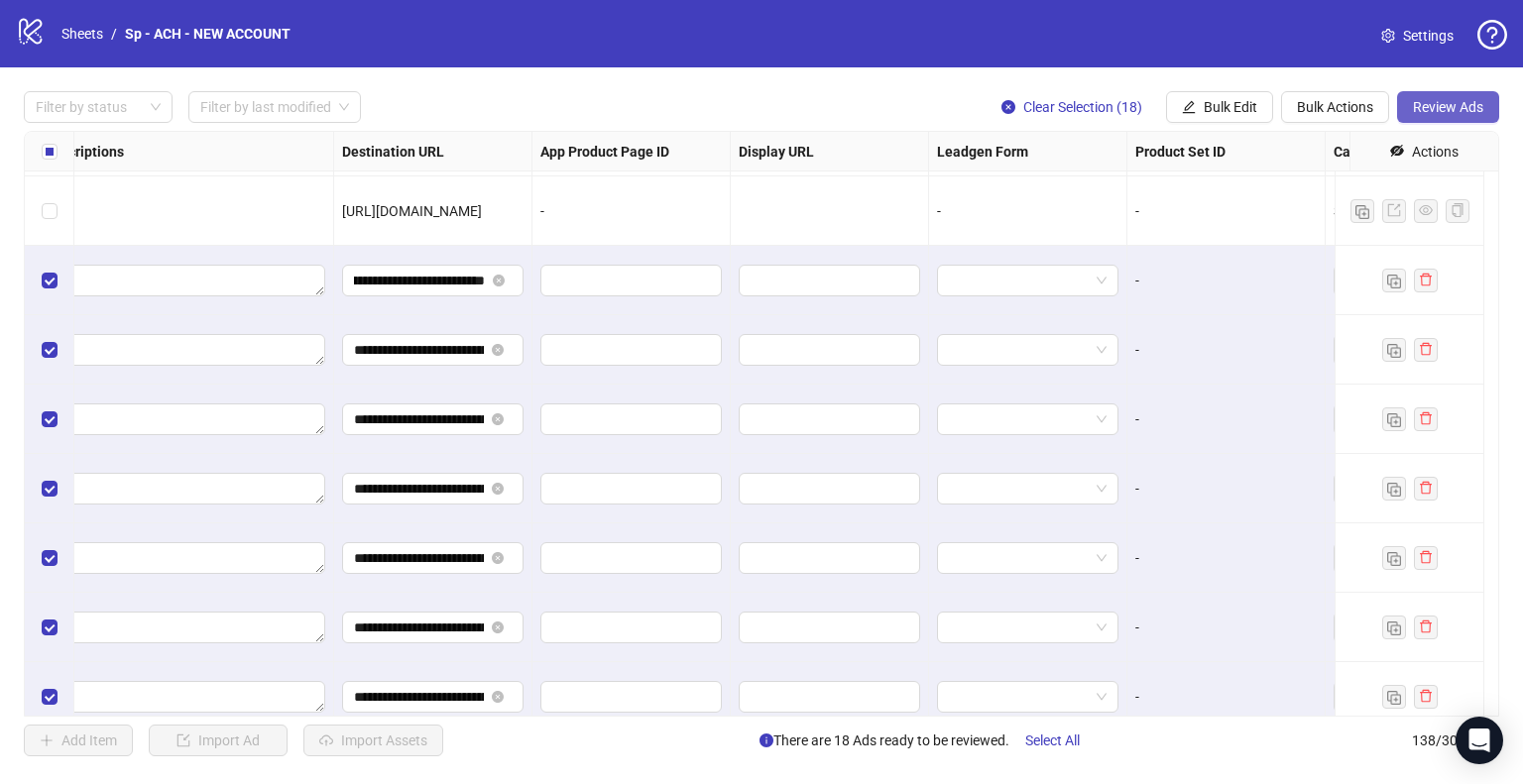 click on "Review Ads" at bounding box center (1448, 107) 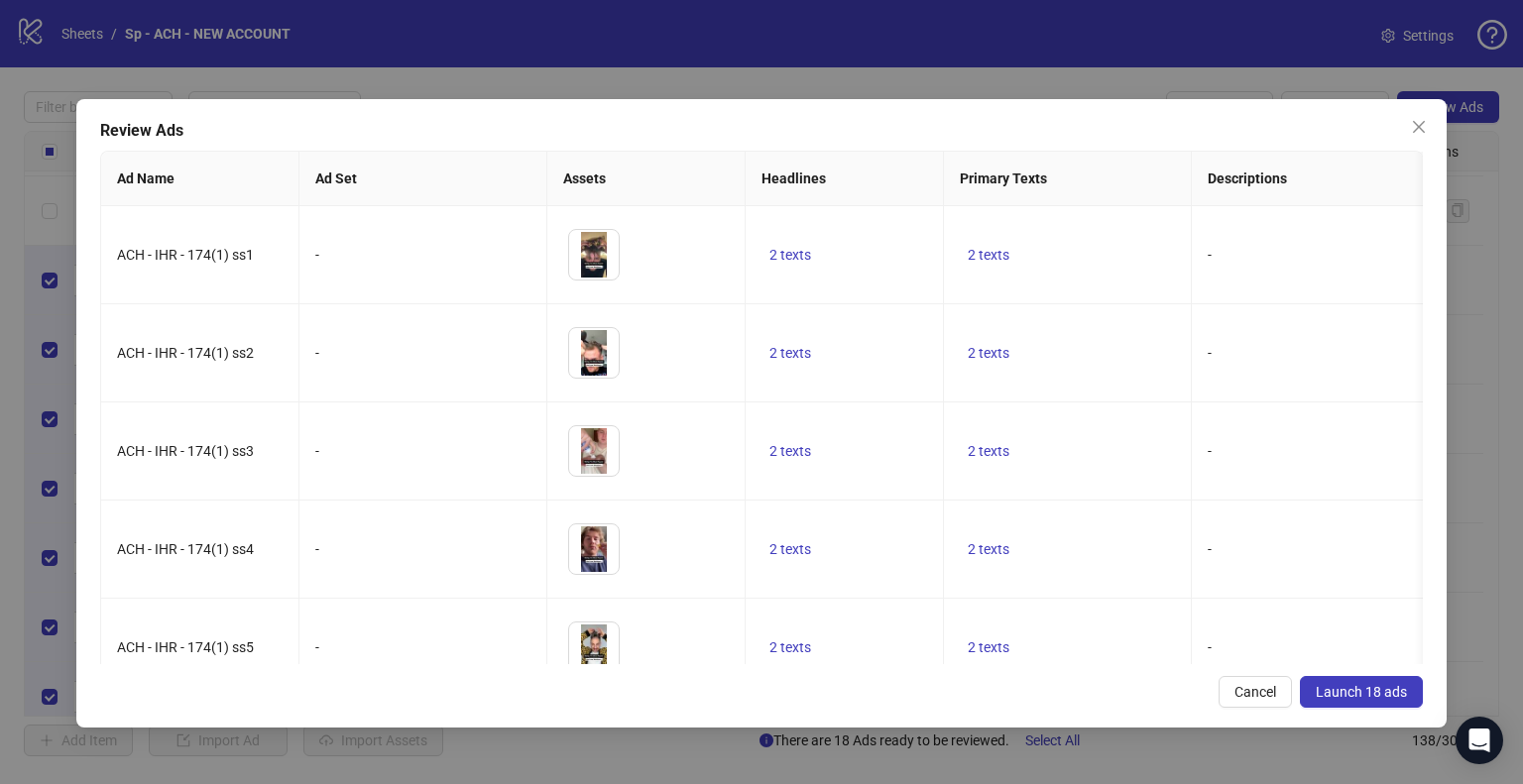 click on "Launch 18 ads" at bounding box center (1361, 692) 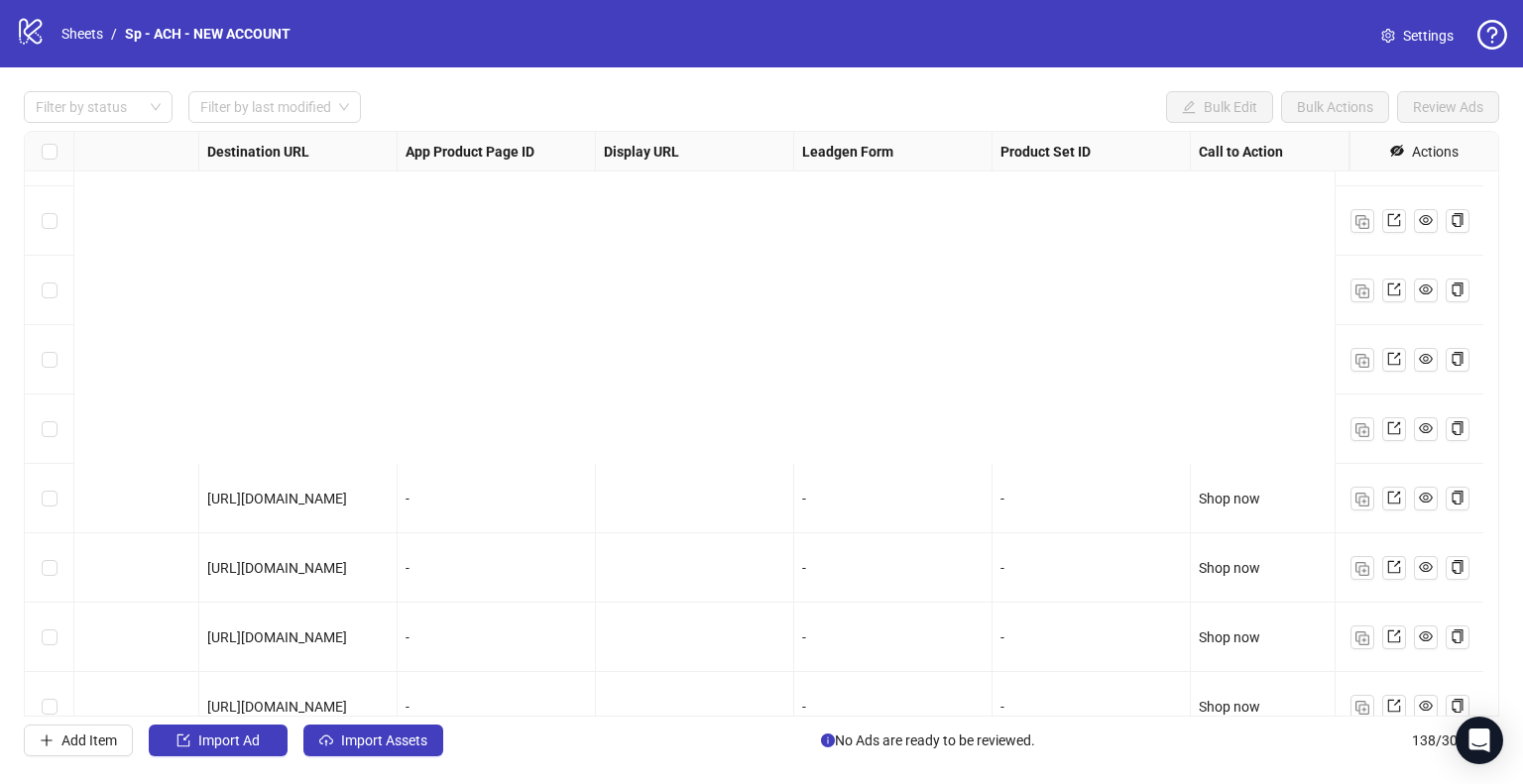 scroll, scrollTop: 9044, scrollLeft: 1784, axis: both 